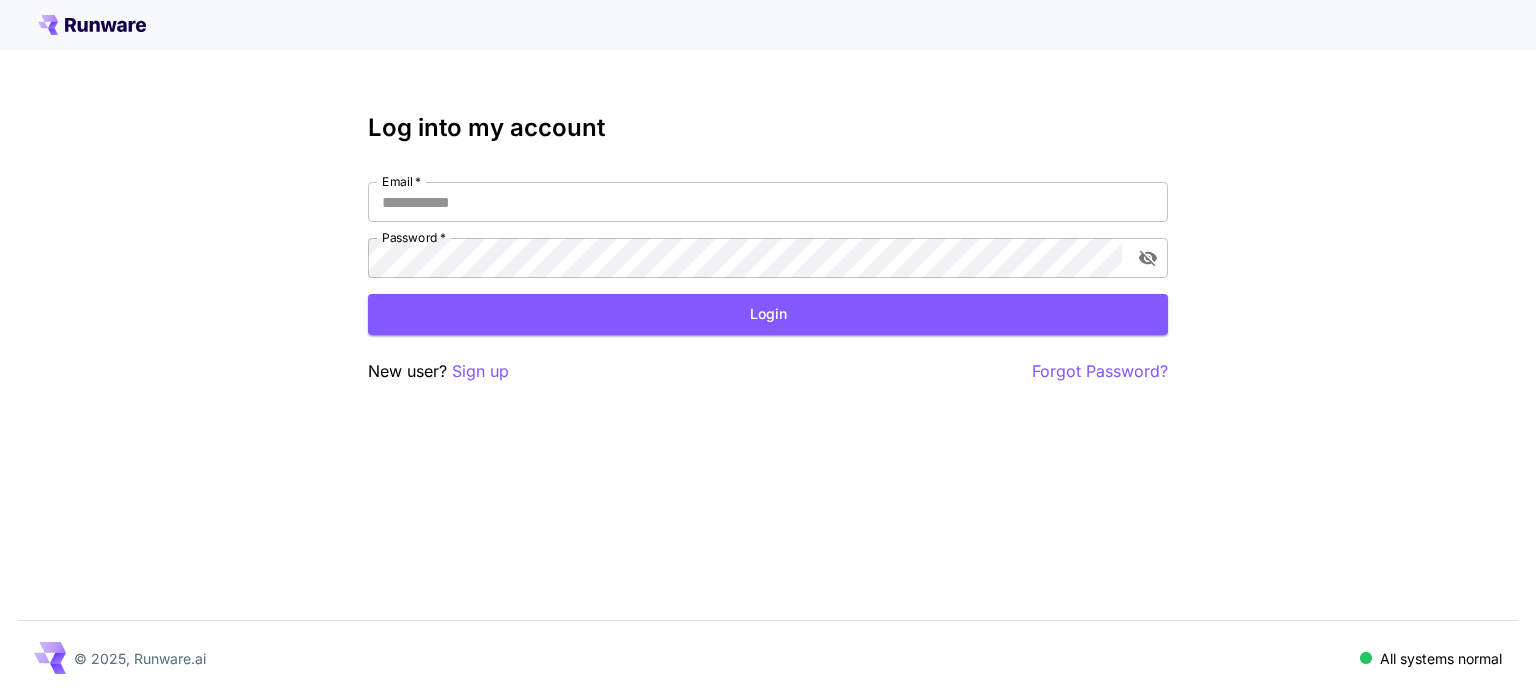 scroll, scrollTop: 0, scrollLeft: 0, axis: both 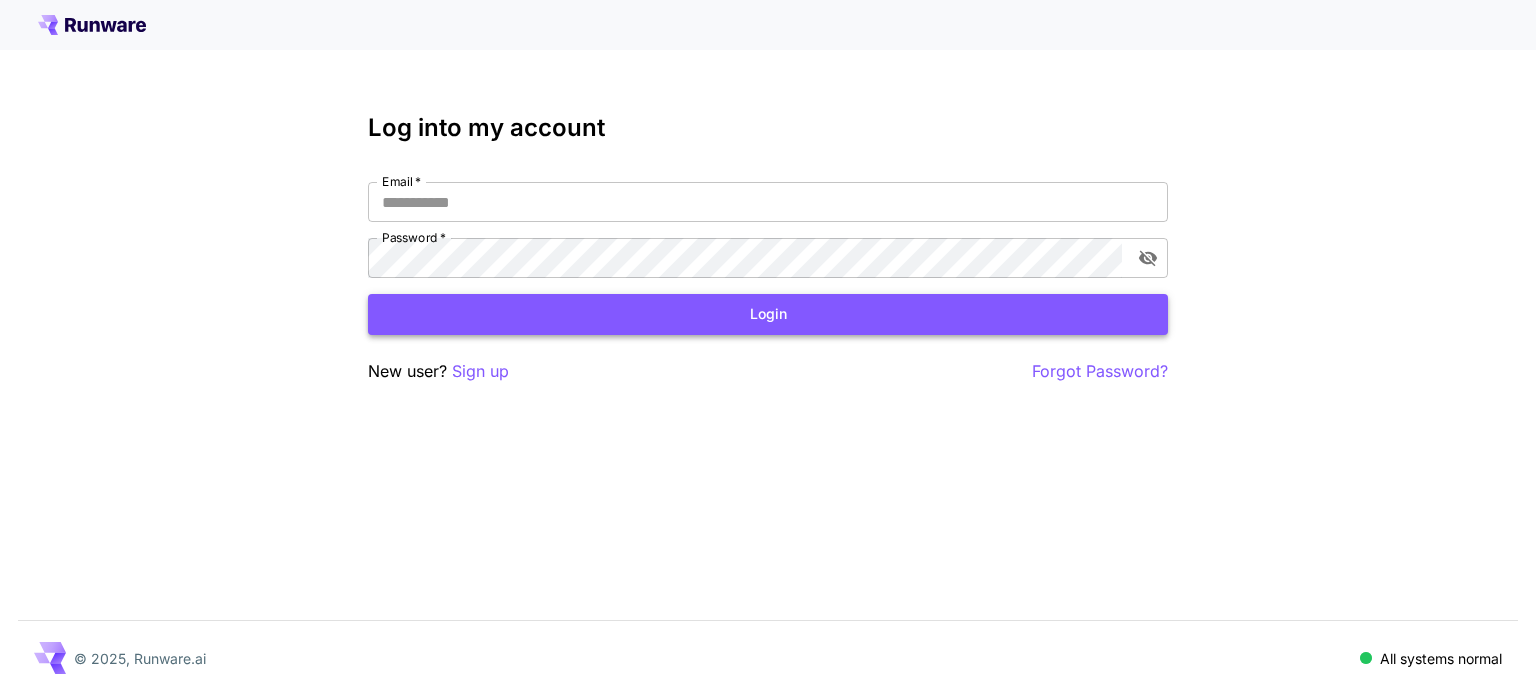 type on "**********" 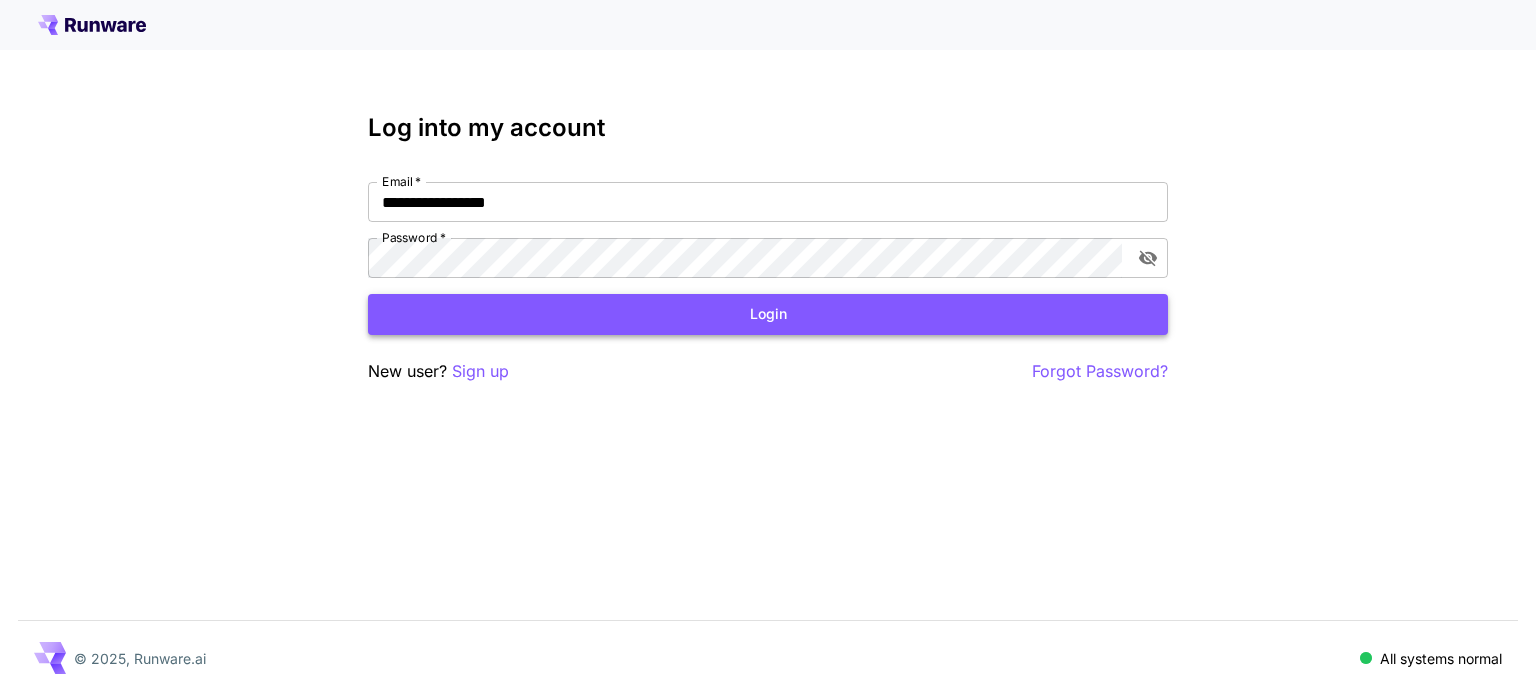 click on "Login" at bounding box center [768, 314] 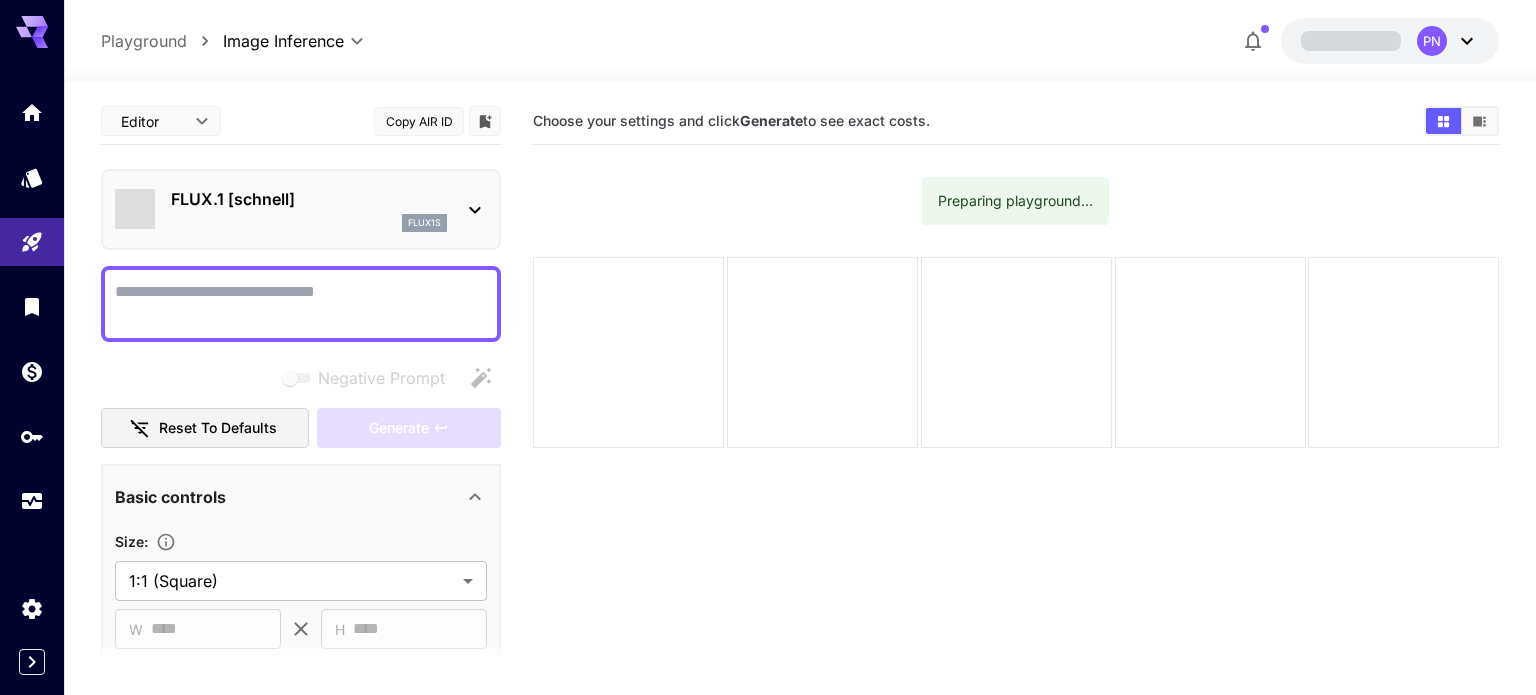 type on "**********" 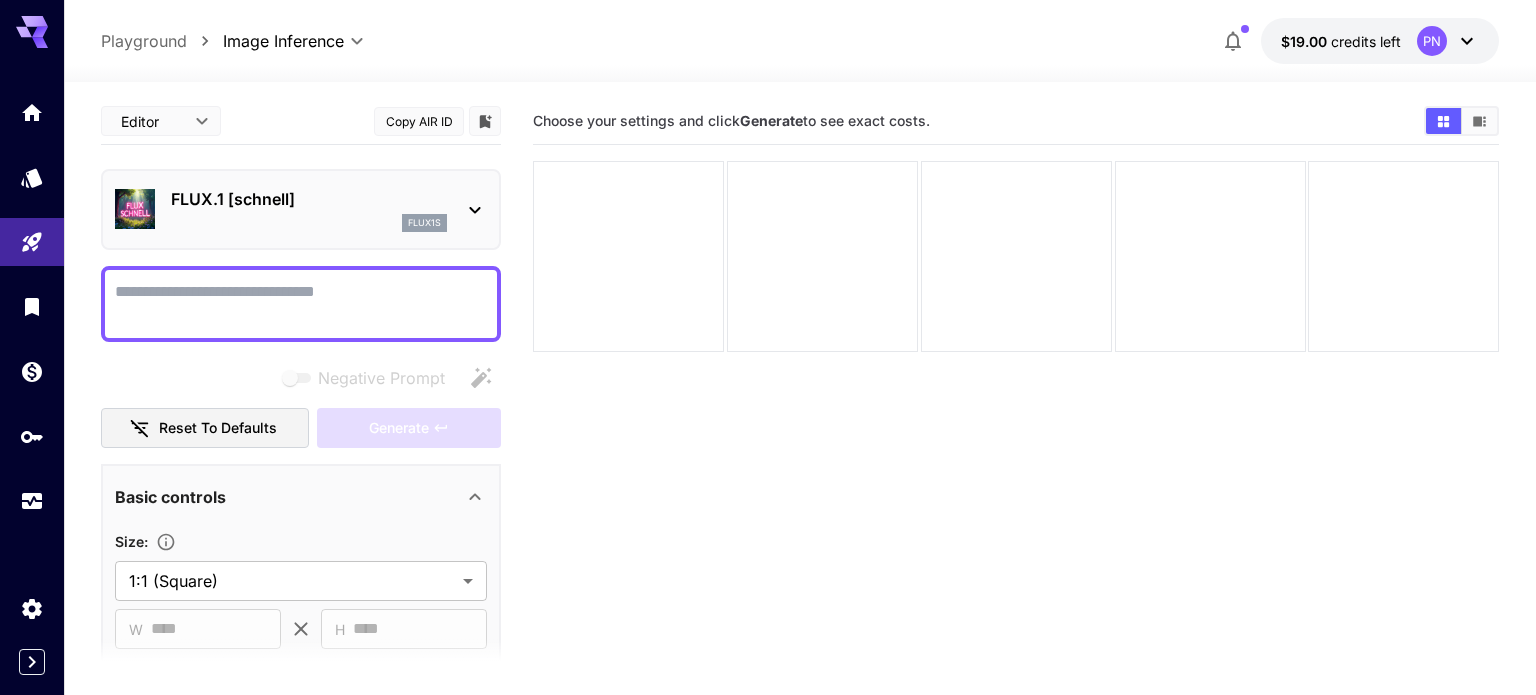 click on "flux1s" at bounding box center (309, 223) 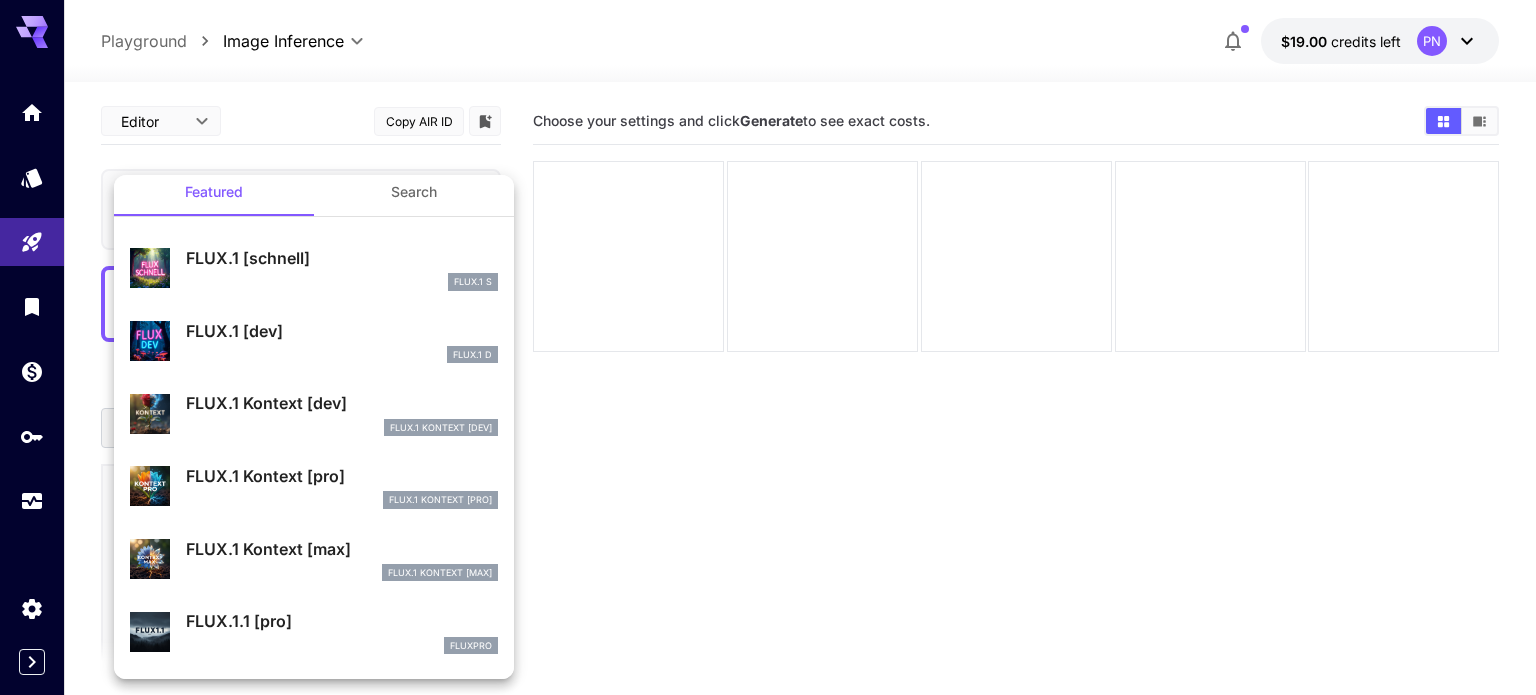 scroll, scrollTop: 0, scrollLeft: 0, axis: both 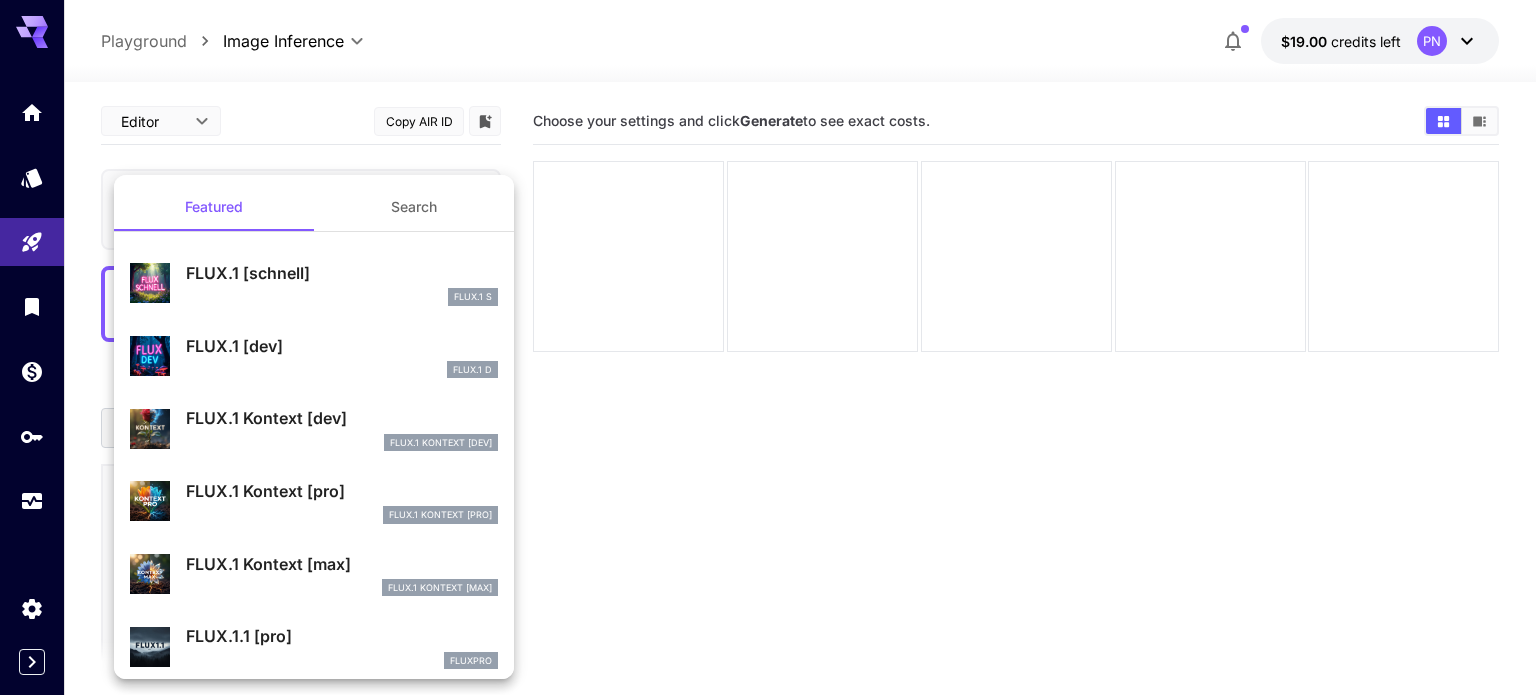 click on "FLUX.1 D" at bounding box center (342, 370) 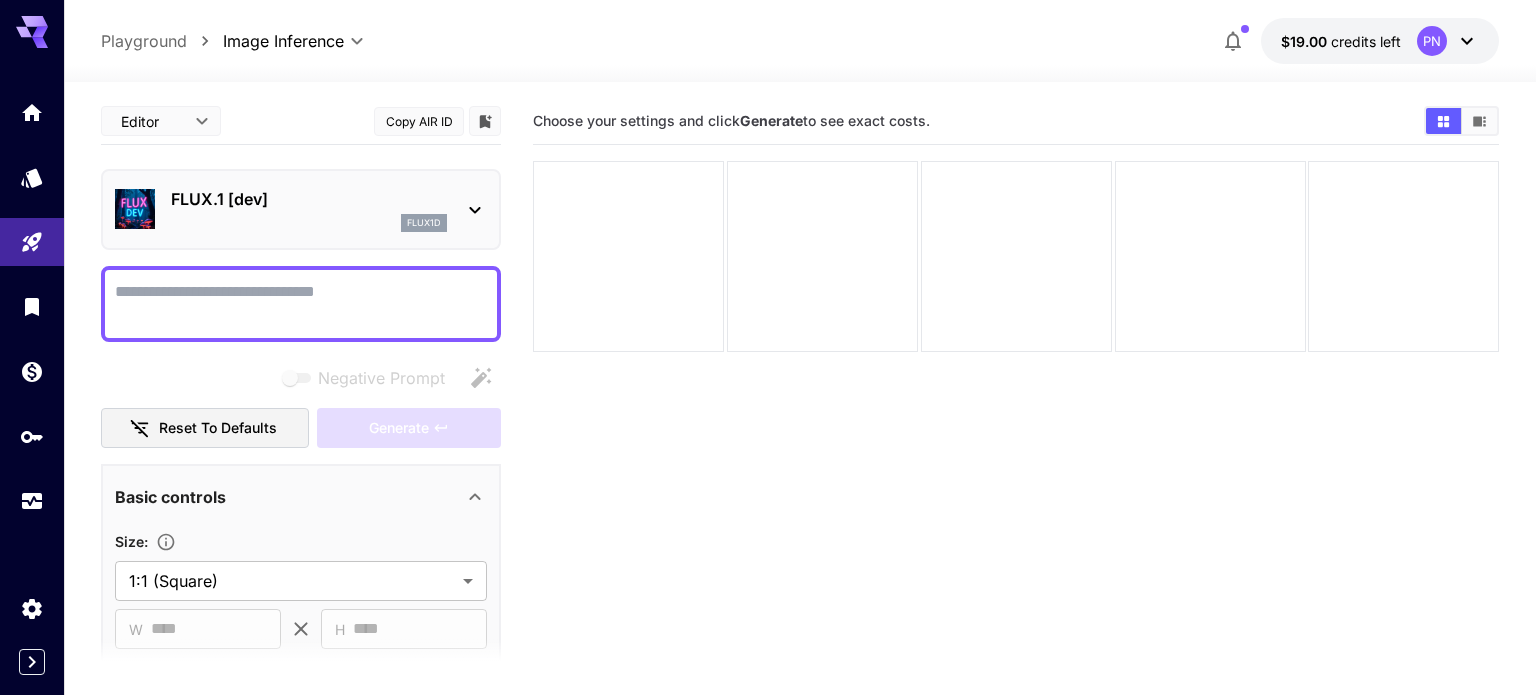 click on "Negative Prompt" at bounding box center [301, 304] 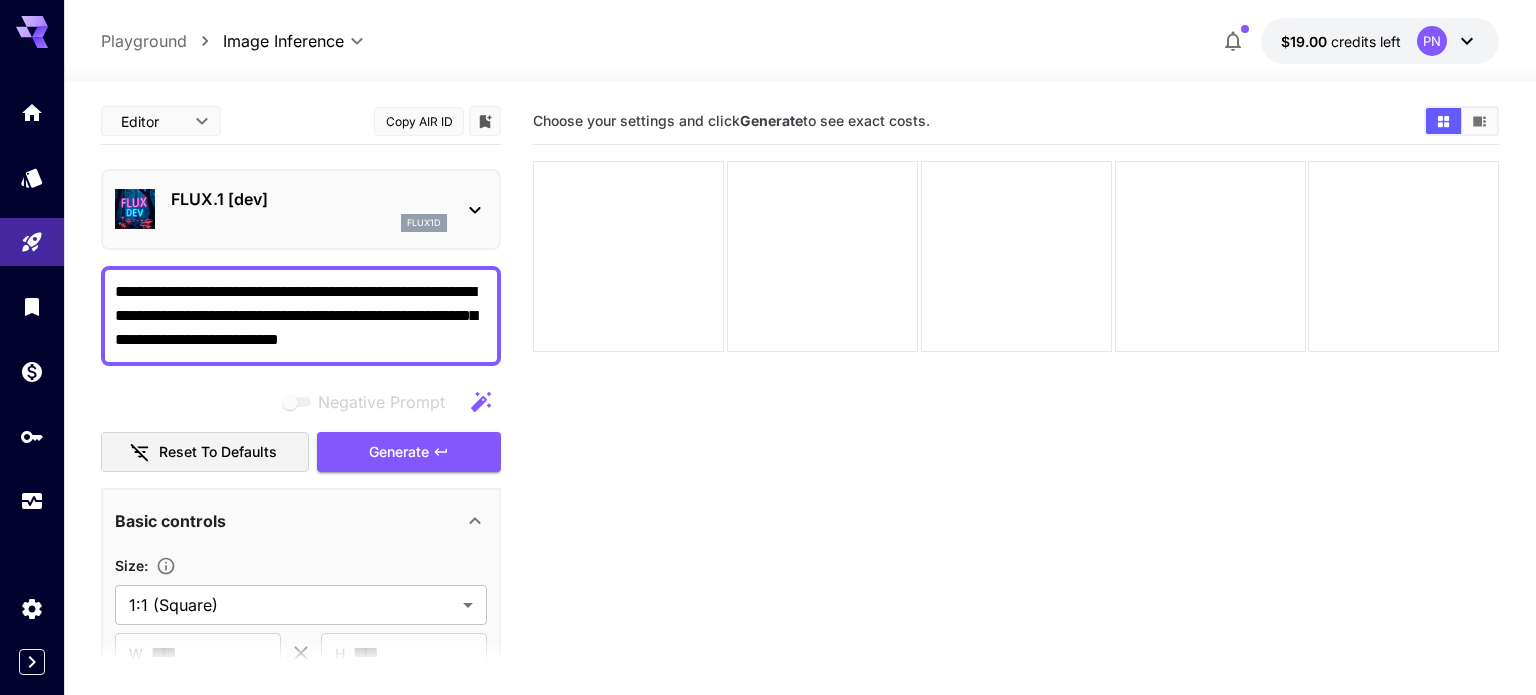 click on "**********" at bounding box center [301, 316] 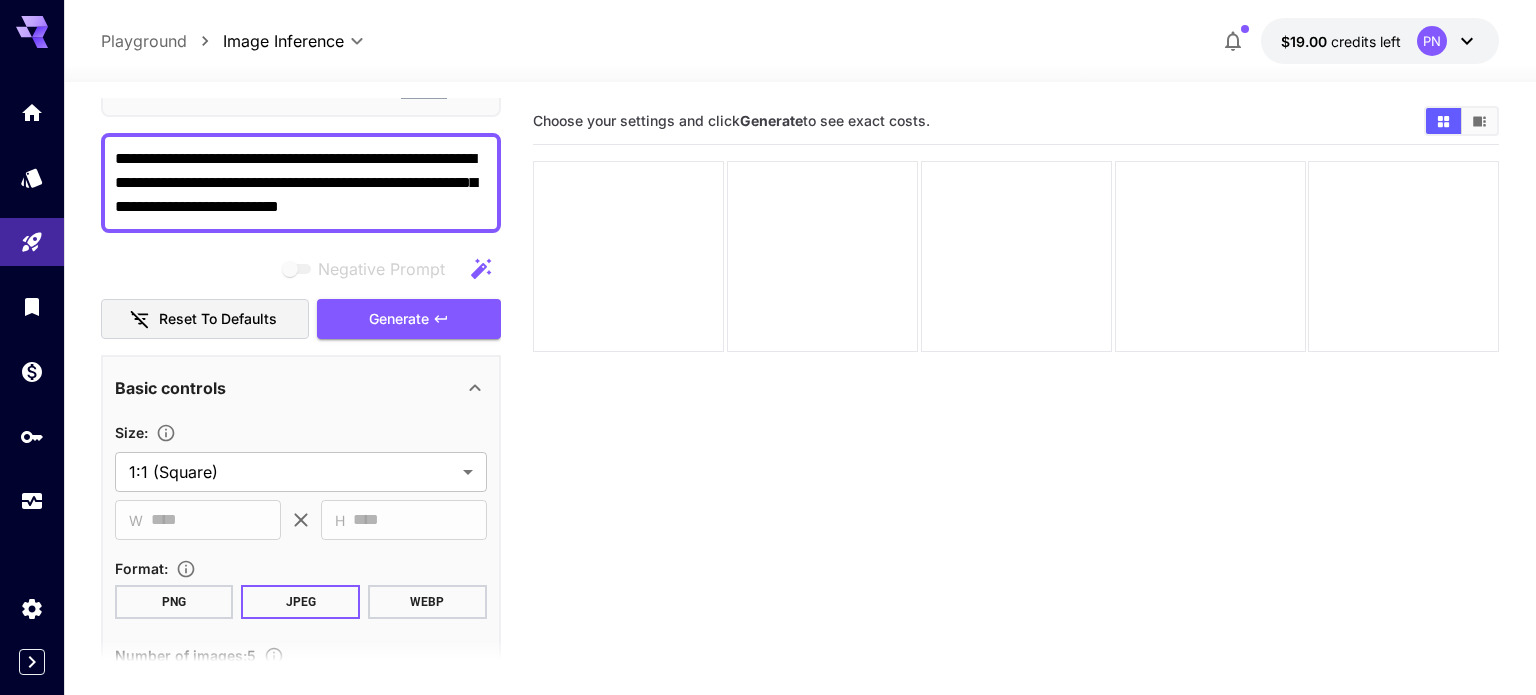 scroll, scrollTop: 155, scrollLeft: 0, axis: vertical 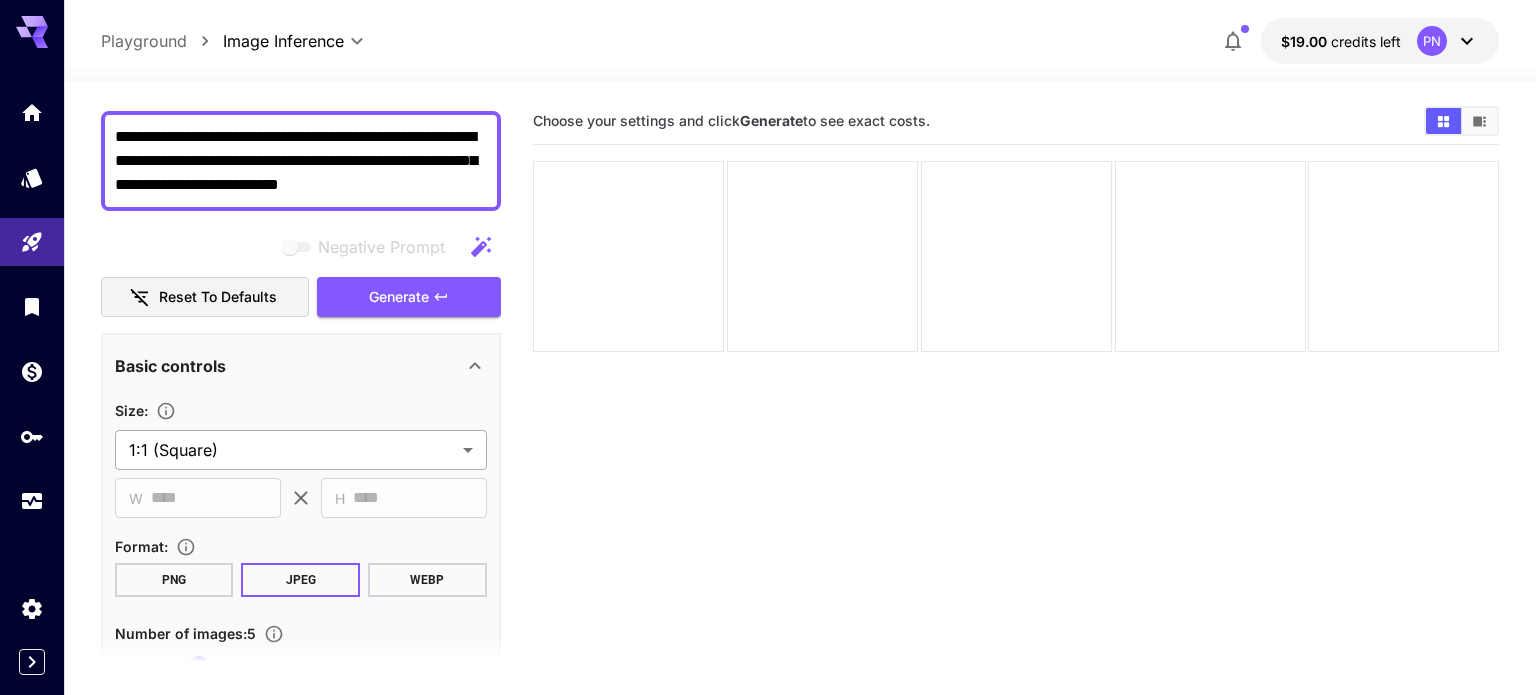type on "**********" 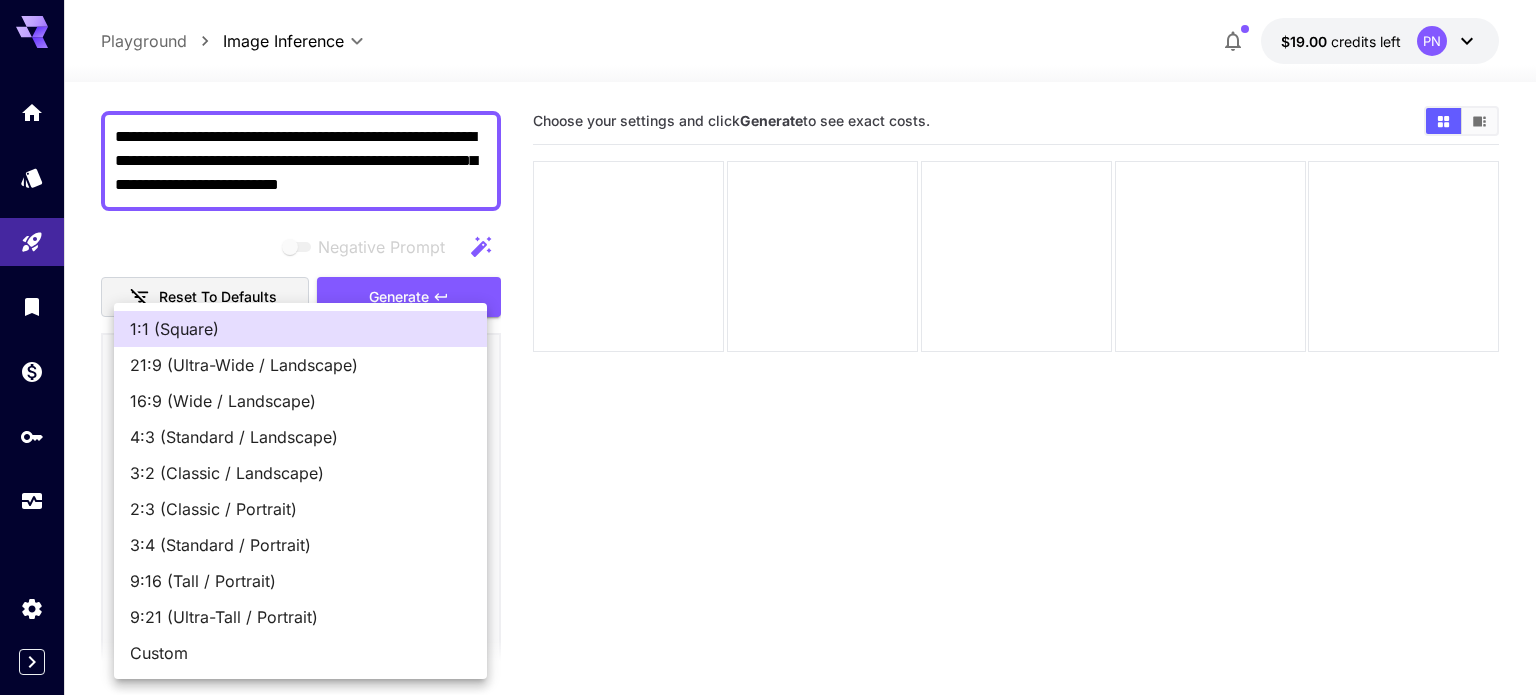click on "4:3 (Standard / Landscape)" at bounding box center (300, 437) 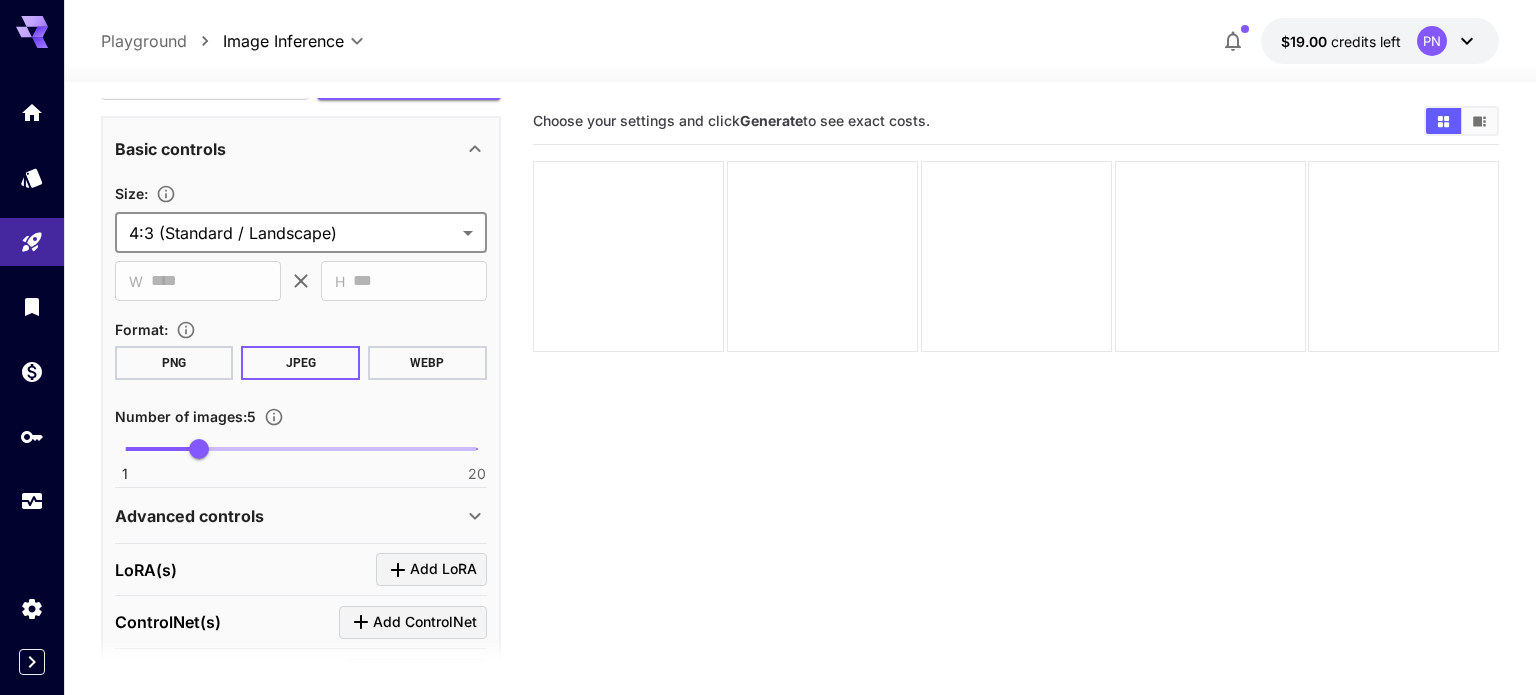 scroll, scrollTop: 416, scrollLeft: 0, axis: vertical 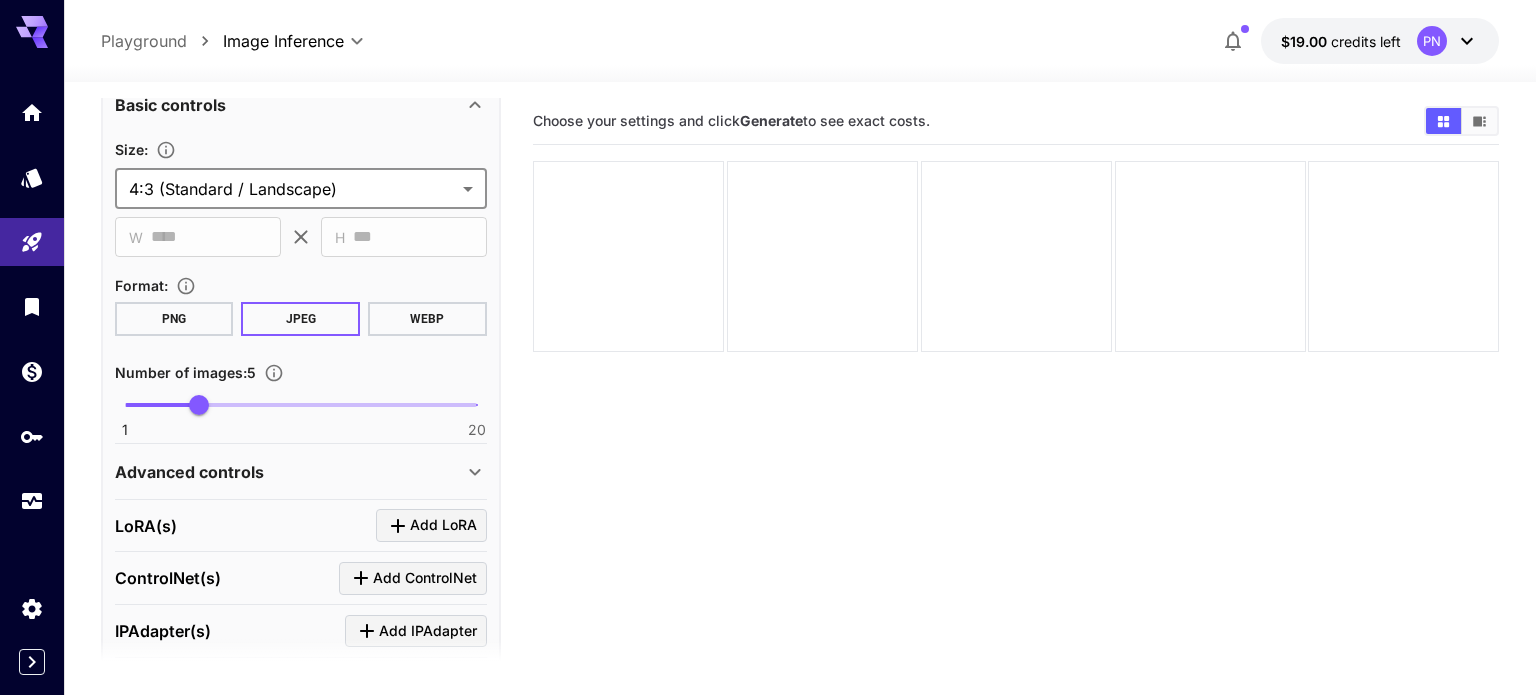 click on "1 20 5" at bounding box center (301, 405) 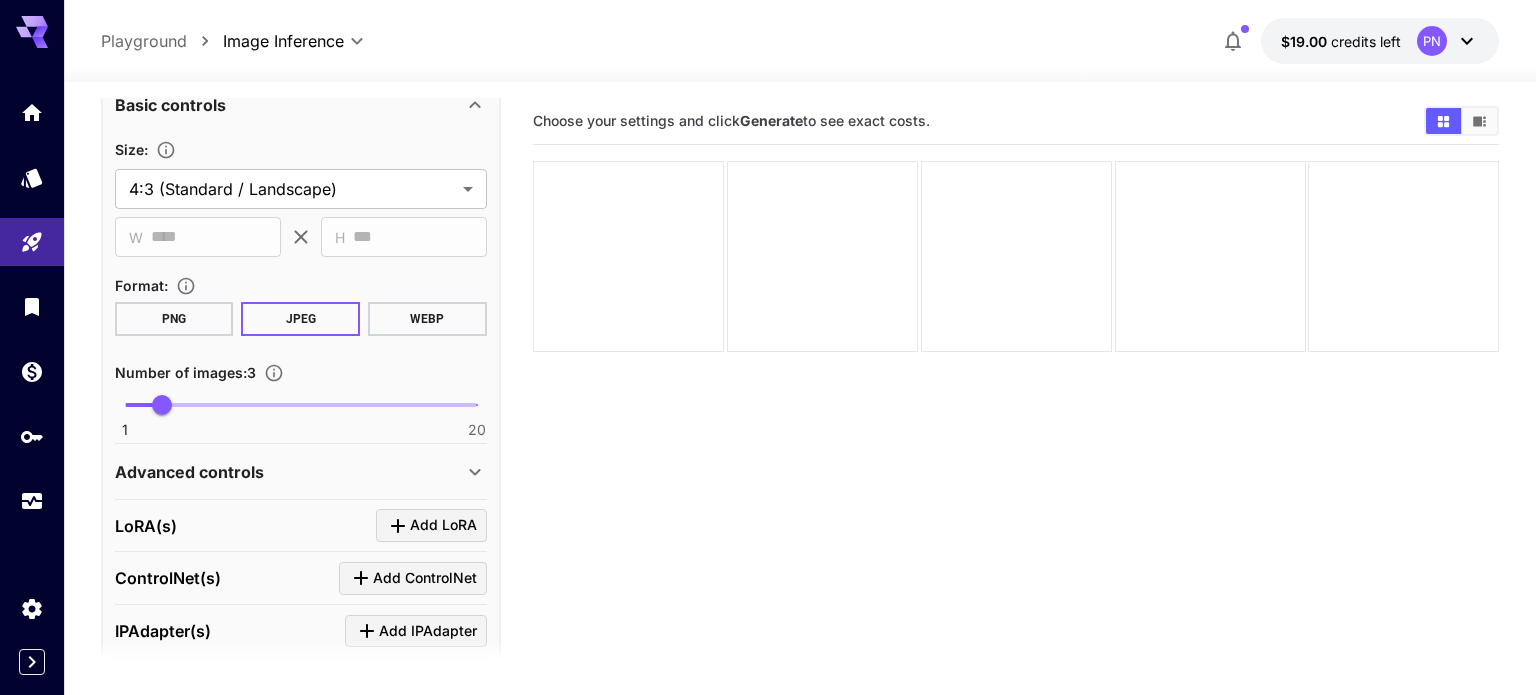 scroll, scrollTop: 0, scrollLeft: 0, axis: both 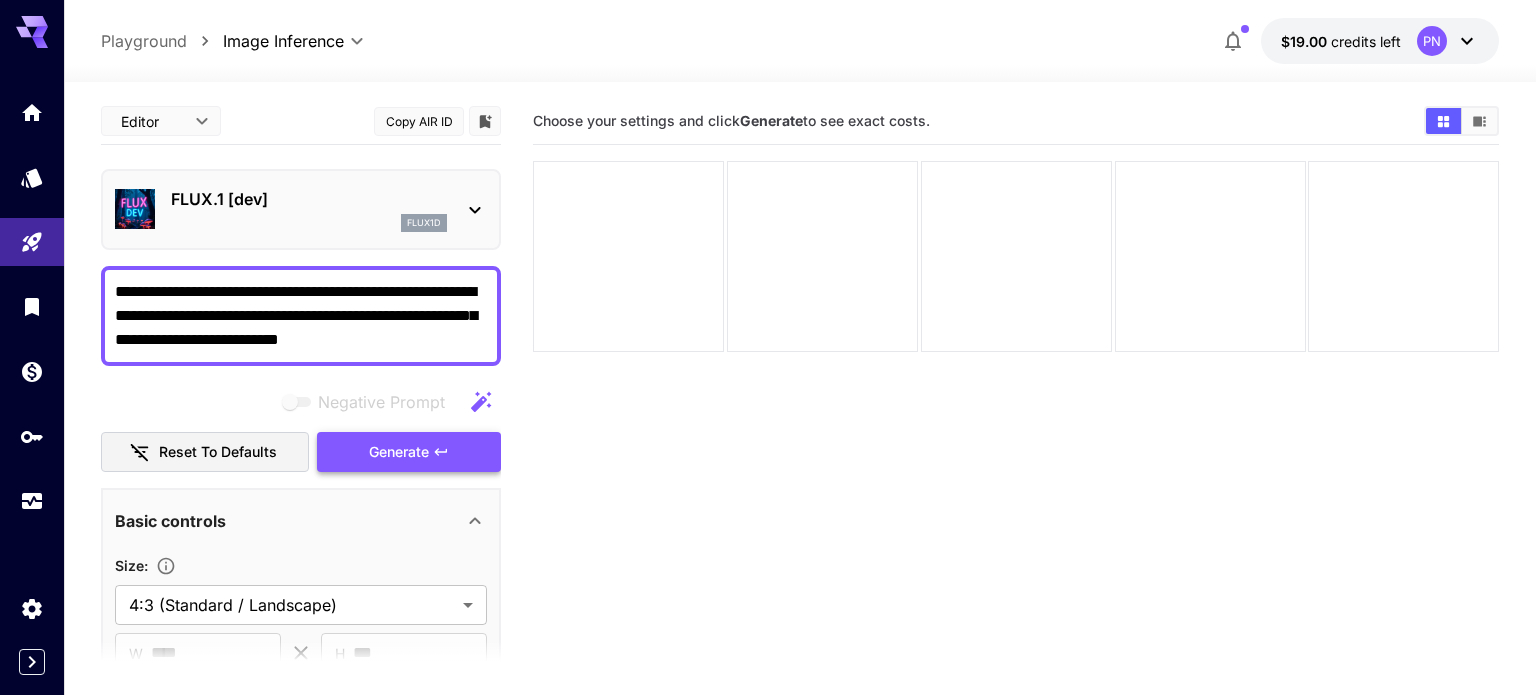 click on "Generate" at bounding box center (409, 452) 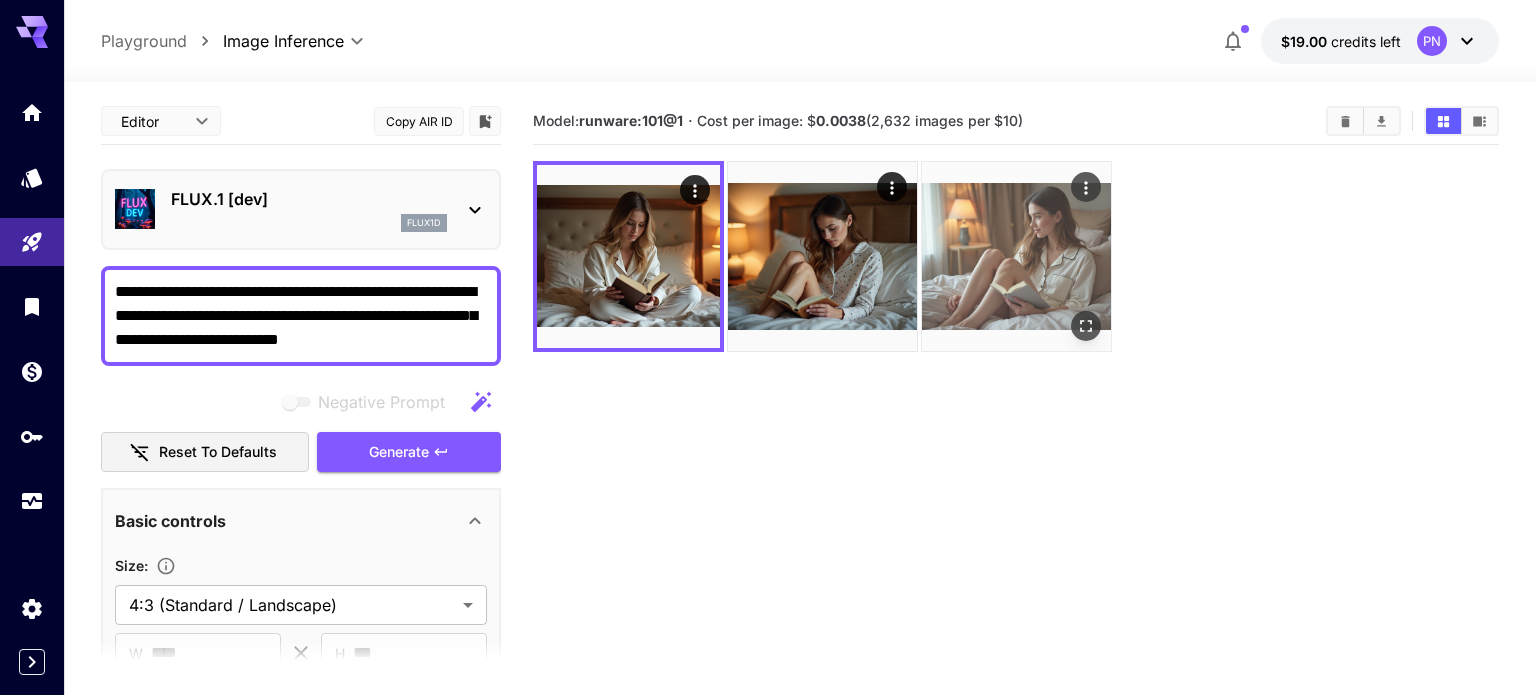 click at bounding box center [1016, 256] 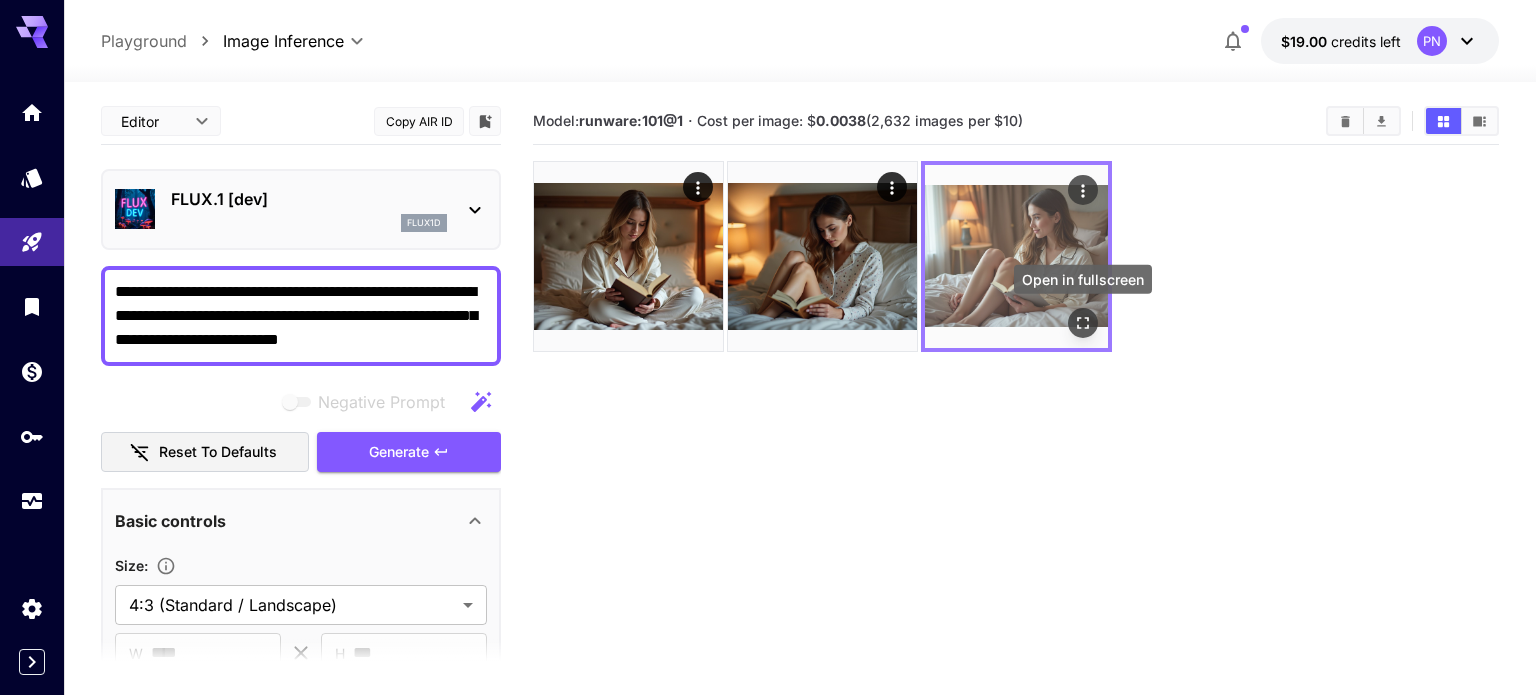 click 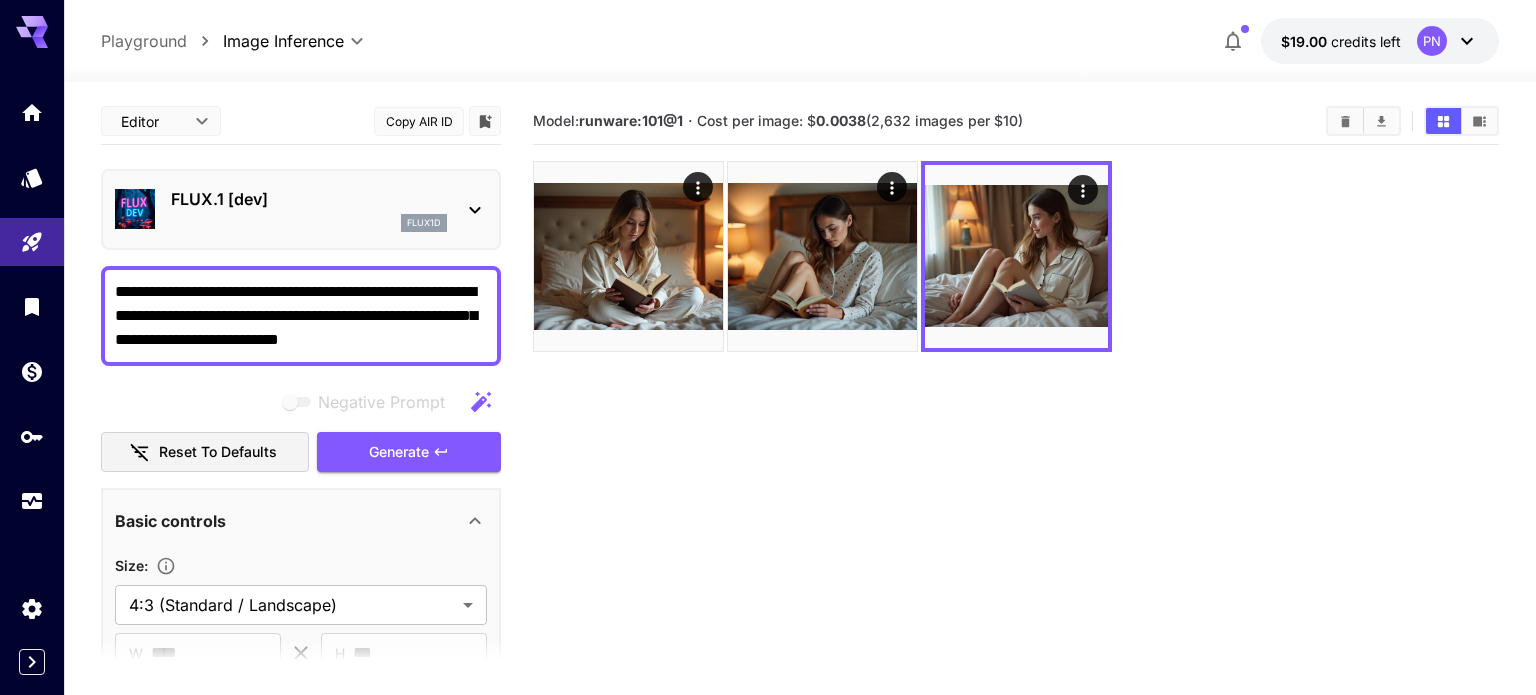 click on "flux1d" at bounding box center [424, 223] 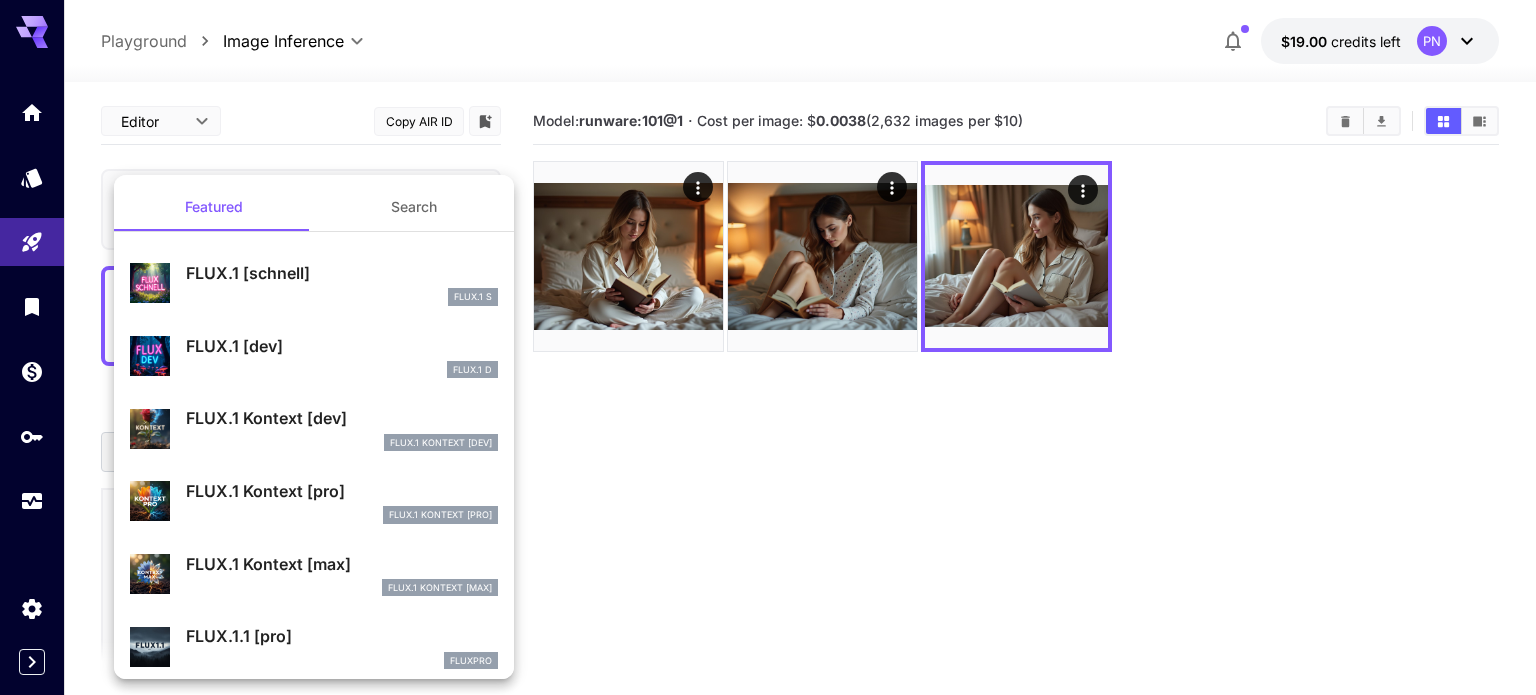 click on "FLUX.1 S" at bounding box center (342, 297) 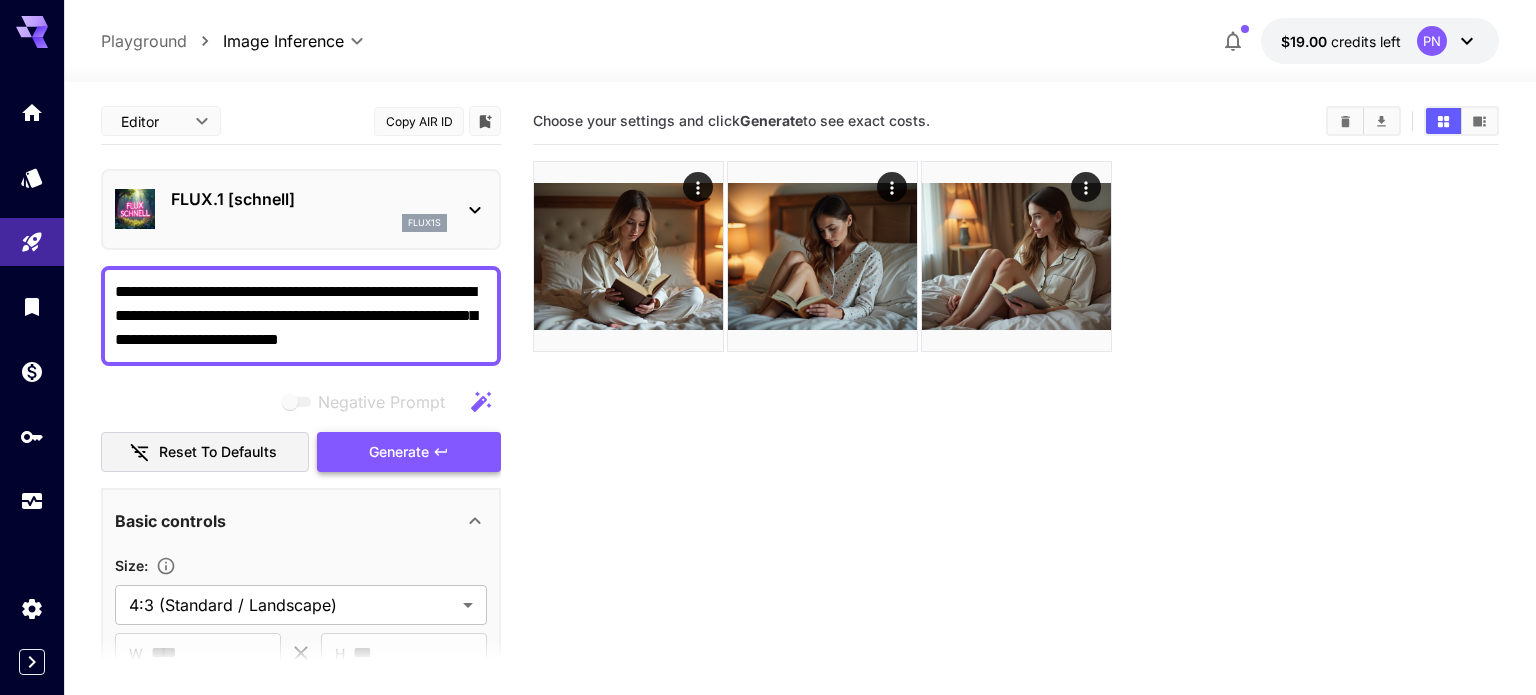 click on "Generate" at bounding box center (399, 452) 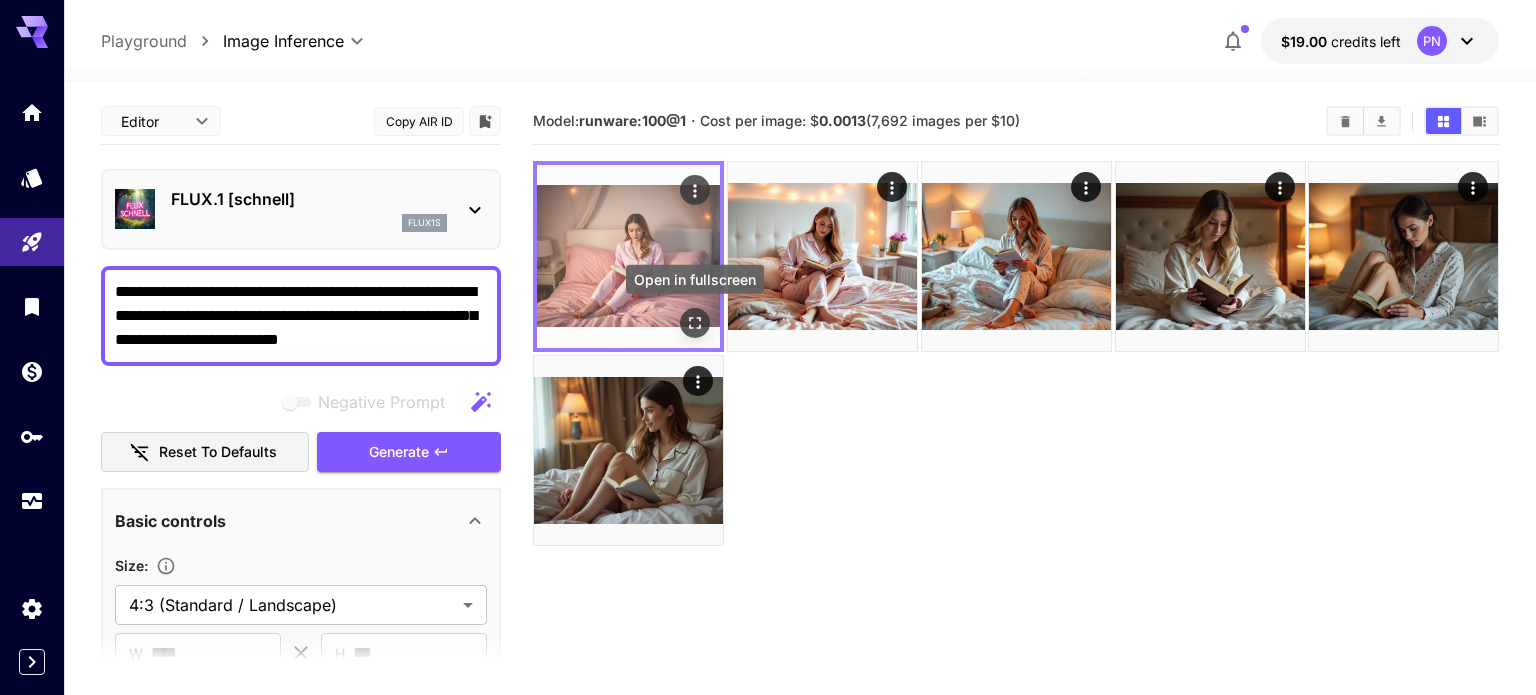click 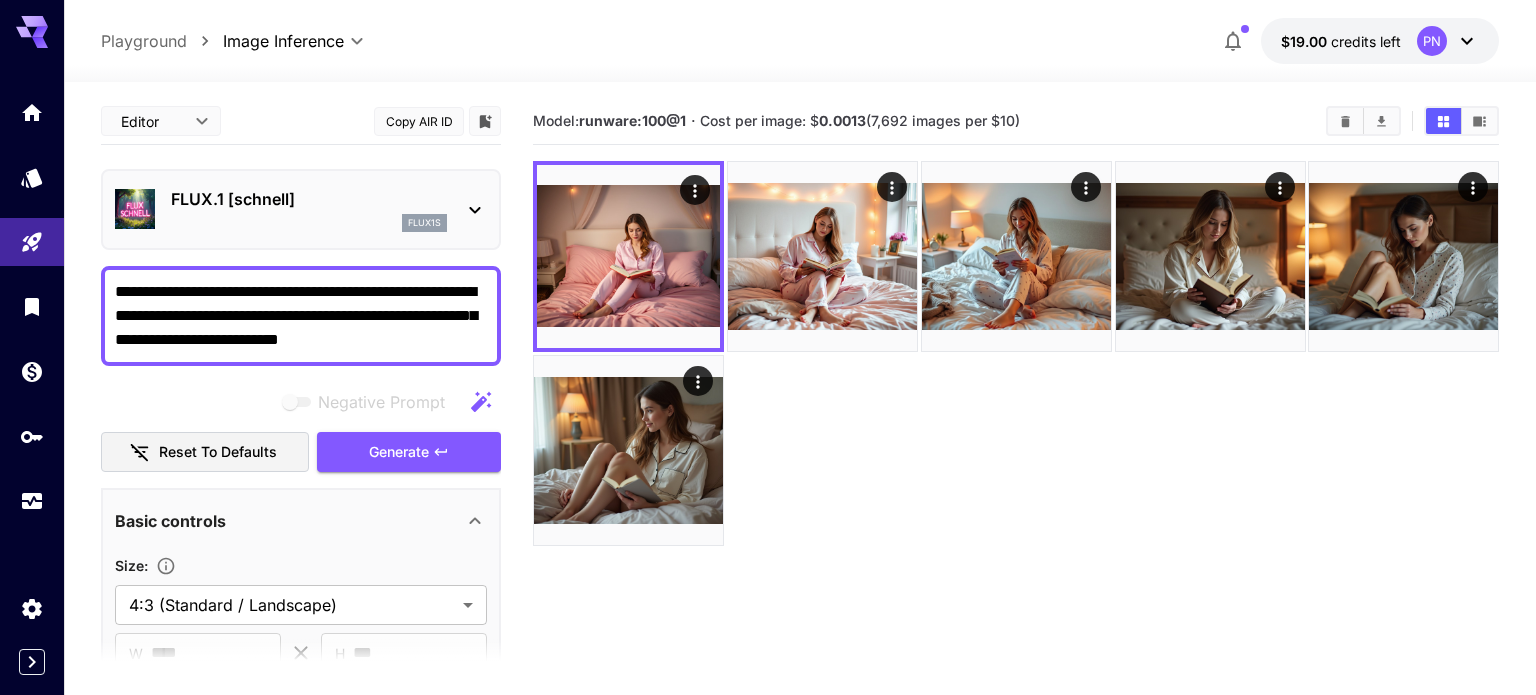 click on "FLUX.1 [schnell] flux1s" at bounding box center (301, 209) 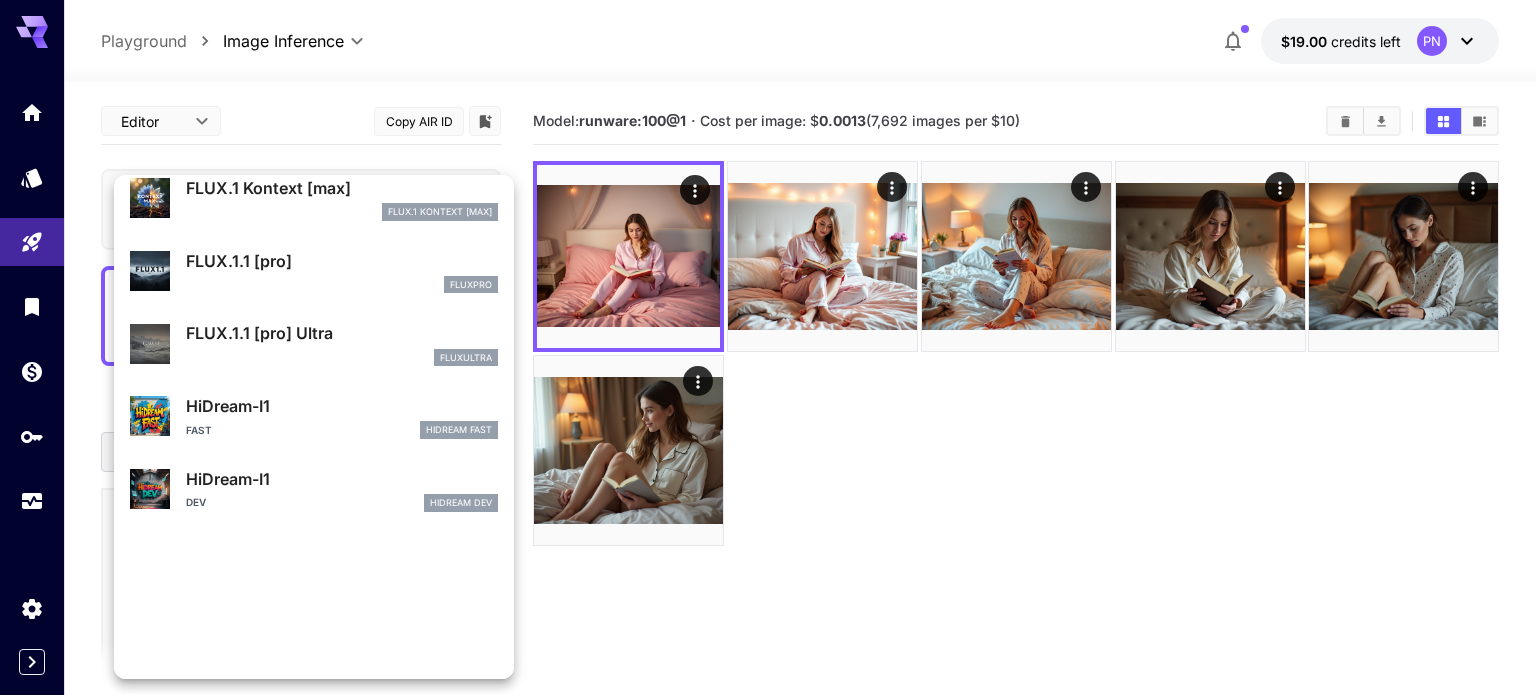 scroll, scrollTop: 0, scrollLeft: 0, axis: both 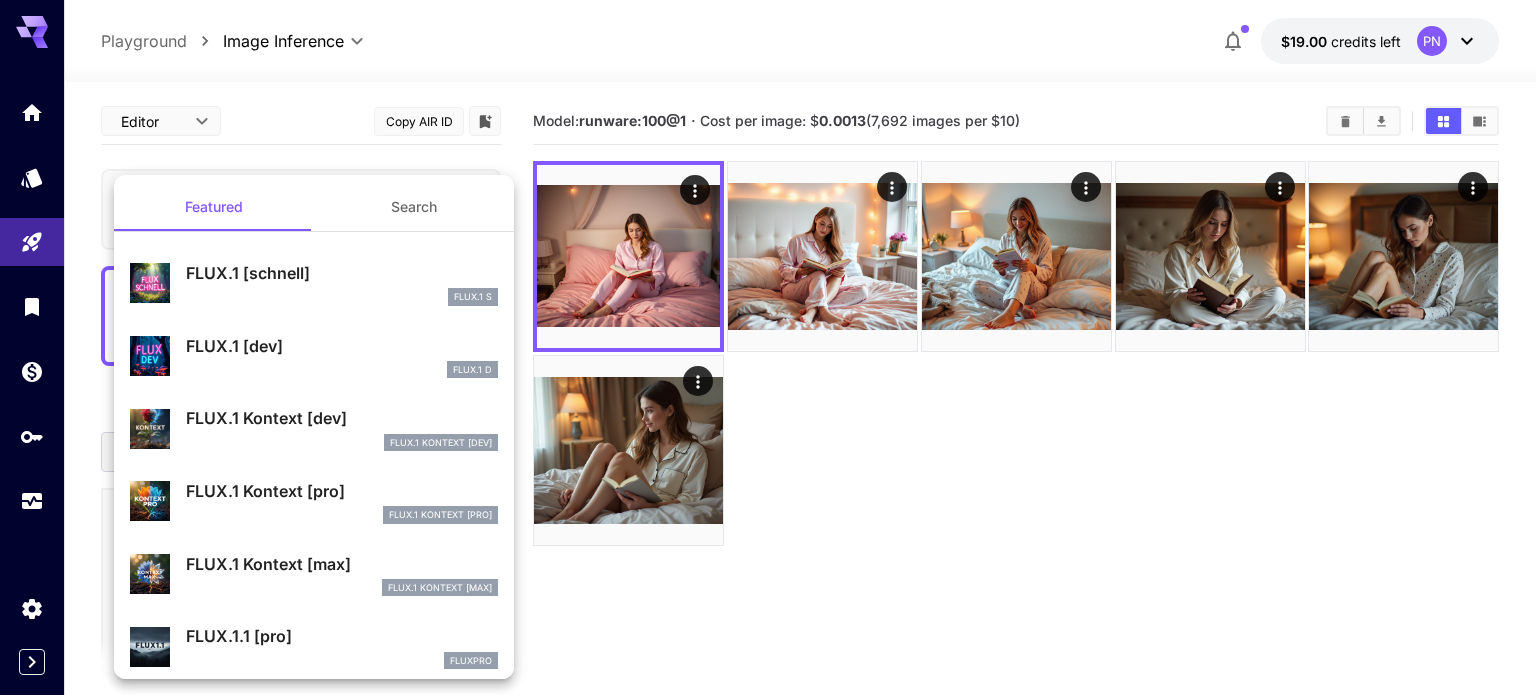 click at bounding box center (768, 347) 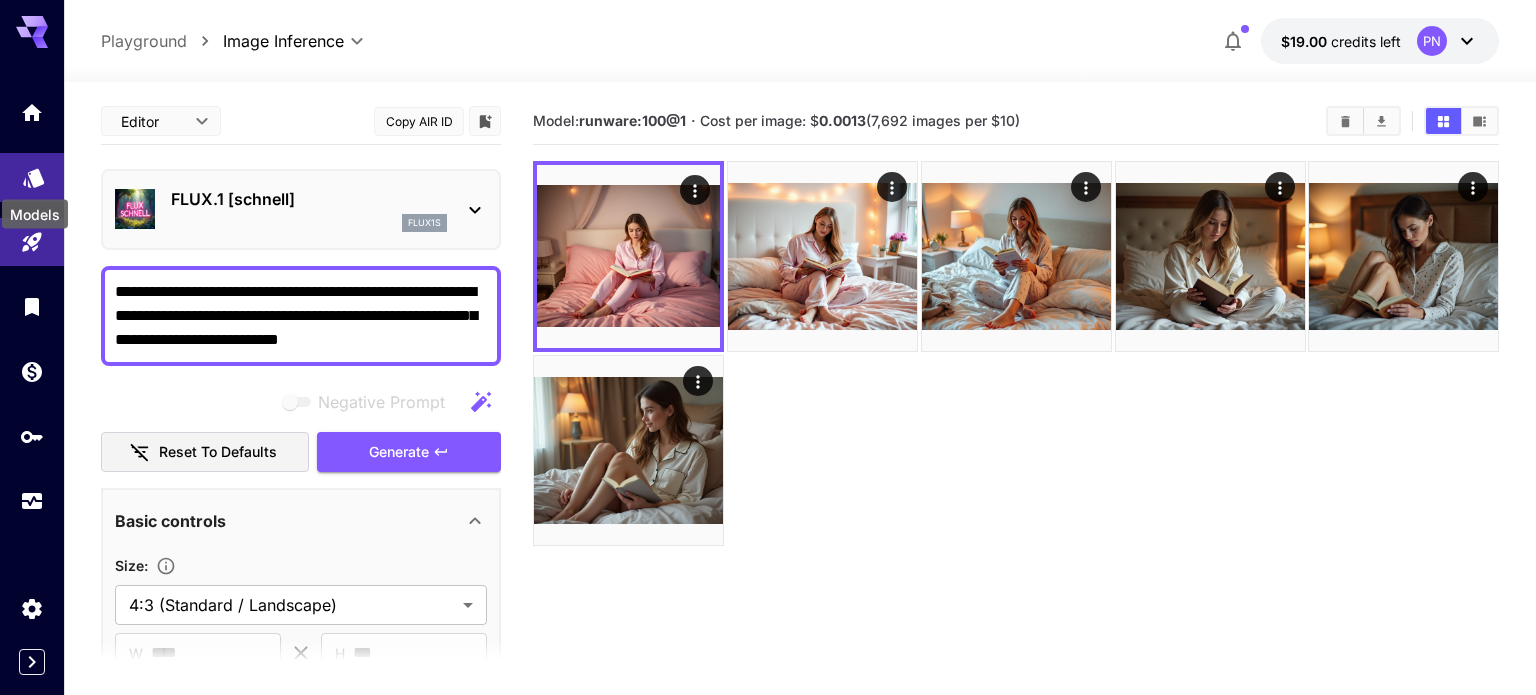 click 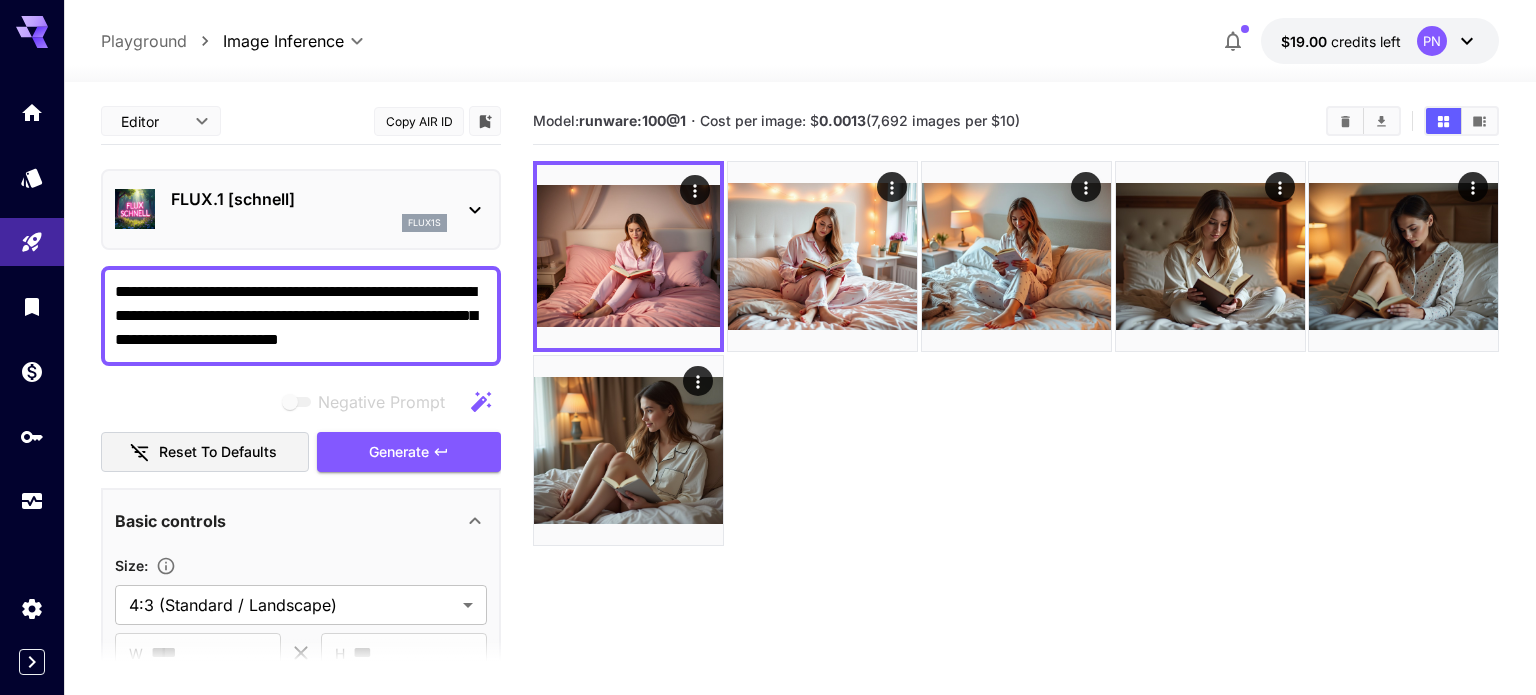 click on "FLUX.1 [schnell] flux1s" at bounding box center [301, 209] 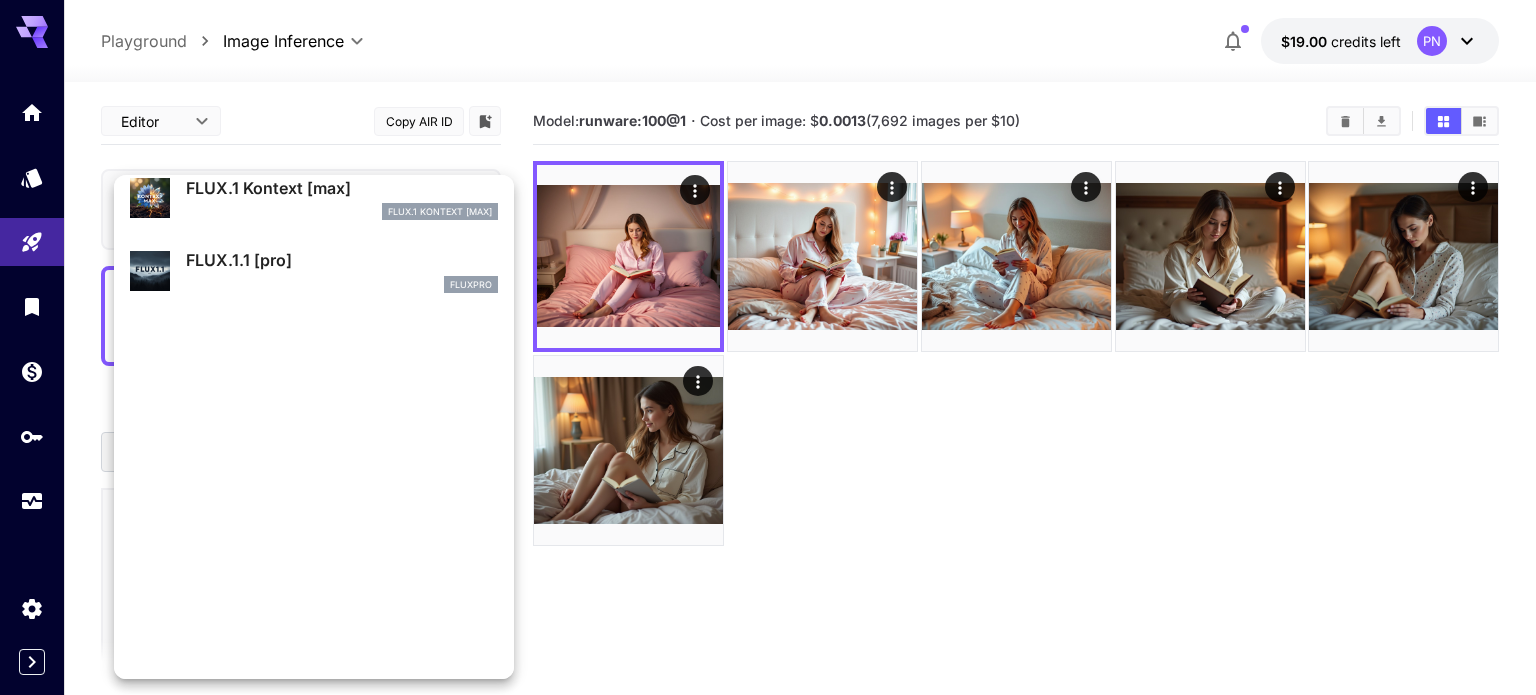 scroll, scrollTop: 0, scrollLeft: 0, axis: both 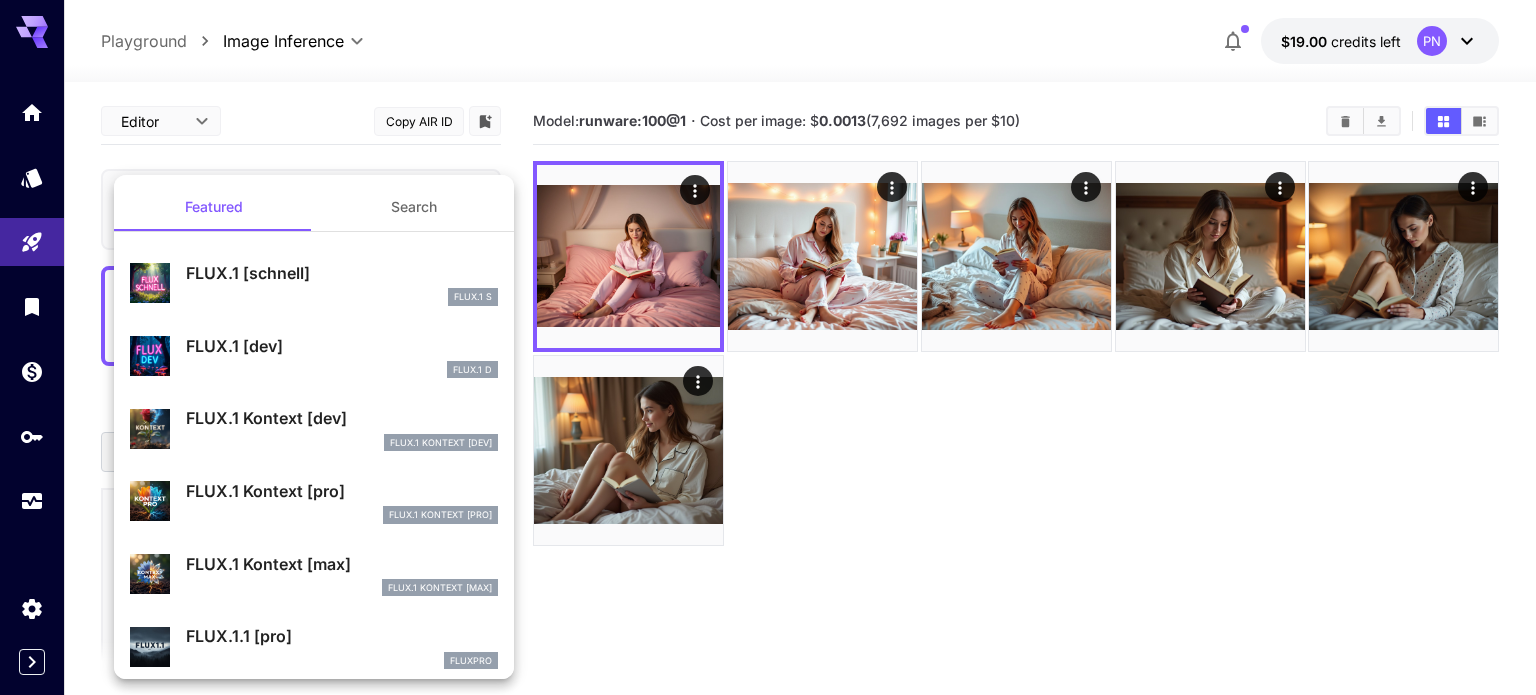 click on "Search" at bounding box center [414, 207] 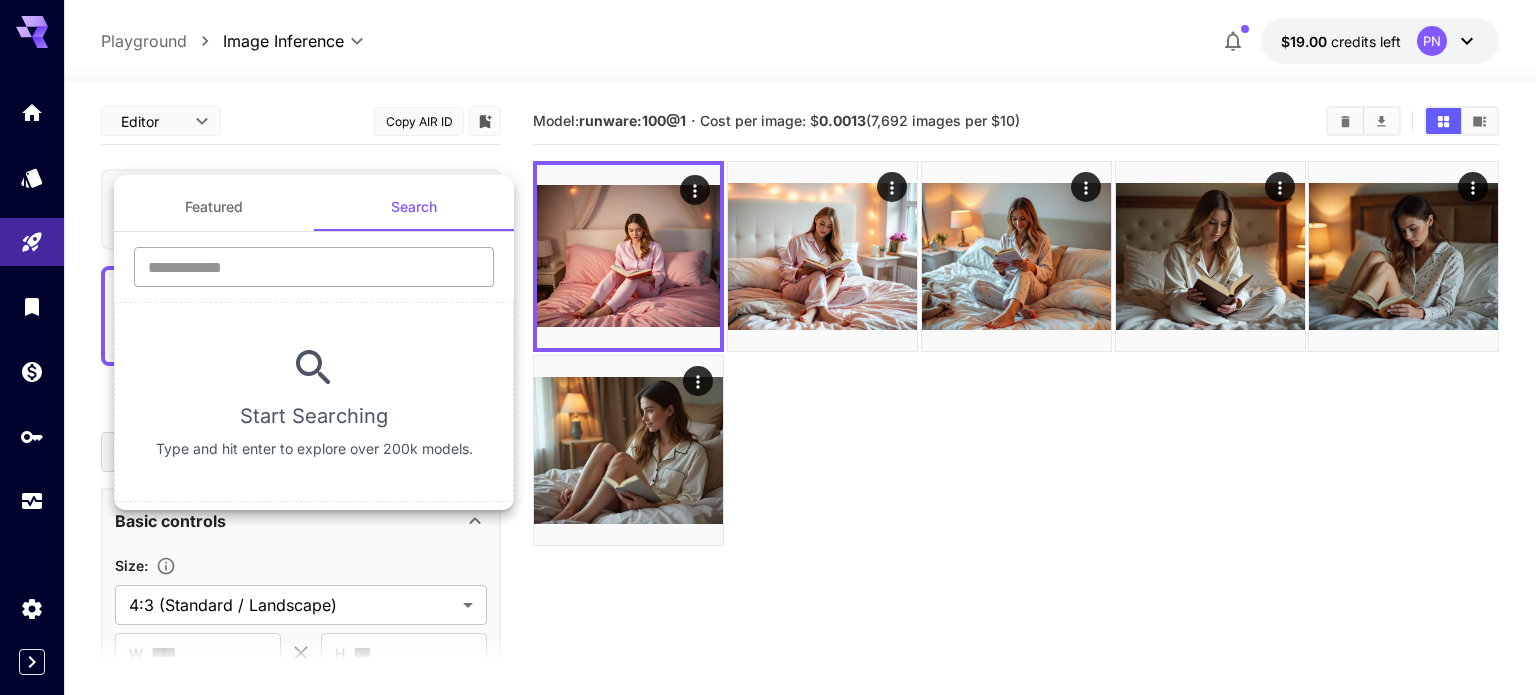 click at bounding box center (314, 267) 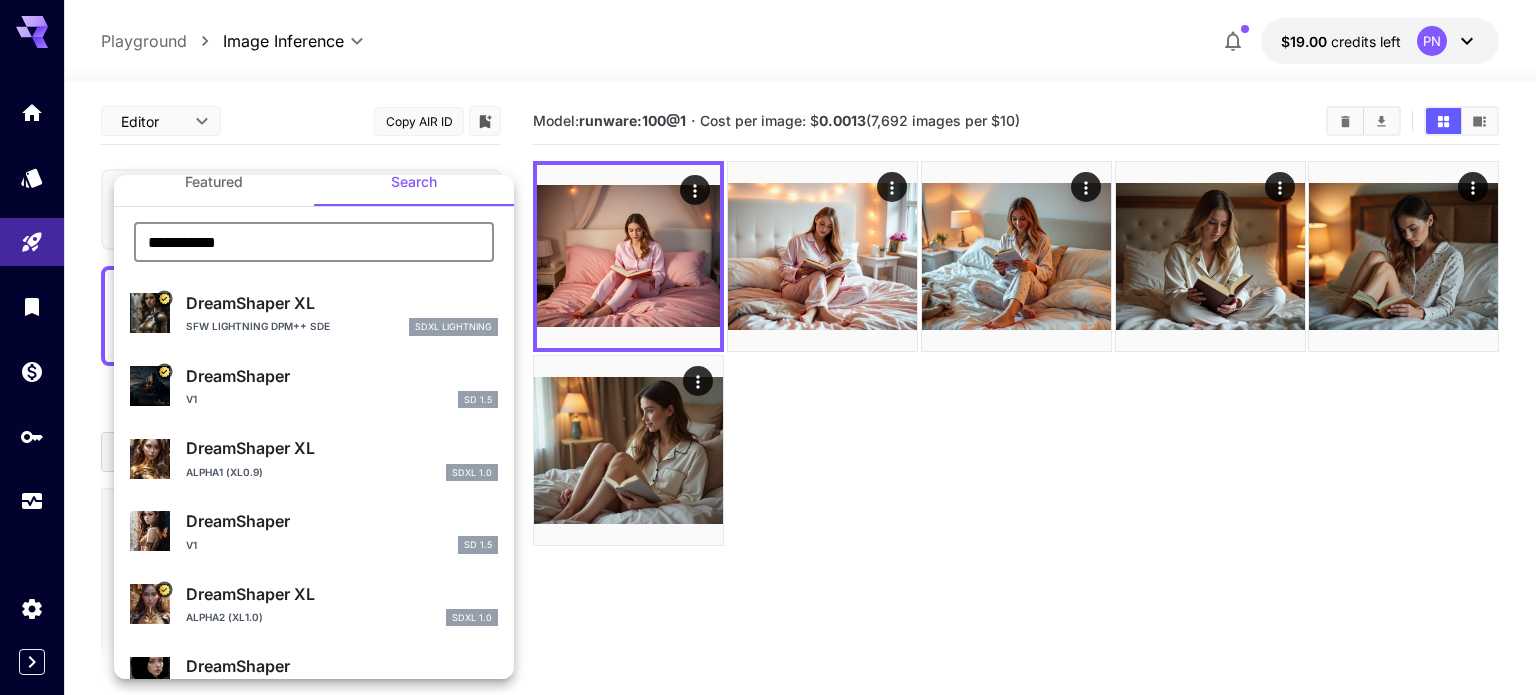 scroll, scrollTop: 0, scrollLeft: 0, axis: both 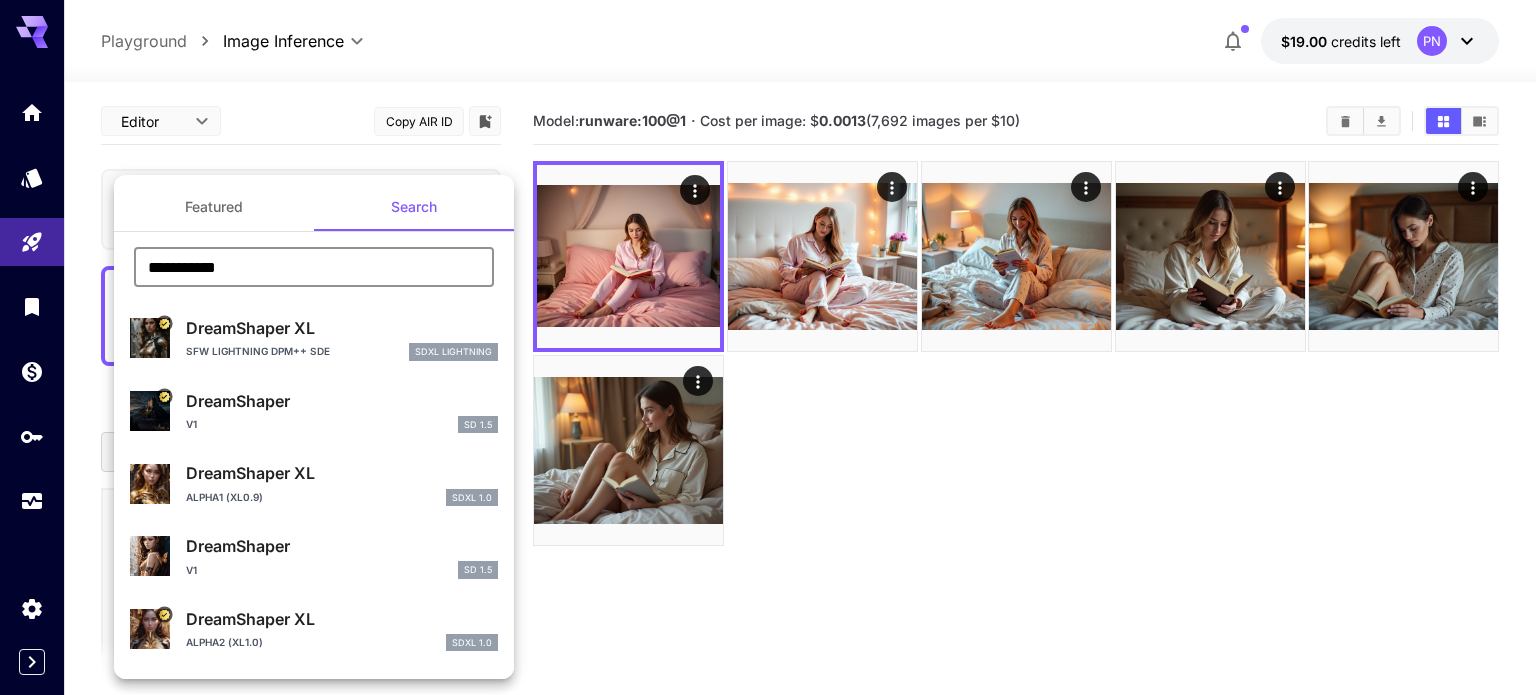 type on "**********" 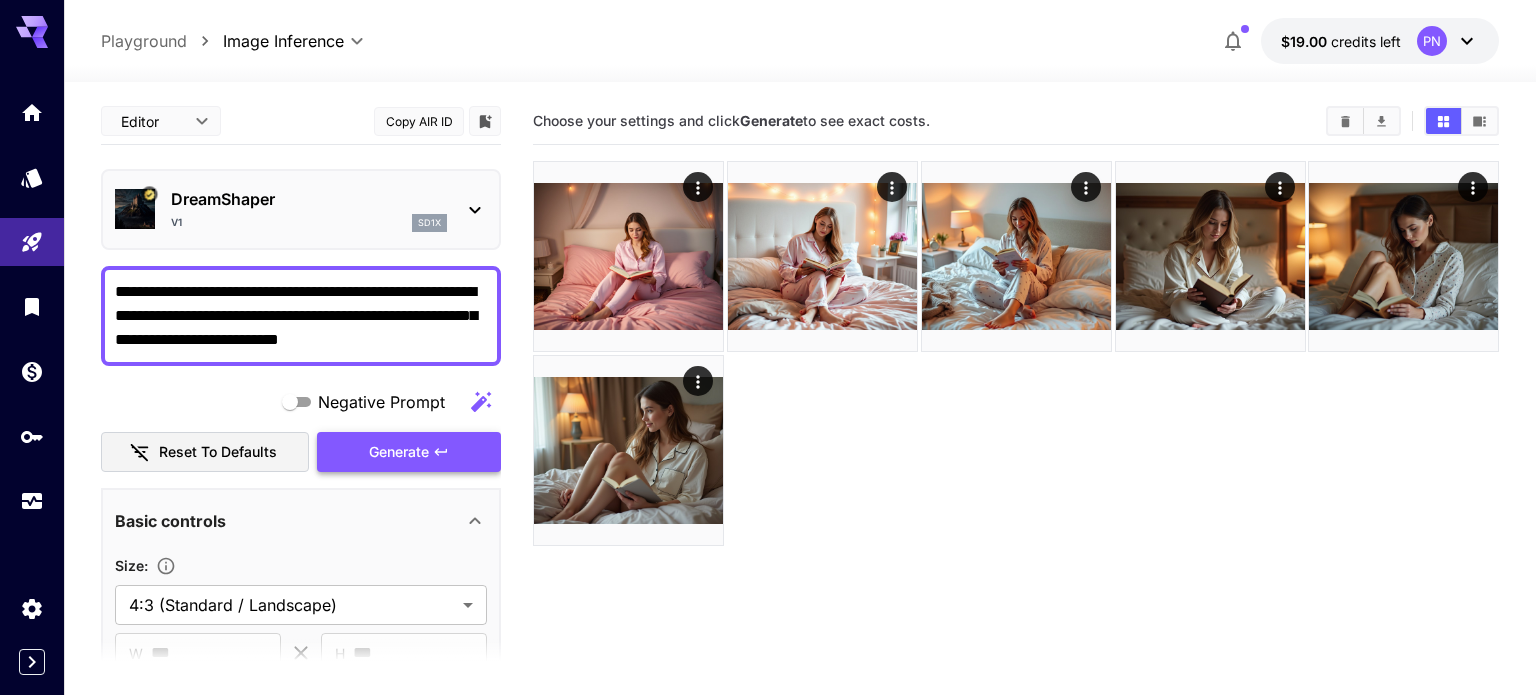 scroll, scrollTop: 89, scrollLeft: 0, axis: vertical 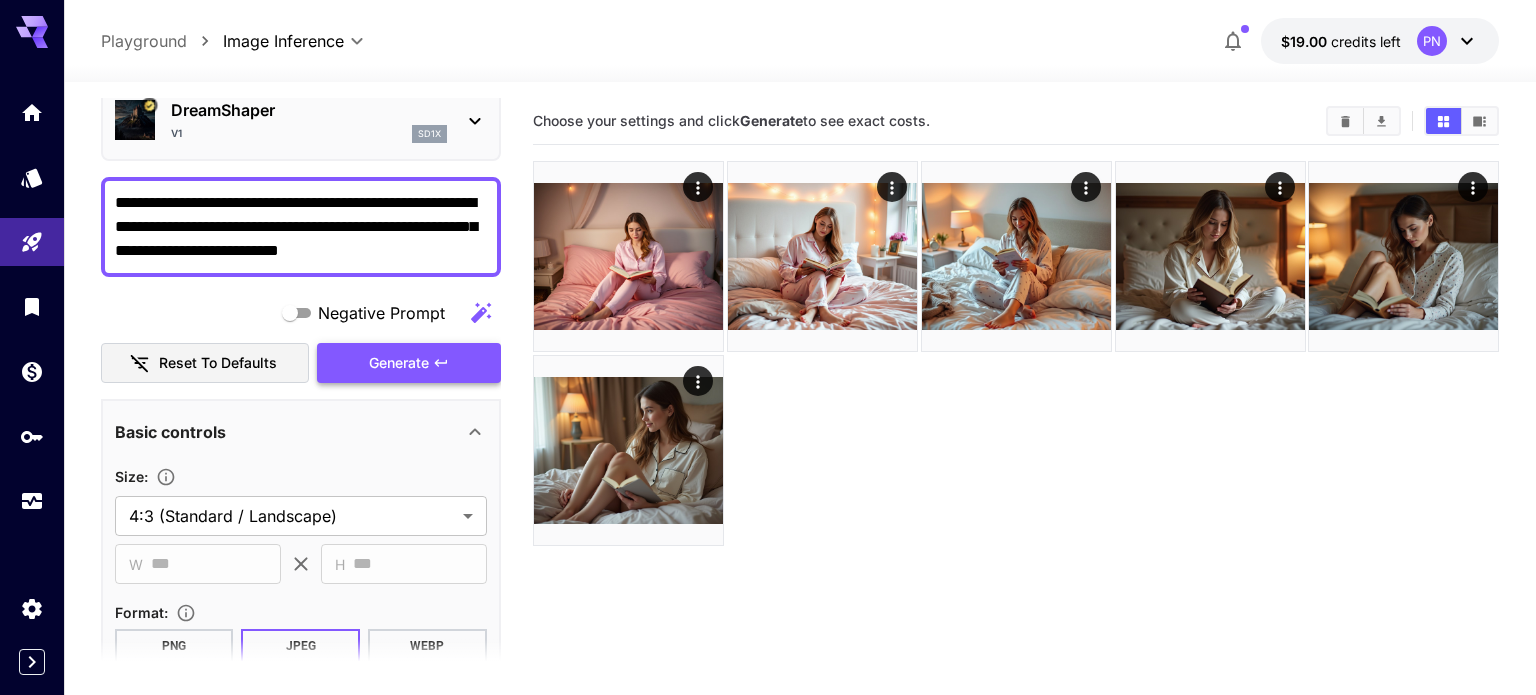 click on "Generate" at bounding box center [399, 363] 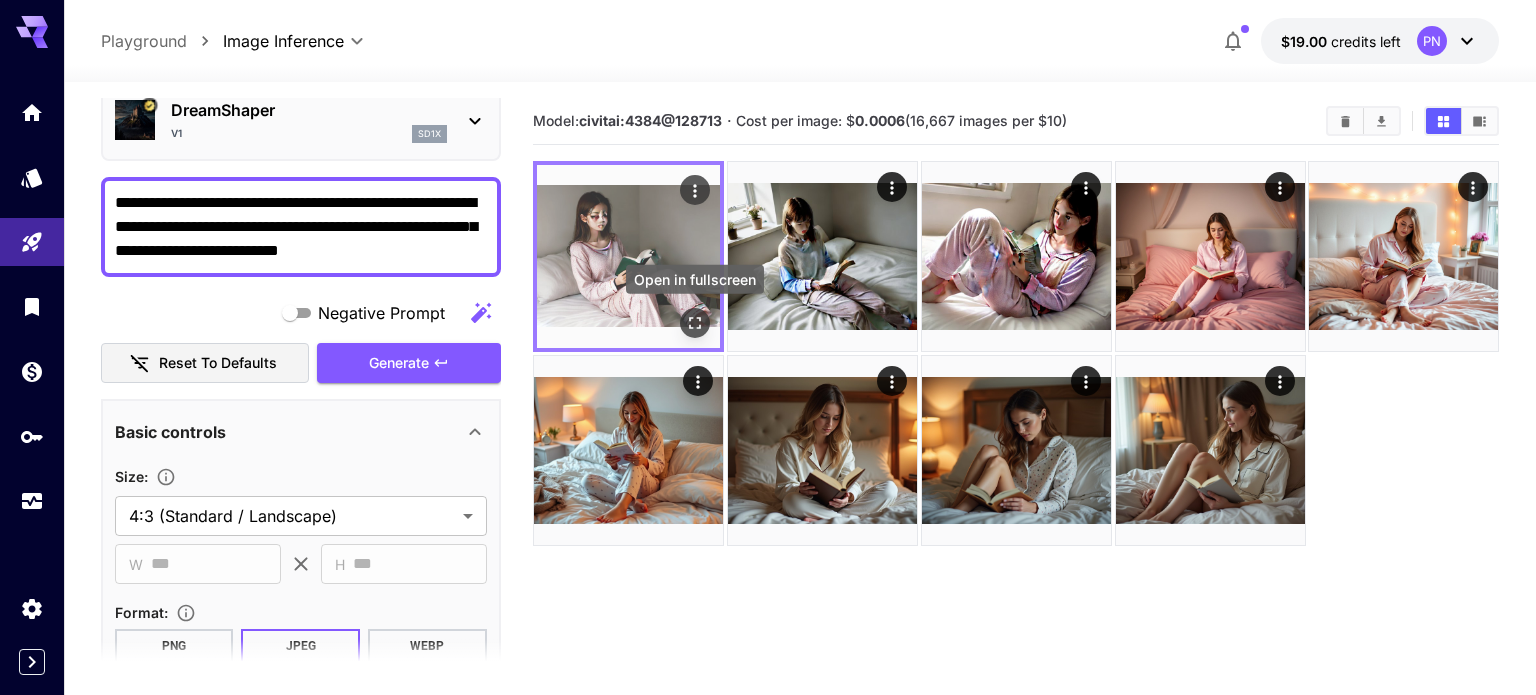 click 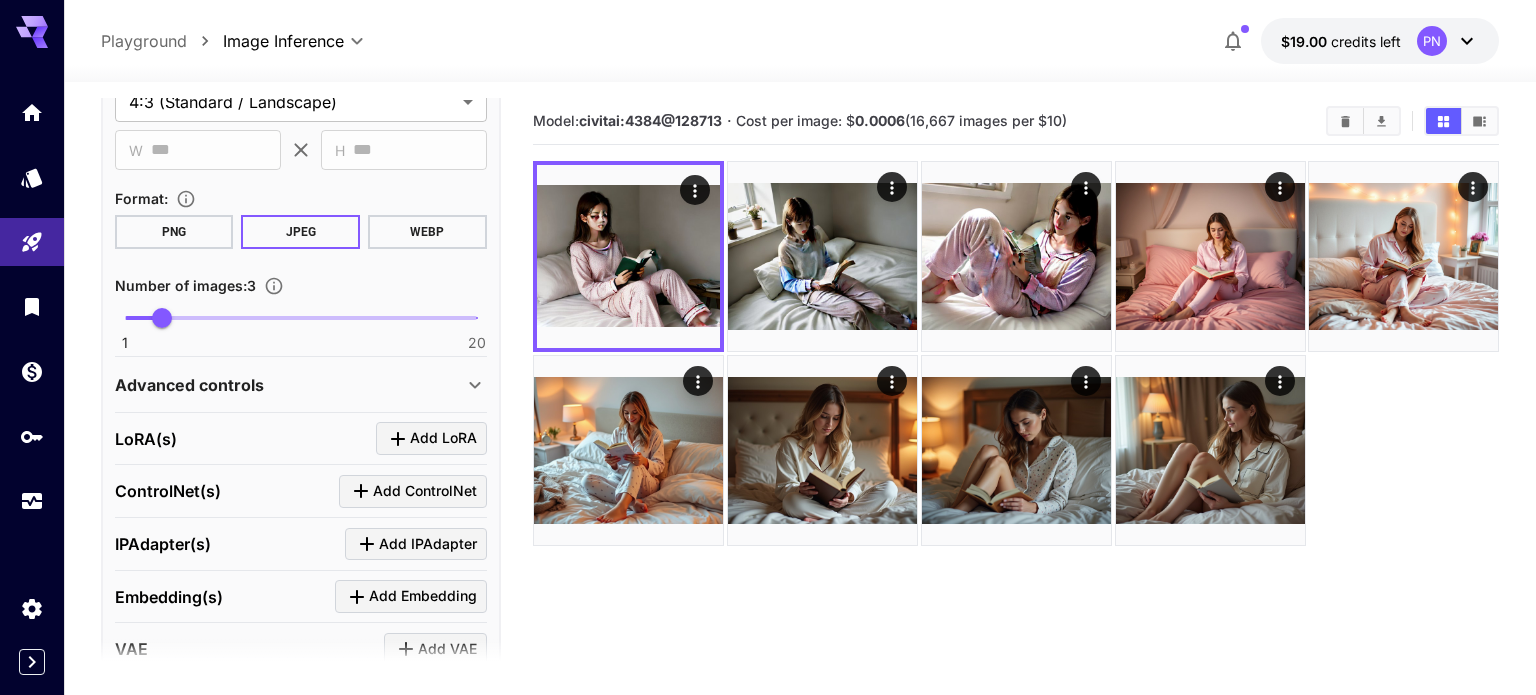 scroll, scrollTop: 496, scrollLeft: 0, axis: vertical 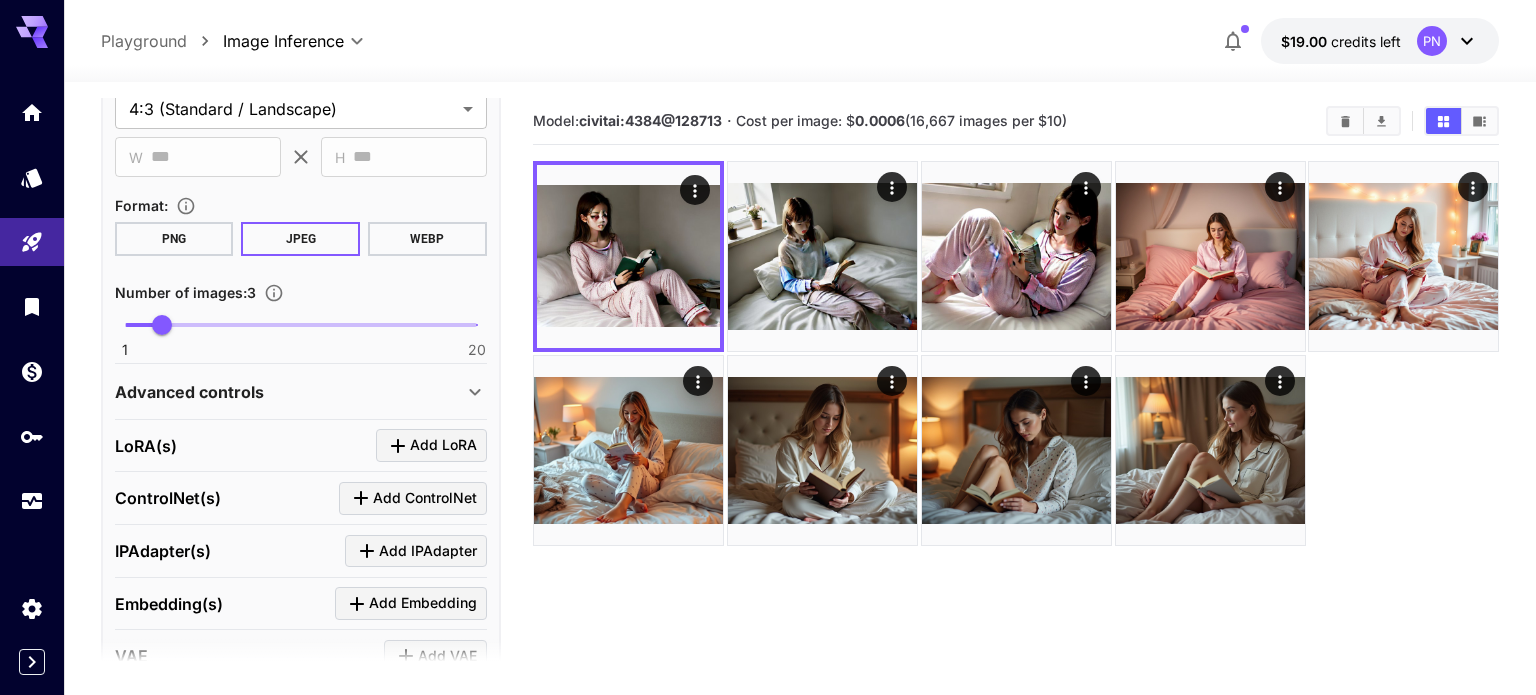 click on "Advanced controls" at bounding box center [189, 392] 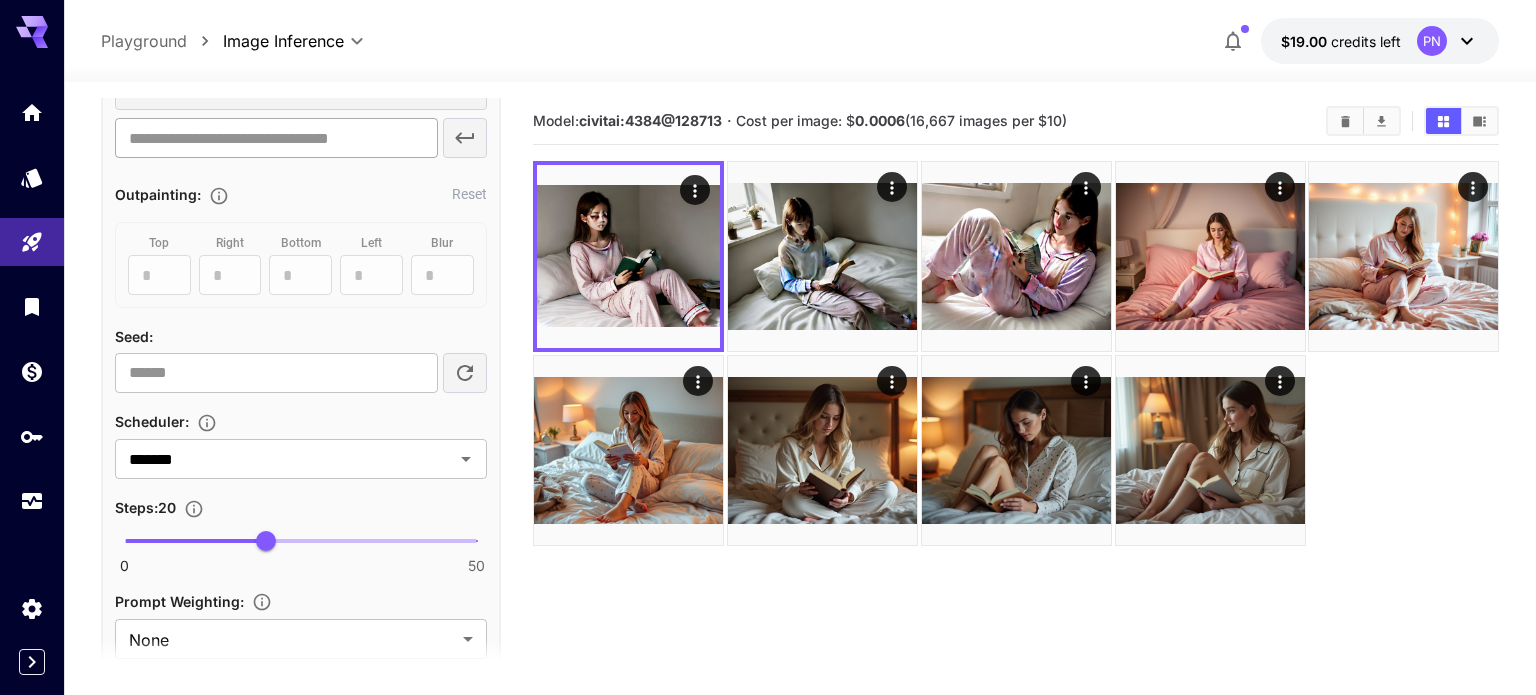 scroll, scrollTop: 1031, scrollLeft: 0, axis: vertical 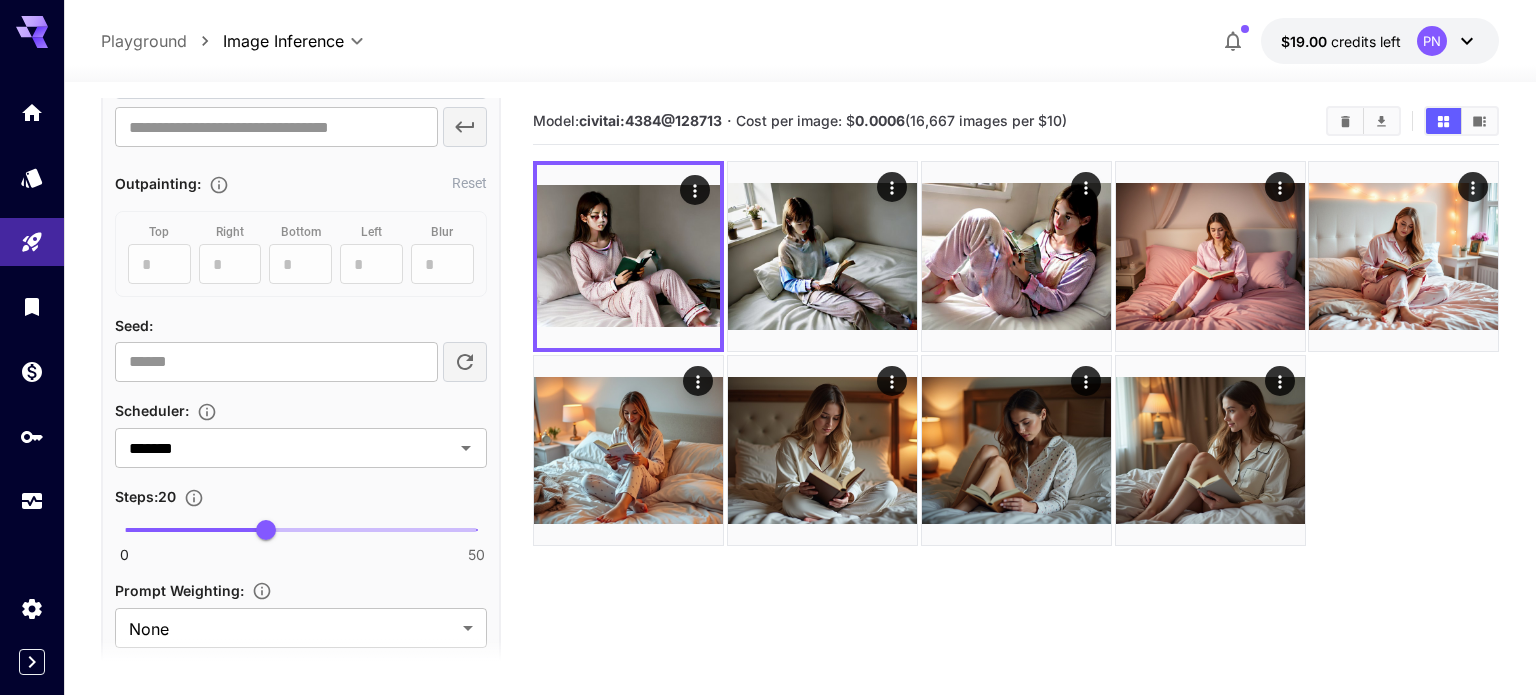 click on "0 50 20" at bounding box center [301, 530] 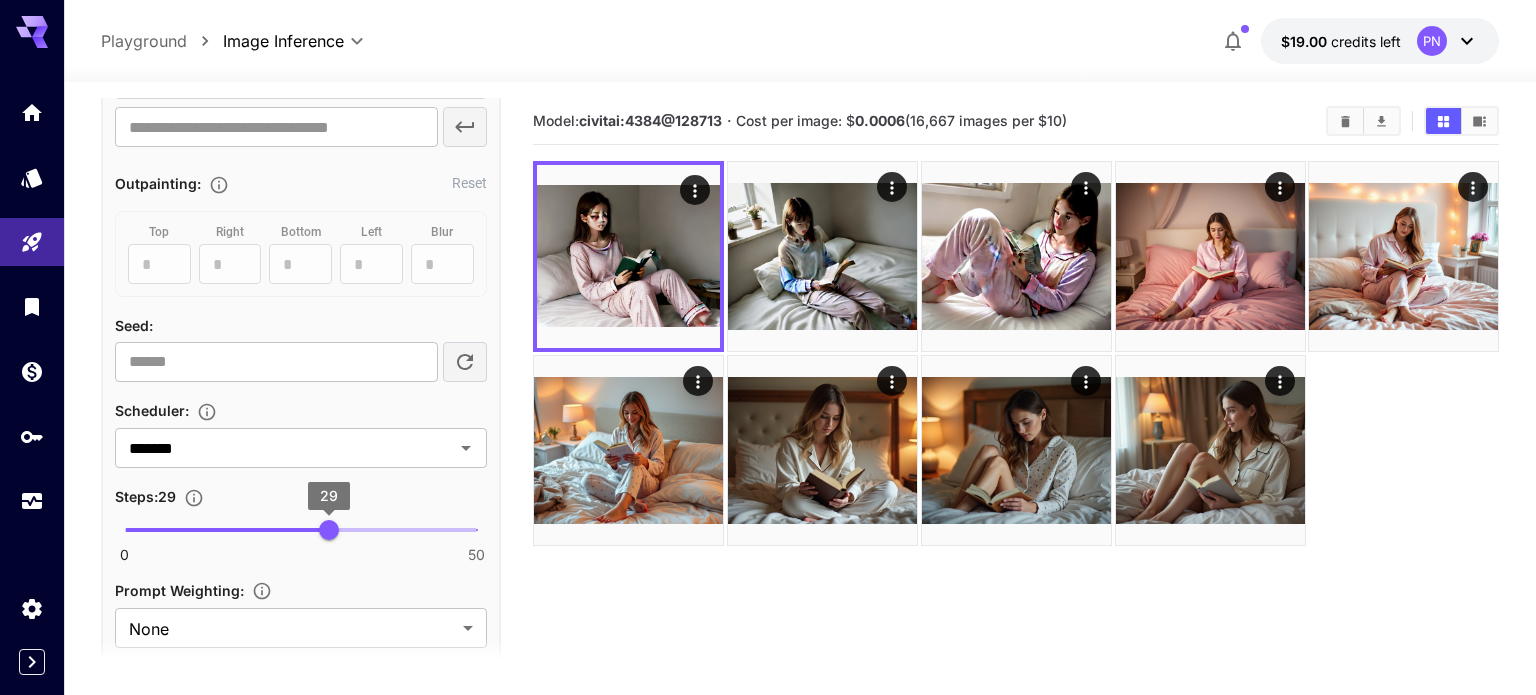 type on "**" 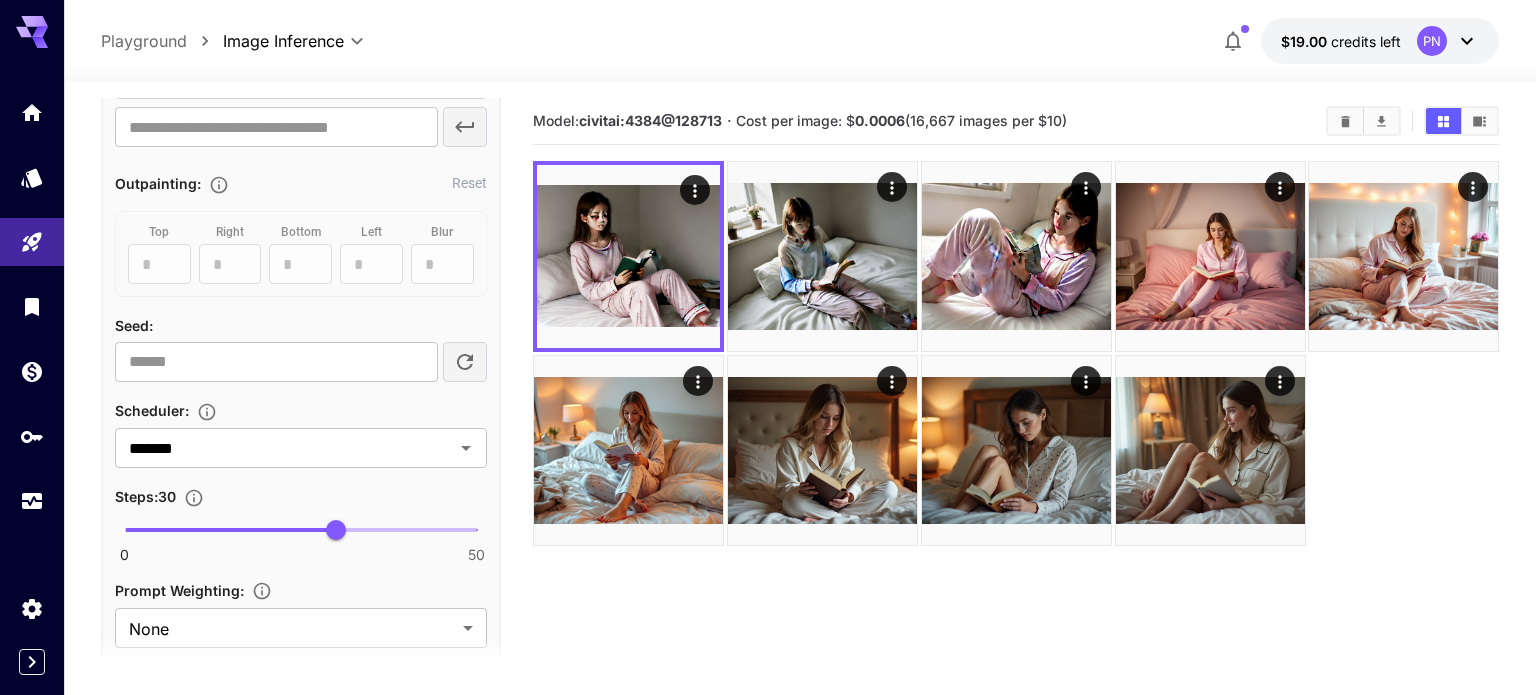 scroll, scrollTop: 0, scrollLeft: 0, axis: both 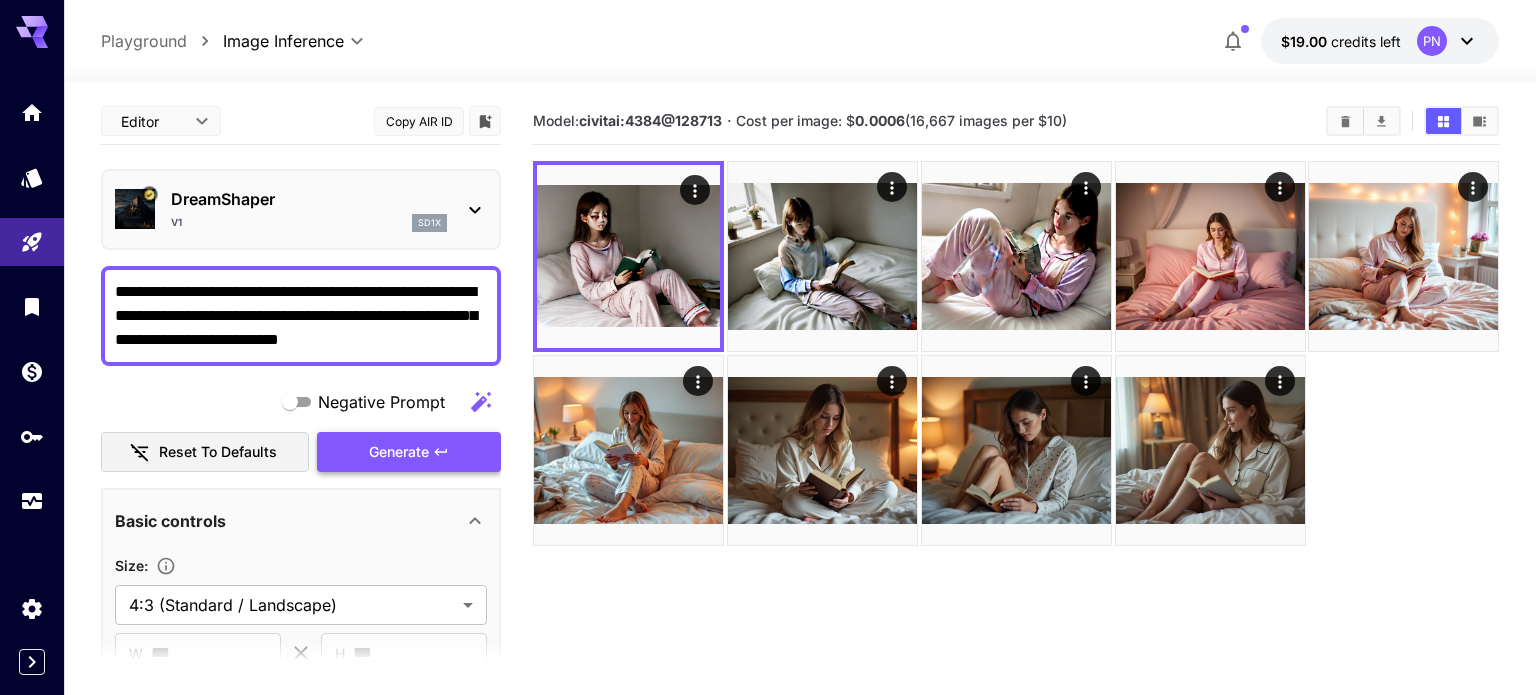 click on "Generate" at bounding box center (409, 452) 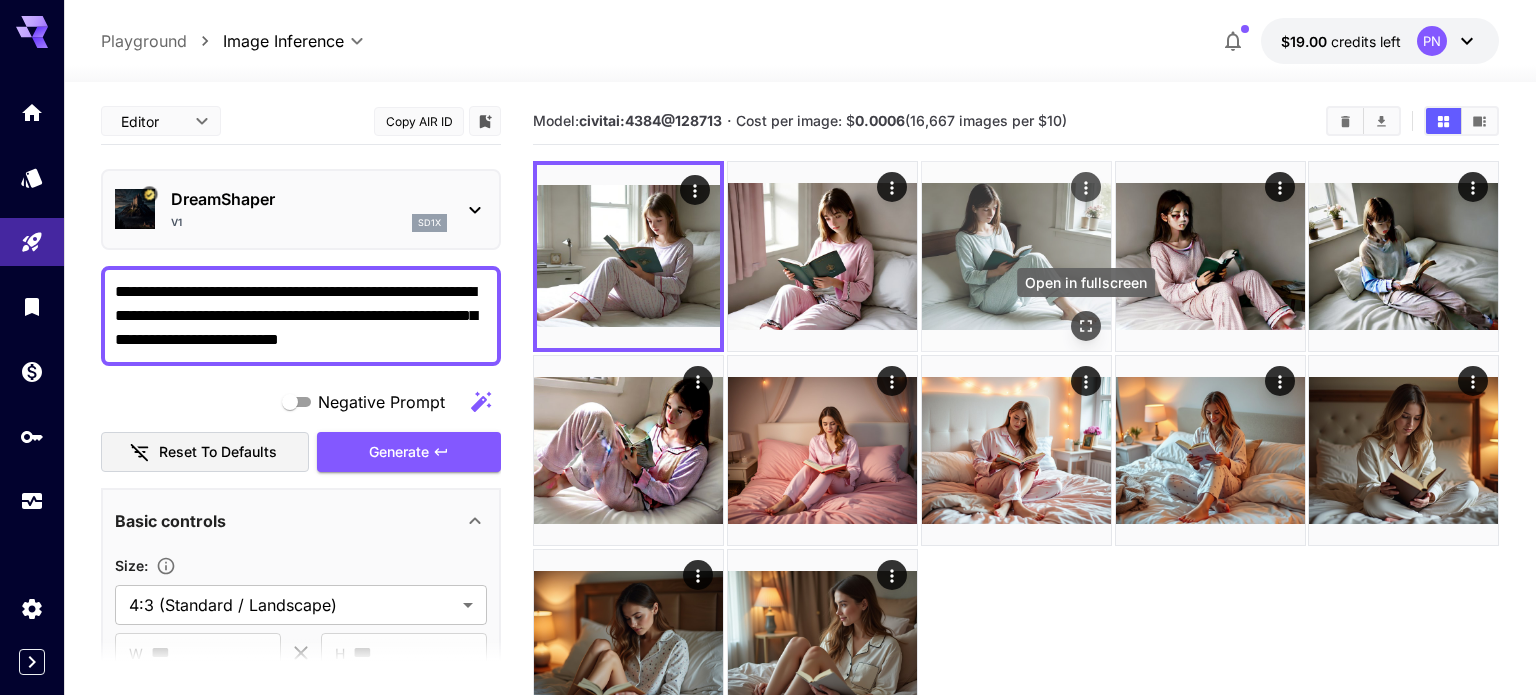 click 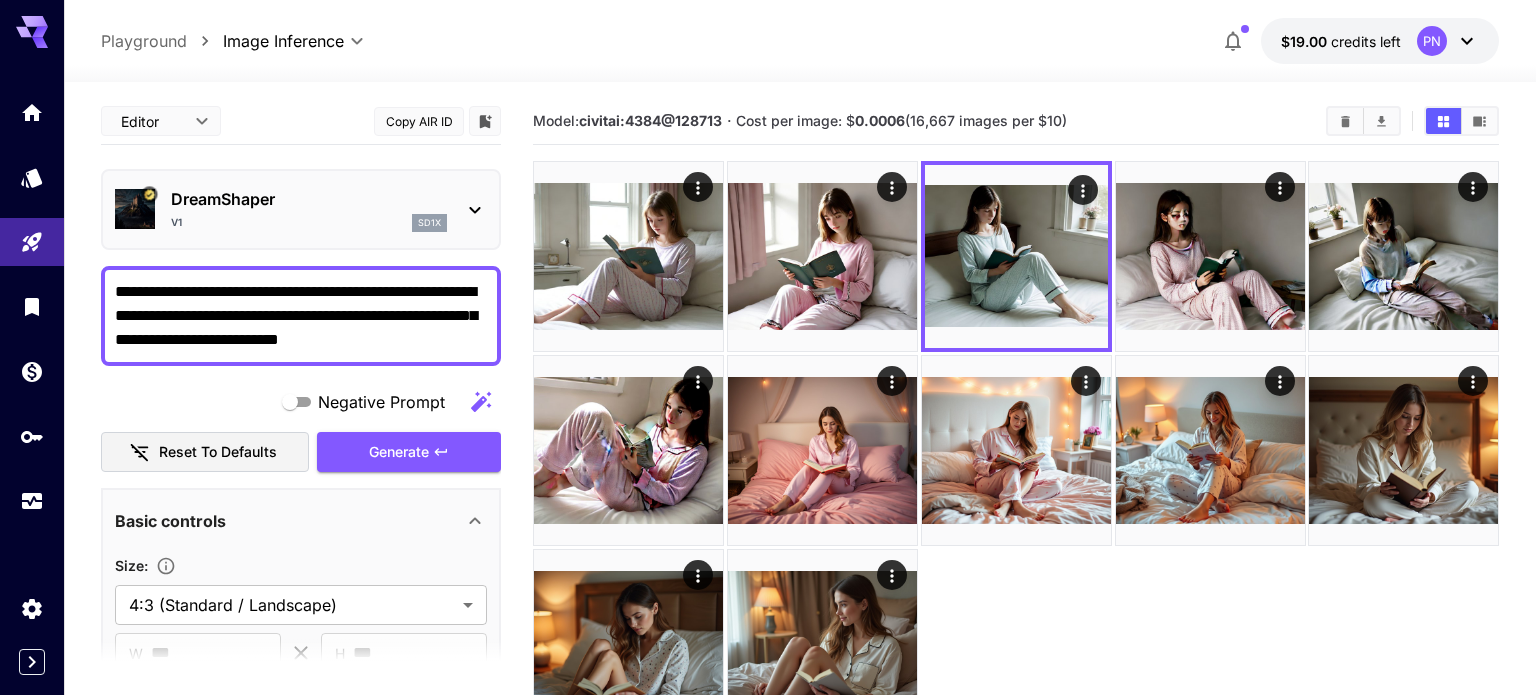 click on "DreamShaper v1 sd1x" at bounding box center (301, 209) 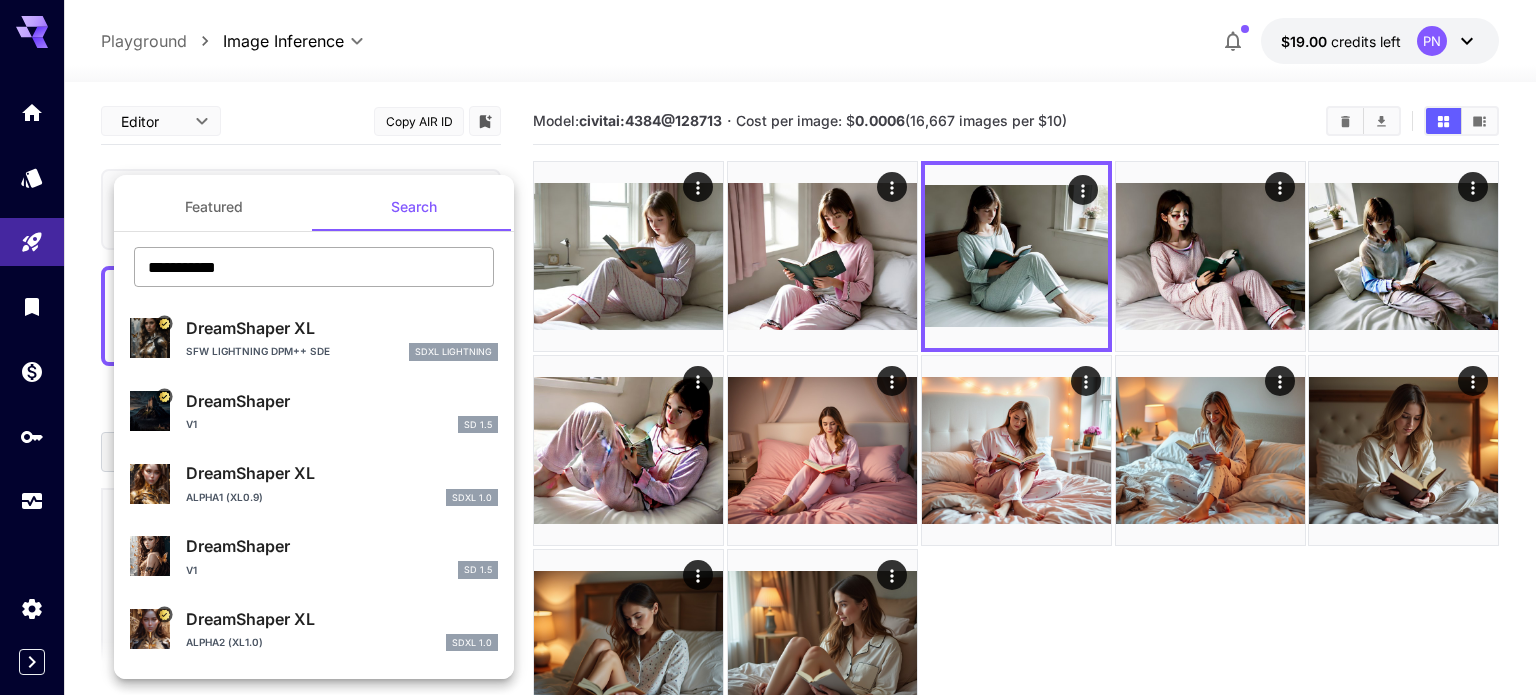 click on "**********" at bounding box center [314, 267] 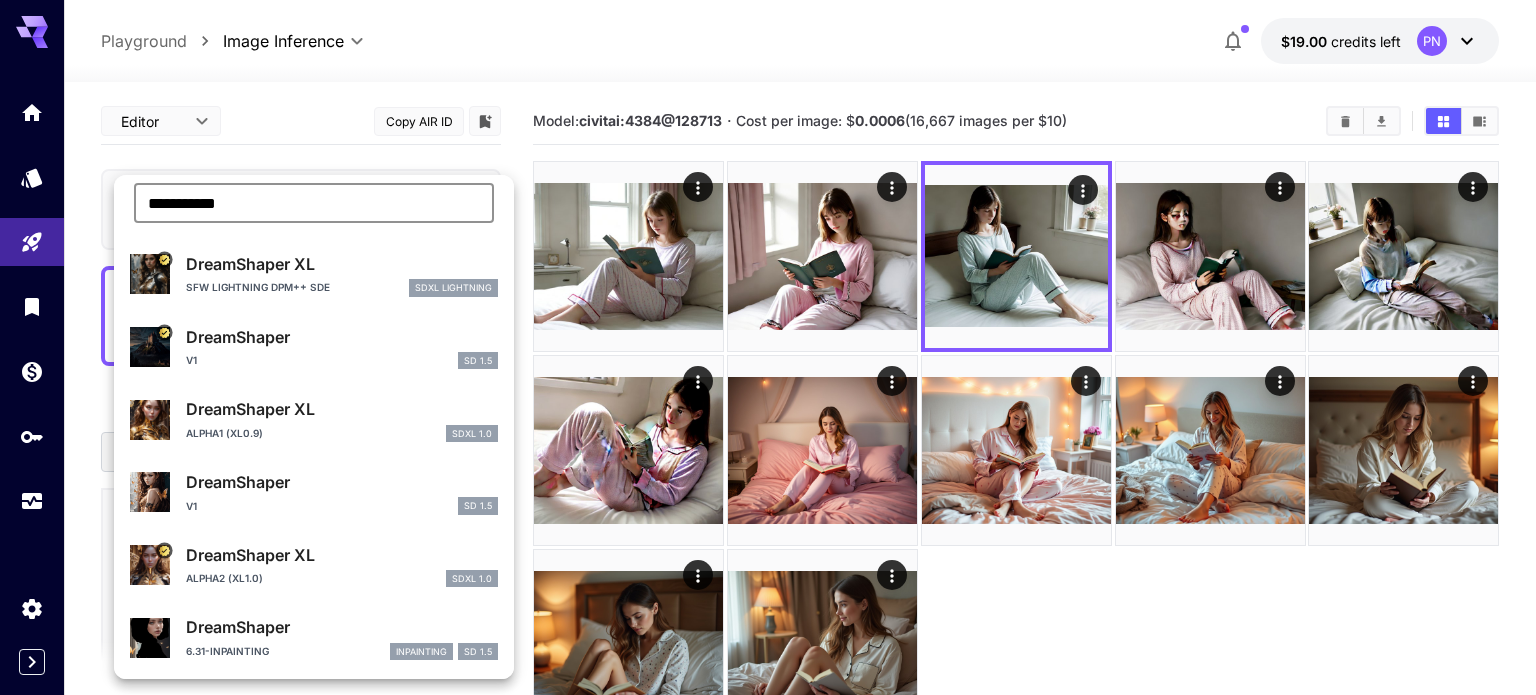 scroll, scrollTop: 0, scrollLeft: 0, axis: both 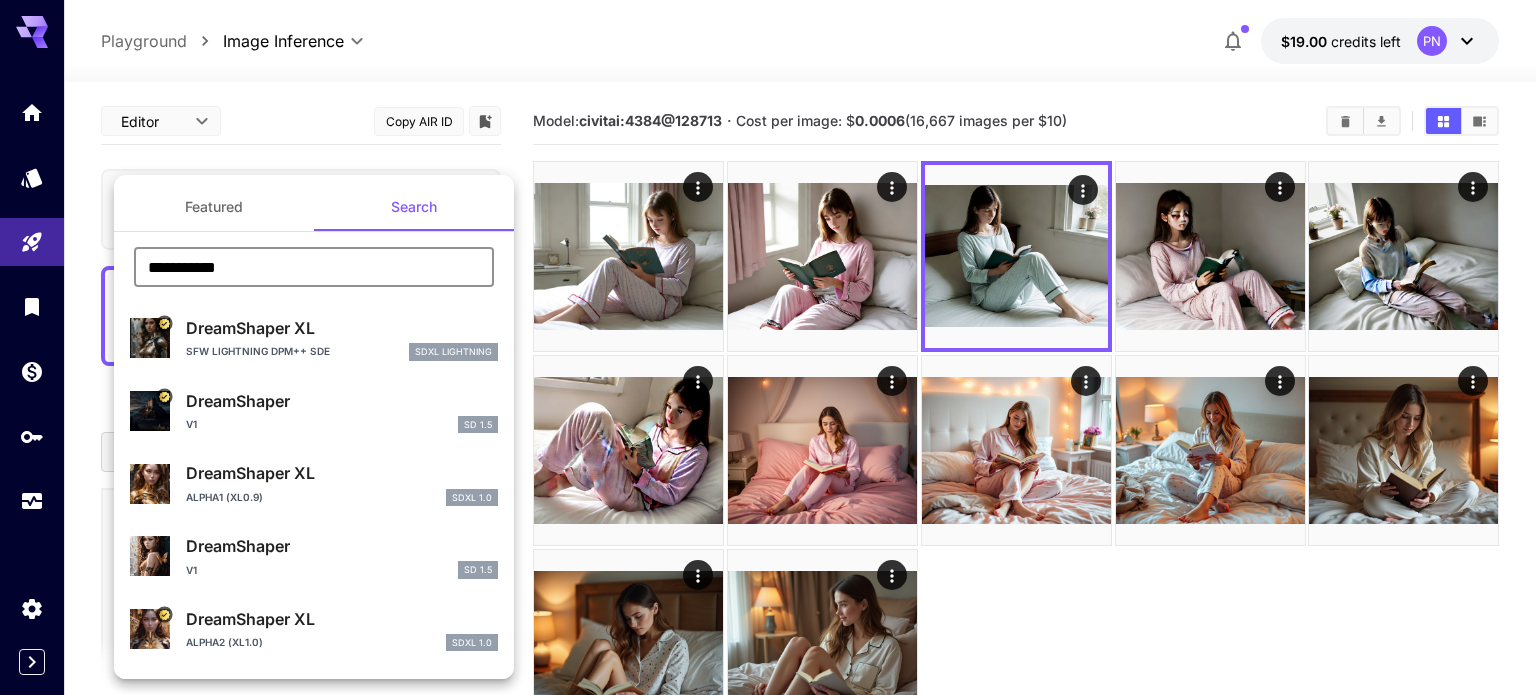 click on "**********" at bounding box center (314, 267) 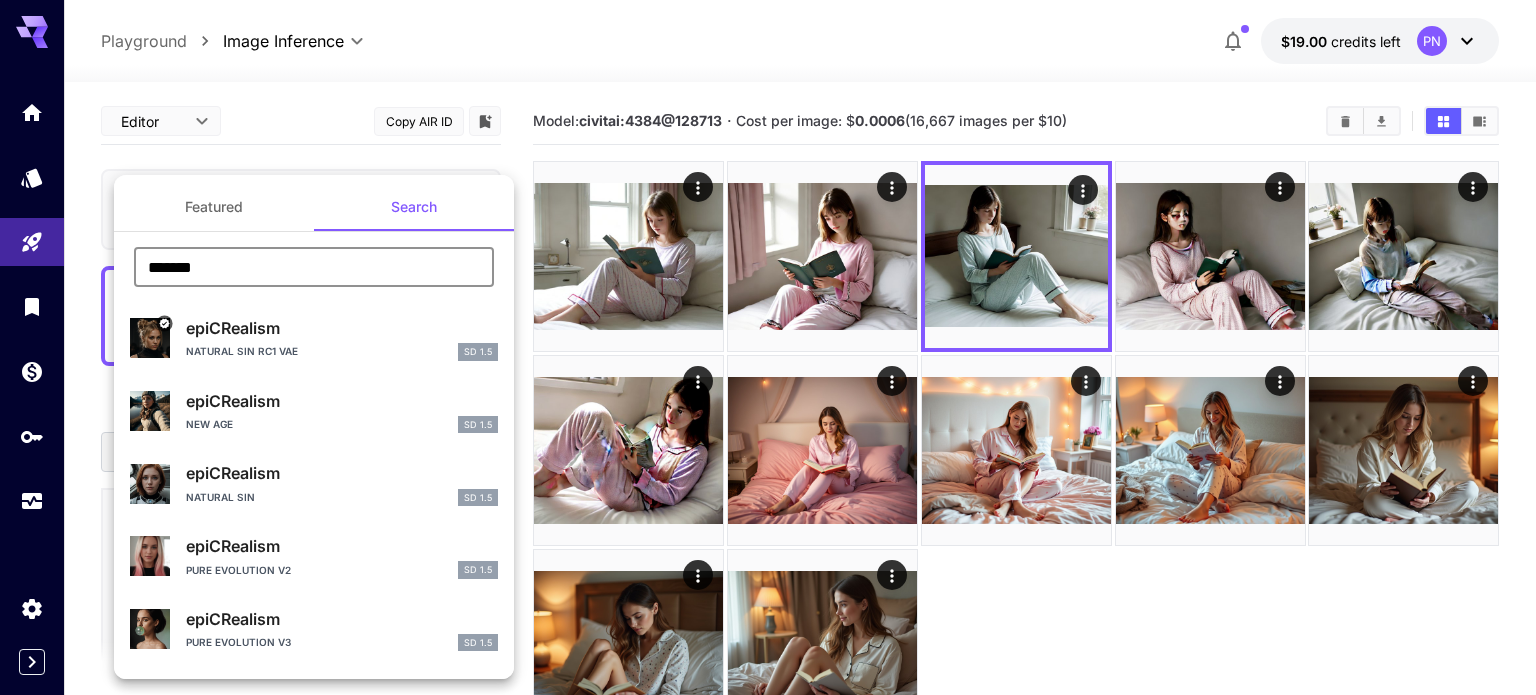 type on "*******" 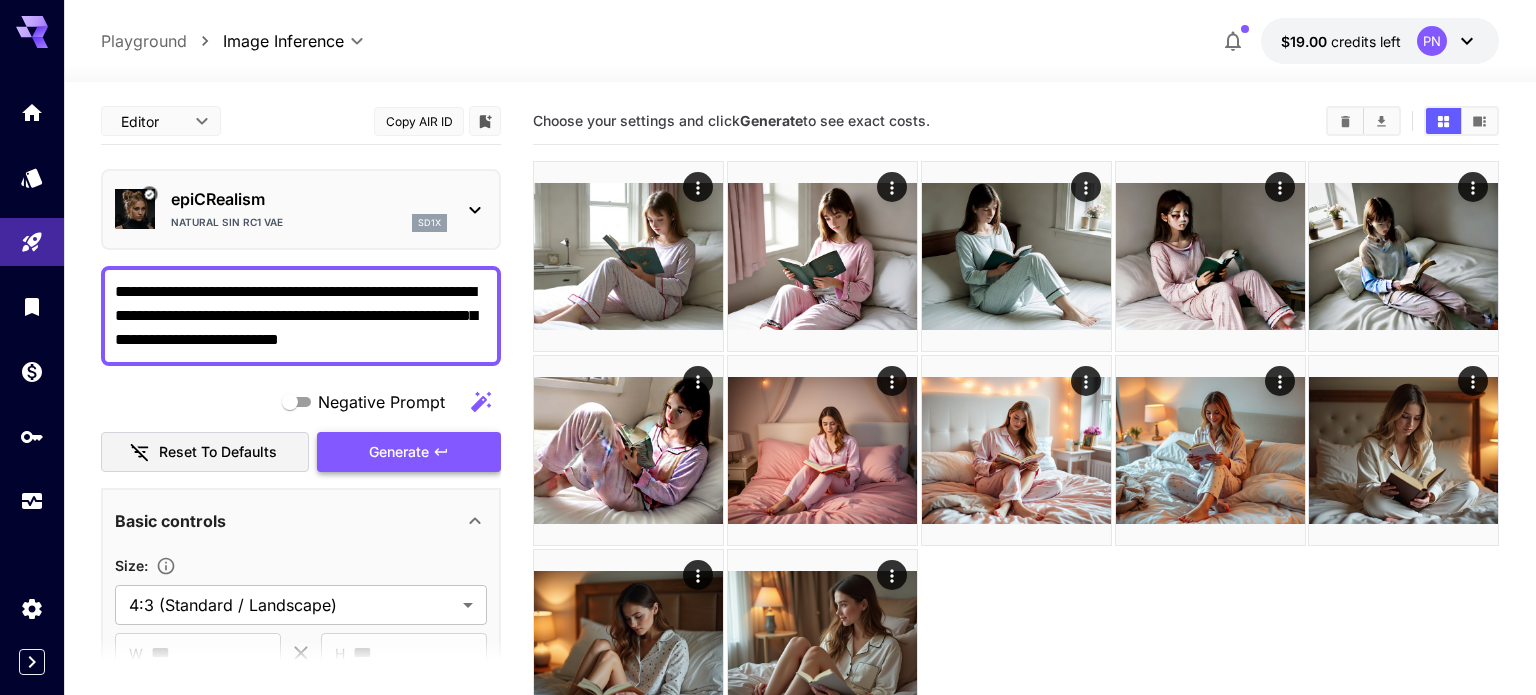 click on "Generate" at bounding box center (399, 452) 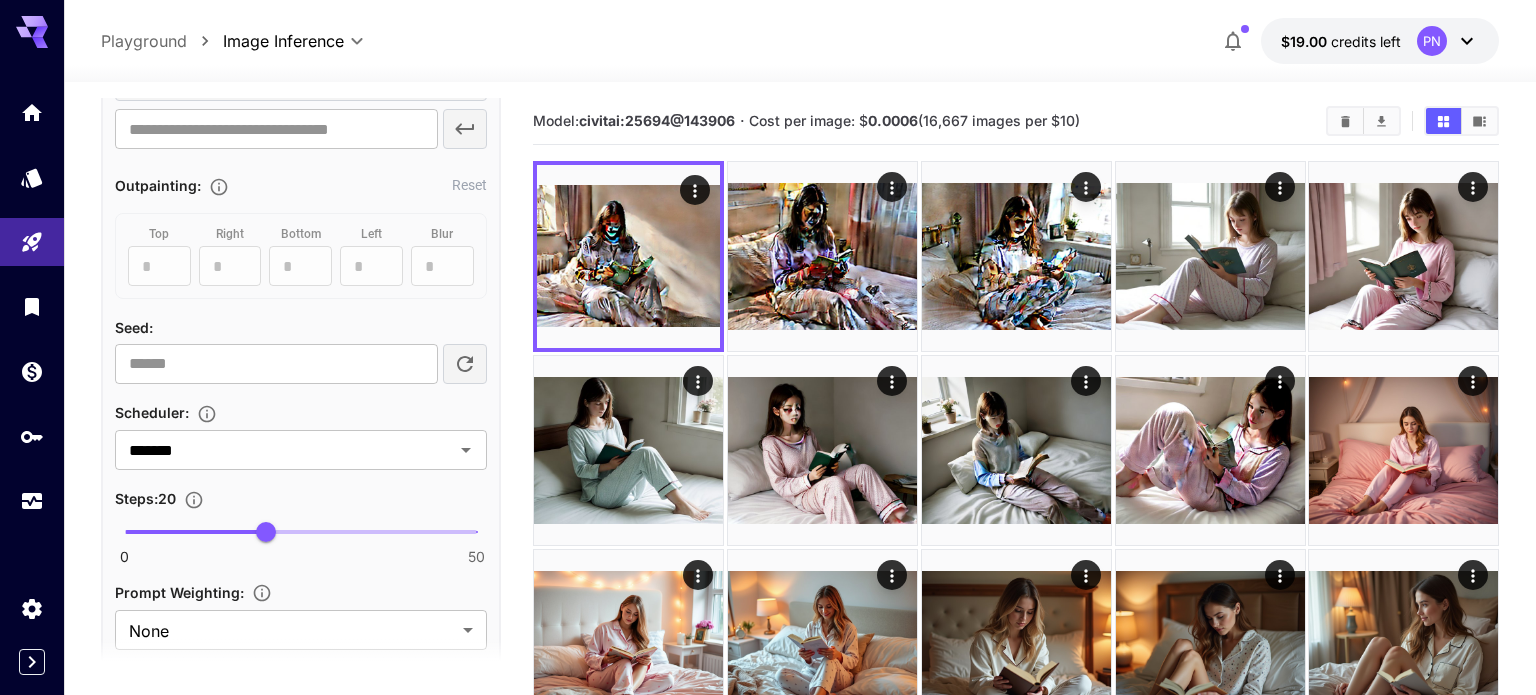 scroll, scrollTop: 1032, scrollLeft: 0, axis: vertical 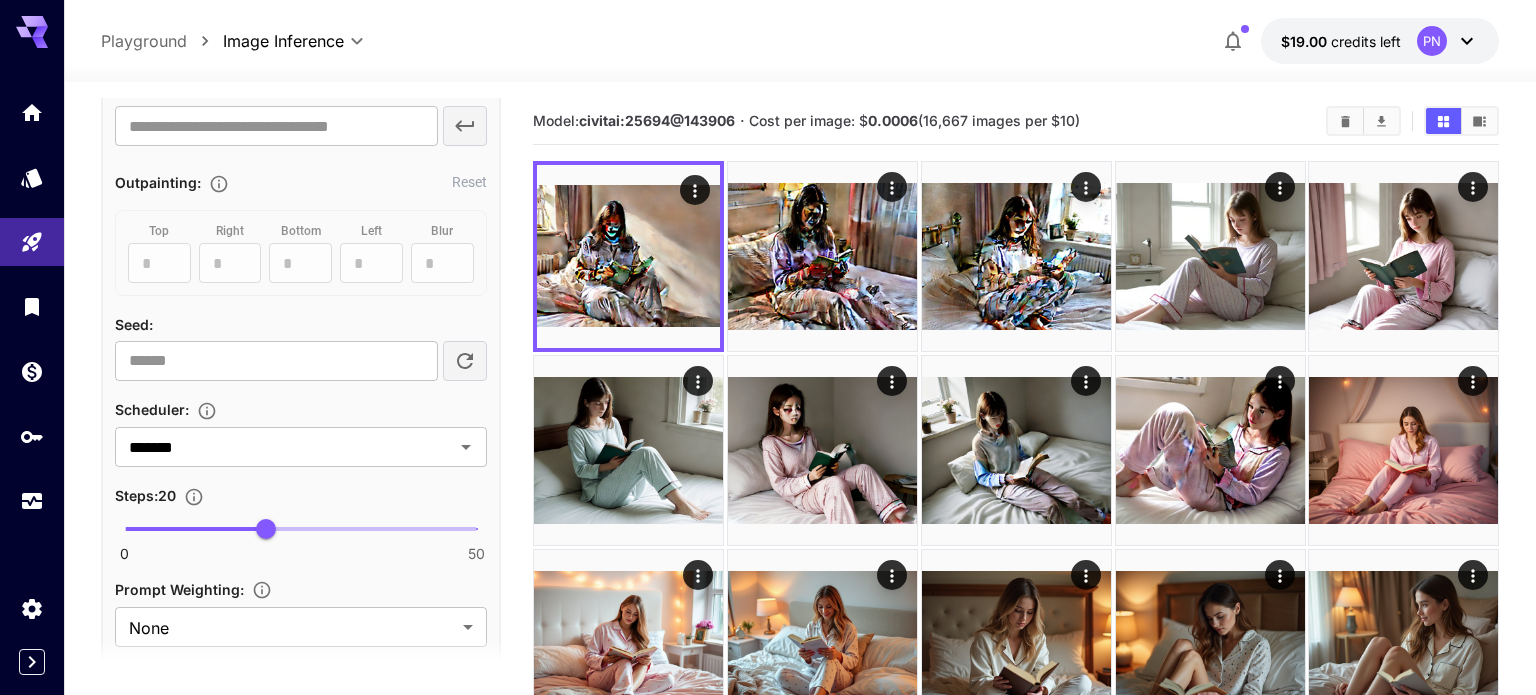 click at bounding box center (301, 529) 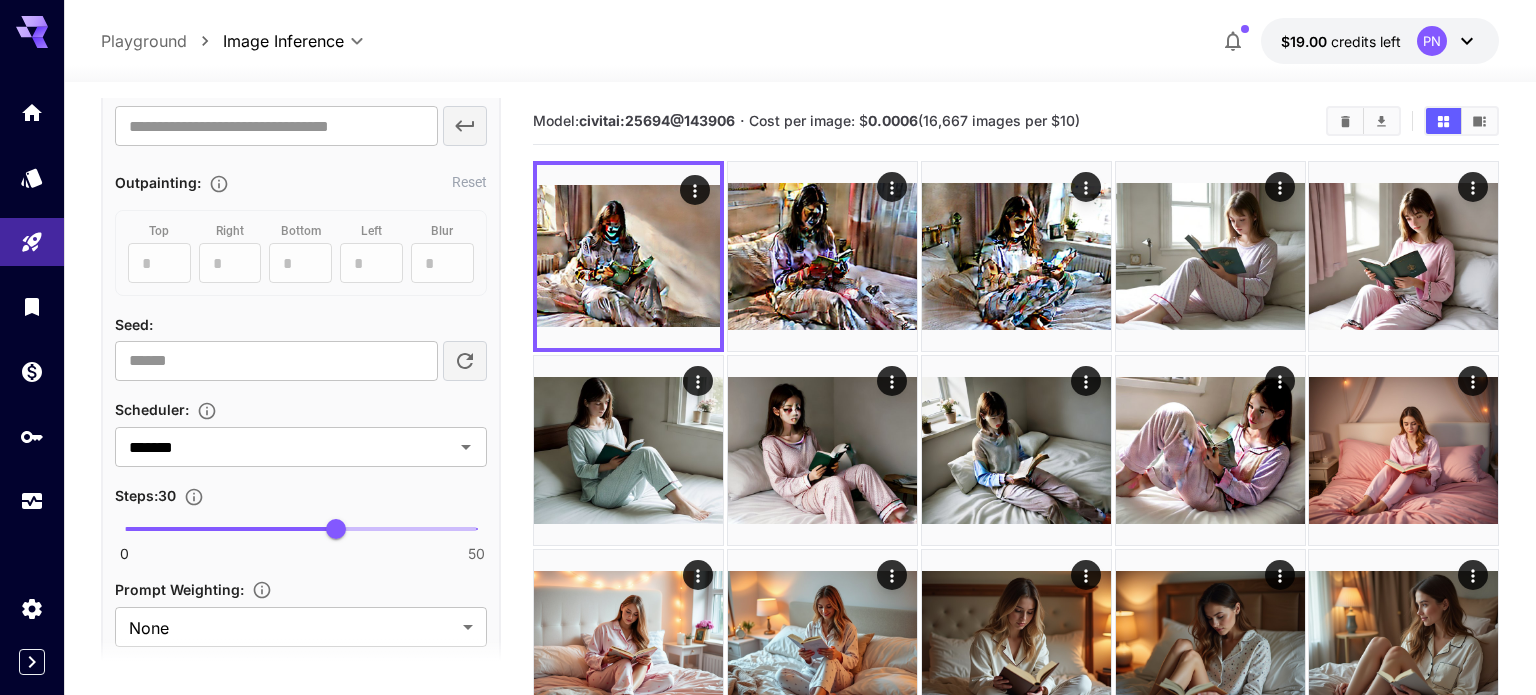 scroll, scrollTop: 0, scrollLeft: 0, axis: both 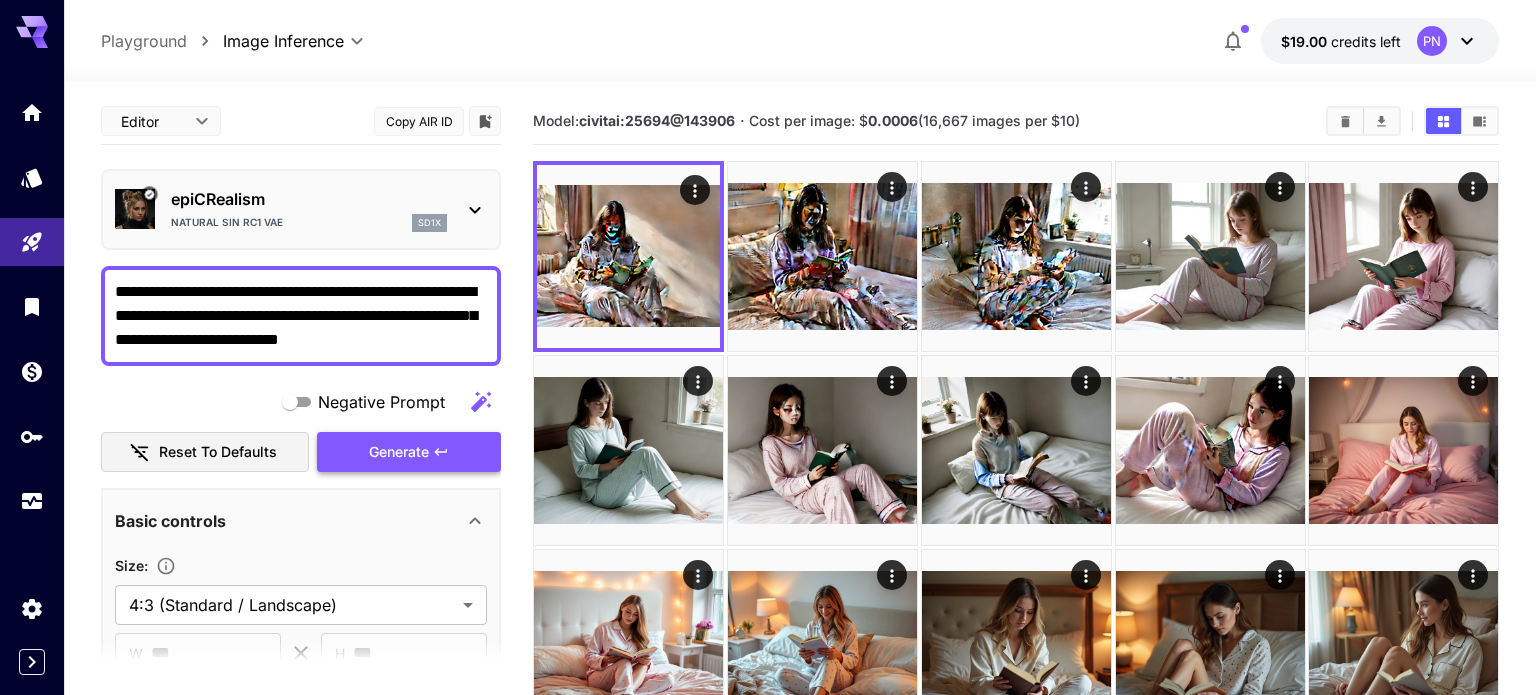 click on "Generate" at bounding box center (409, 452) 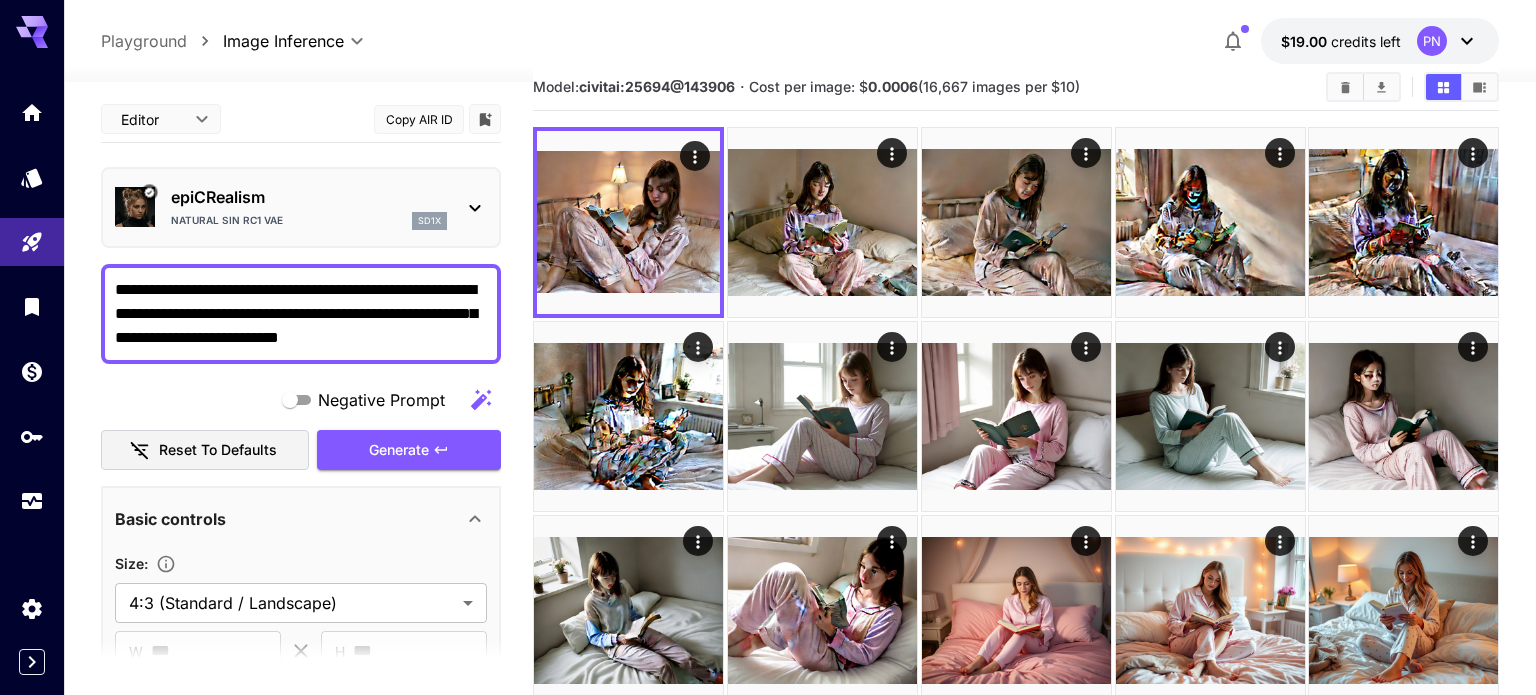 scroll, scrollTop: 0, scrollLeft: 0, axis: both 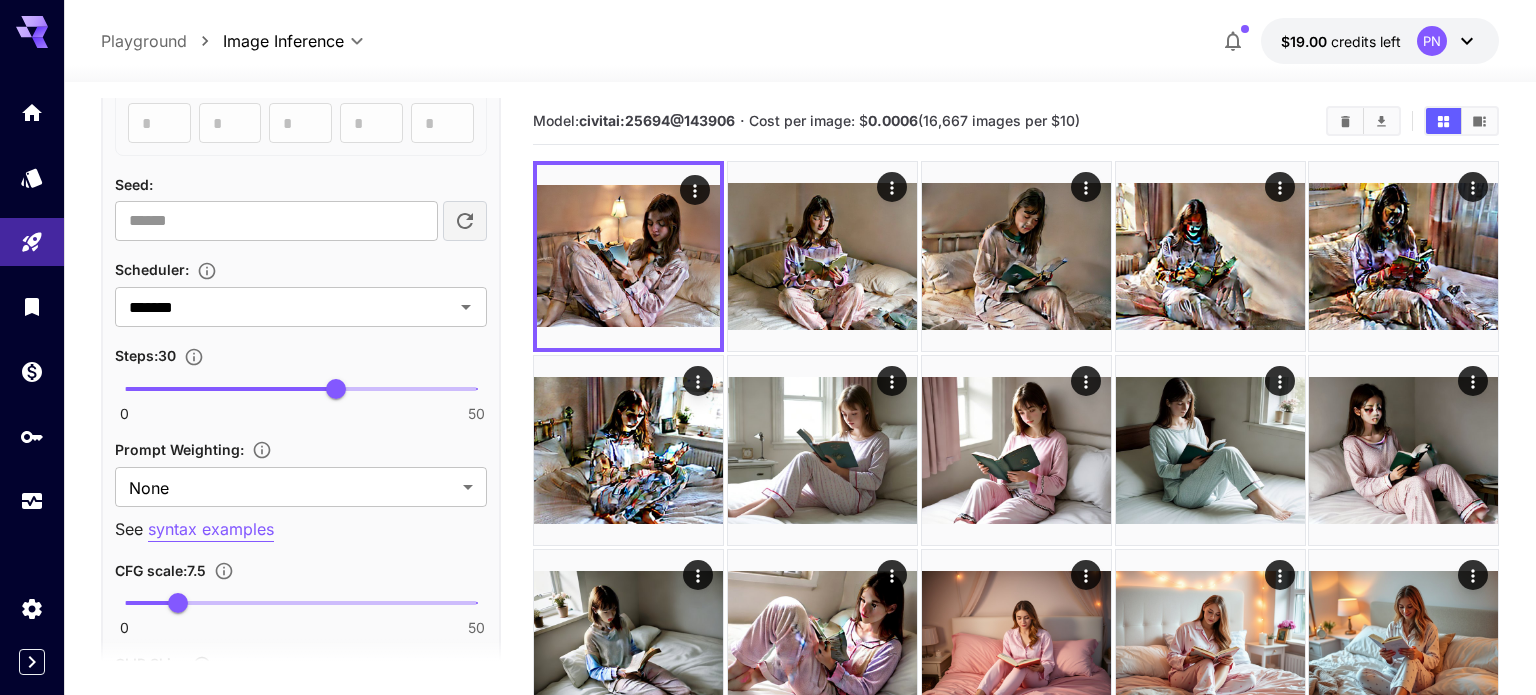 click on "0 50 30" at bounding box center (301, 389) 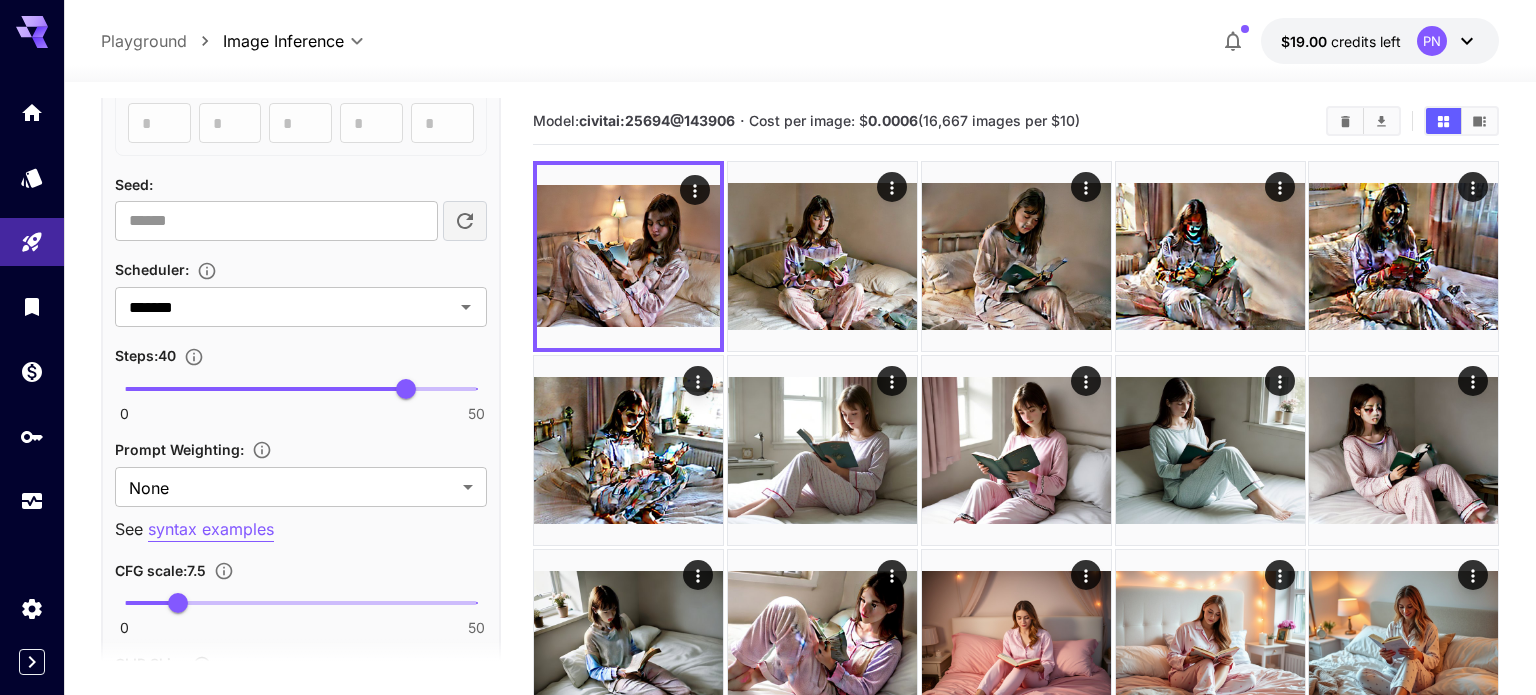 scroll, scrollTop: 0, scrollLeft: 0, axis: both 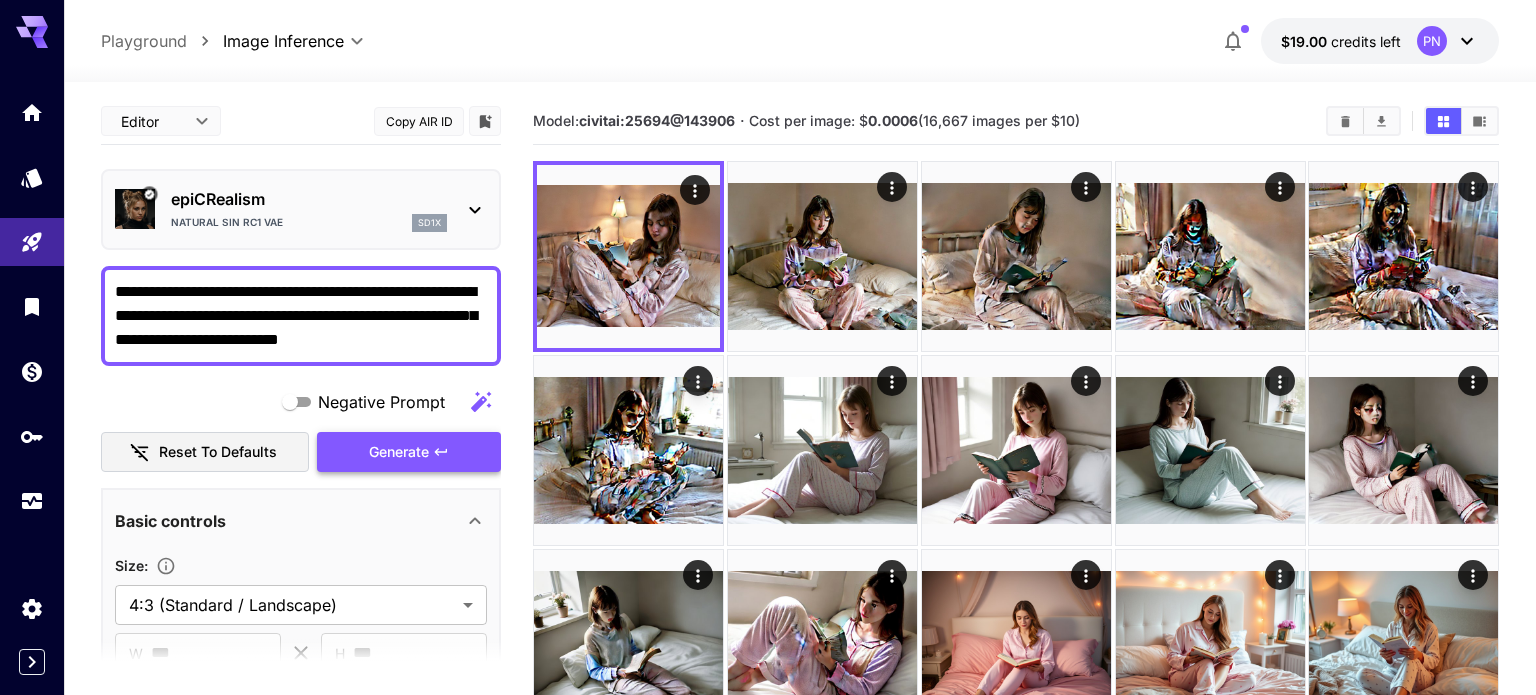 click on "Generate" at bounding box center (409, 452) 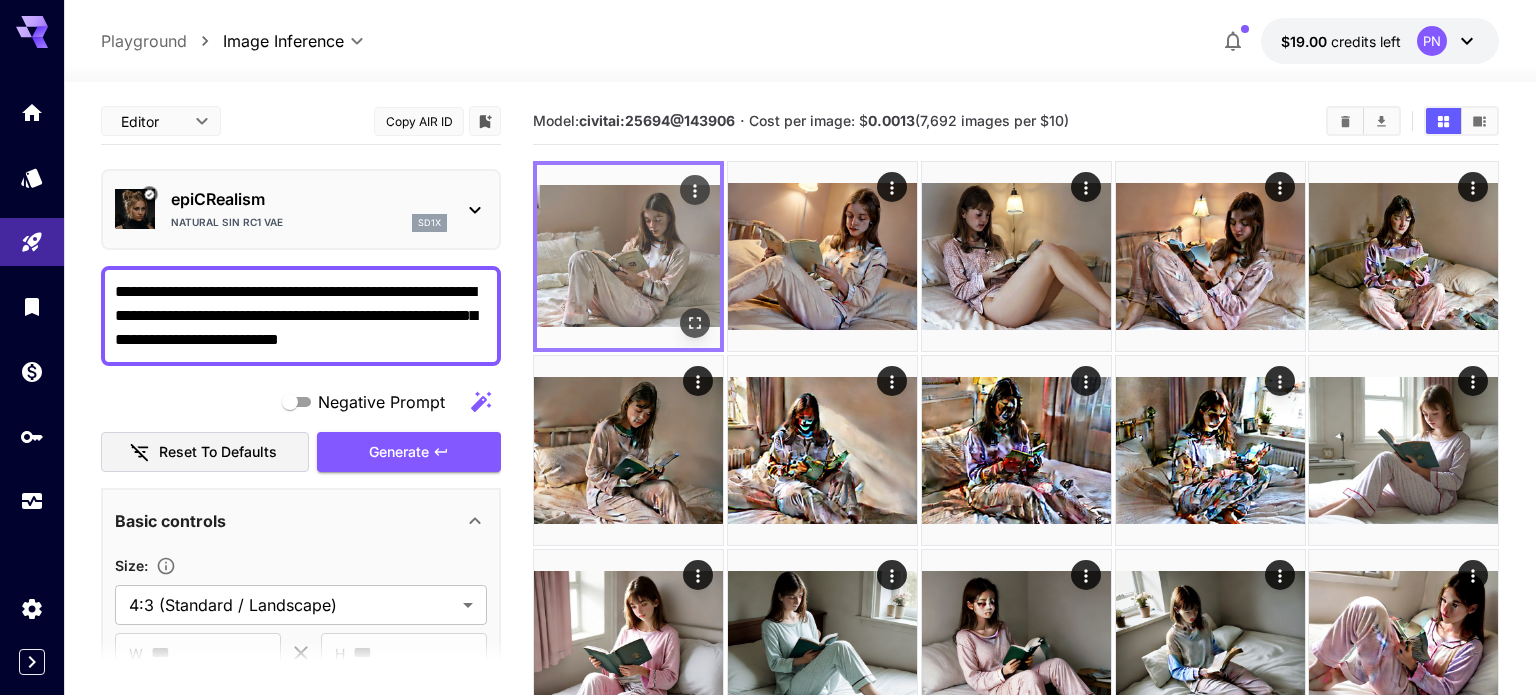 click at bounding box center (628, 256) 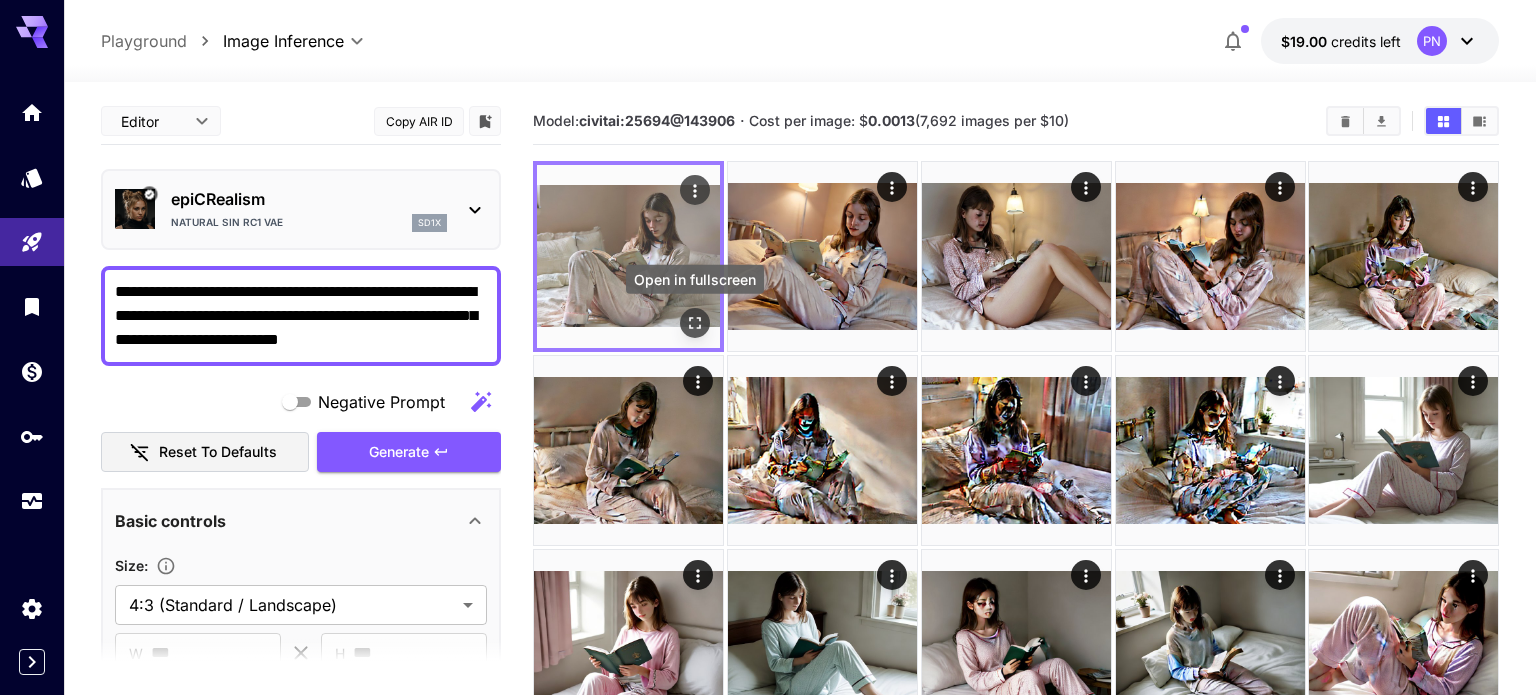 click 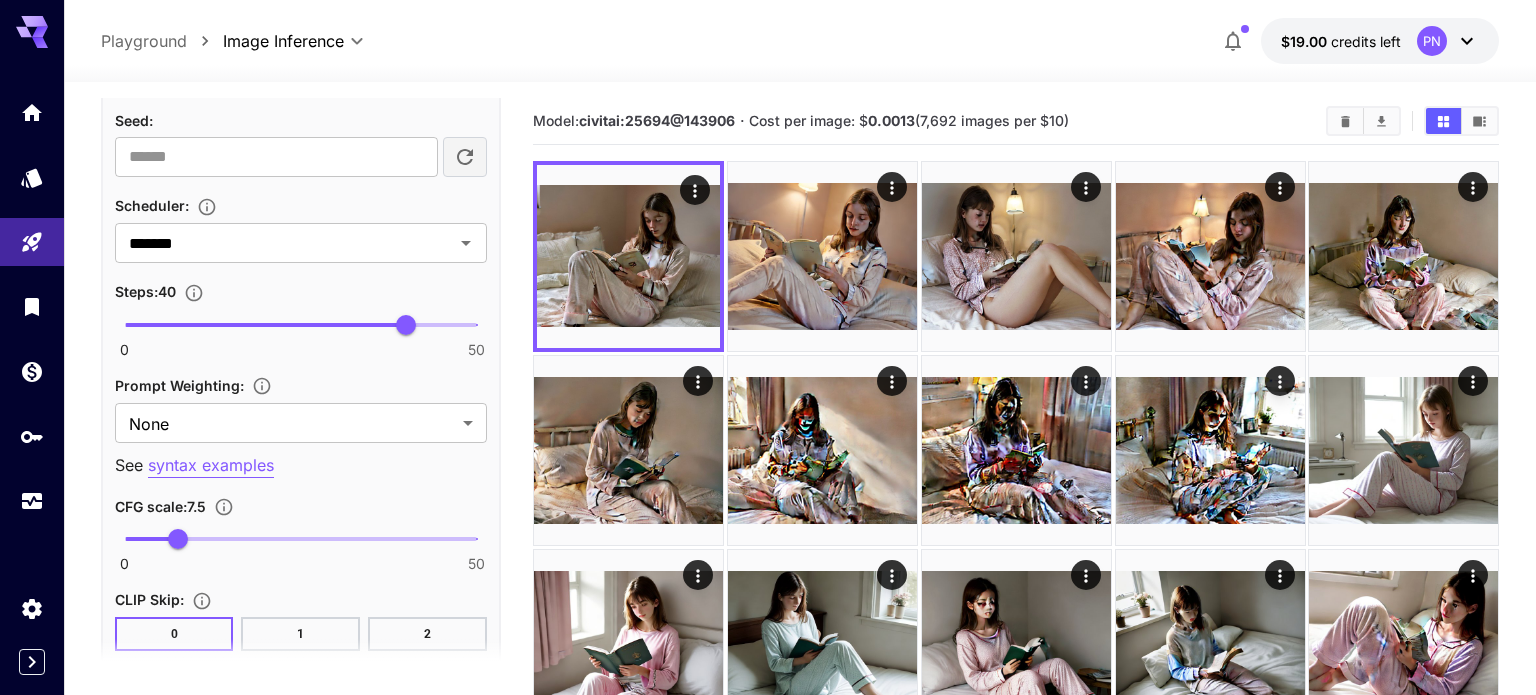 scroll, scrollTop: 1242, scrollLeft: 0, axis: vertical 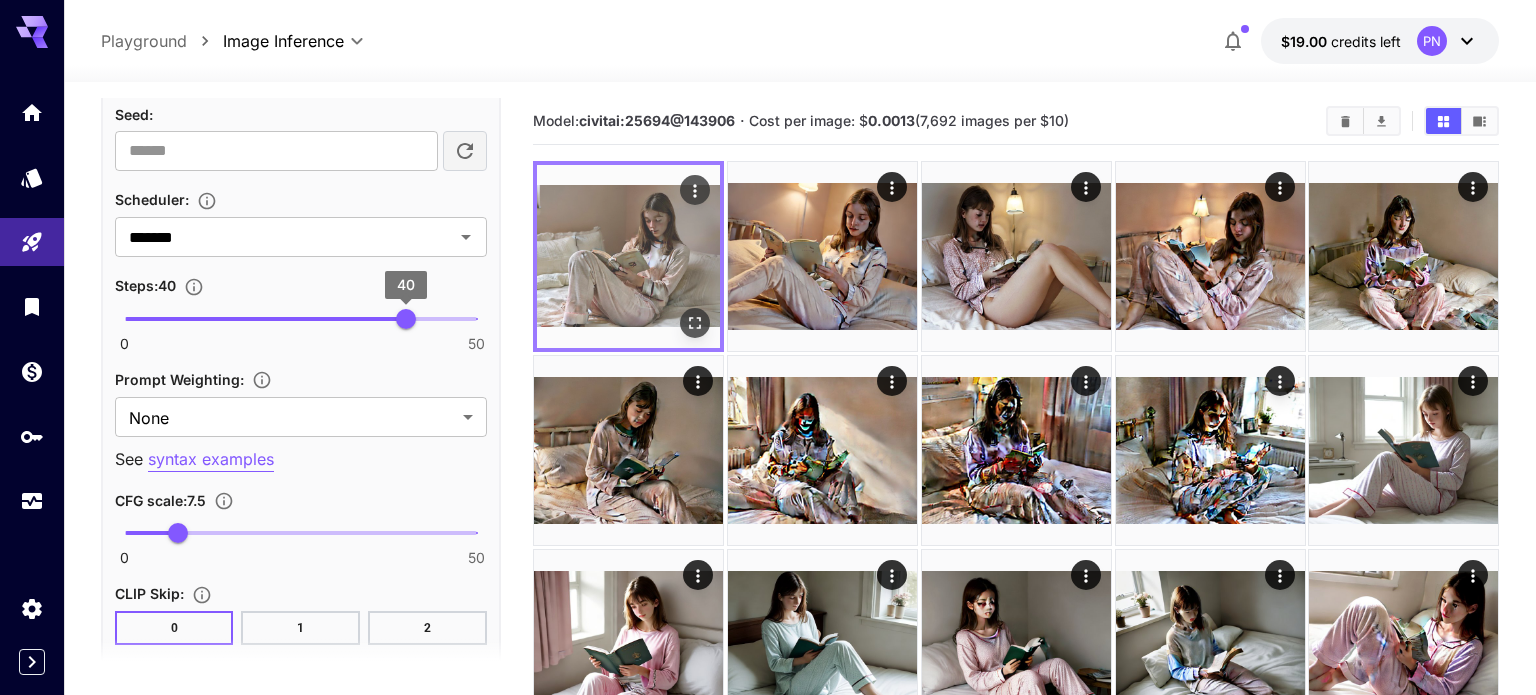 drag, startPoint x: 407, startPoint y: 311, endPoint x: 550, endPoint y: 309, distance: 143.01399 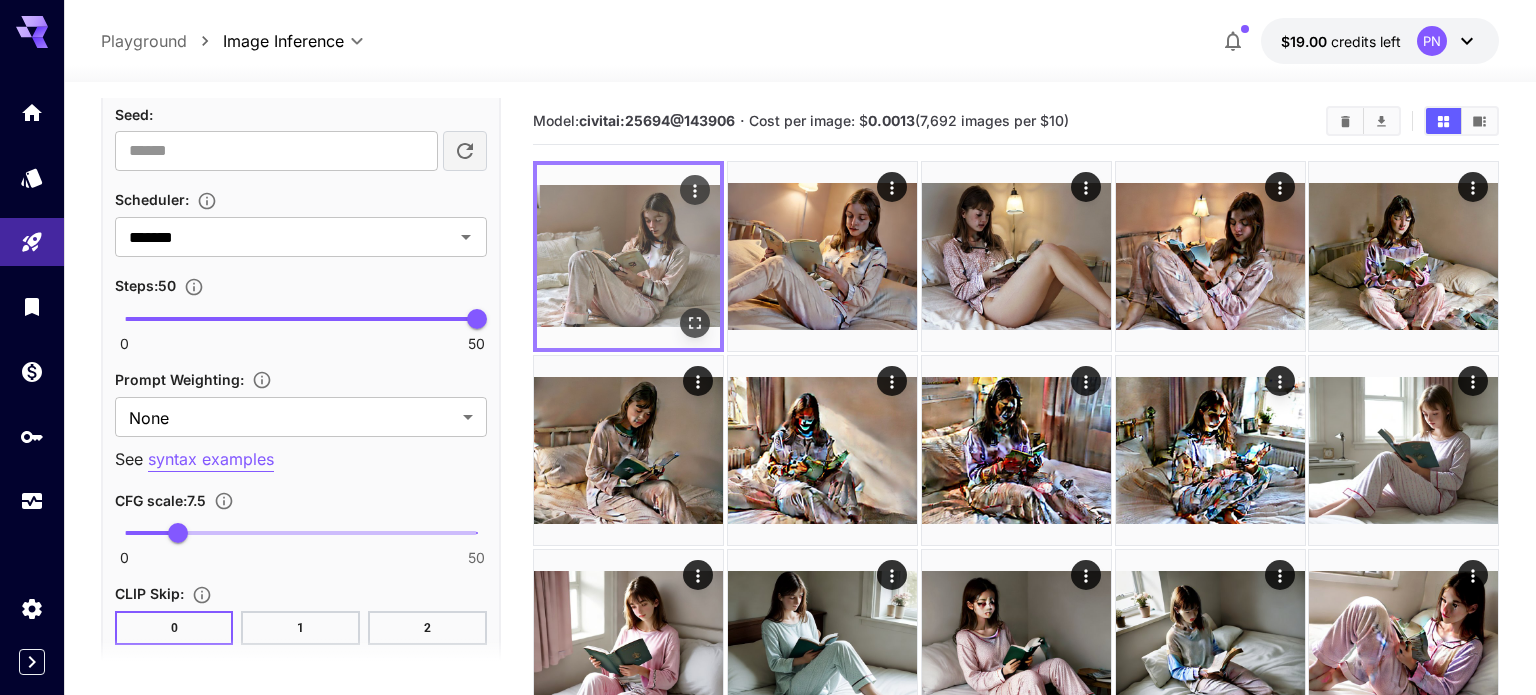 type on "**" 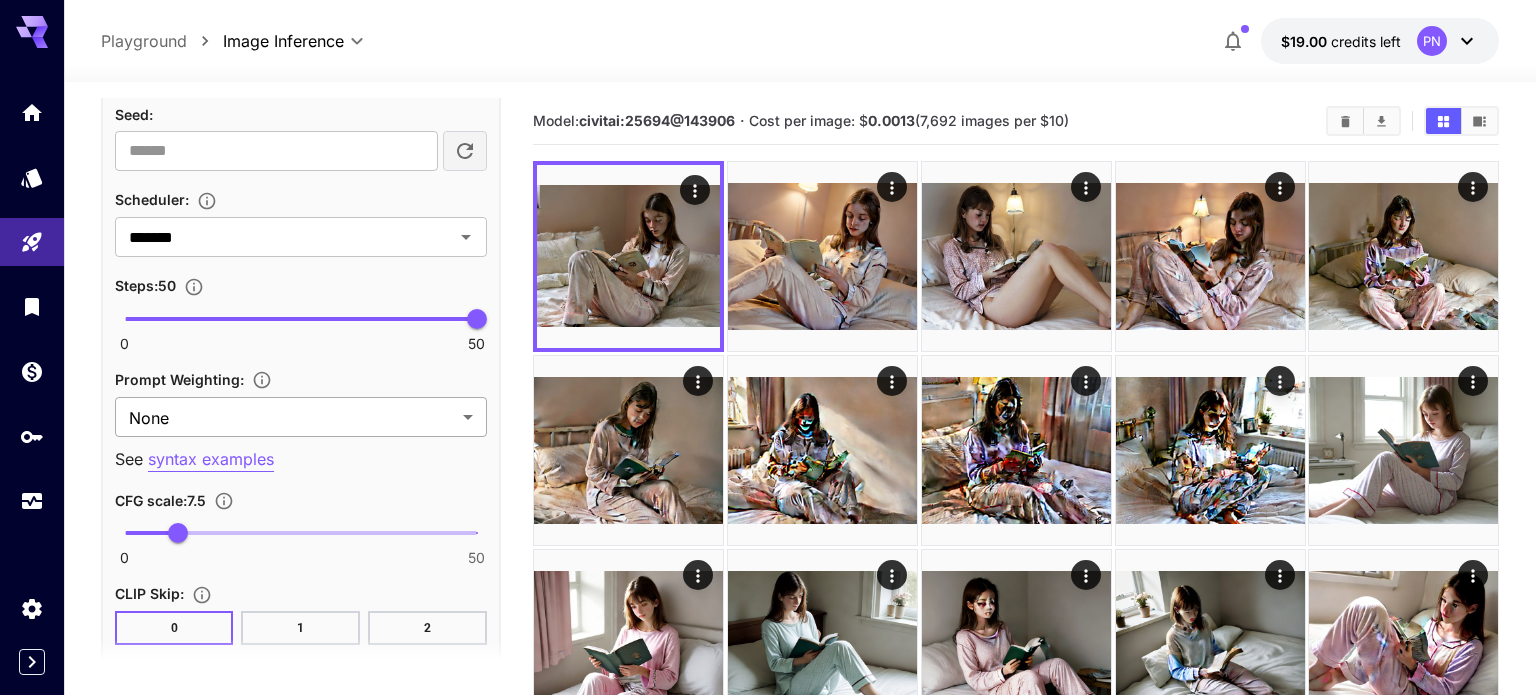 click on "**********" at bounding box center [768, 593] 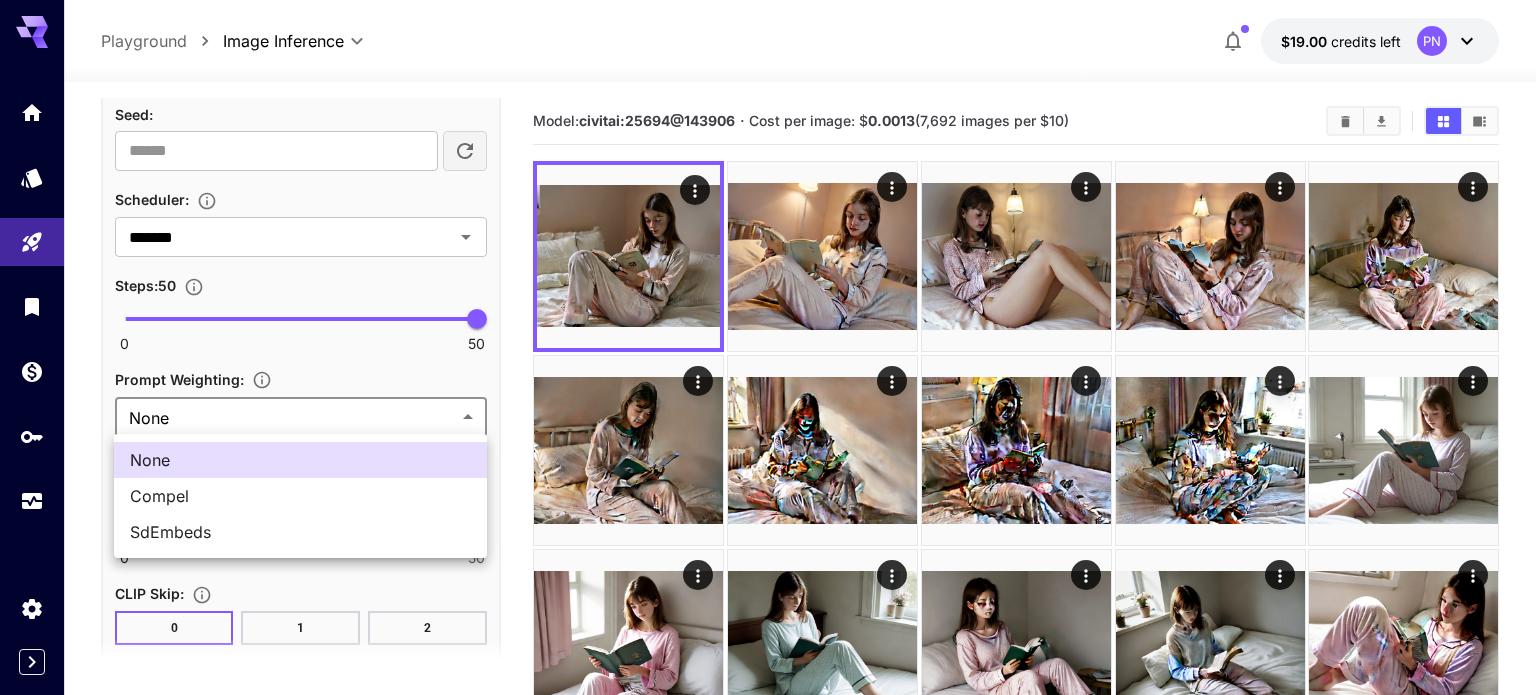 click at bounding box center [768, 347] 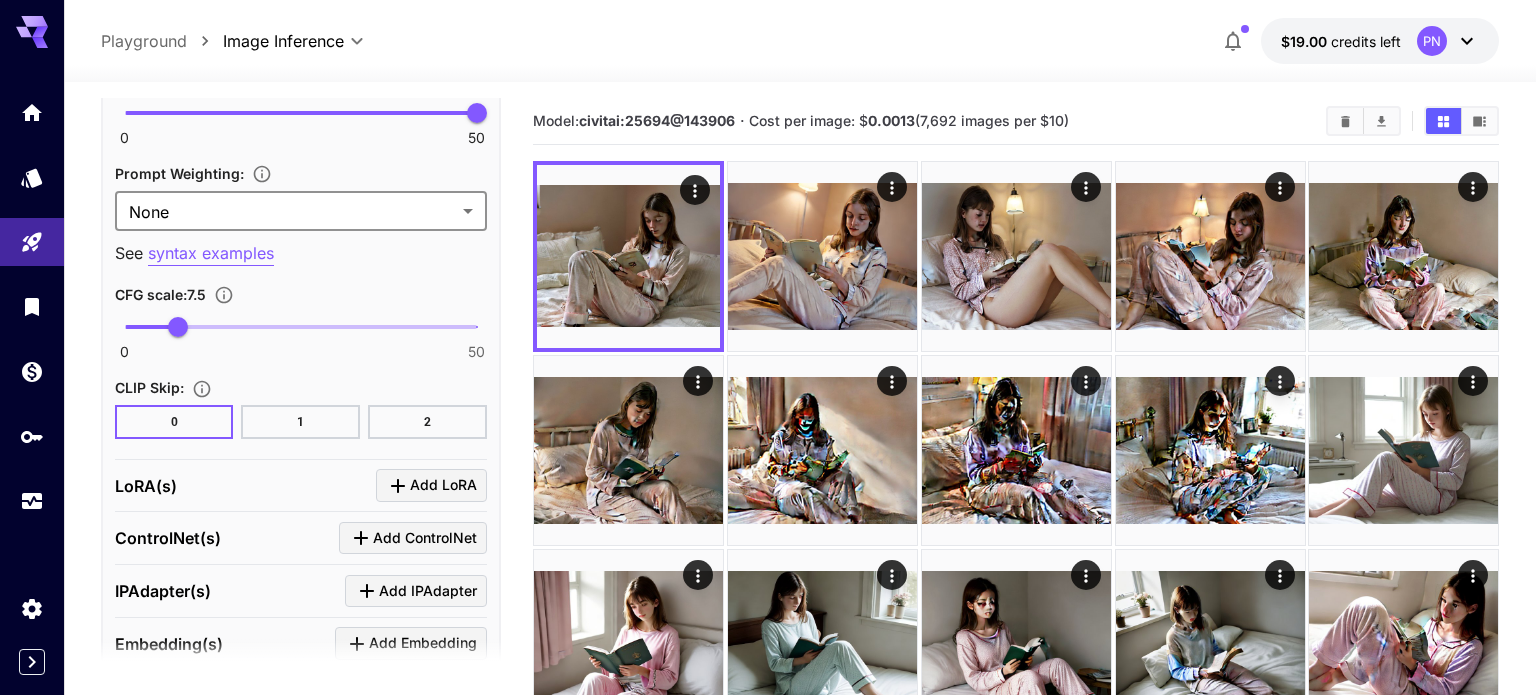 scroll, scrollTop: 0, scrollLeft: 0, axis: both 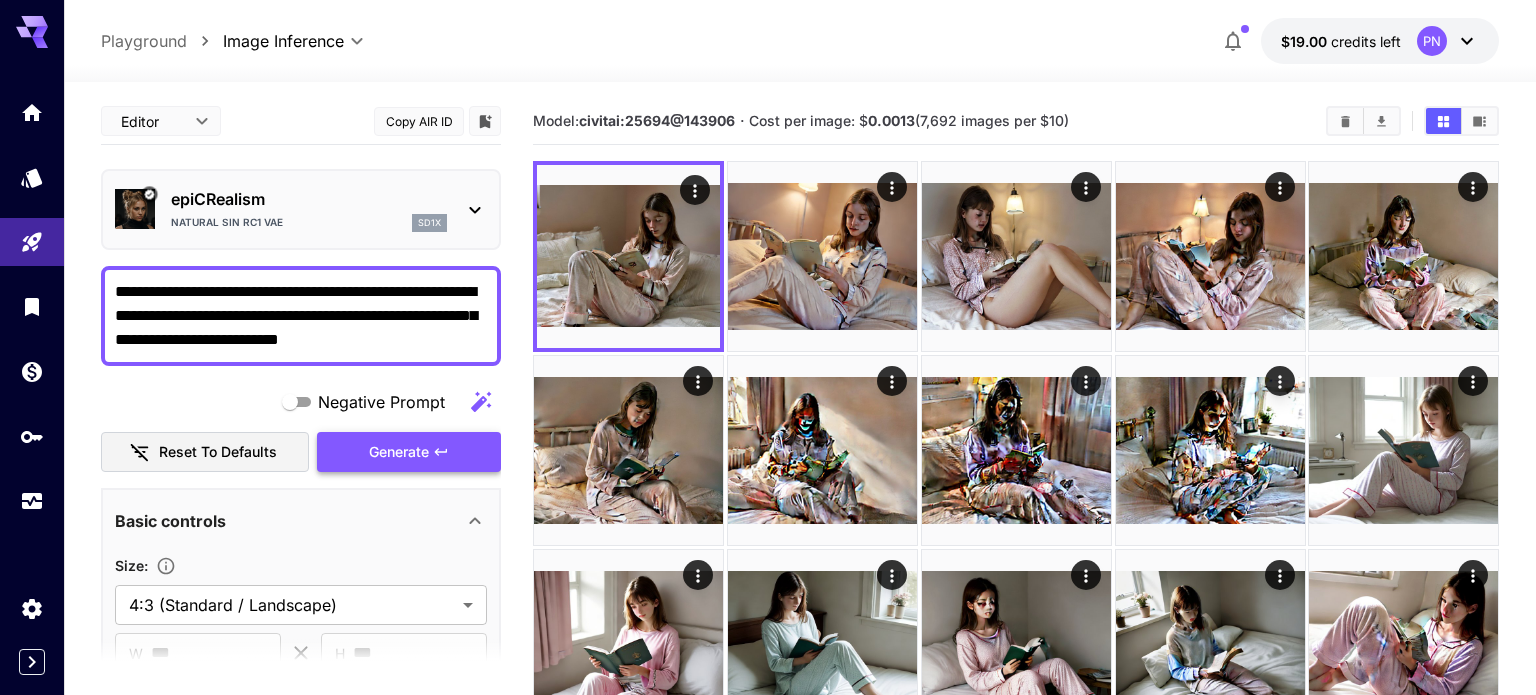 click on "Generate" at bounding box center (409, 452) 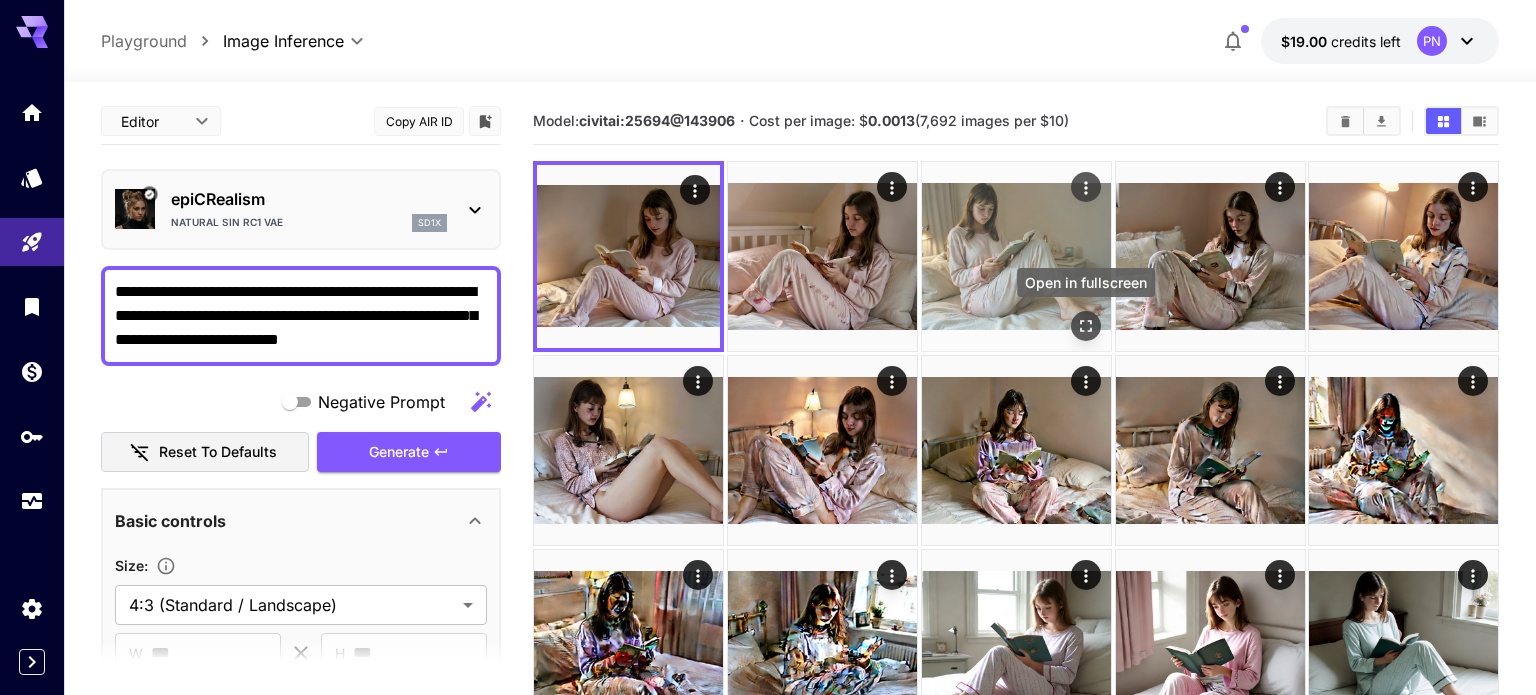click 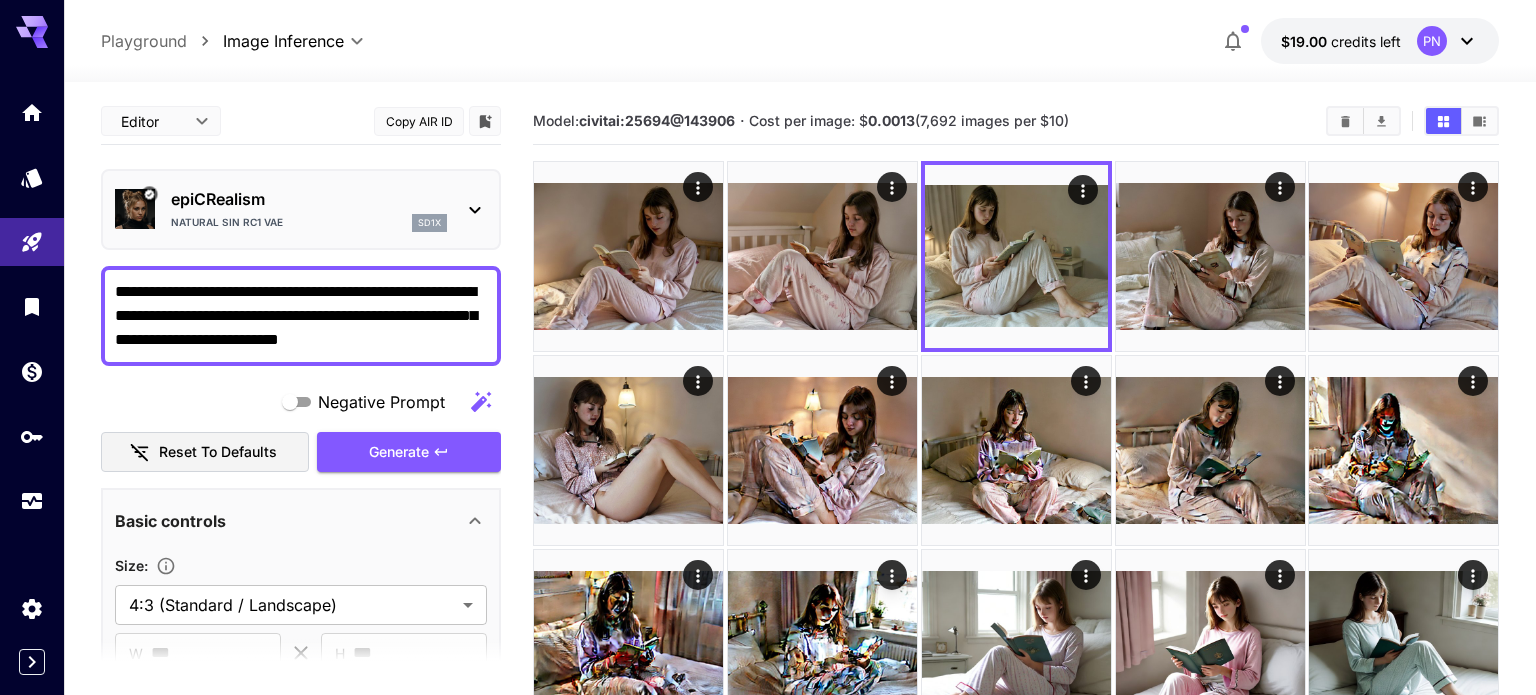 click on "**********" at bounding box center (301, 316) 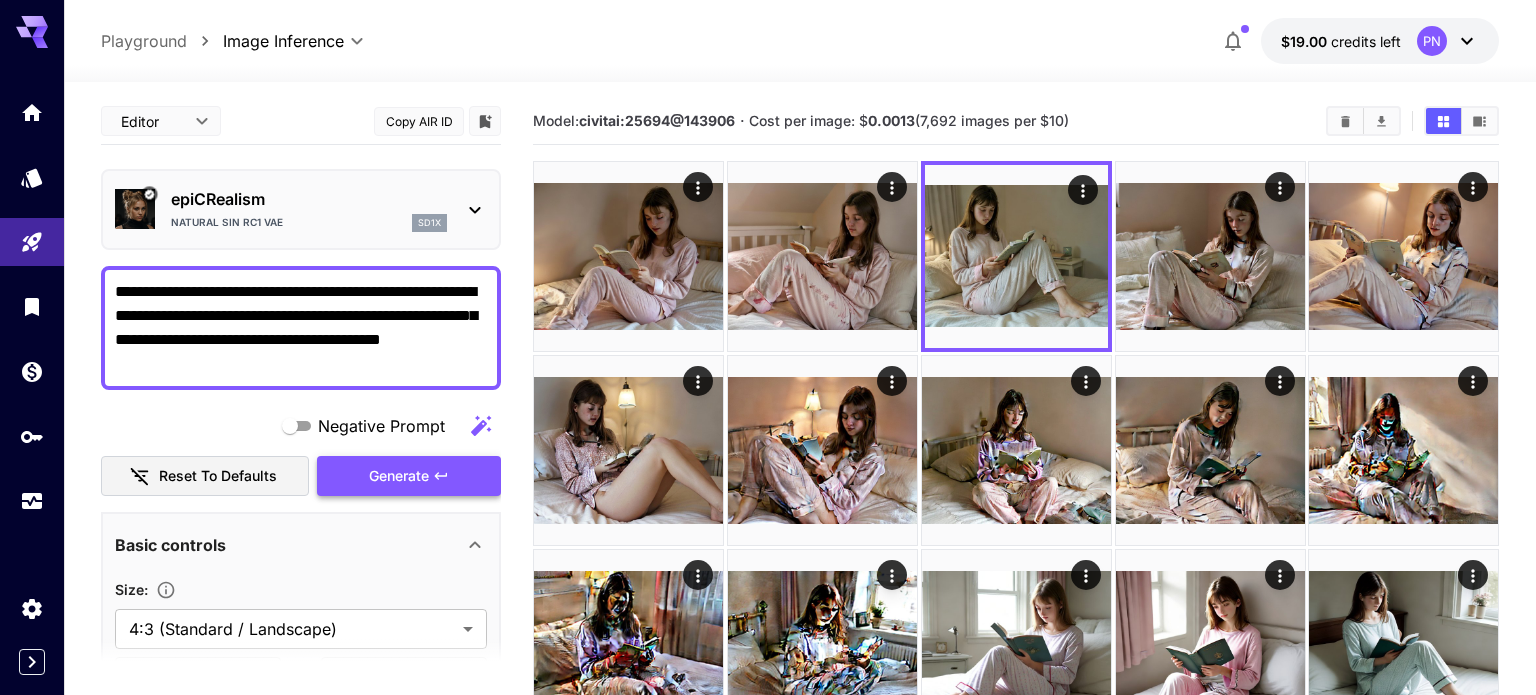 click on "Generate" at bounding box center [399, 476] 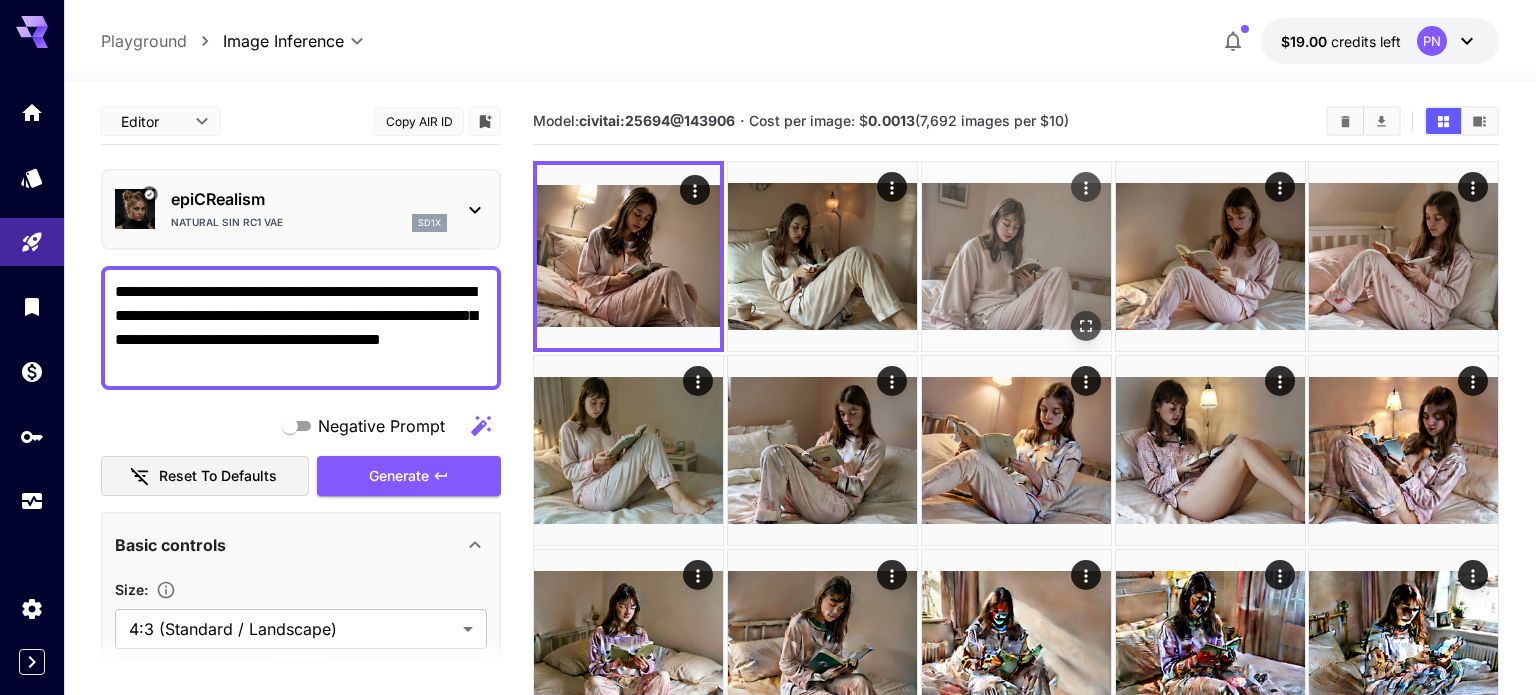 click 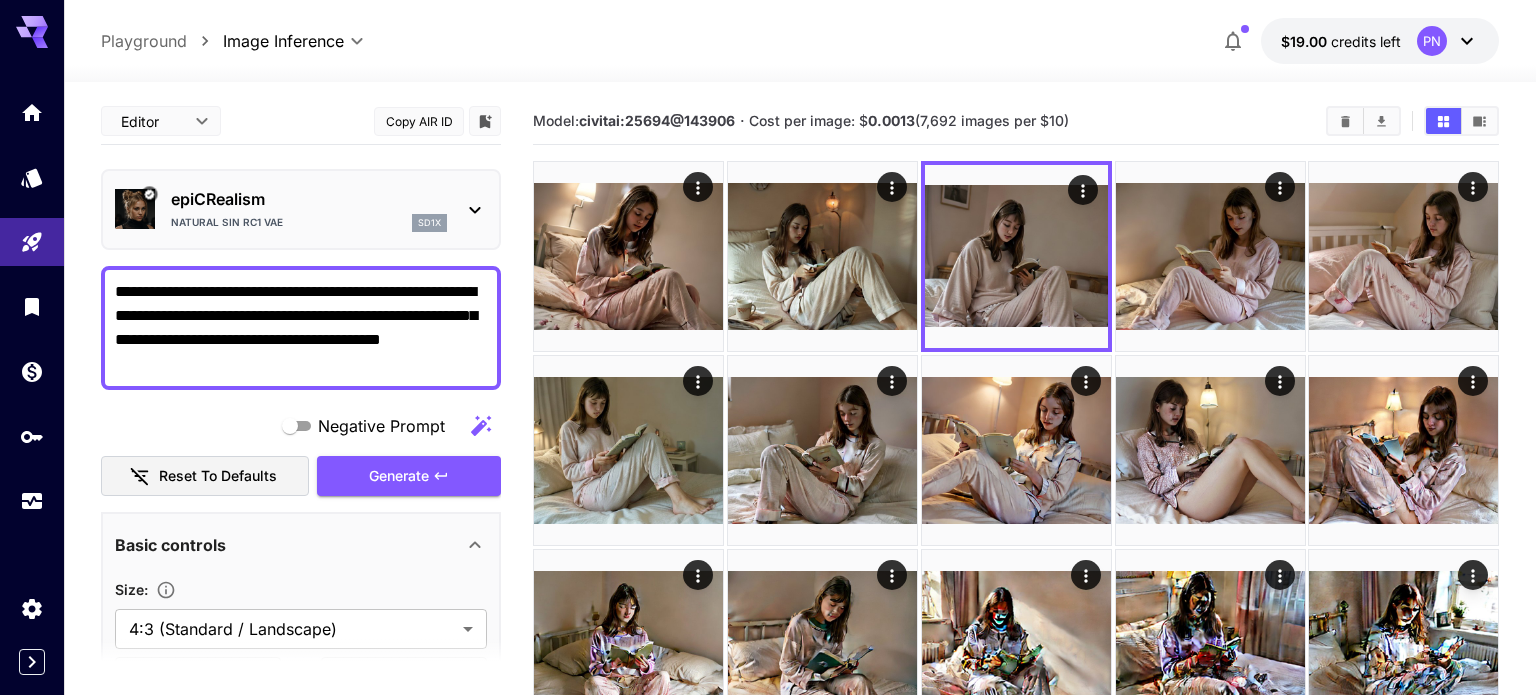 click on "**********" at bounding box center [301, 328] 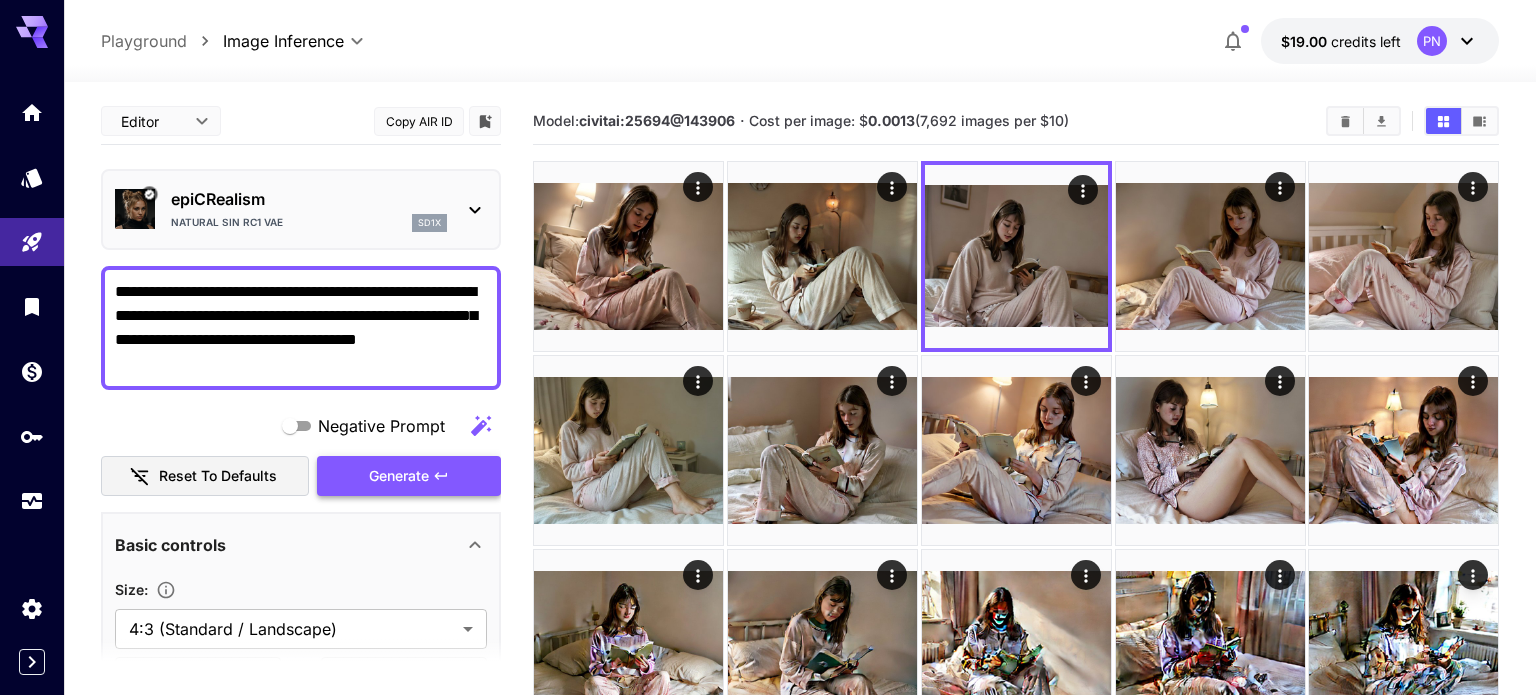 click on "Generate" at bounding box center [409, 476] 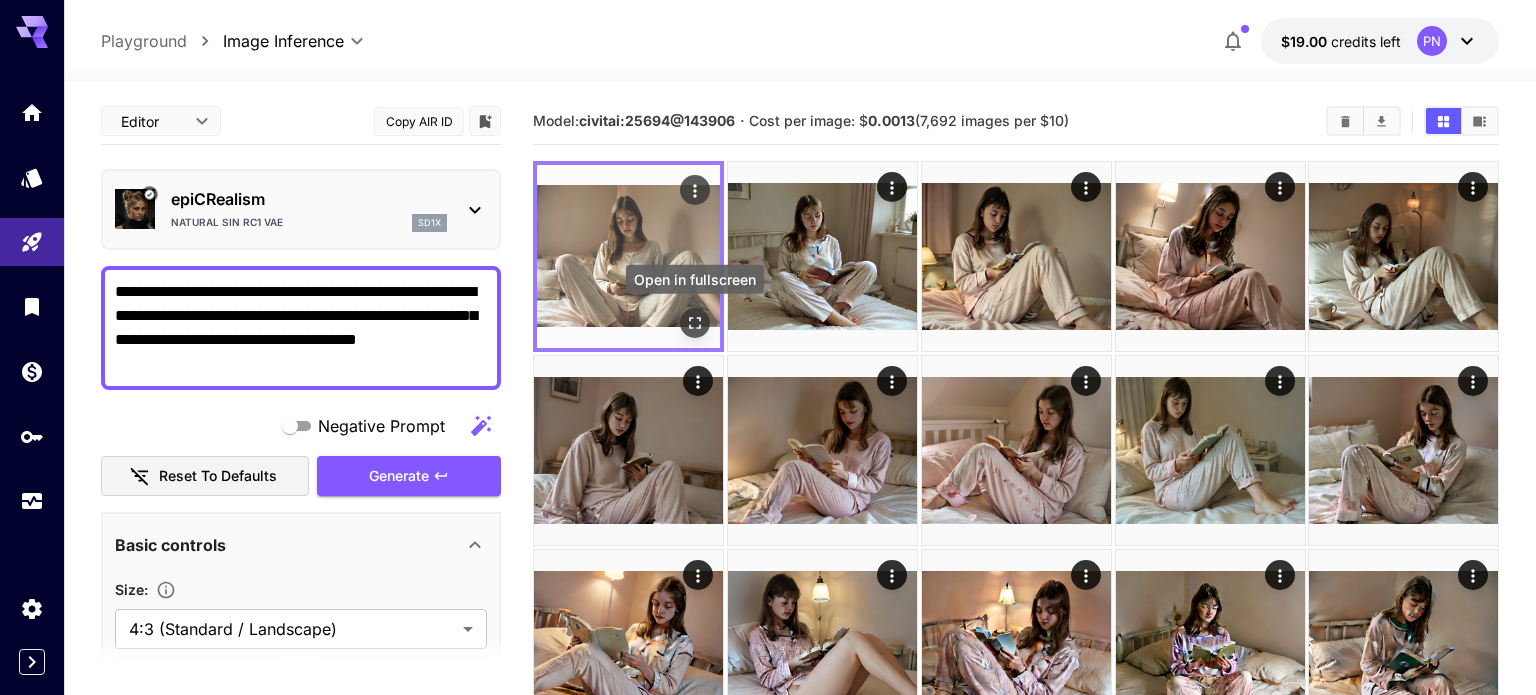 click 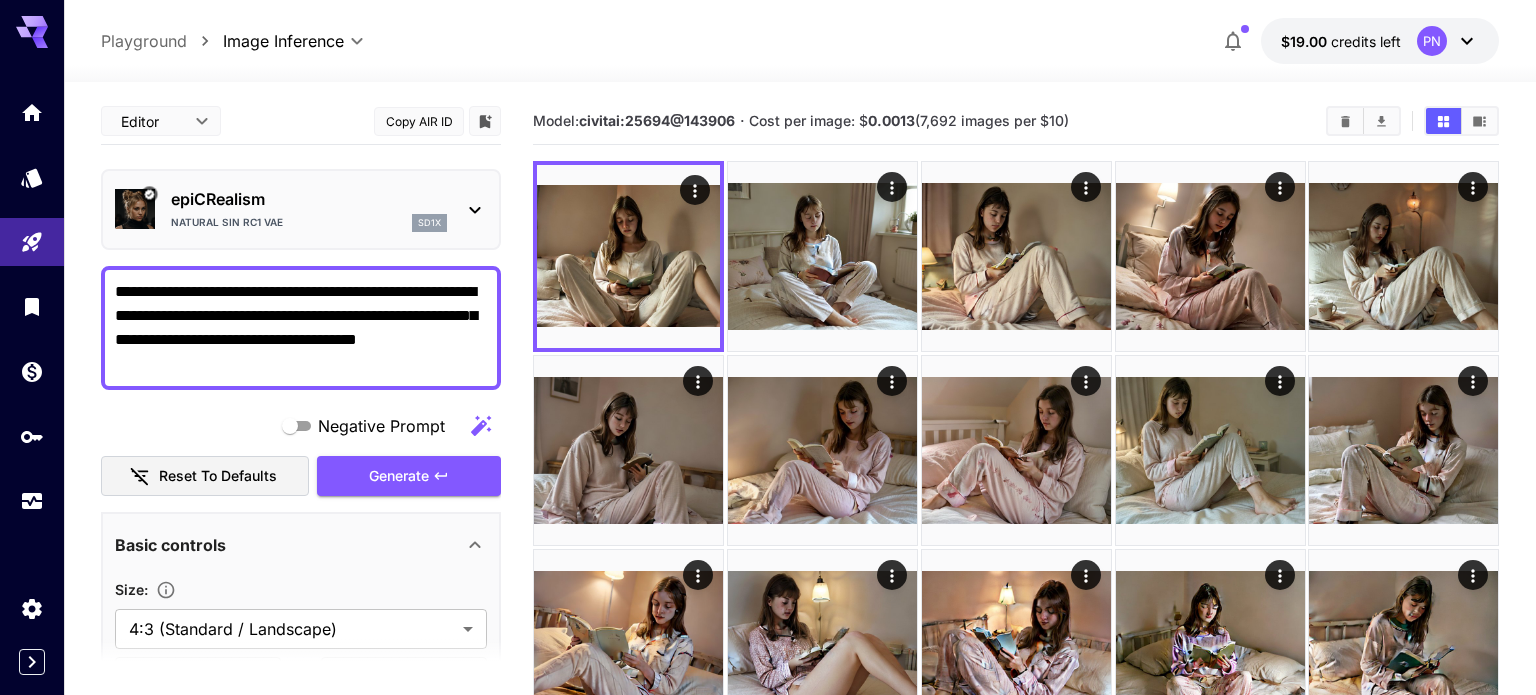 click on "**********" at bounding box center [301, 328] 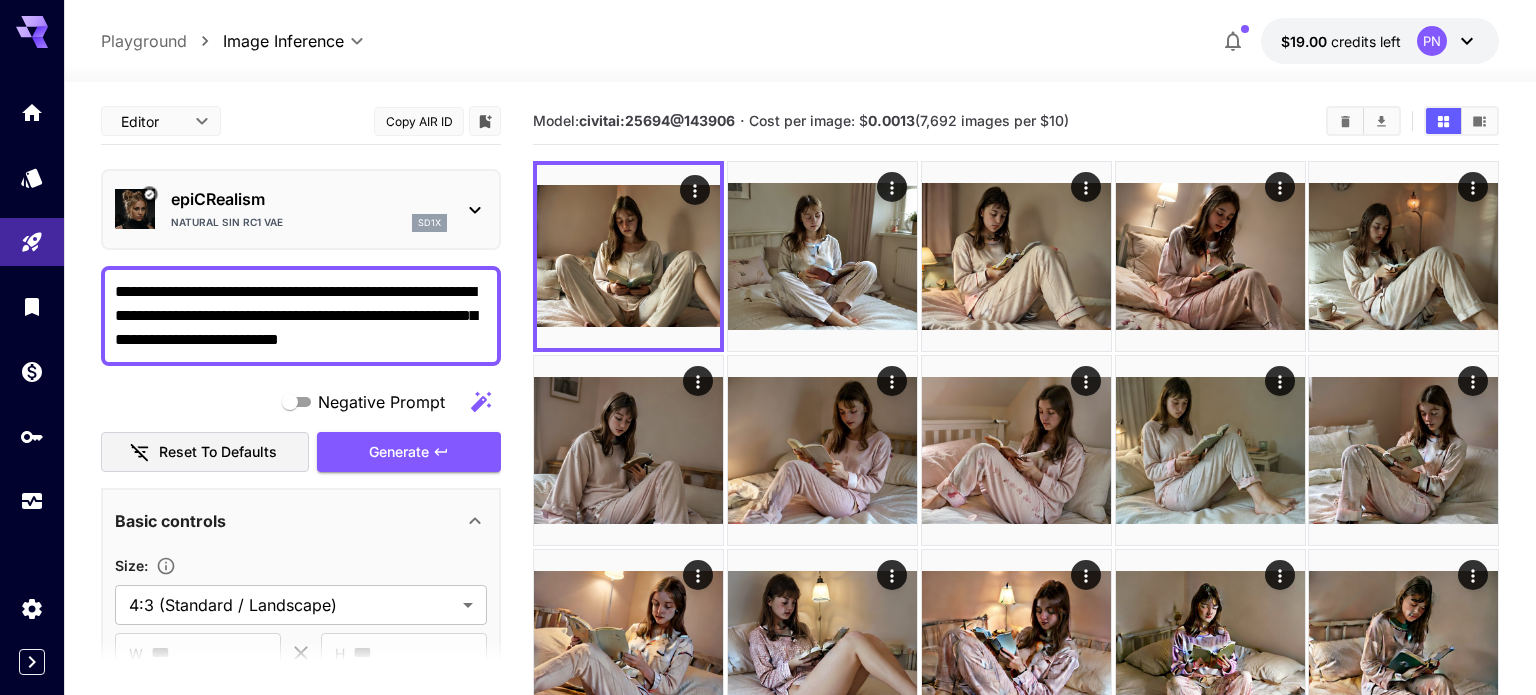 type on "**********" 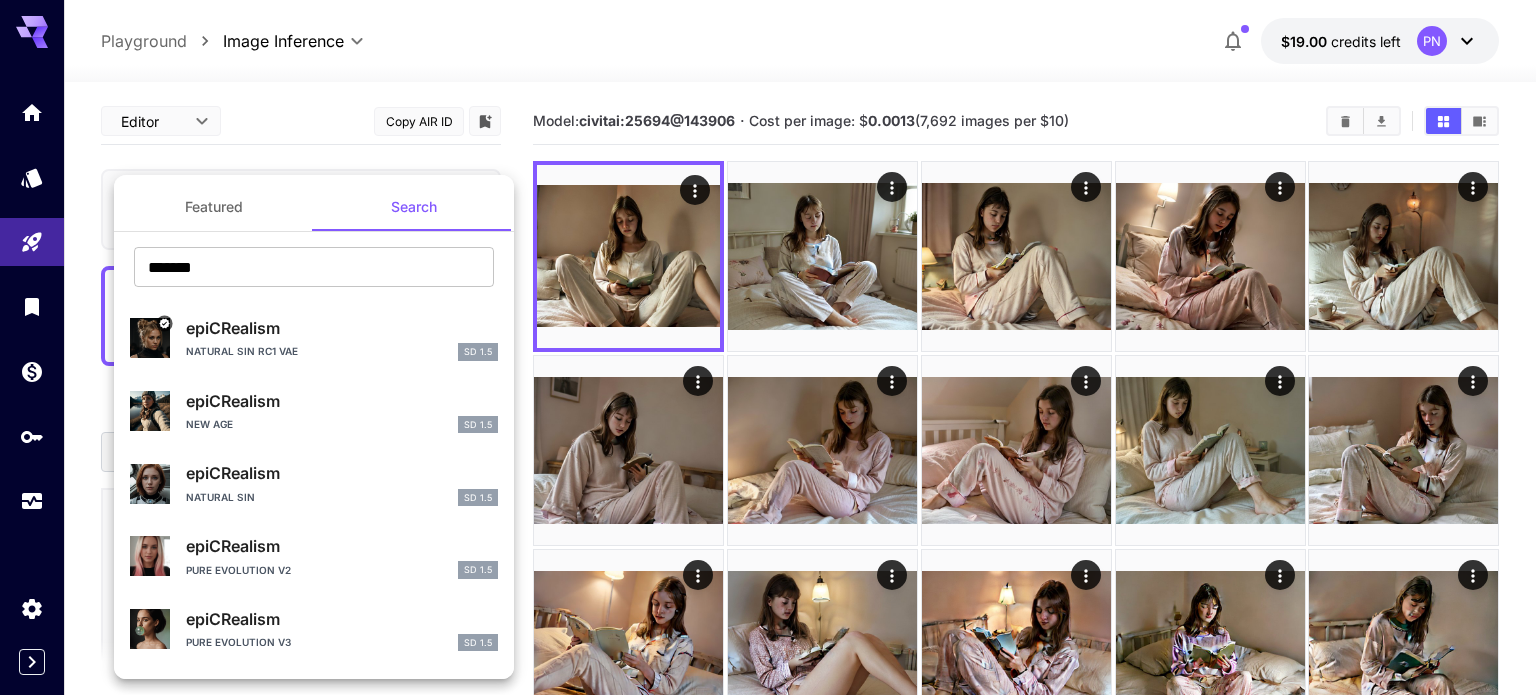 click on "epiCRealism" at bounding box center [342, 401] 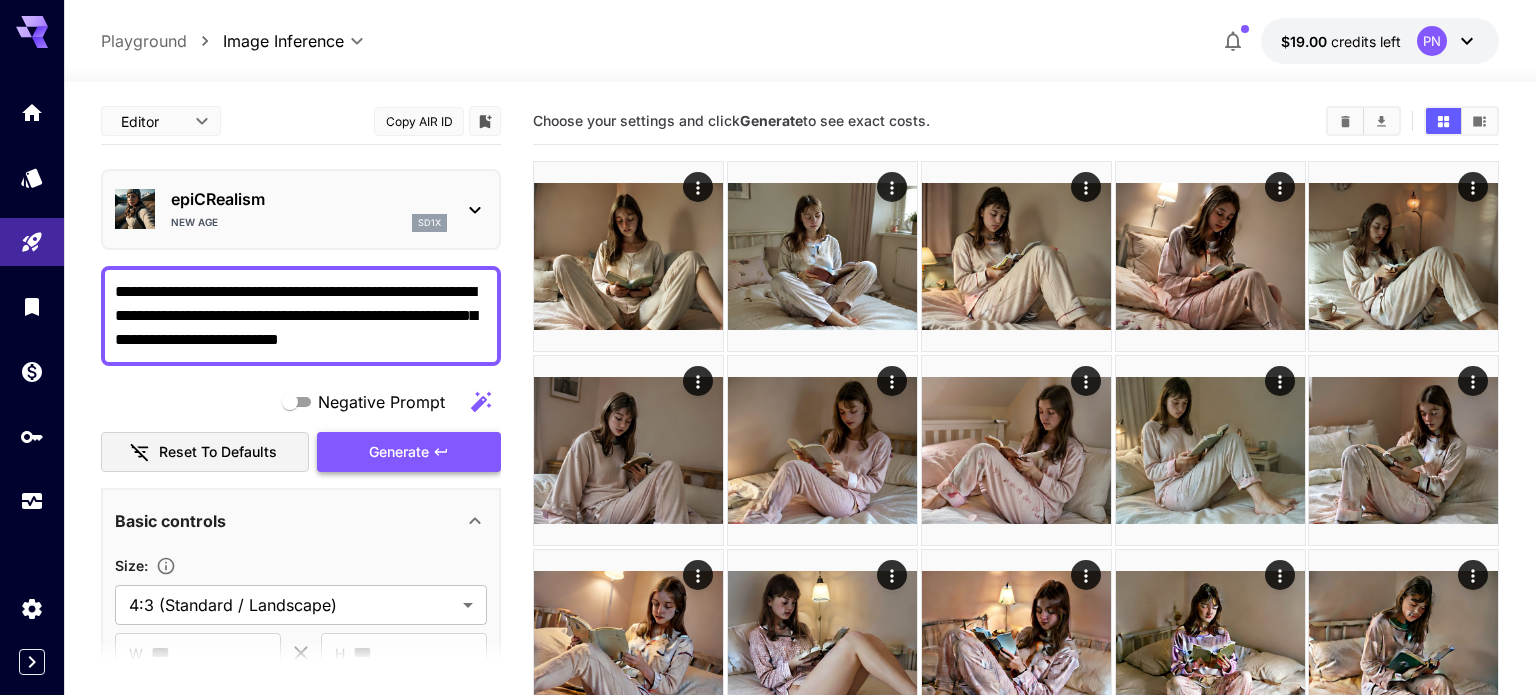 click on "Generate" at bounding box center (409, 452) 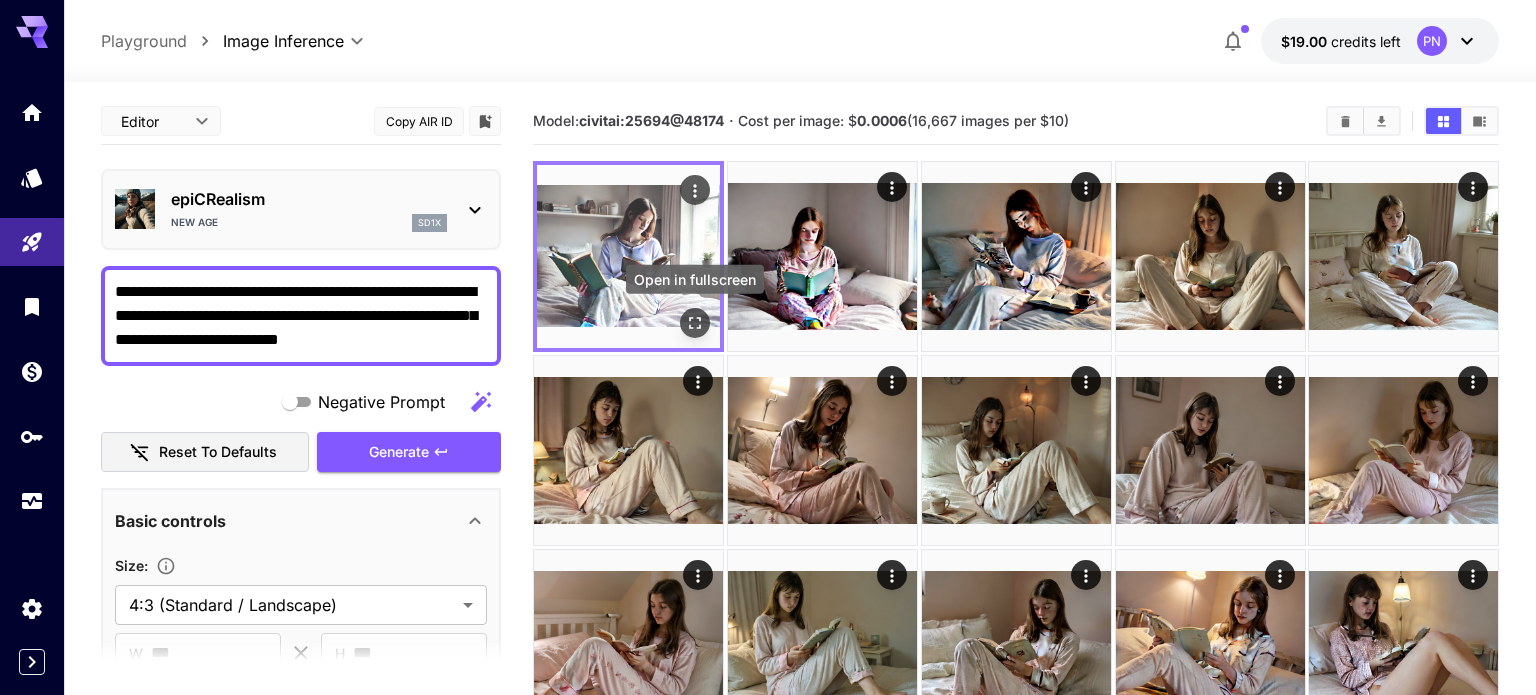 click 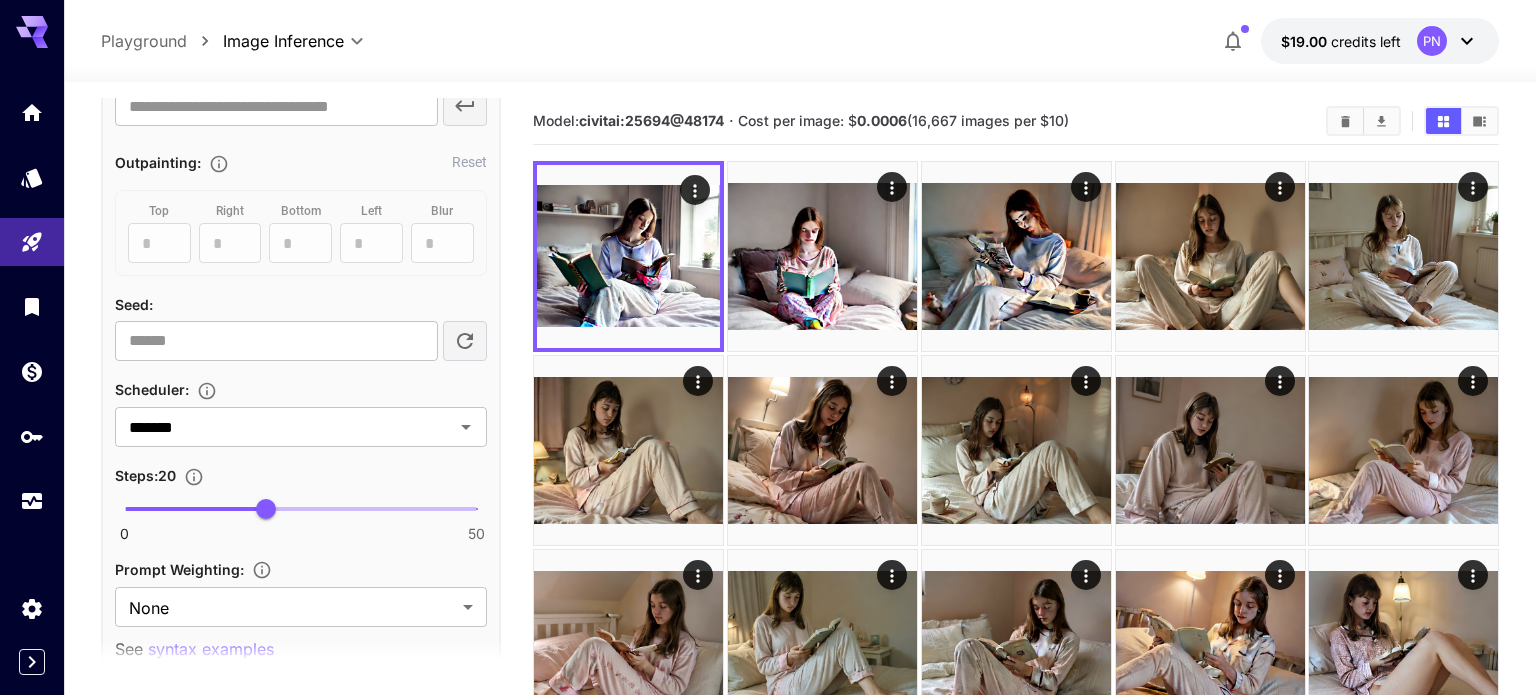 scroll, scrollTop: 1055, scrollLeft: 0, axis: vertical 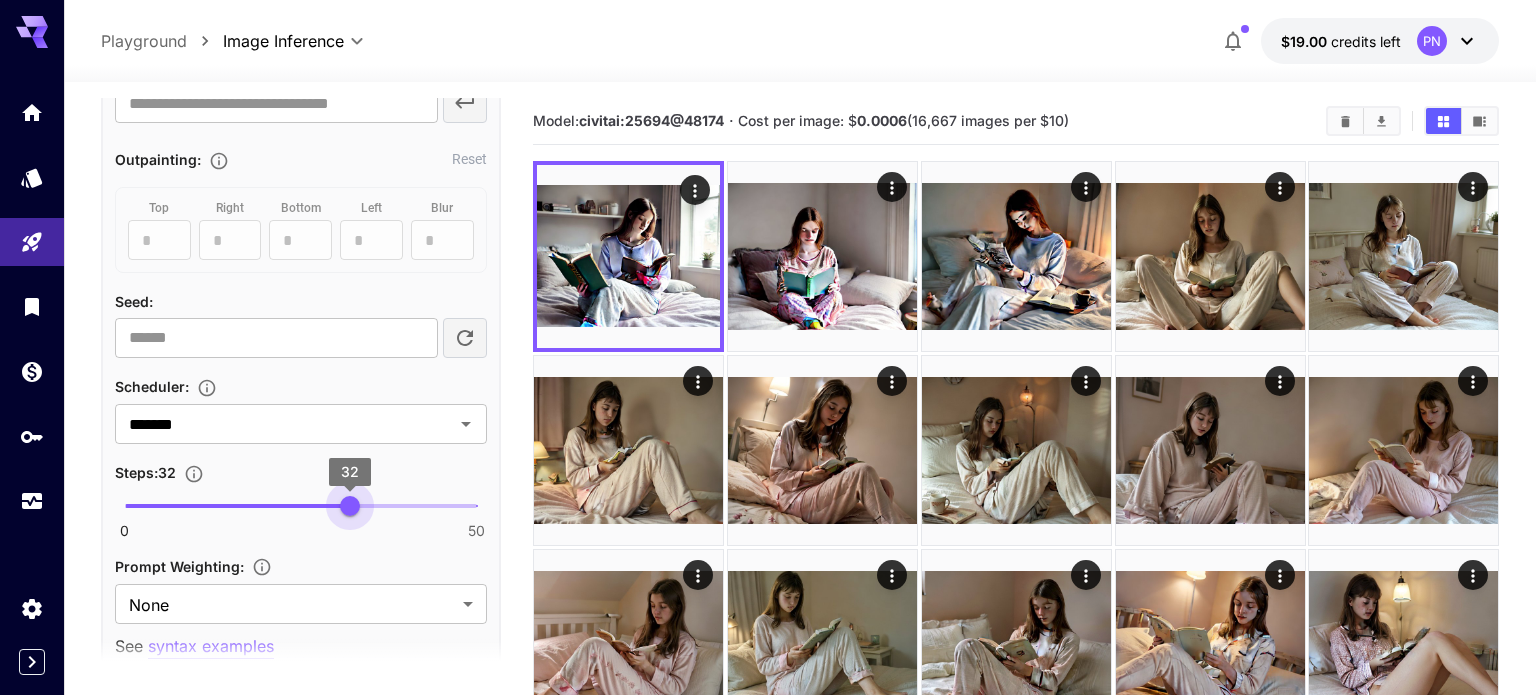 drag, startPoint x: 338, startPoint y: 505, endPoint x: 462, endPoint y: 505, distance: 124 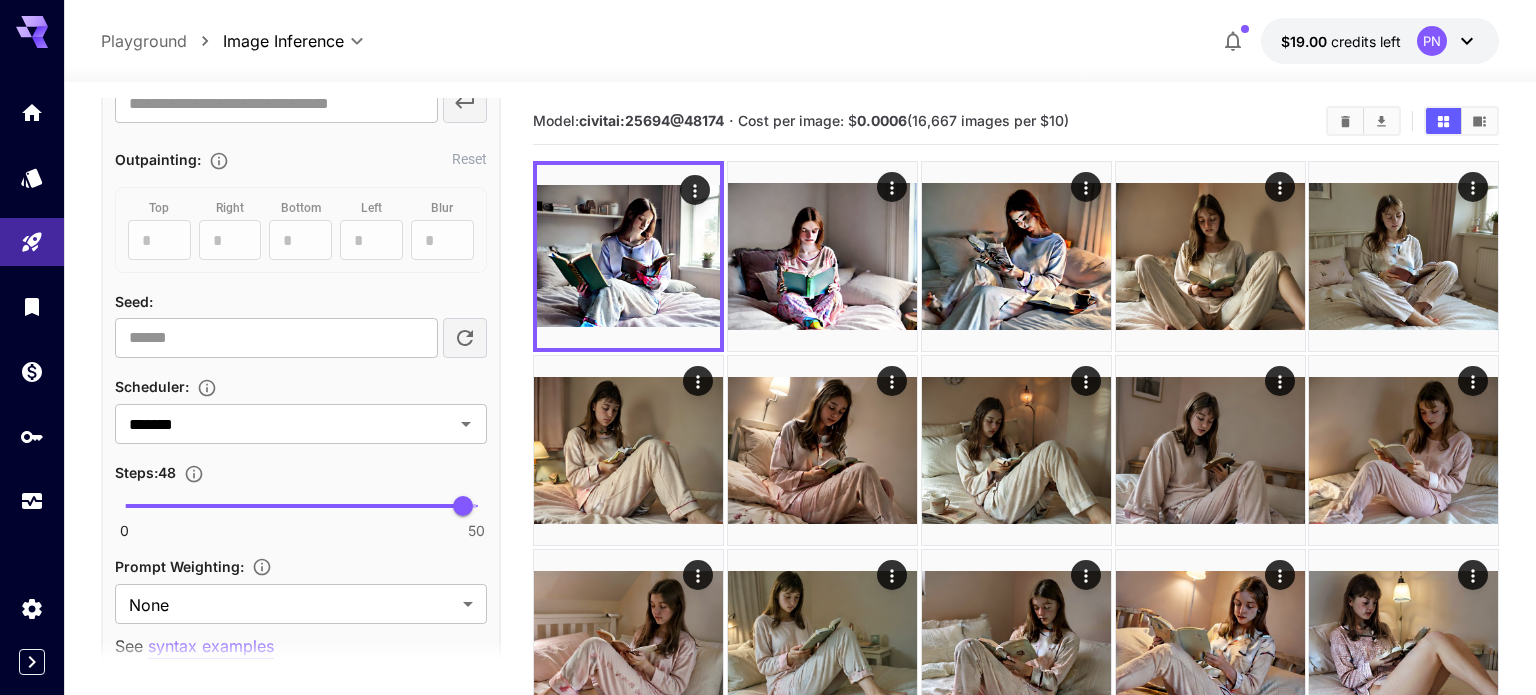 click on "0 50 48" at bounding box center [301, 506] 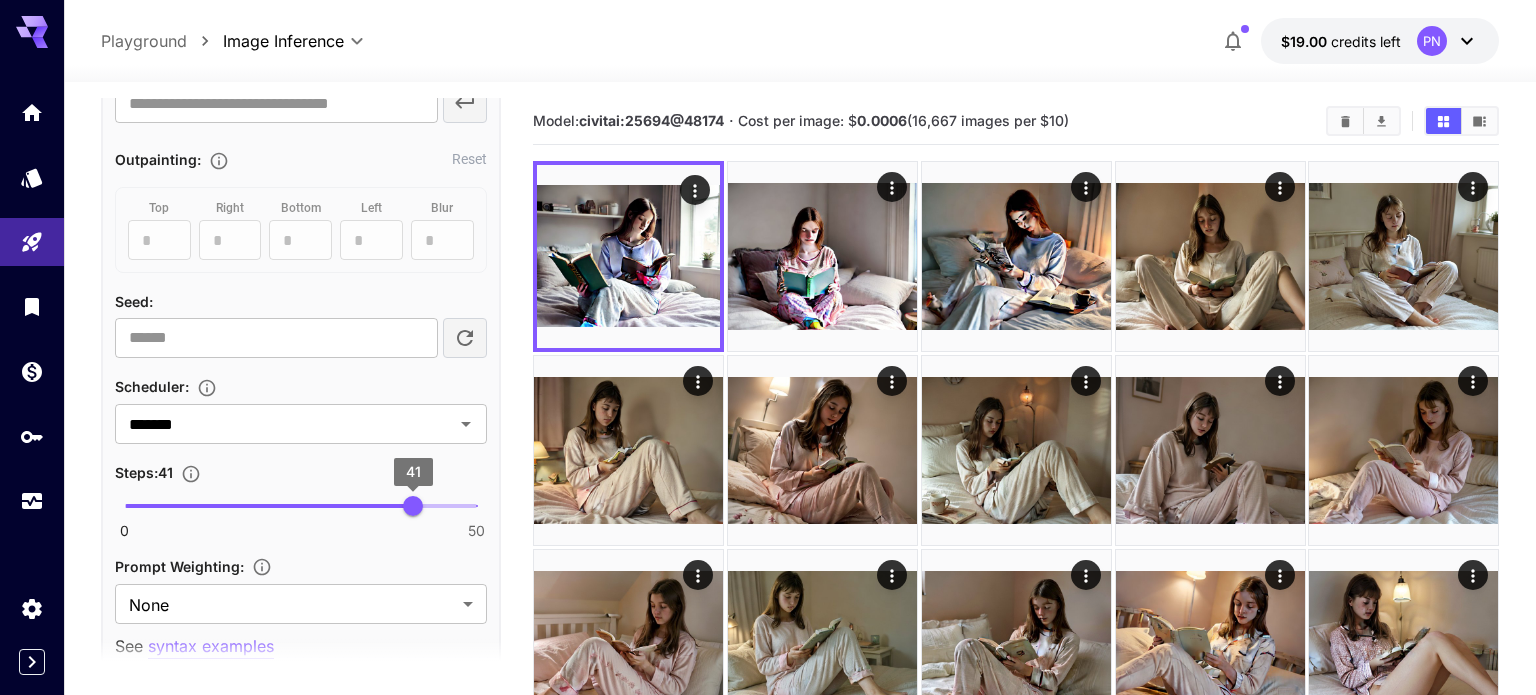 click on "41" at bounding box center (413, 506) 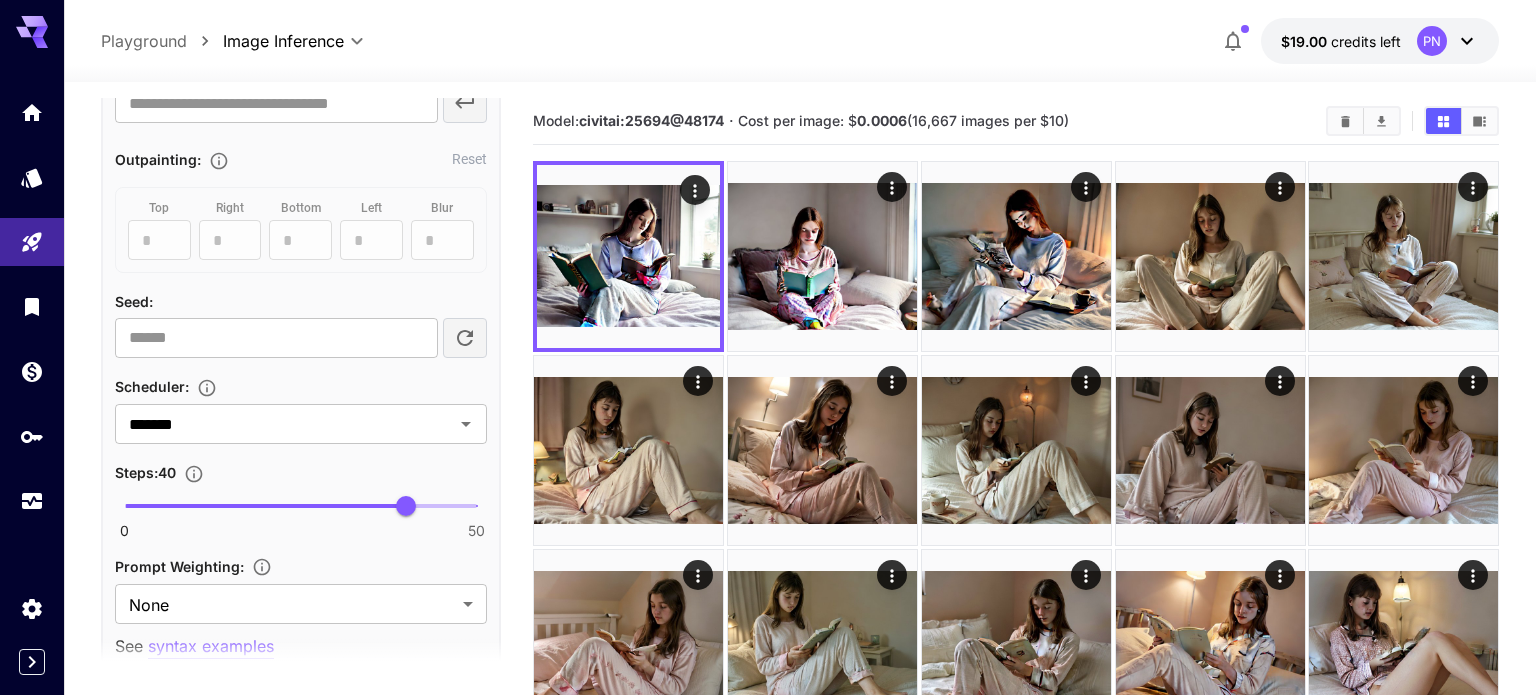 scroll, scrollTop: 0, scrollLeft: 0, axis: both 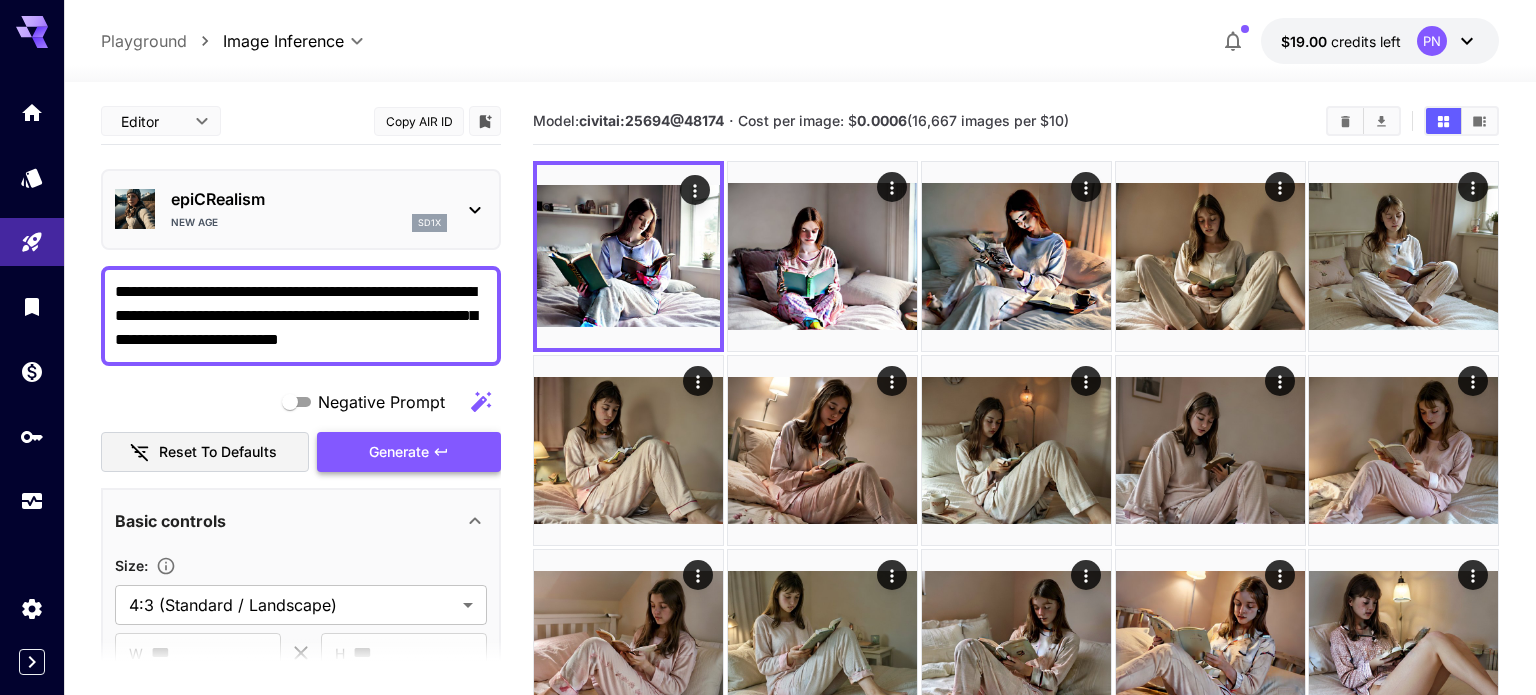 click on "Generate" at bounding box center [409, 452] 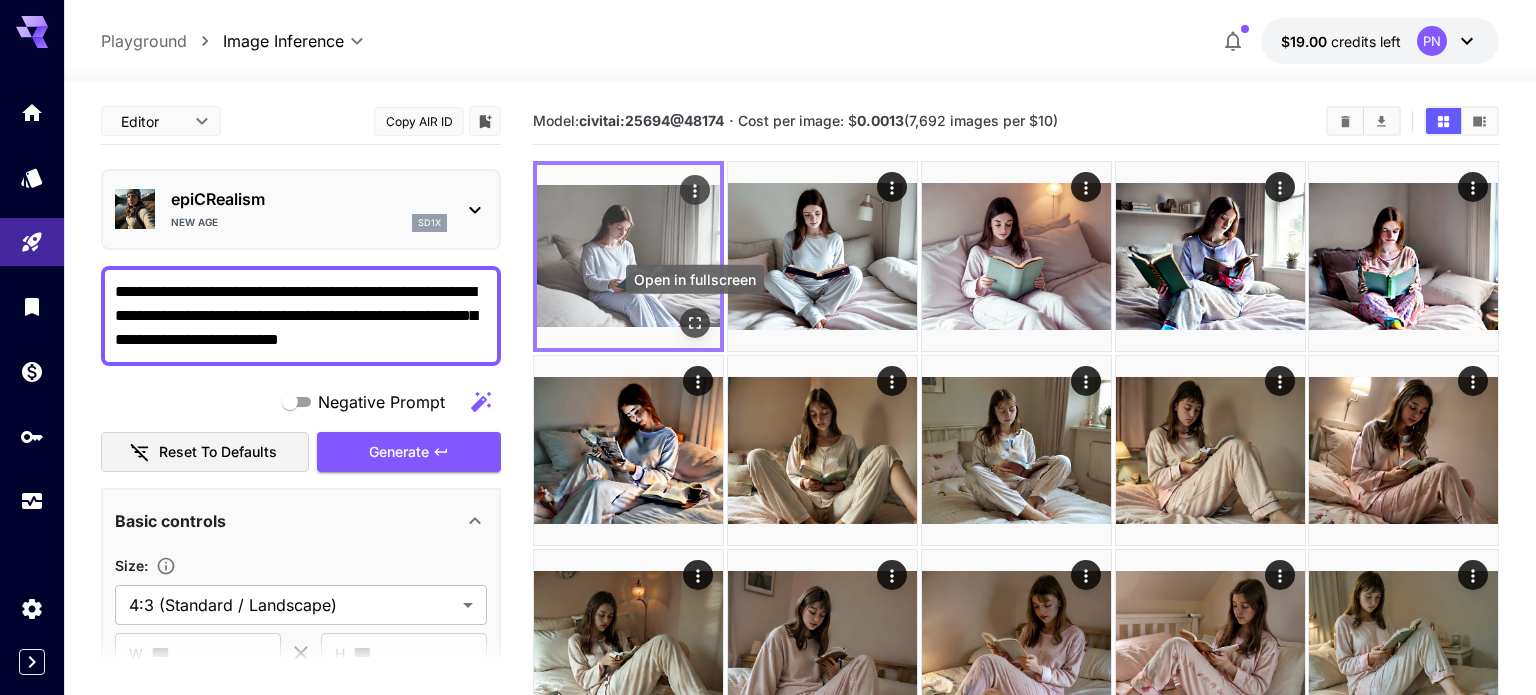 click 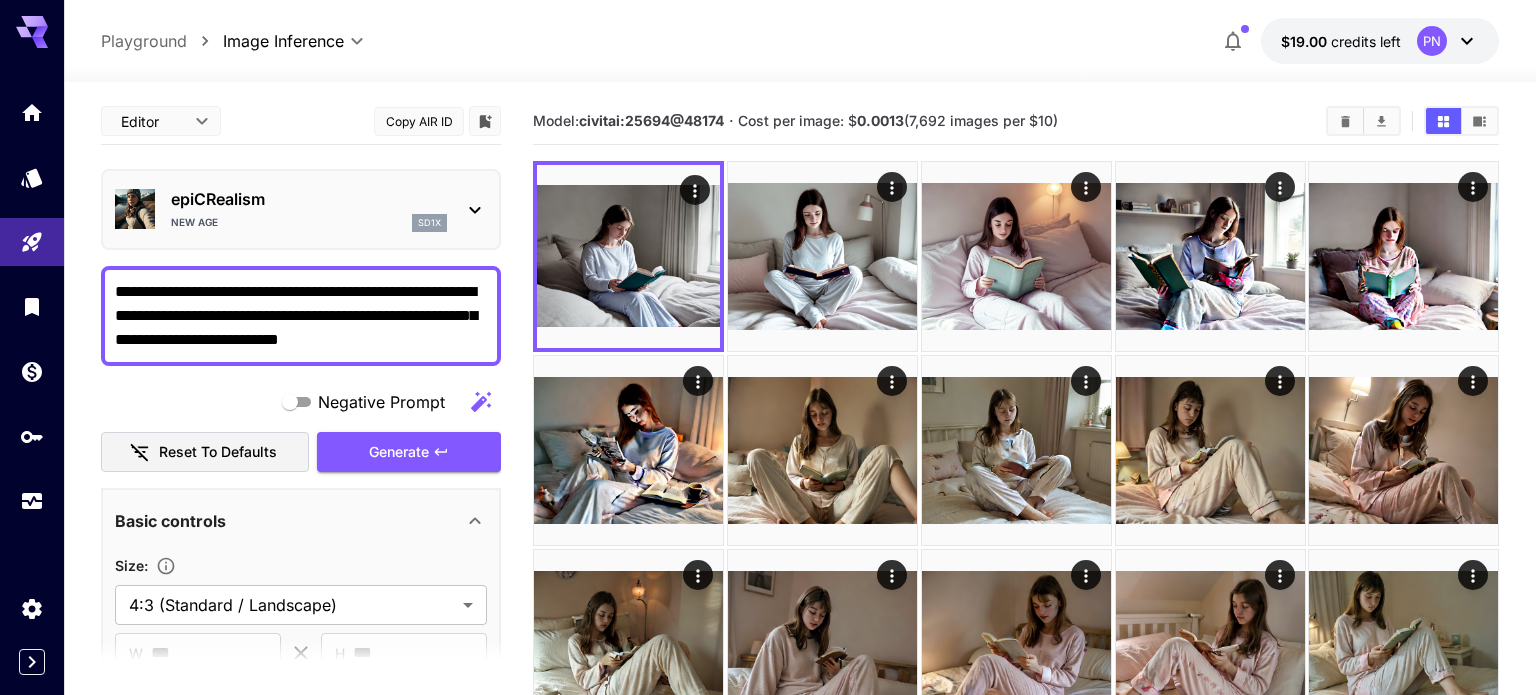 click on "new Age sd1x" at bounding box center [309, 223] 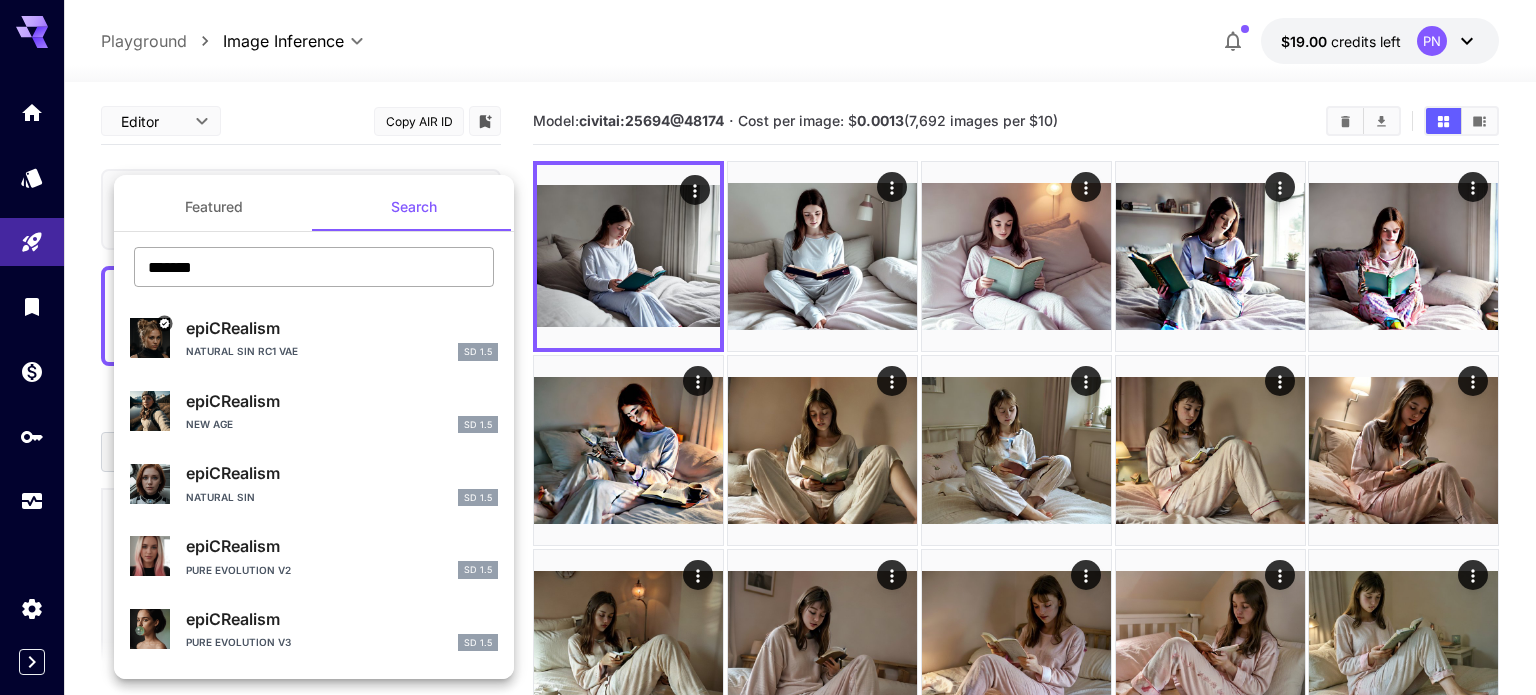 click on "*******" at bounding box center [314, 267] 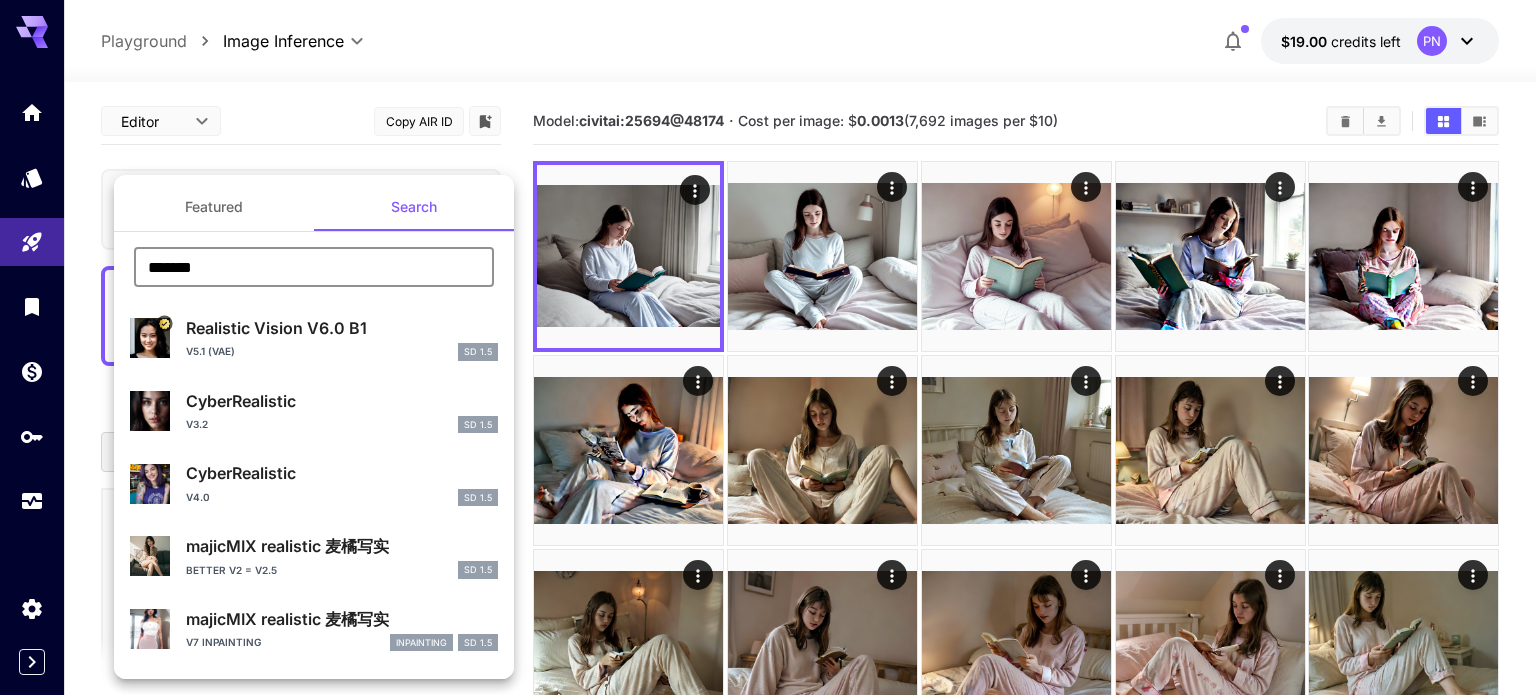 type on "*******" 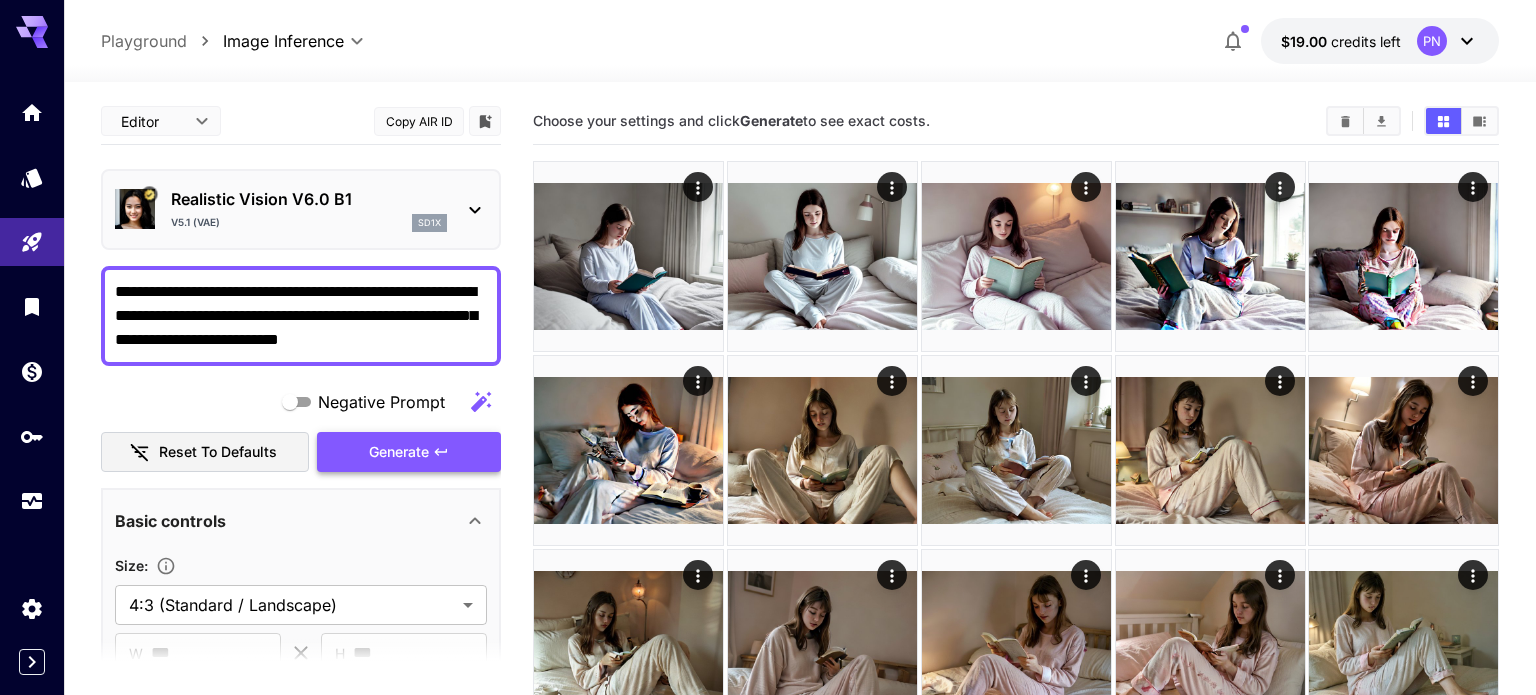 click on "Generate" at bounding box center (399, 452) 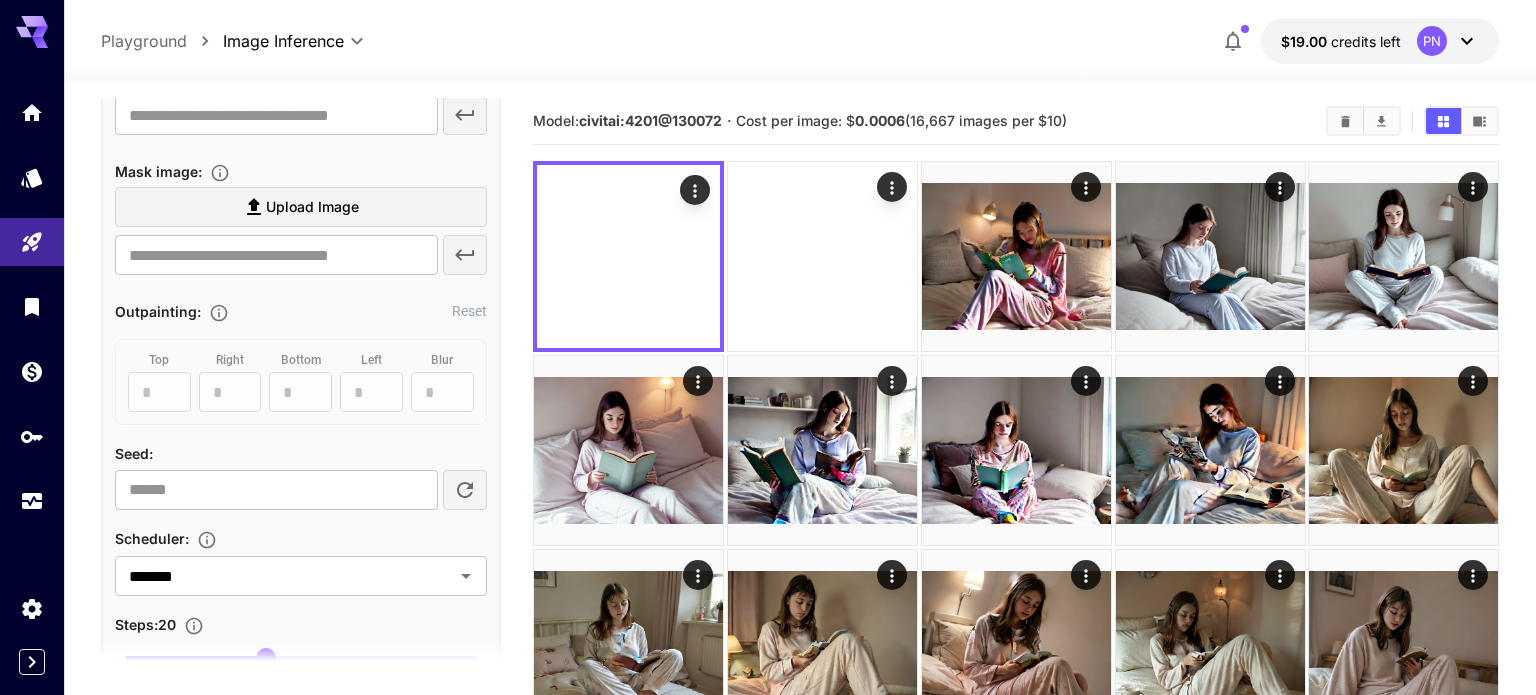 scroll, scrollTop: 995, scrollLeft: 0, axis: vertical 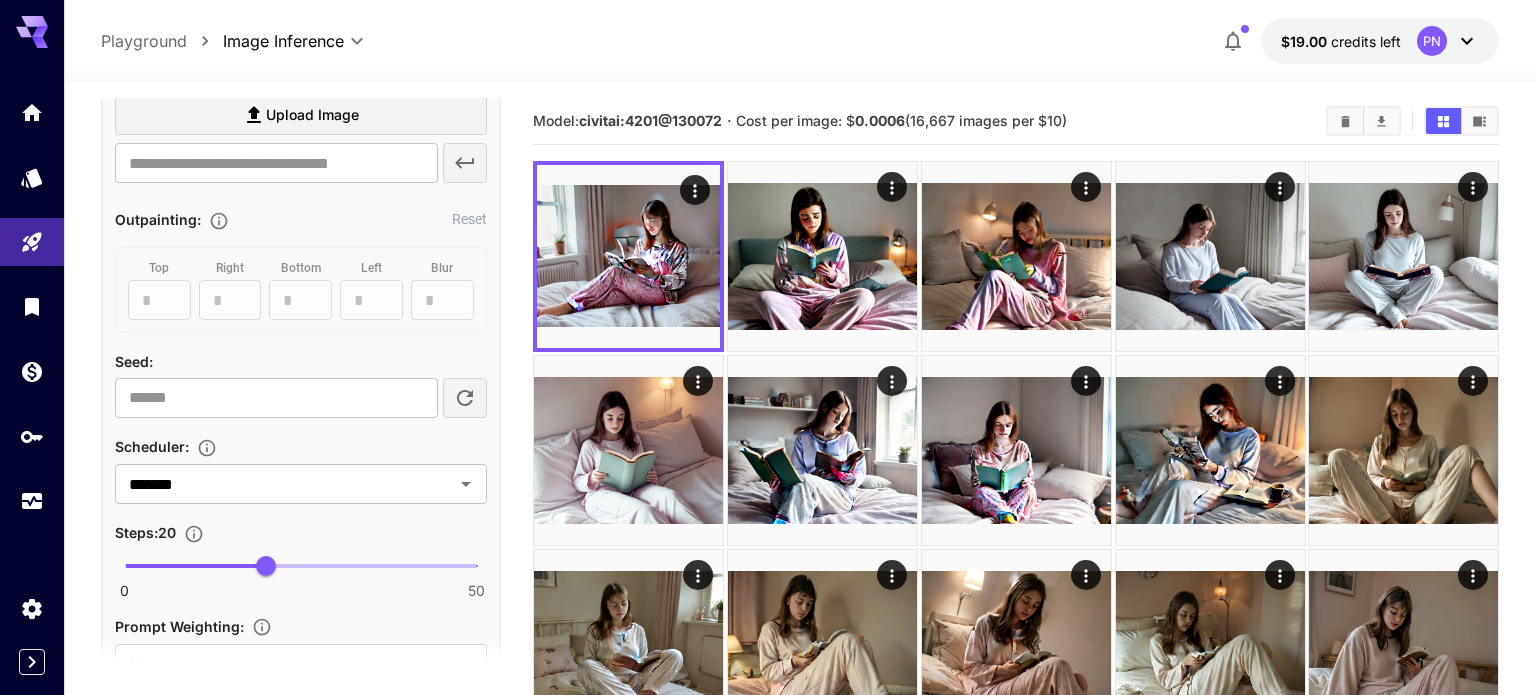 click on "0 50 20" at bounding box center [301, 566] 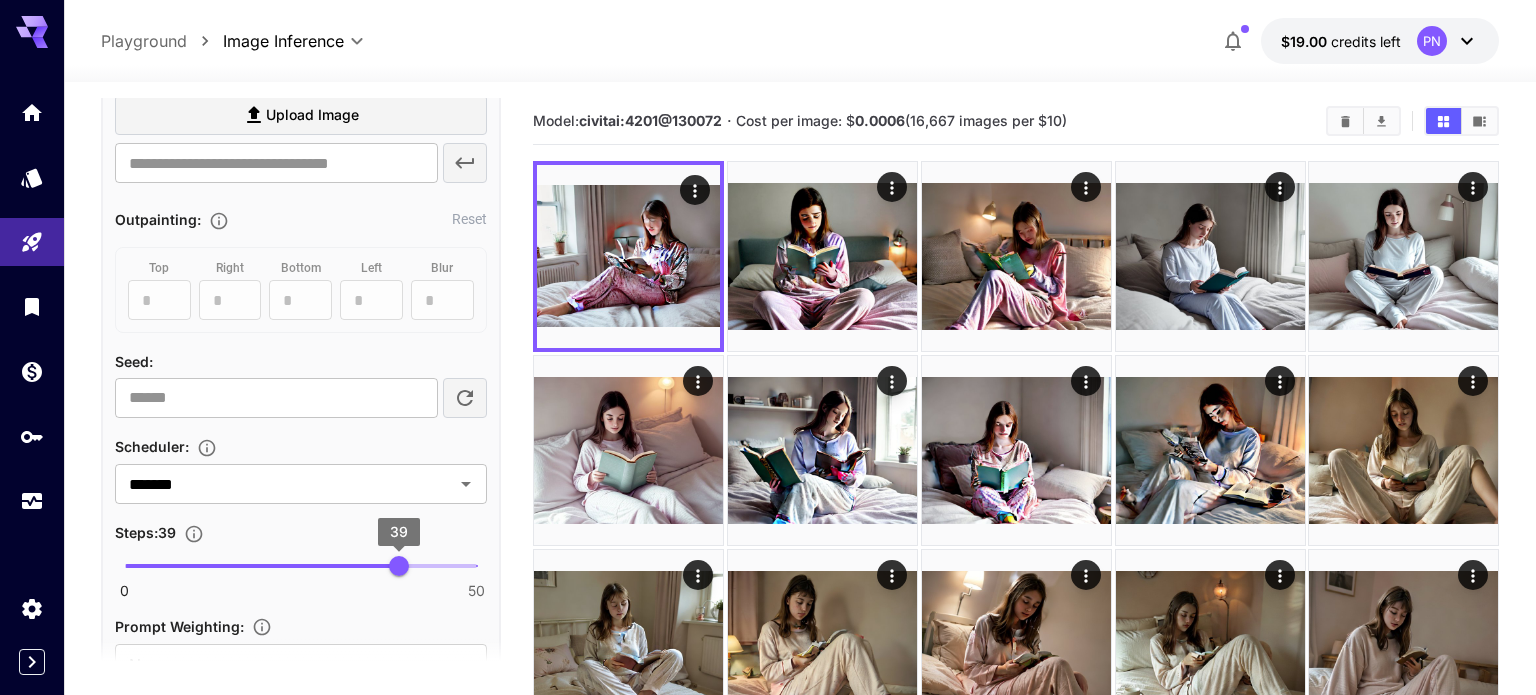 type on "**" 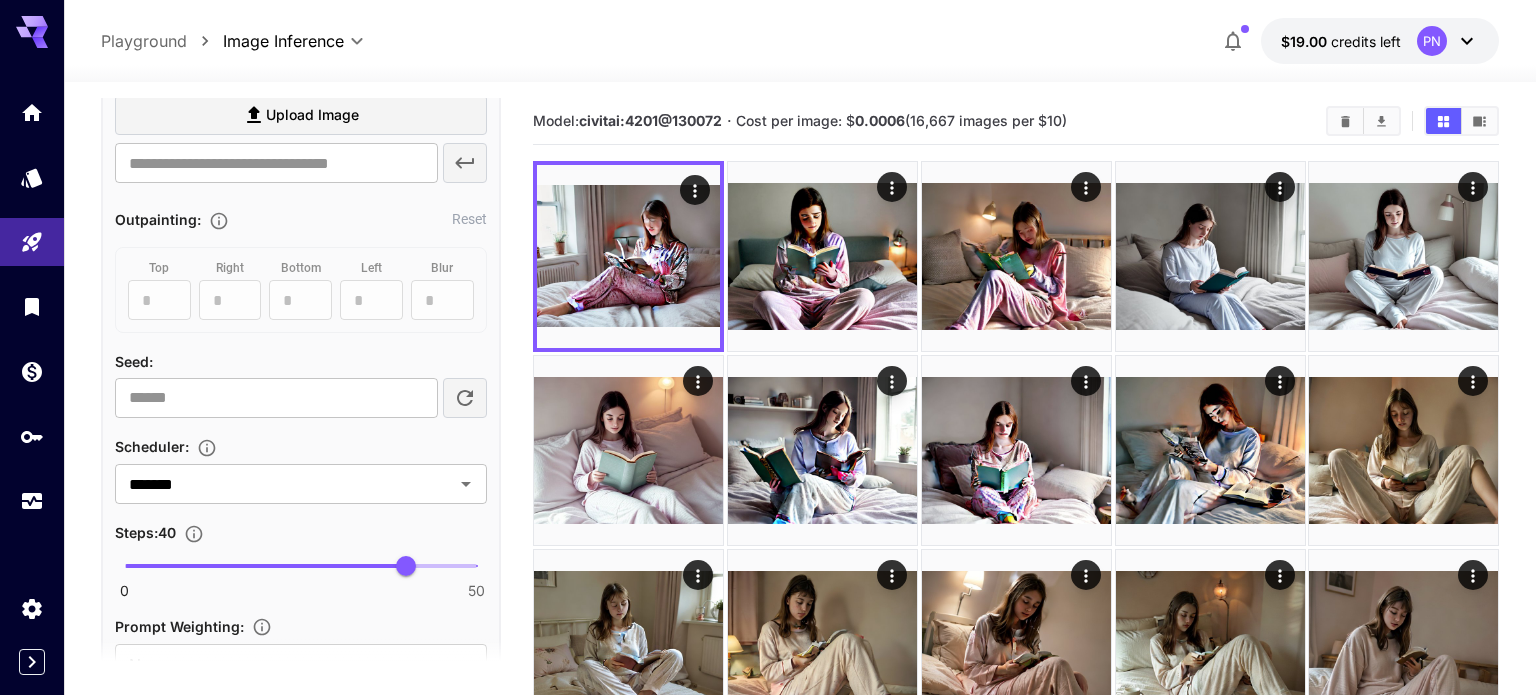scroll, scrollTop: 0, scrollLeft: 0, axis: both 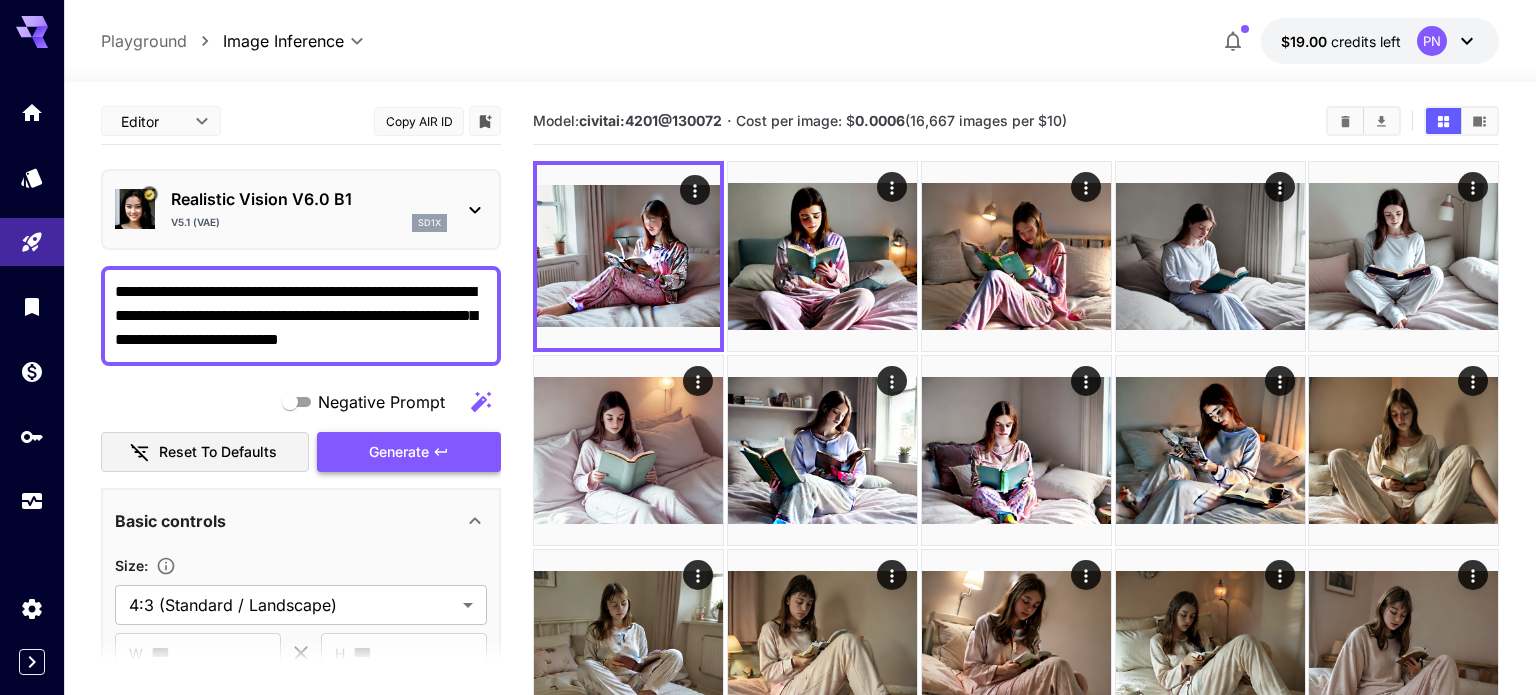 click on "Generate" at bounding box center (399, 452) 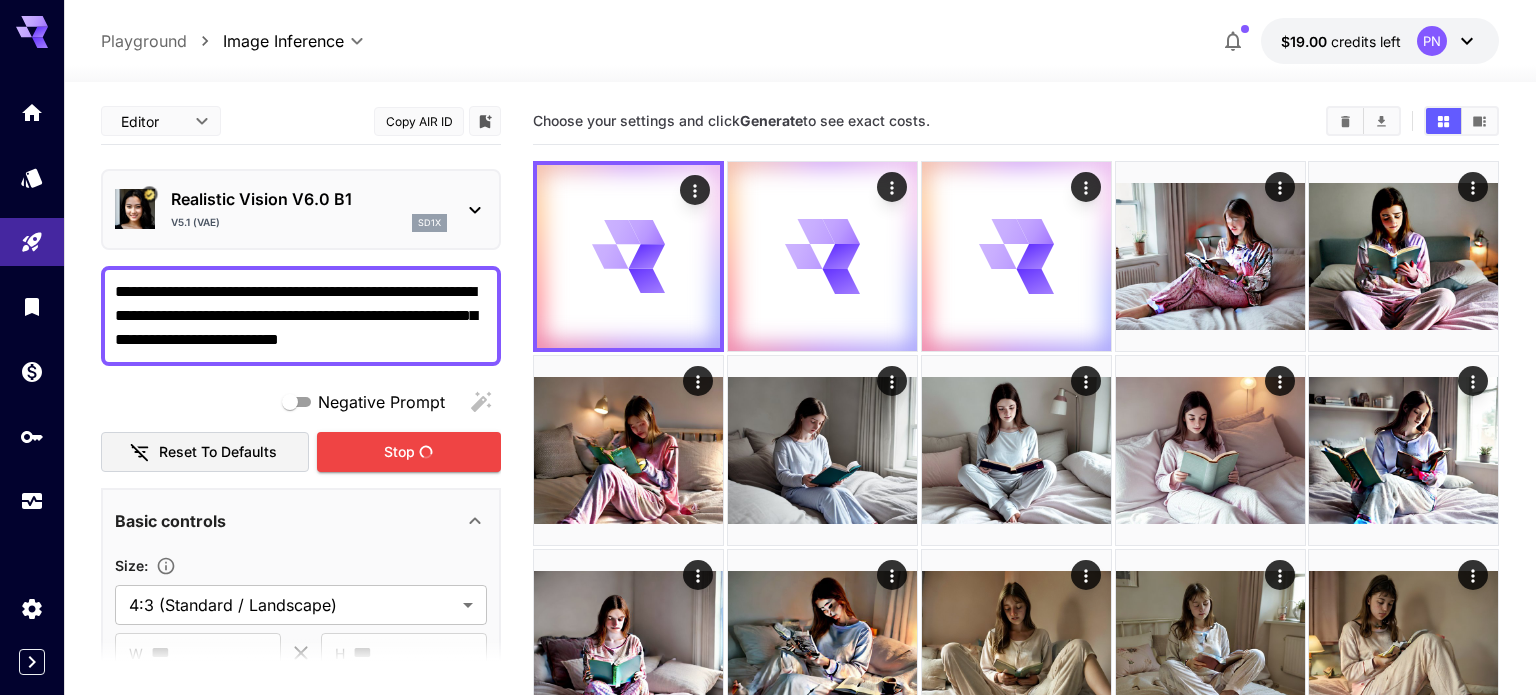 click on "**********" at bounding box center [301, 316] 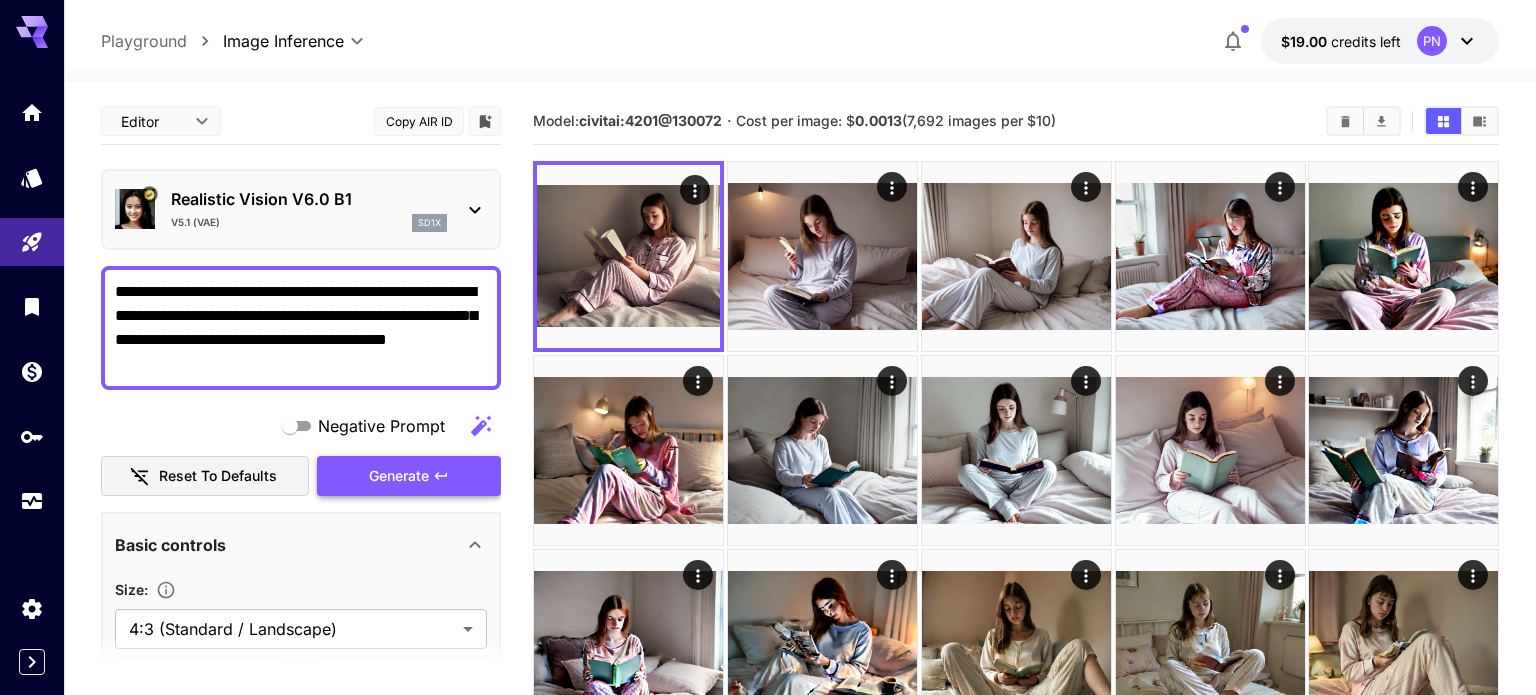 type on "**********" 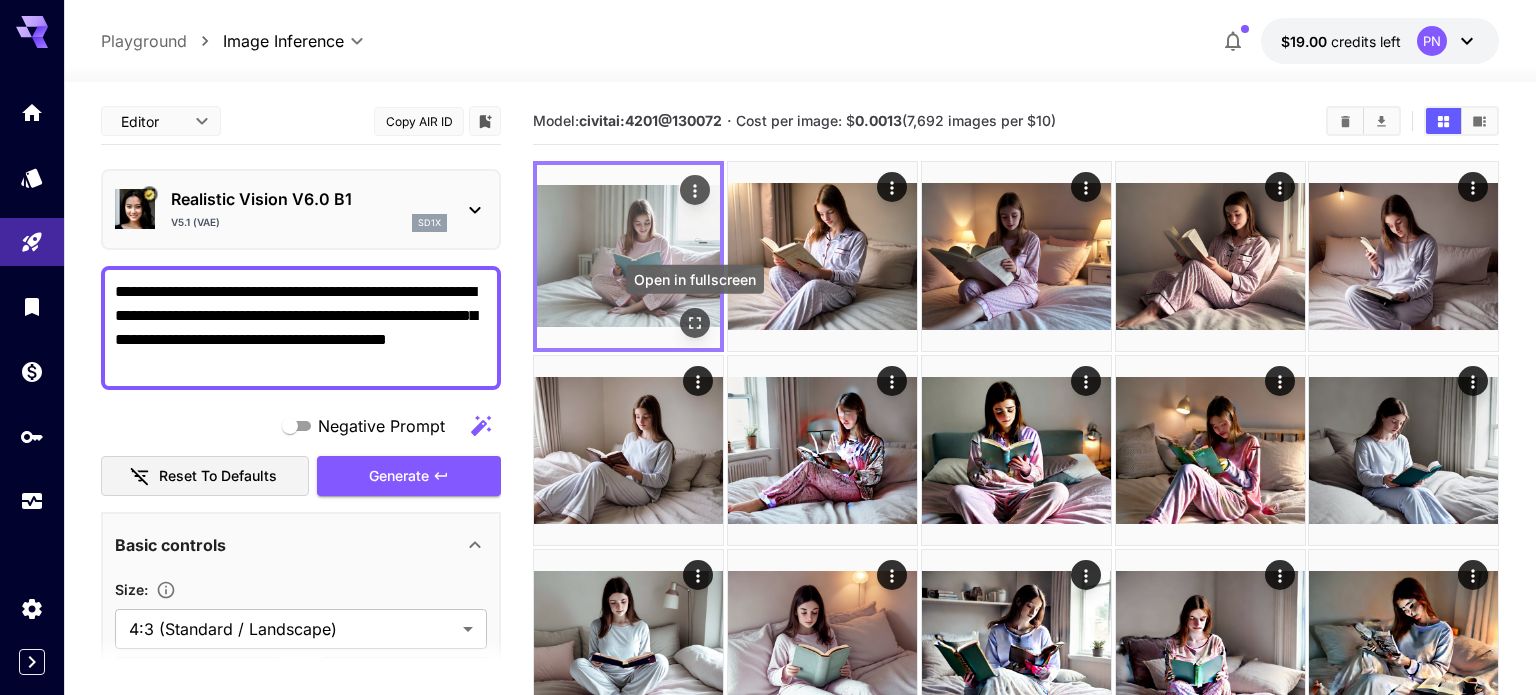 click 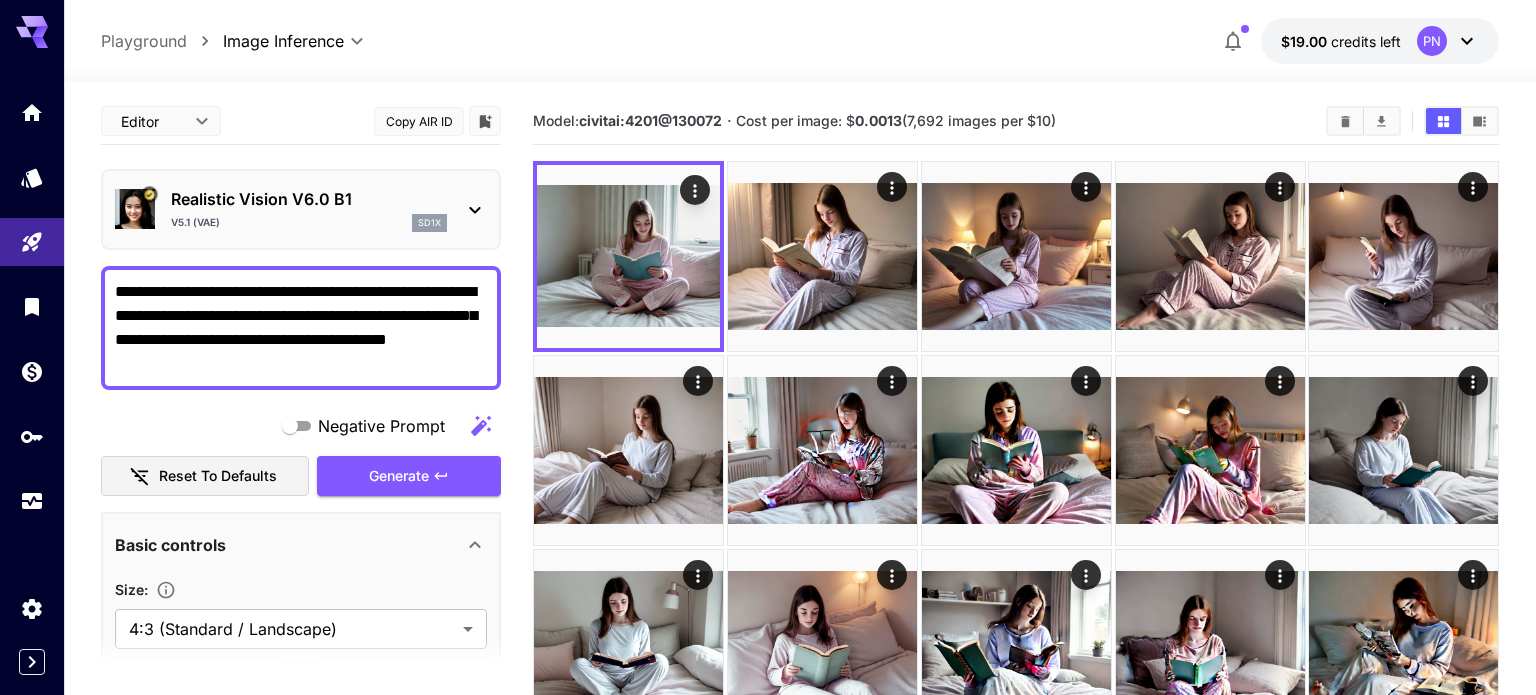 click on "V5.1 (VAE) sd1x" at bounding box center (309, 223) 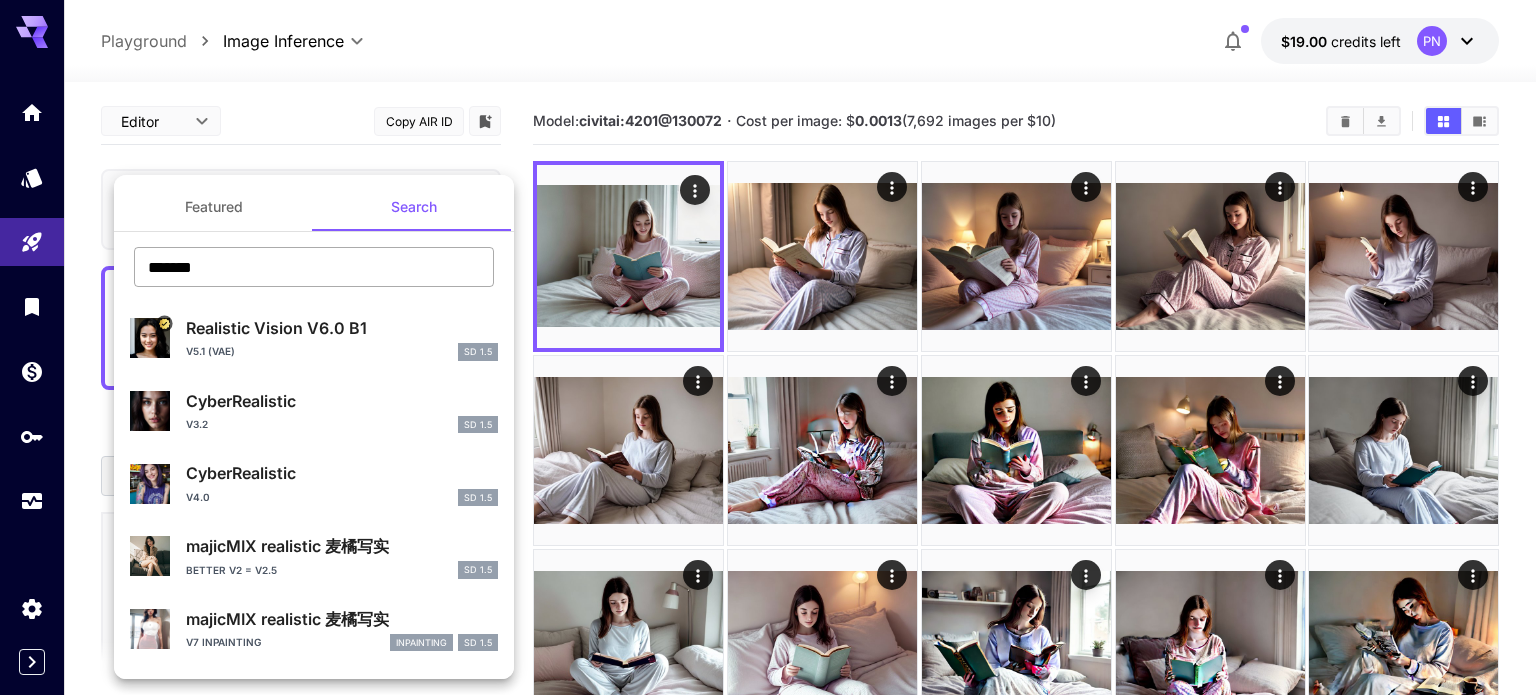 click on "*******" at bounding box center (314, 267) 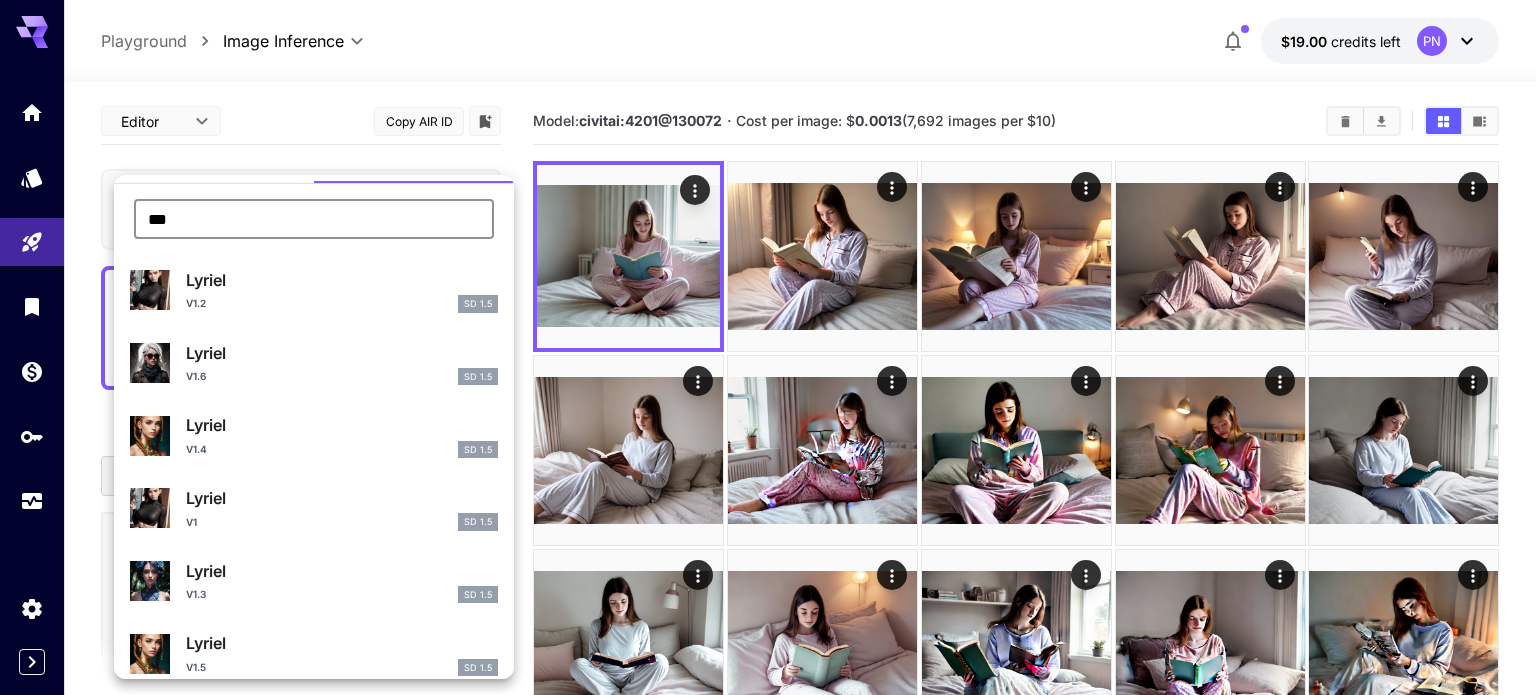 scroll, scrollTop: 48, scrollLeft: 0, axis: vertical 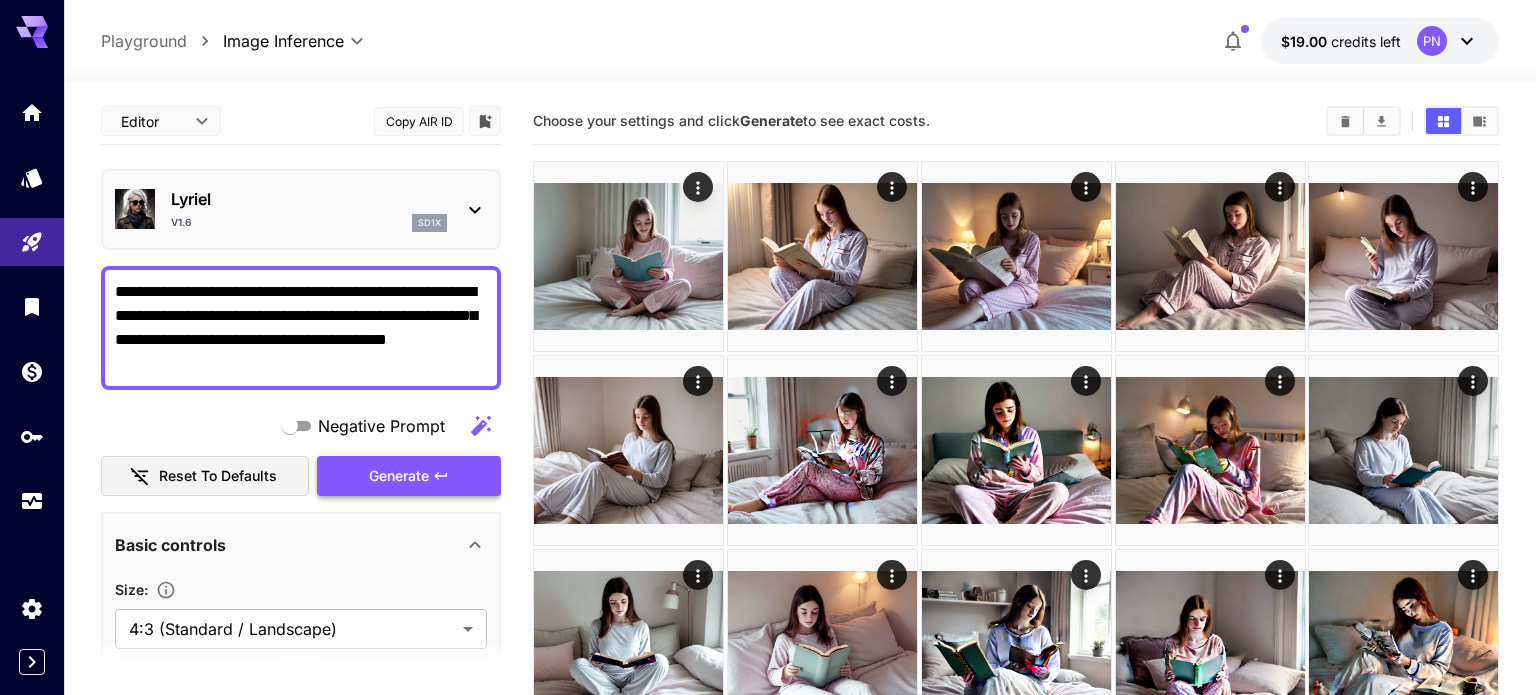 click on "Generate" at bounding box center (409, 476) 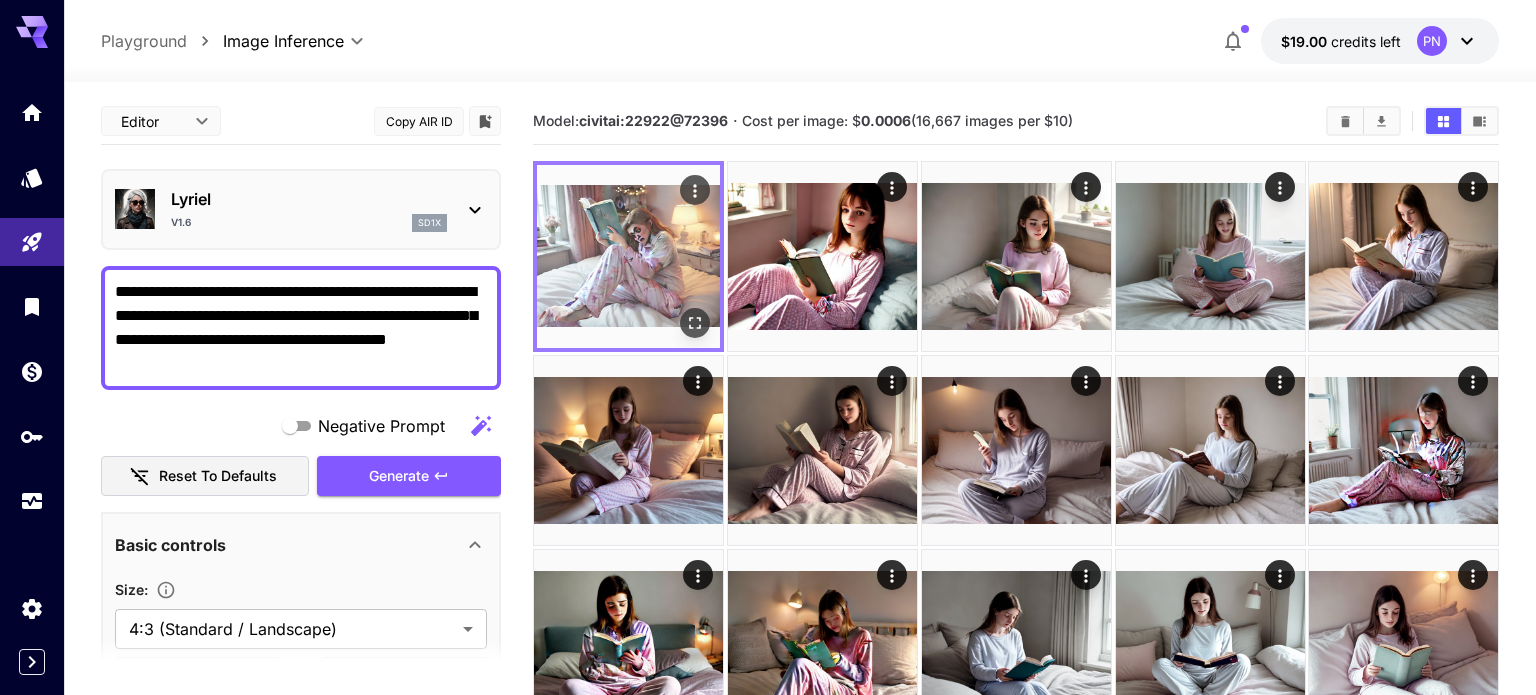 click 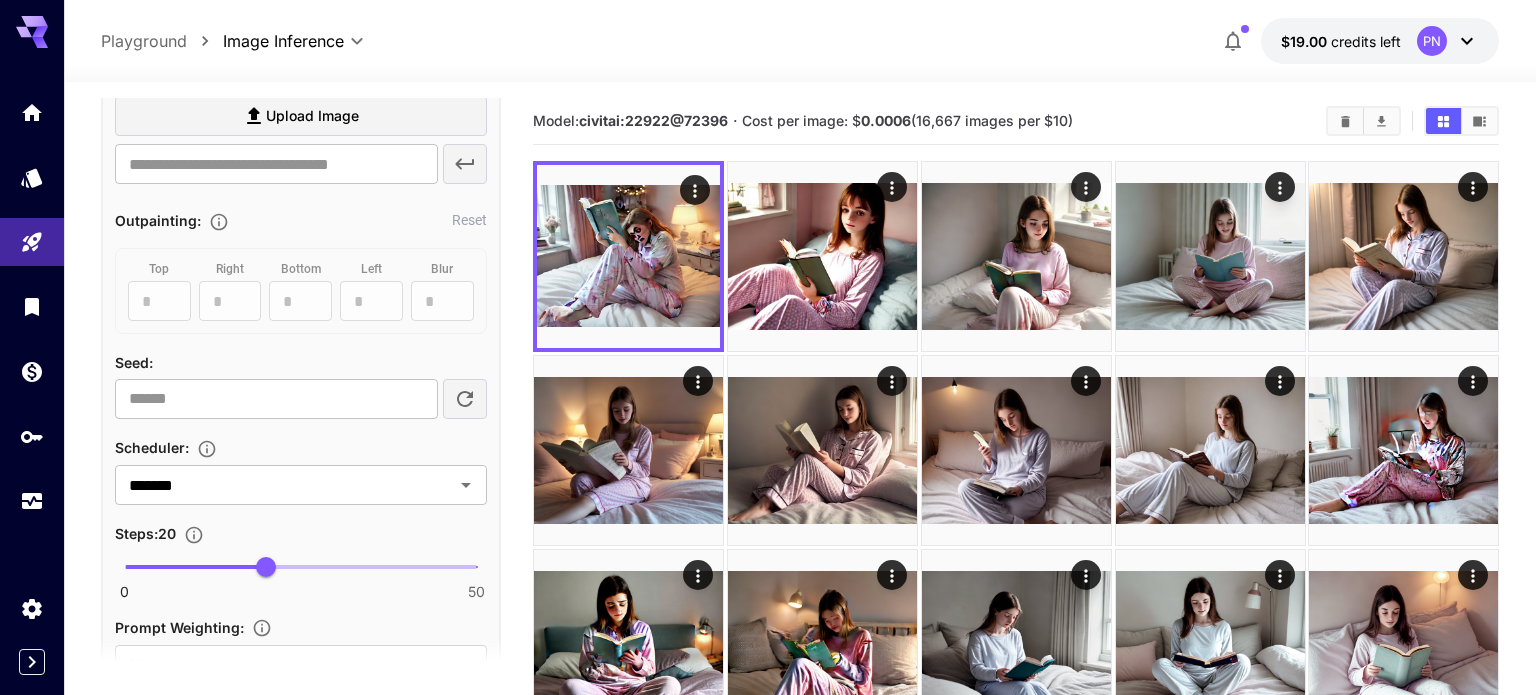 scroll, scrollTop: 1028, scrollLeft: 0, axis: vertical 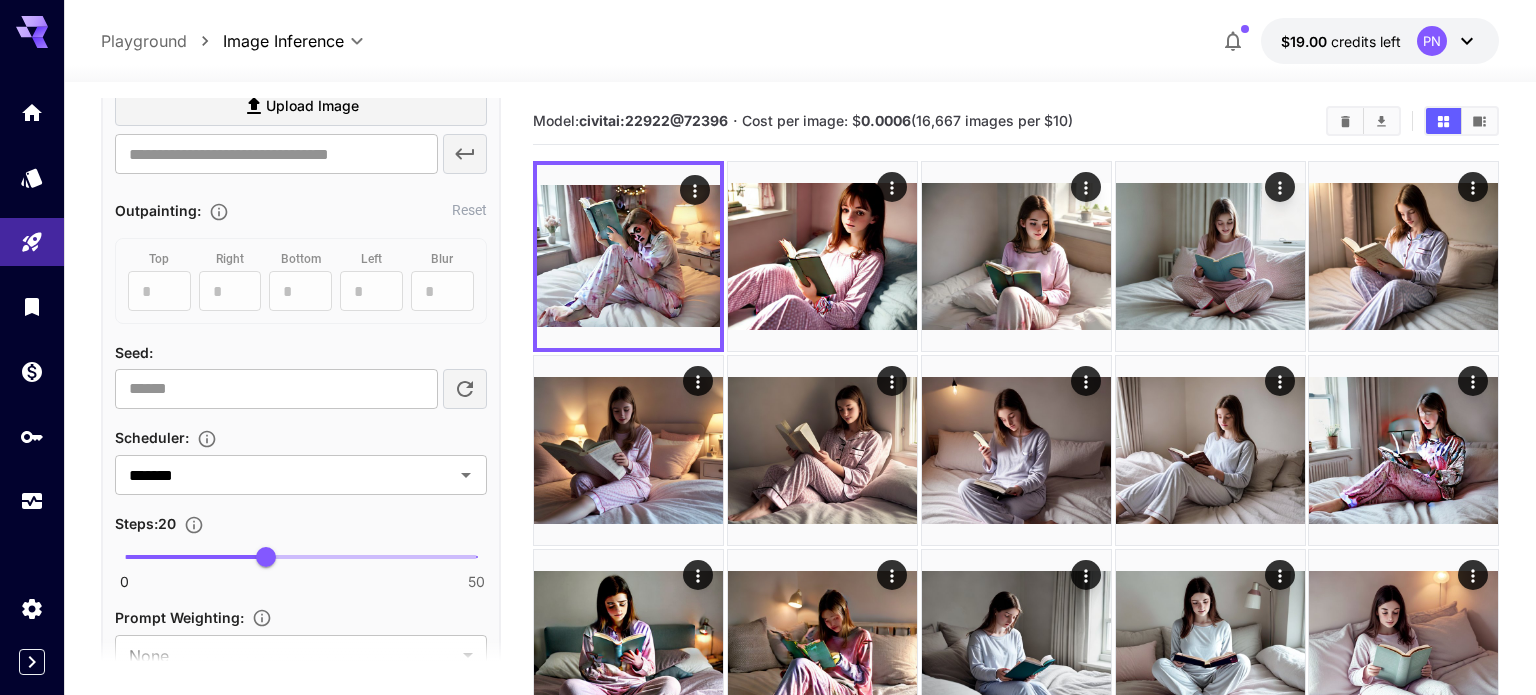 click at bounding box center (301, 557) 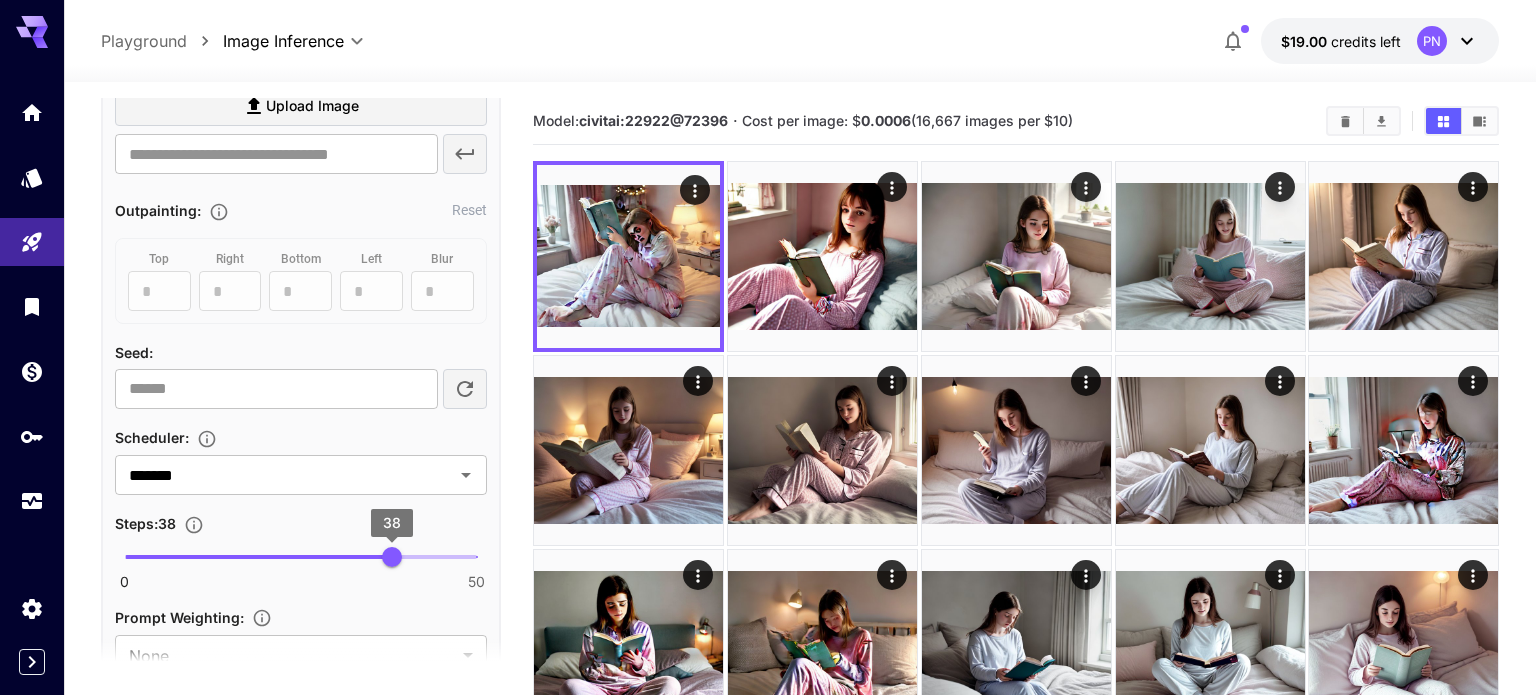 type on "**" 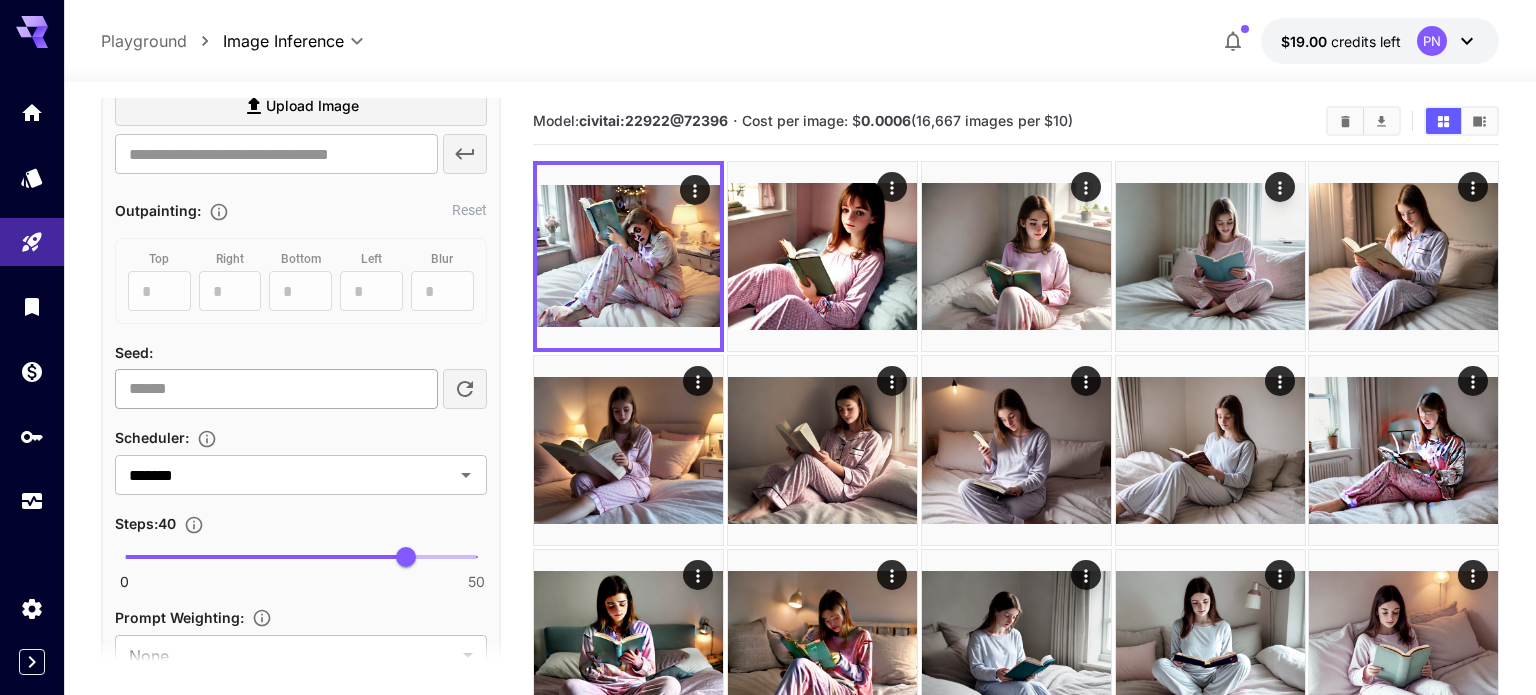 scroll, scrollTop: 0, scrollLeft: 0, axis: both 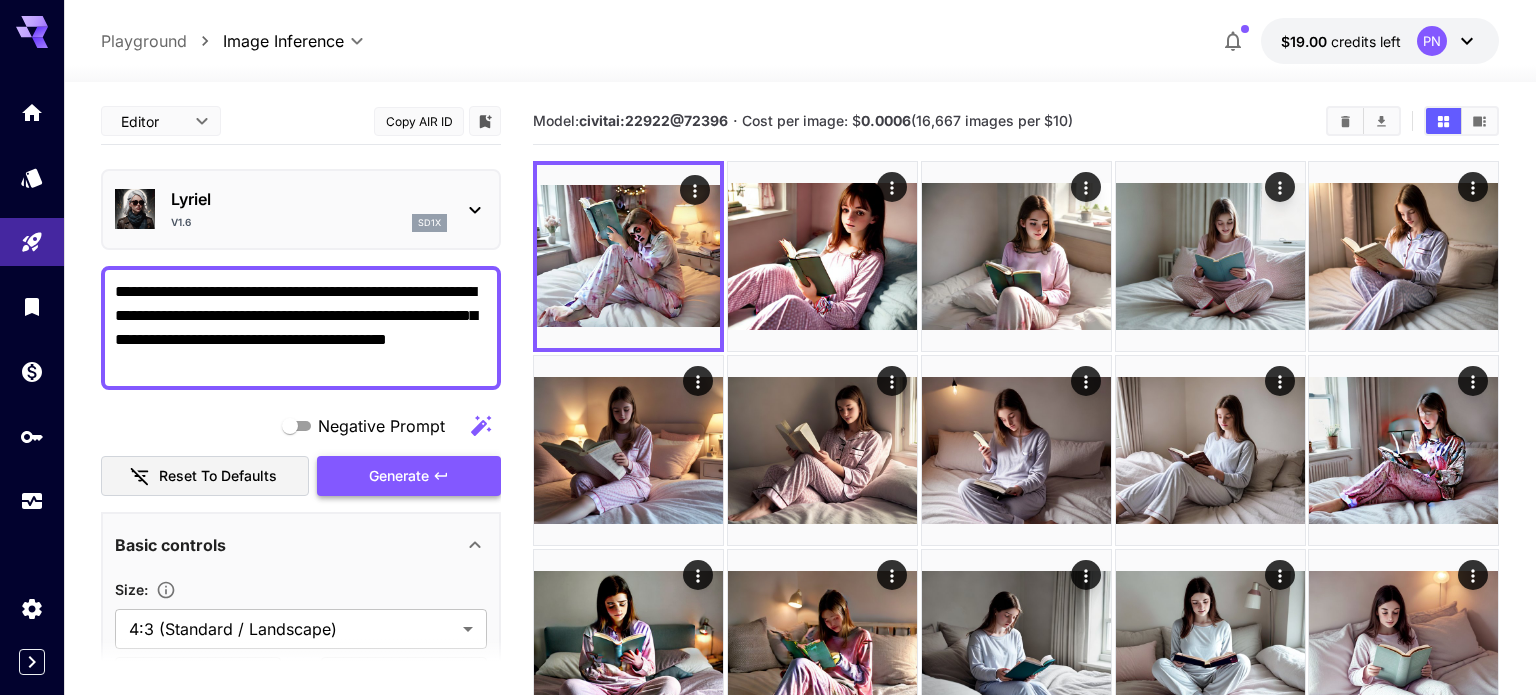 click on "Generate" at bounding box center (399, 476) 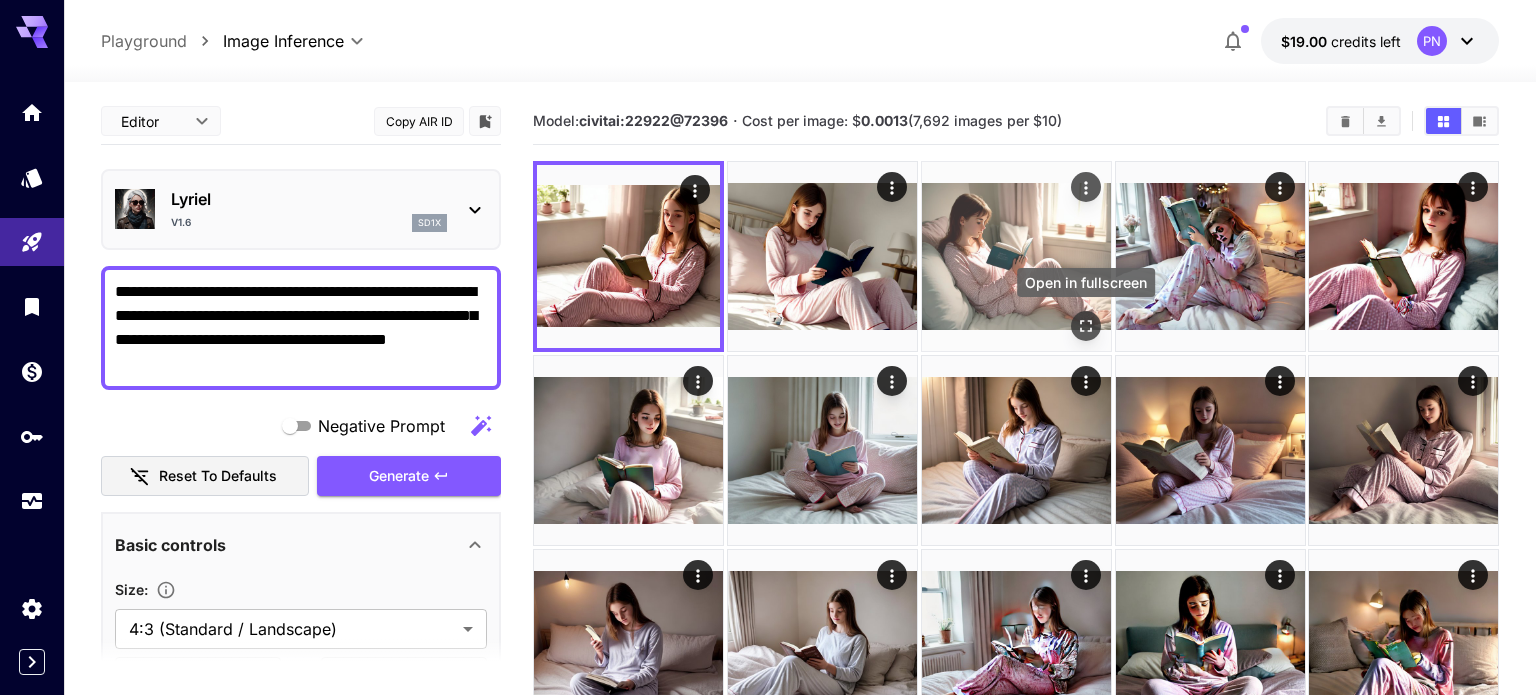 click 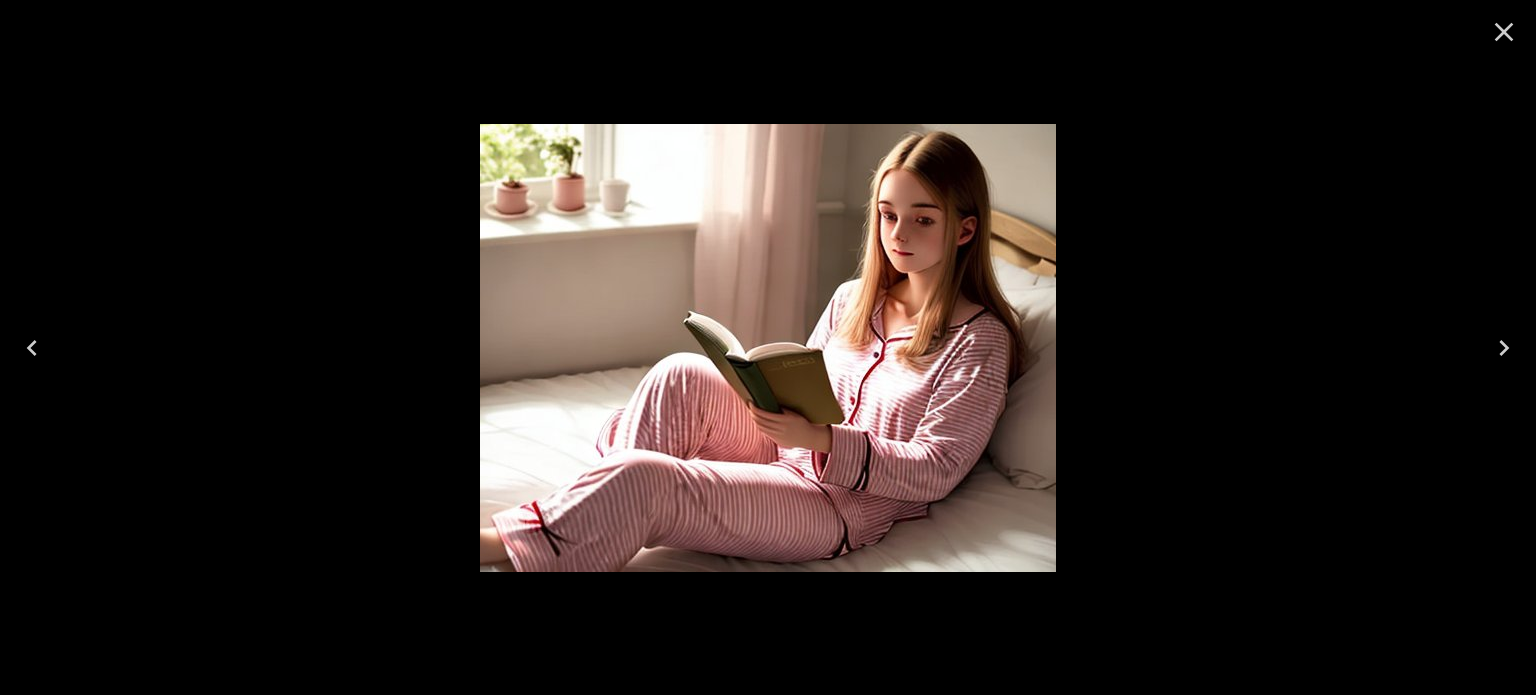 click 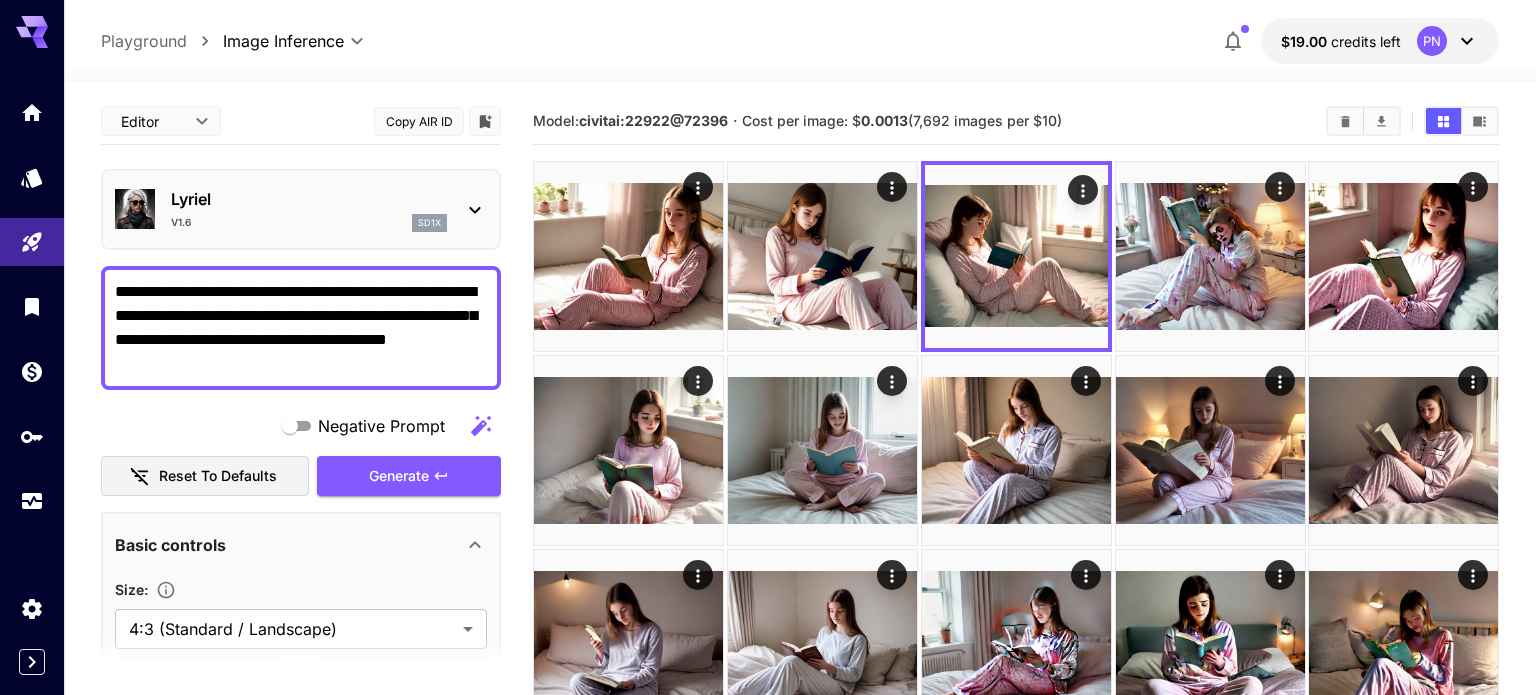 click on "Lyriel" at bounding box center (309, 199) 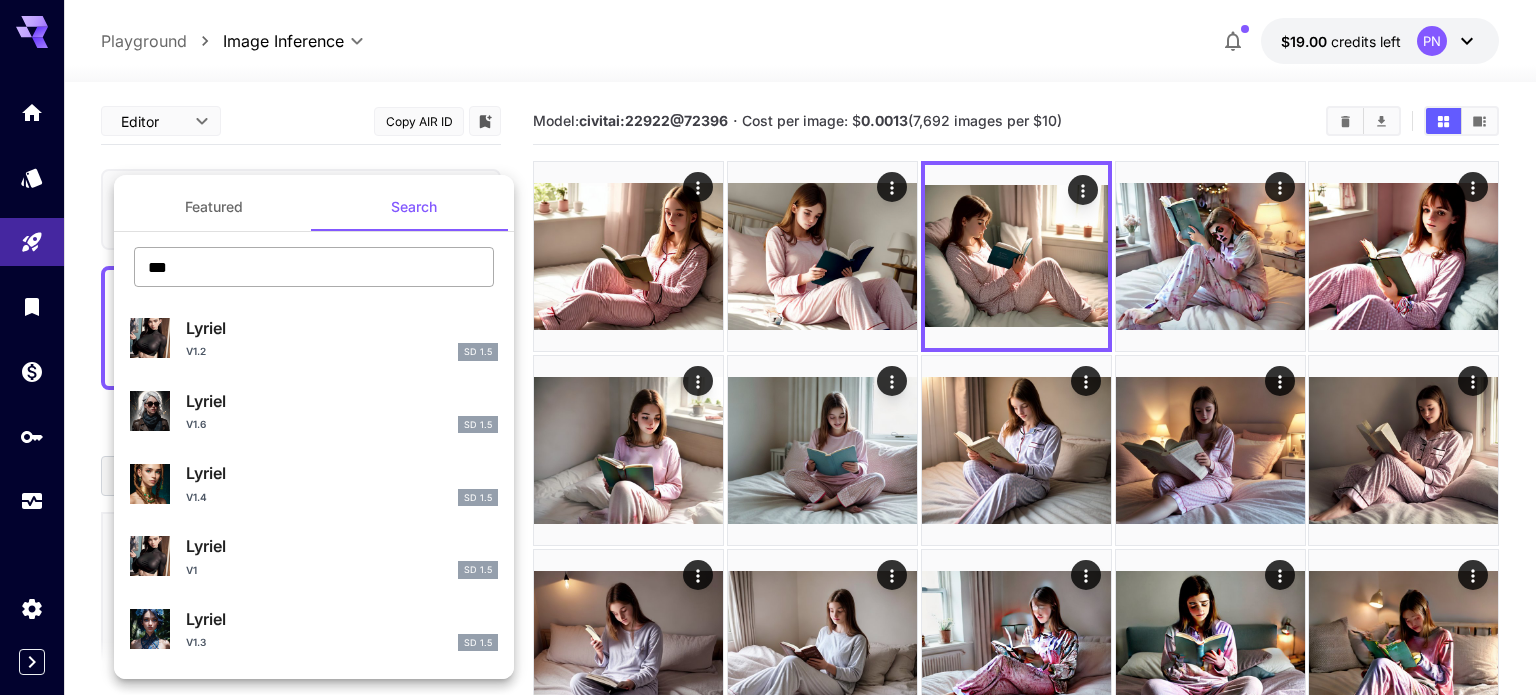 click on "***" at bounding box center [314, 267] 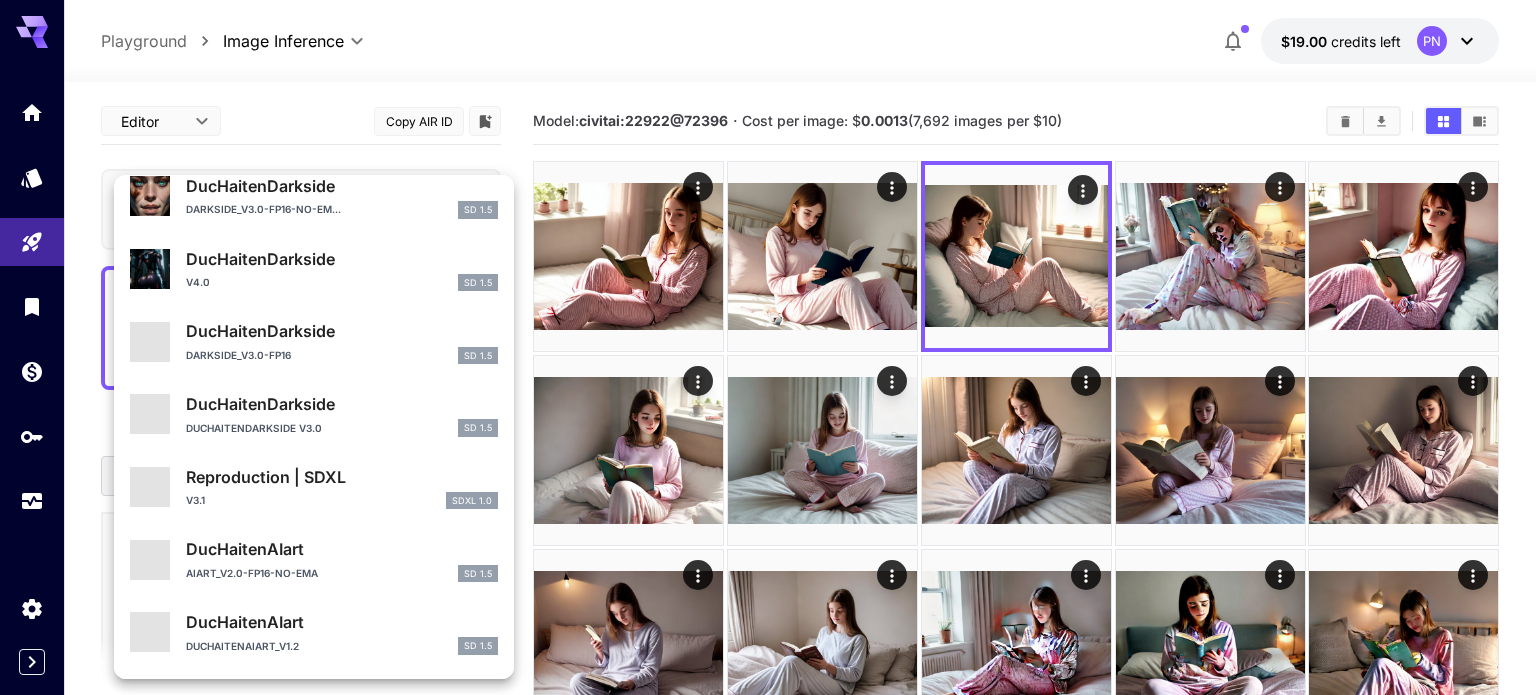 scroll, scrollTop: 1458, scrollLeft: 0, axis: vertical 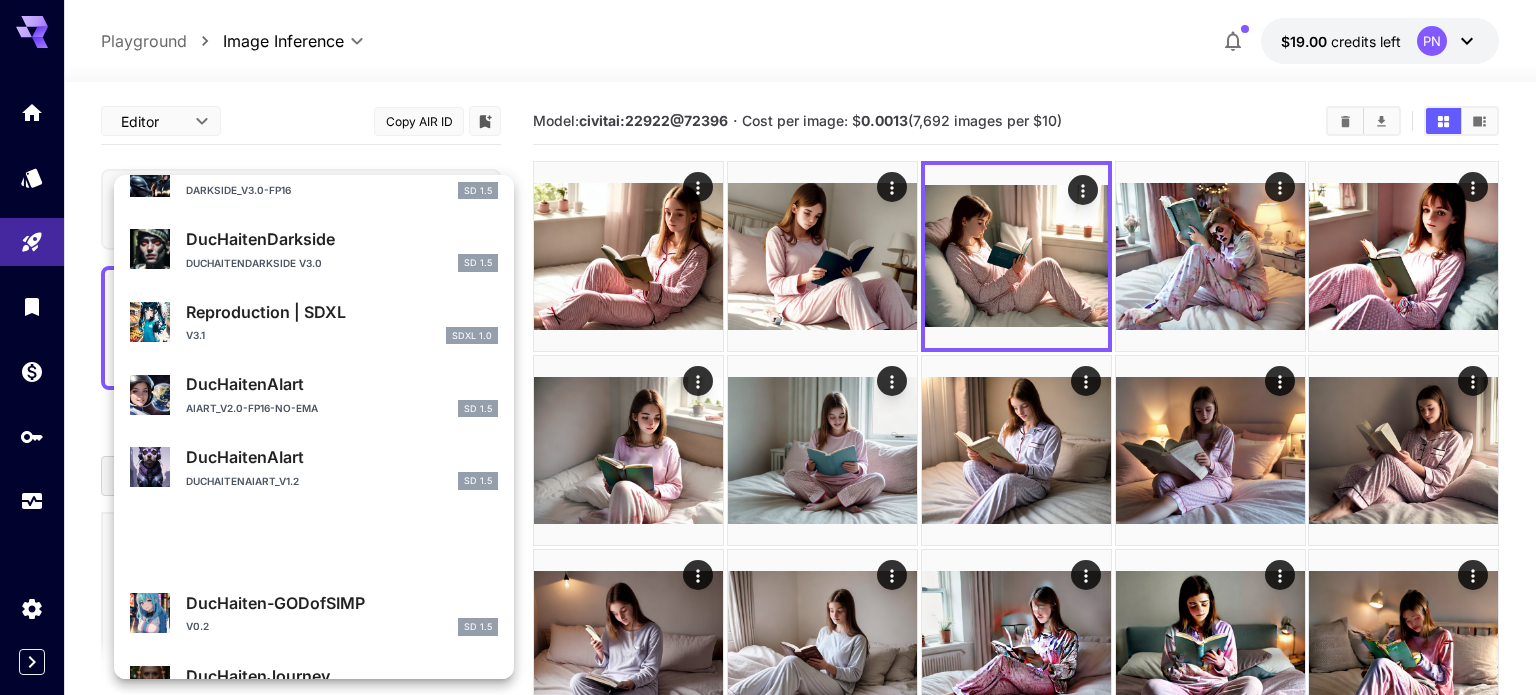 click at bounding box center [314, -1137] 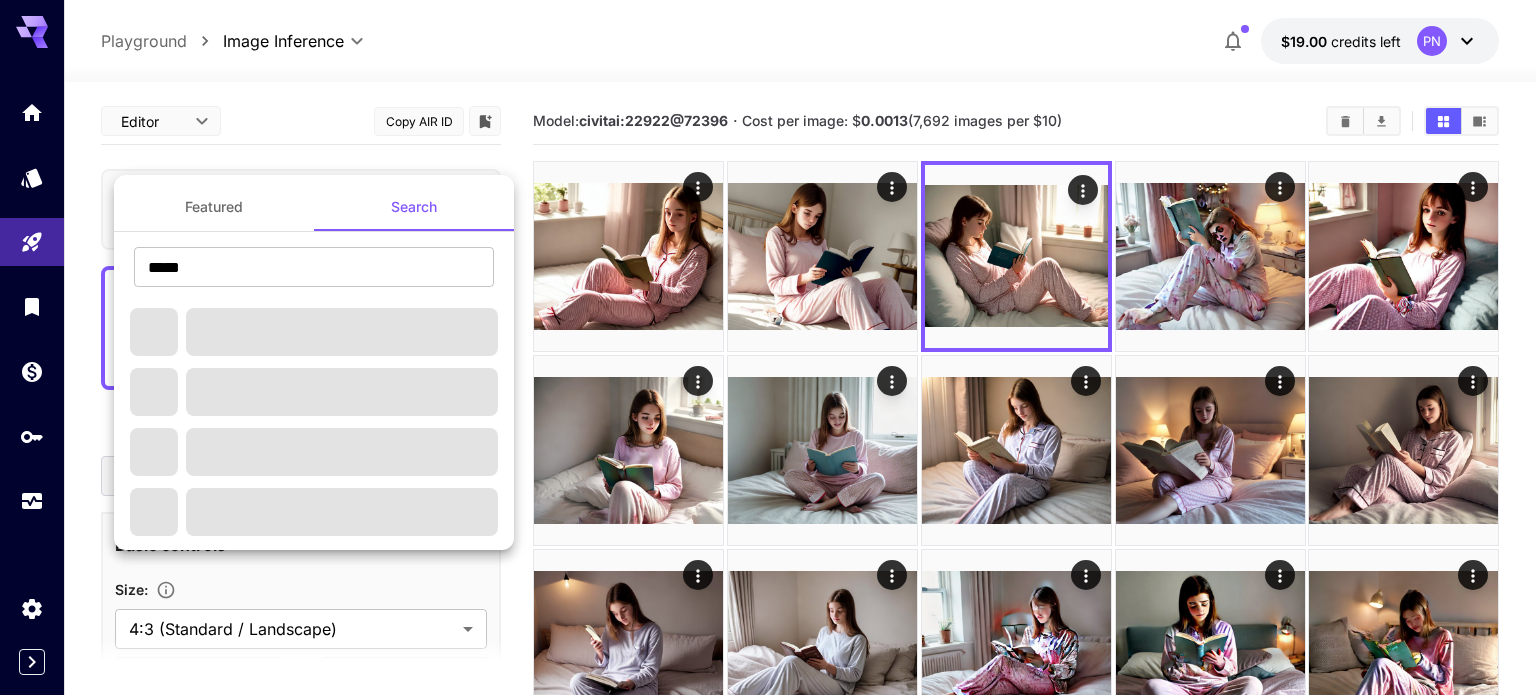 scroll, scrollTop: 0, scrollLeft: 0, axis: both 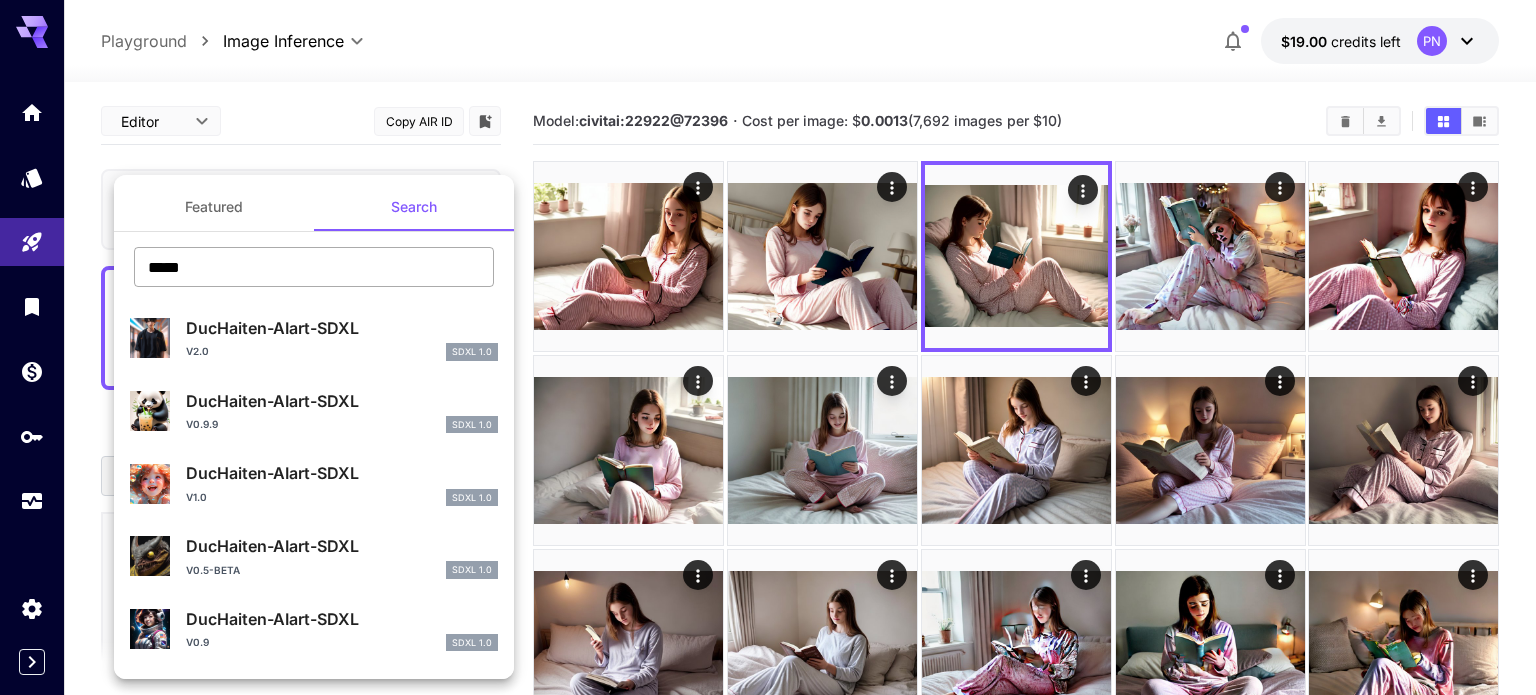 click on "*****" at bounding box center (314, 267) 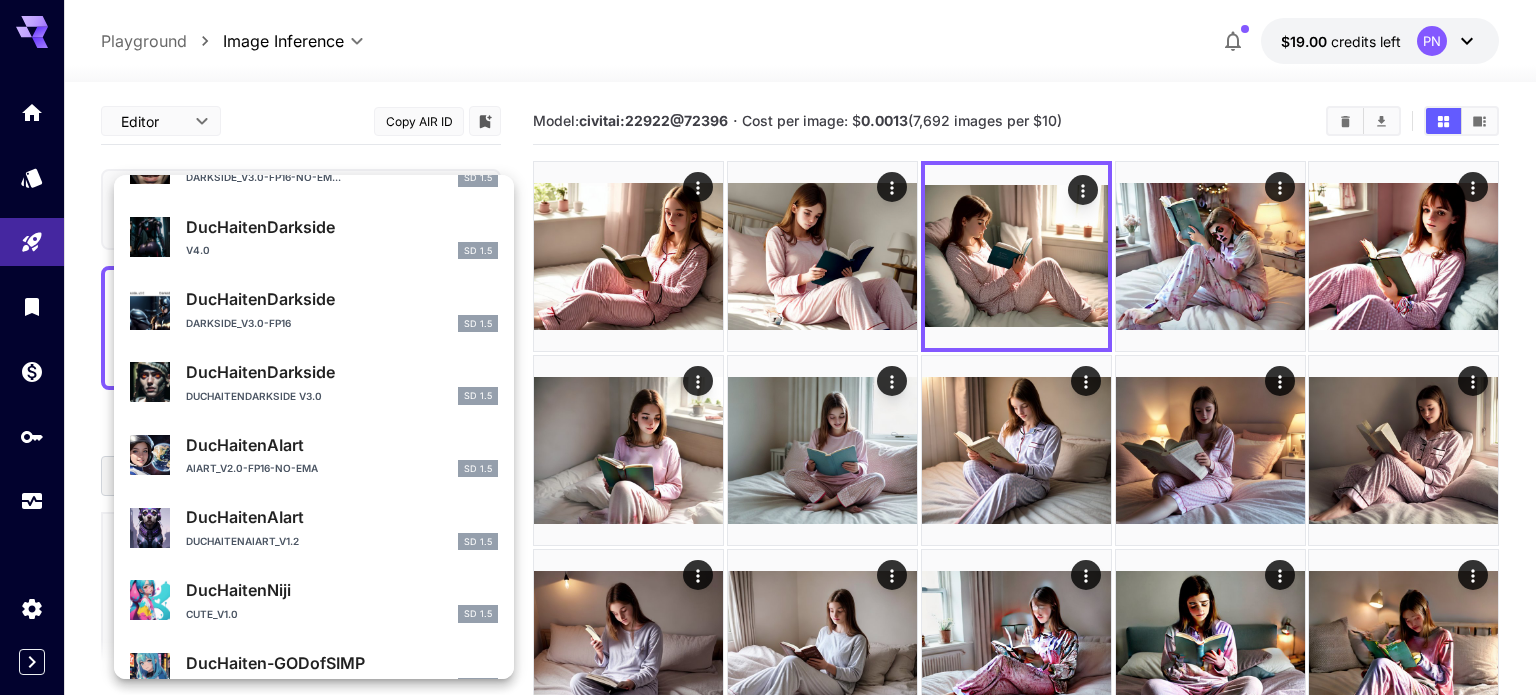scroll, scrollTop: 924, scrollLeft: 0, axis: vertical 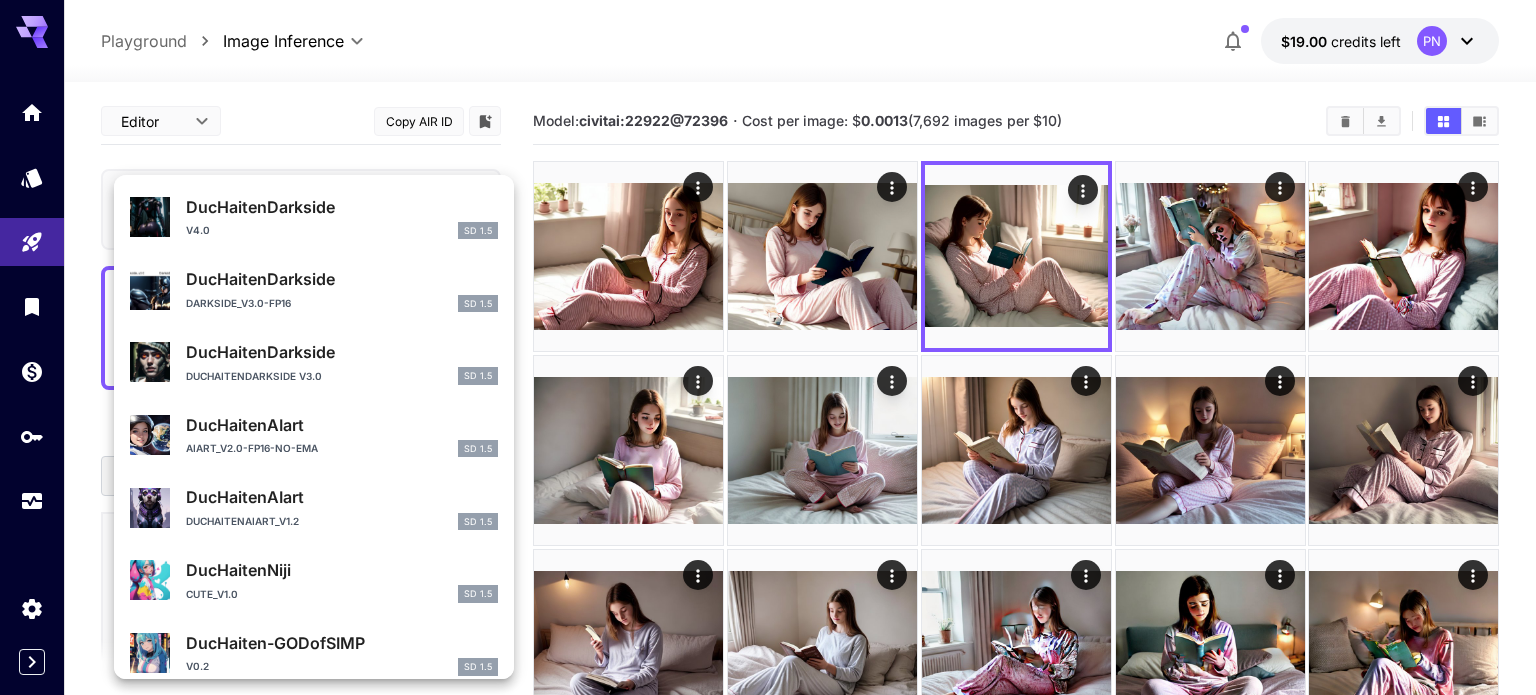 type on "*********" 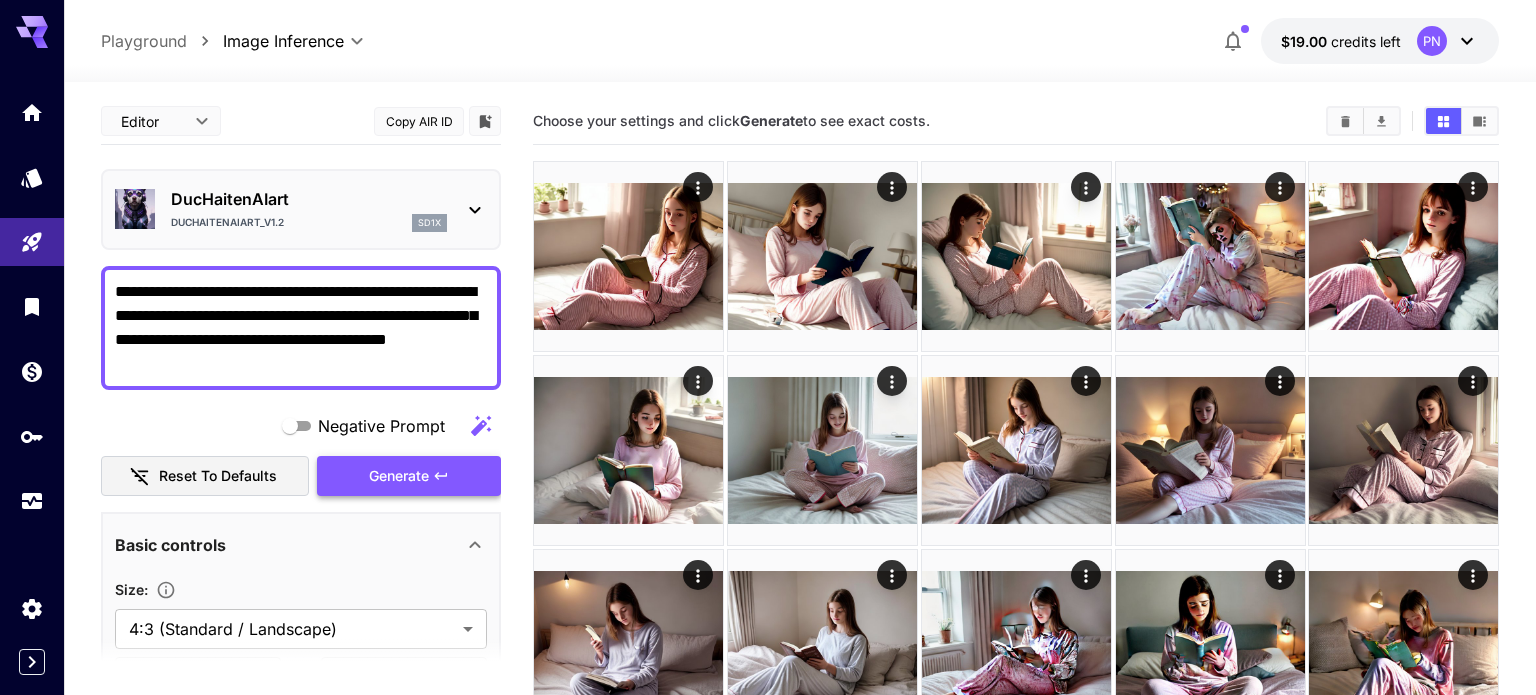click on "Generate" at bounding box center [399, 476] 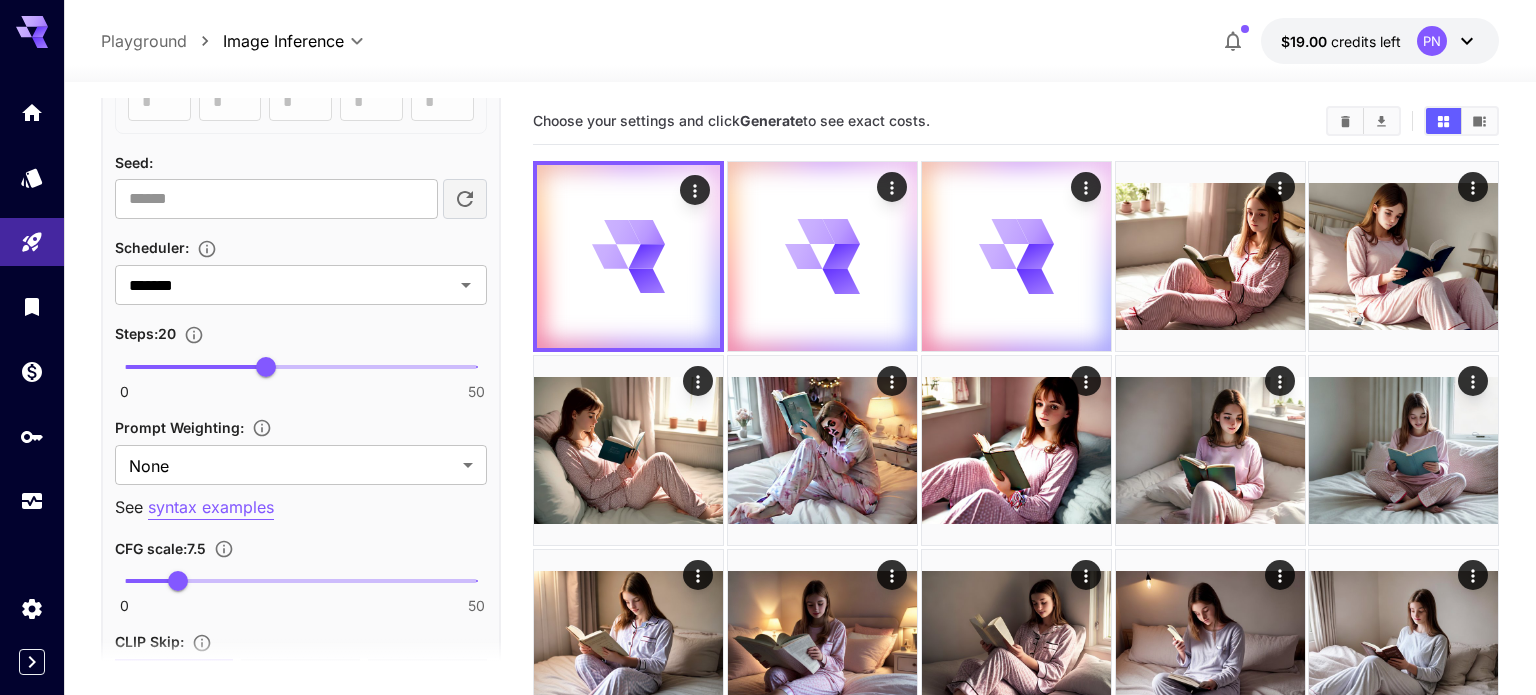 scroll, scrollTop: 1223, scrollLeft: 0, axis: vertical 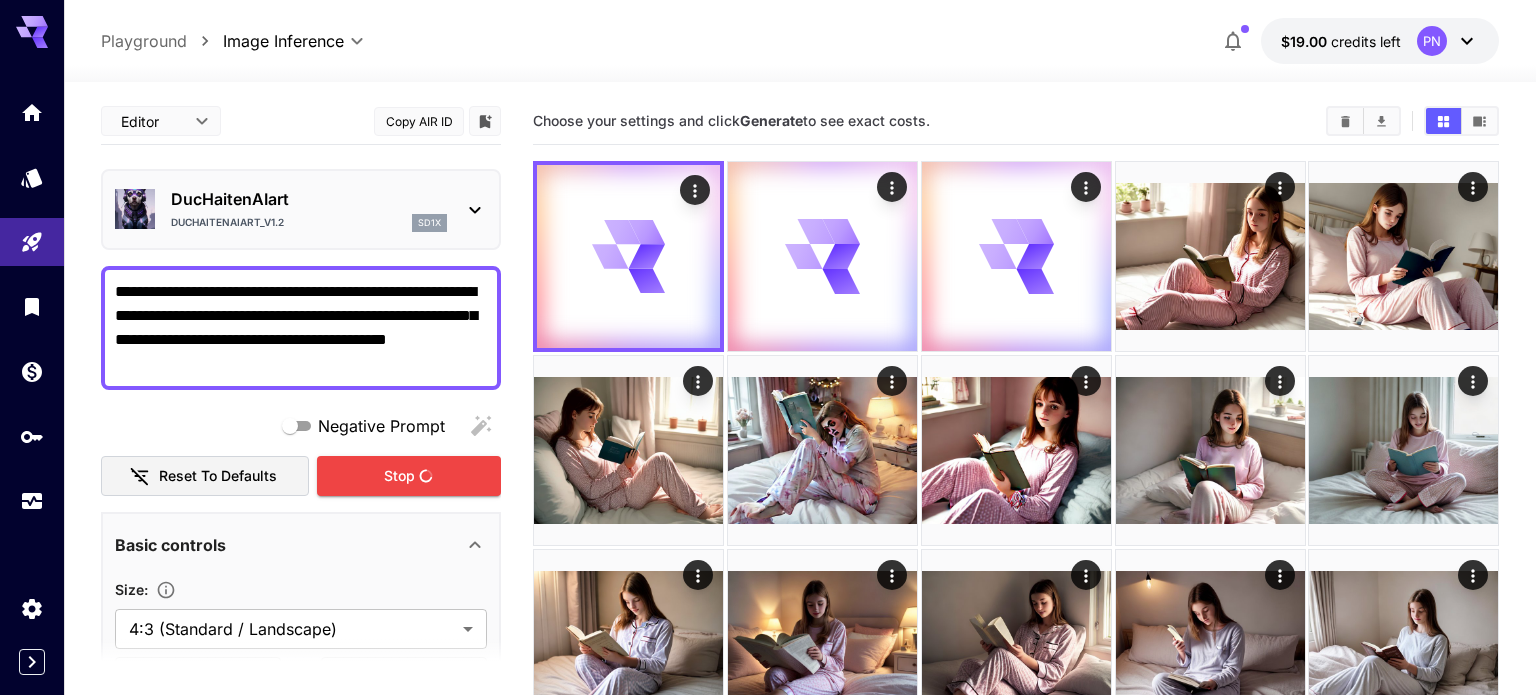 click on "DucHaitenAIart_v1.2 sd1x" at bounding box center [309, 223] 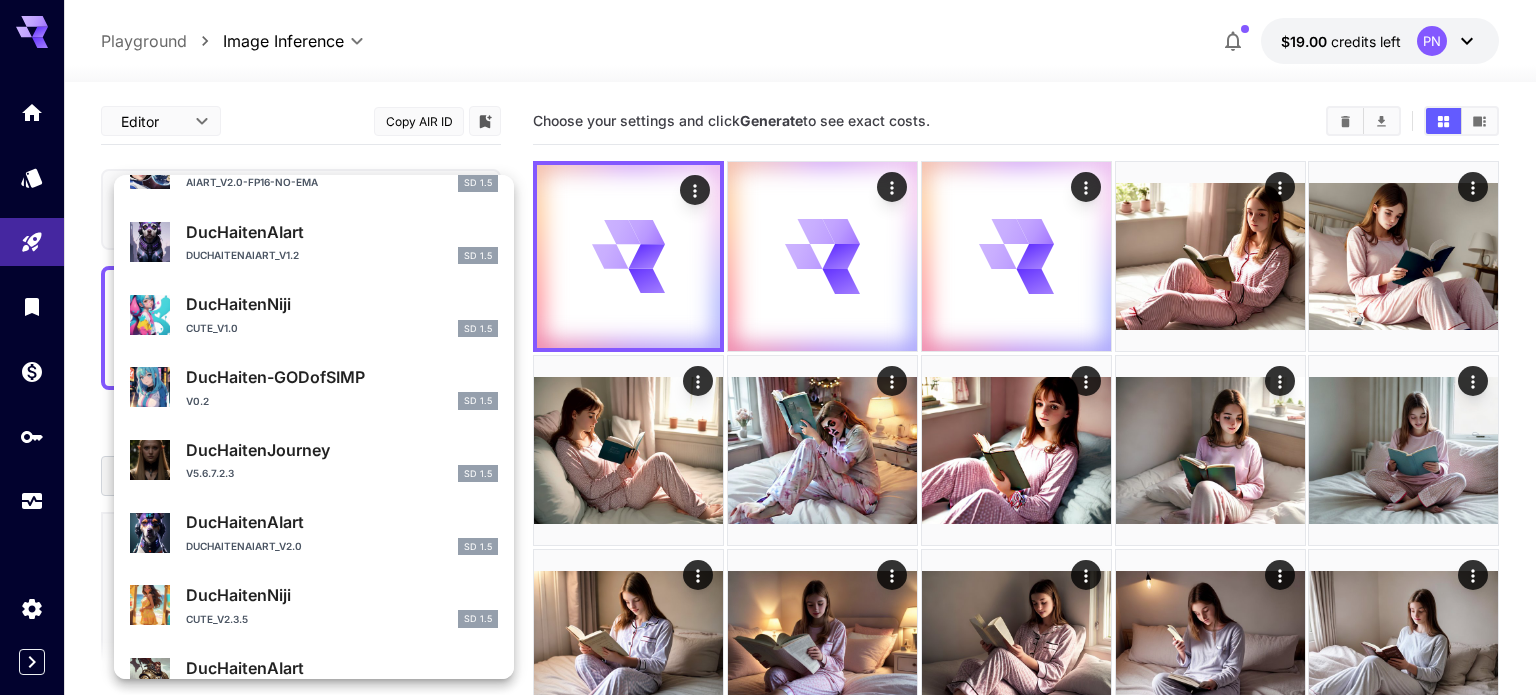 scroll, scrollTop: 1194, scrollLeft: 0, axis: vertical 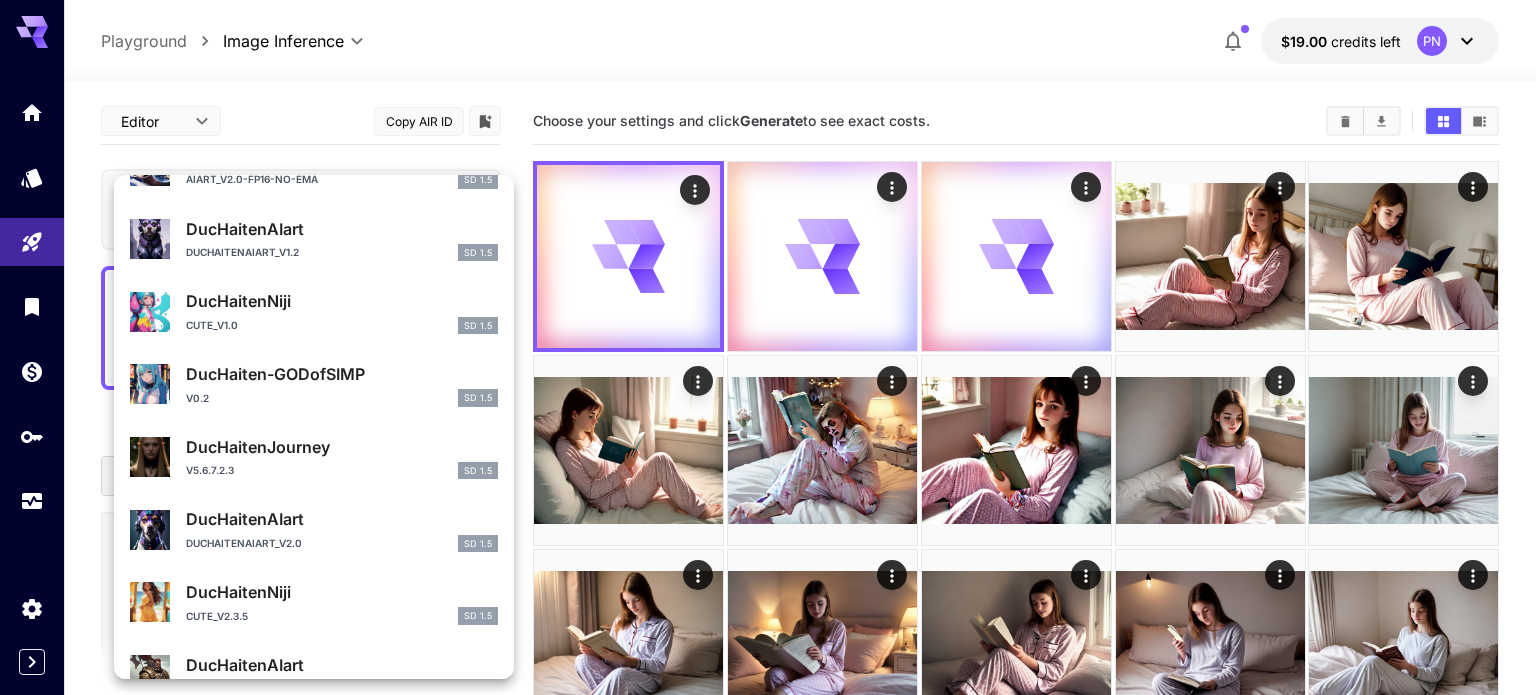 click on "DucHaitenJourney" at bounding box center [342, 447] 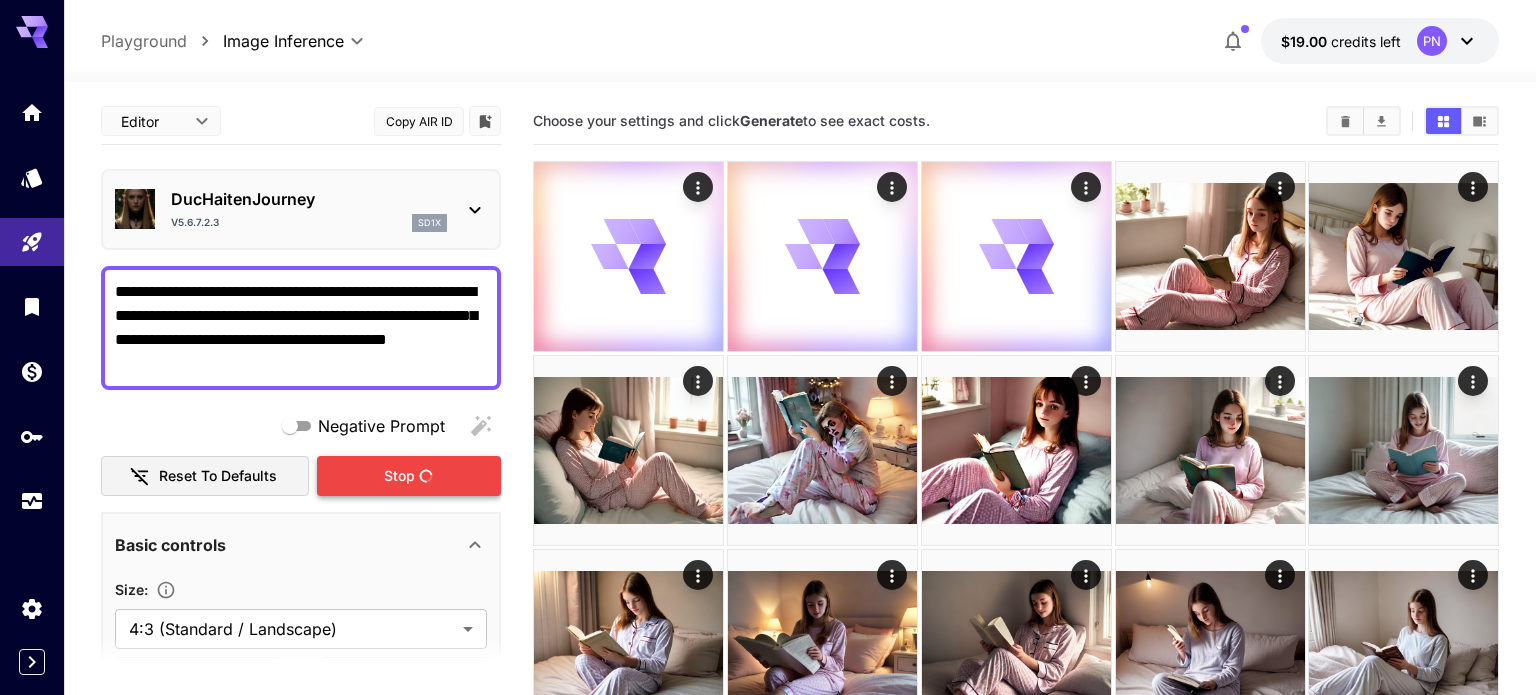 click on "Stop" at bounding box center (409, 476) 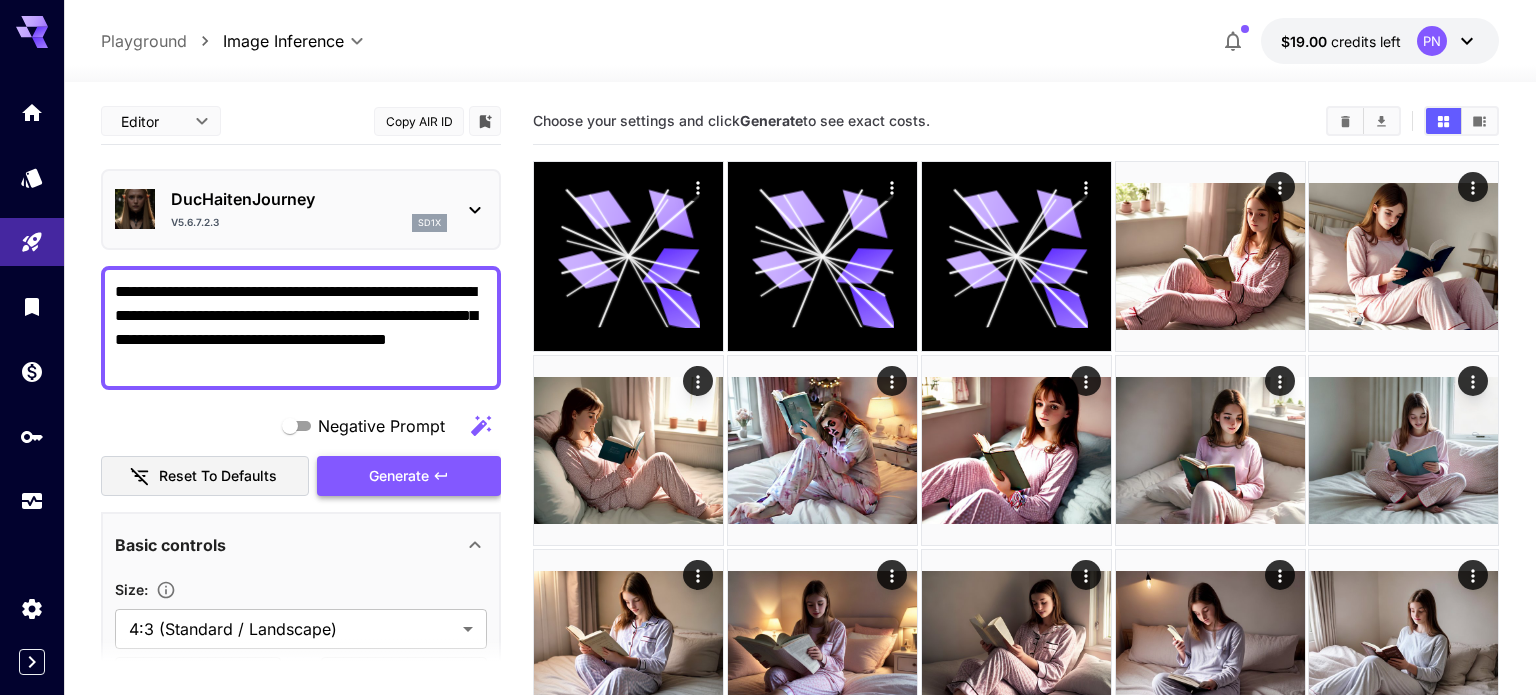 click on "Generate" at bounding box center [399, 476] 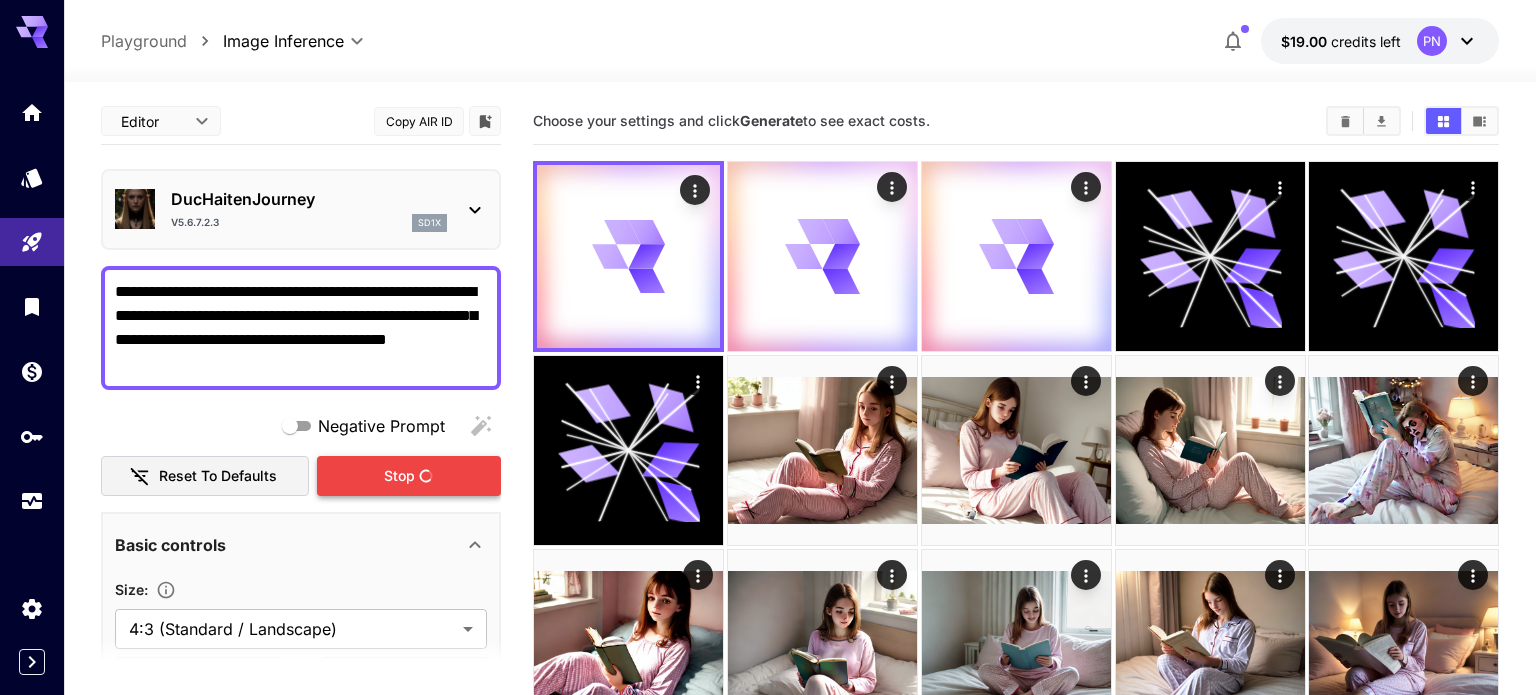 click on "Stop" at bounding box center [409, 476] 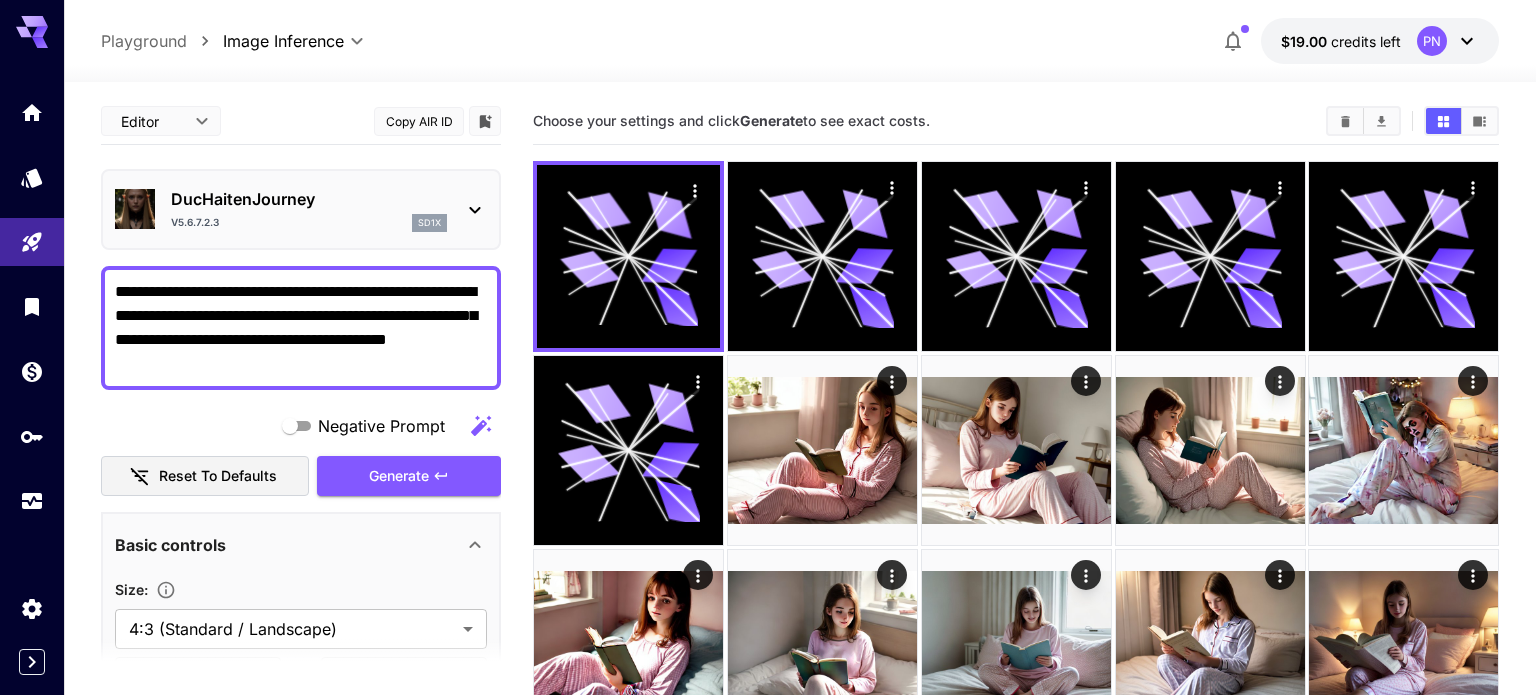 click on "DucHaitenJourney" at bounding box center (309, 199) 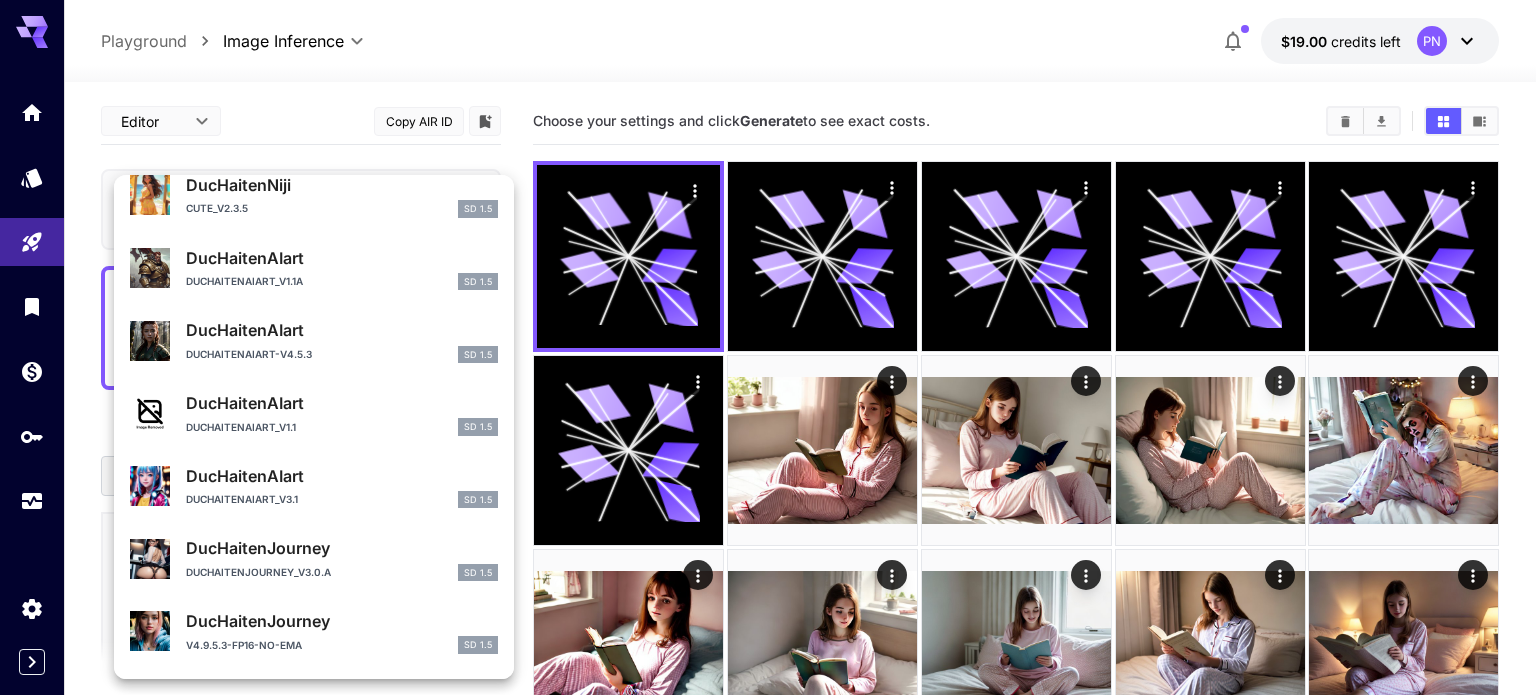 scroll, scrollTop: 1612, scrollLeft: 0, axis: vertical 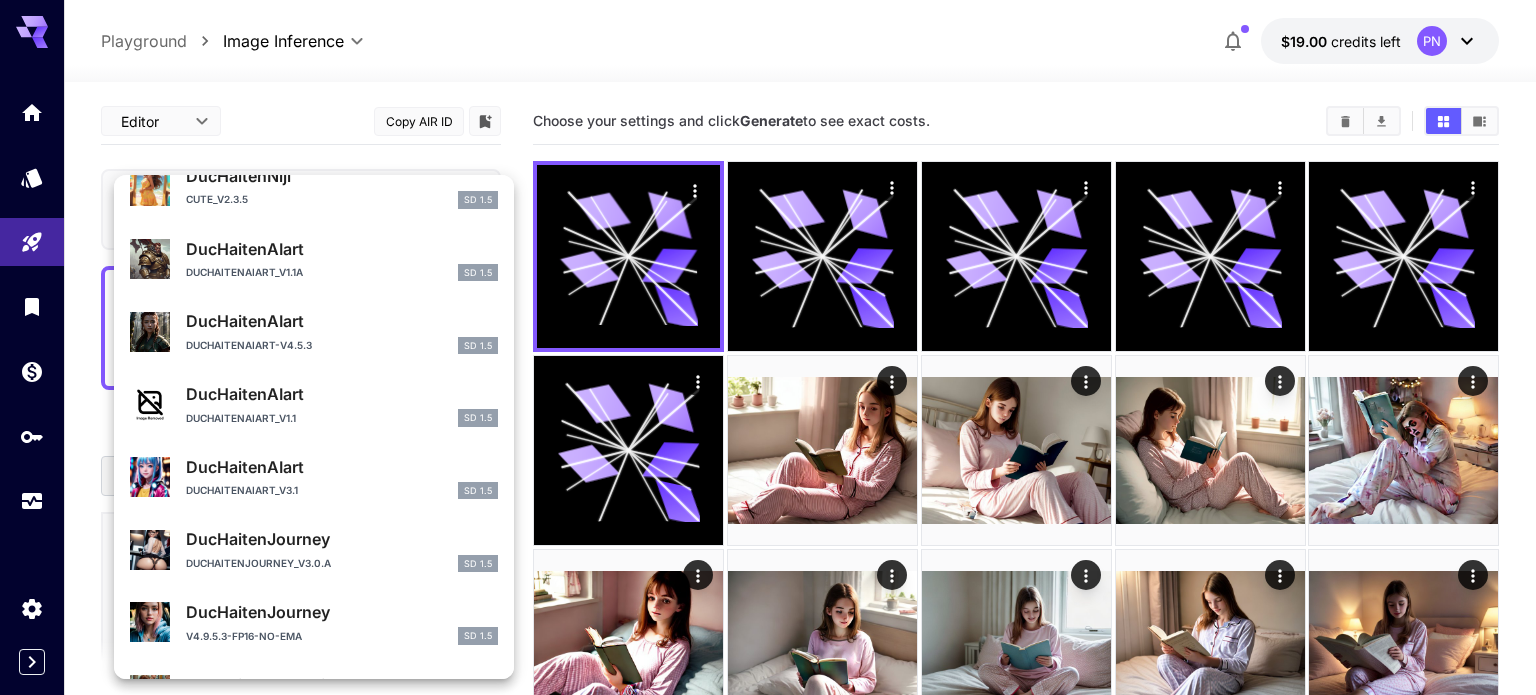 click on "DucHaitenAIart" at bounding box center (342, 467) 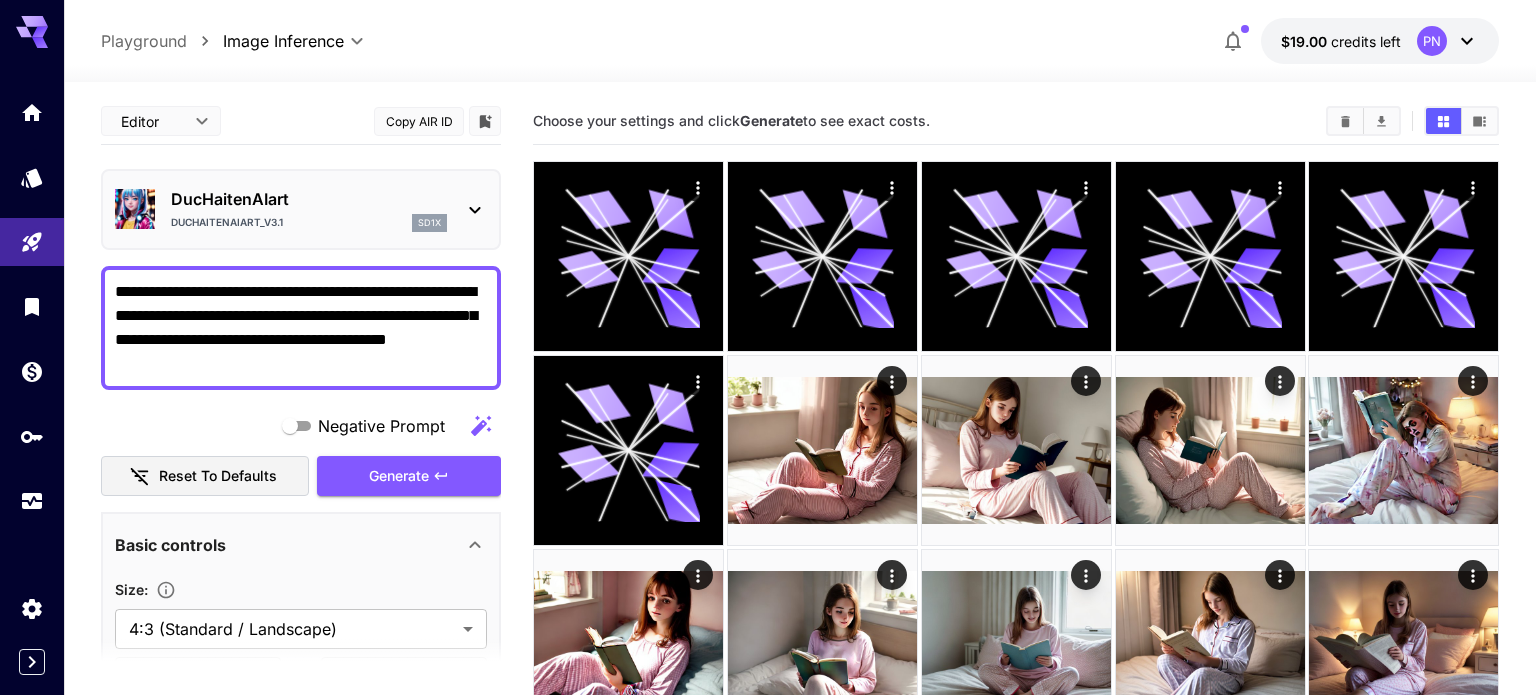 click on "**********" at bounding box center (301, 328) 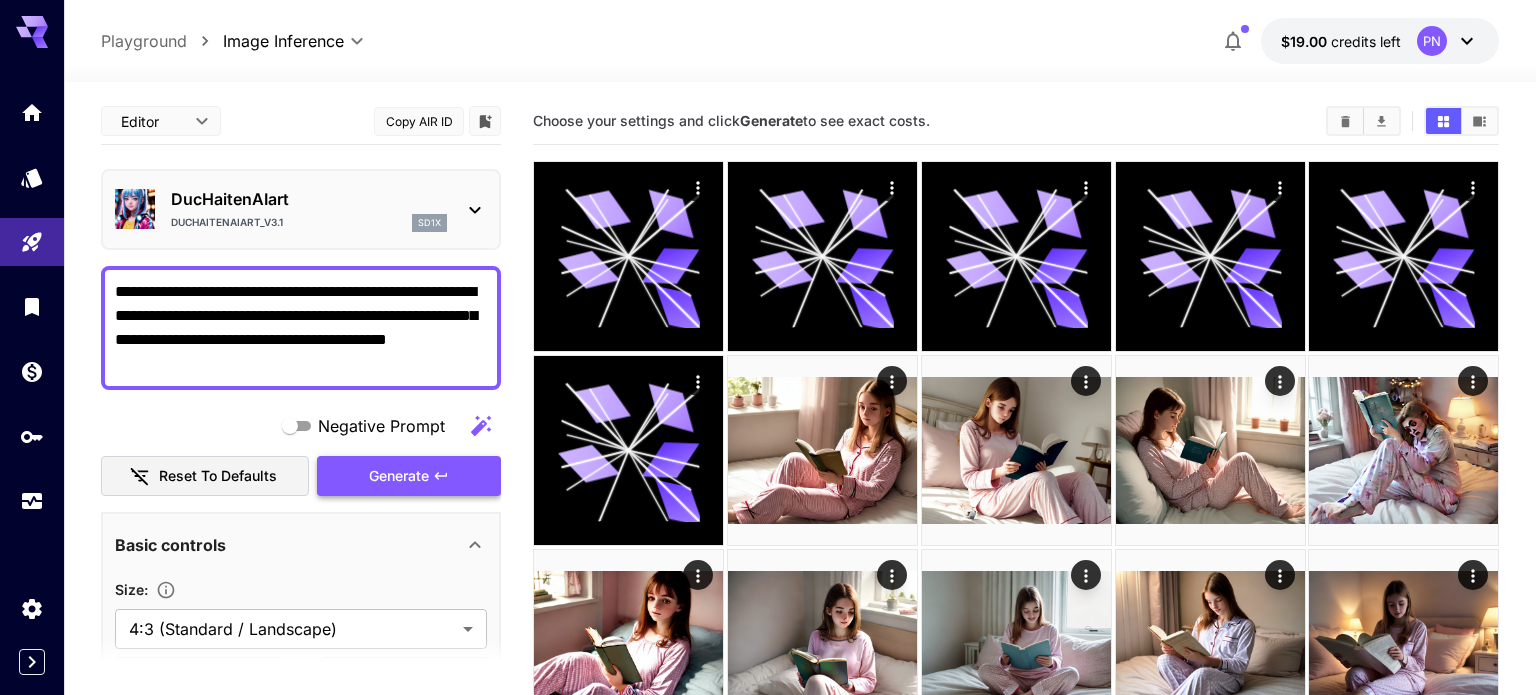 click on "Generate" at bounding box center (399, 476) 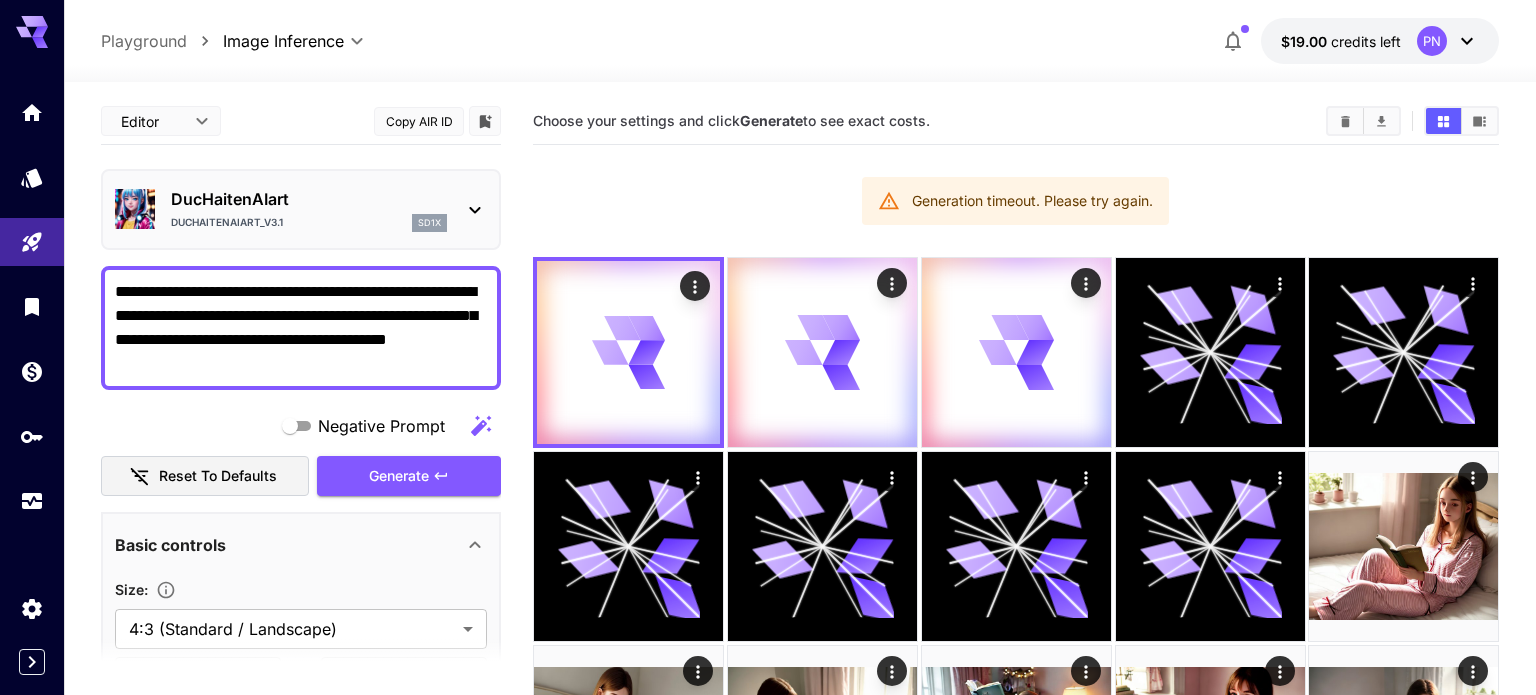 click on "DucHaitenAIart" at bounding box center [309, 199] 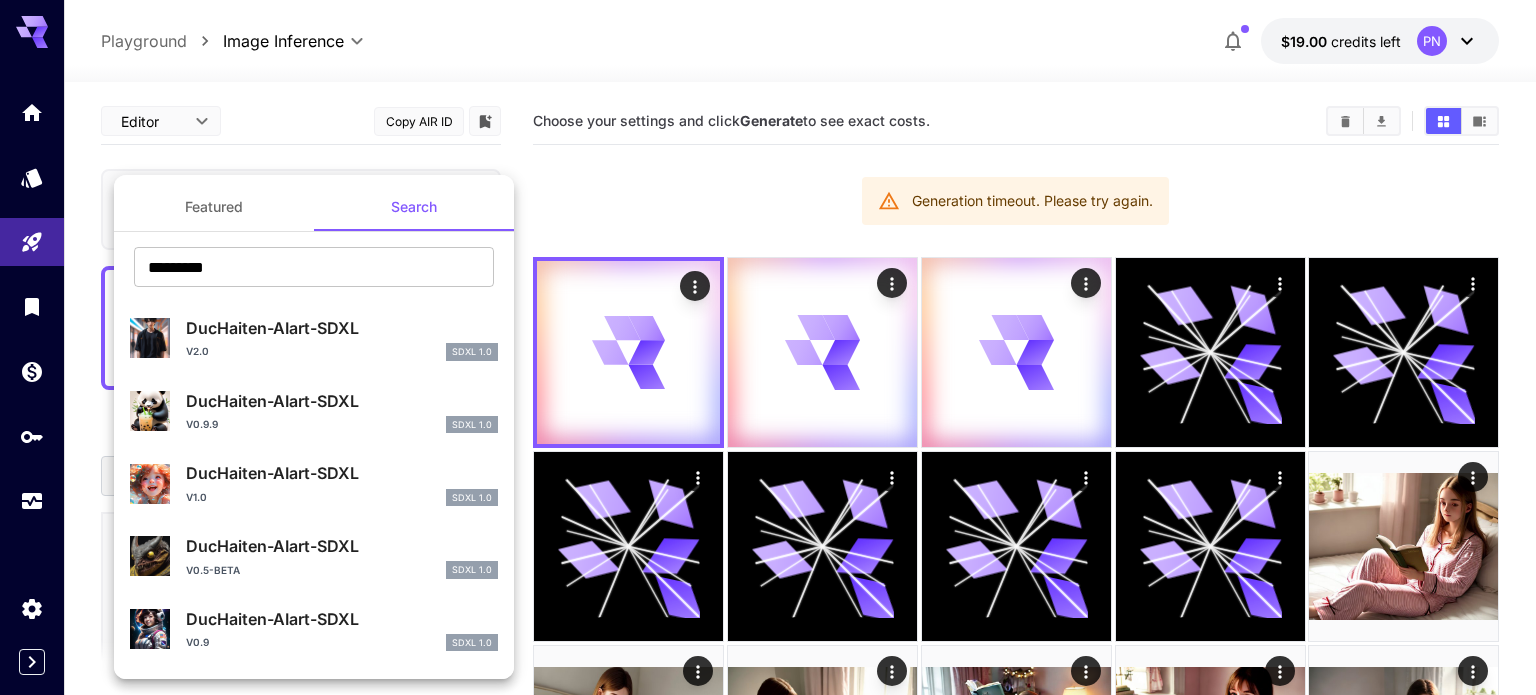 click on "DucHaiten-AIart-SDXL" at bounding box center [342, 328] 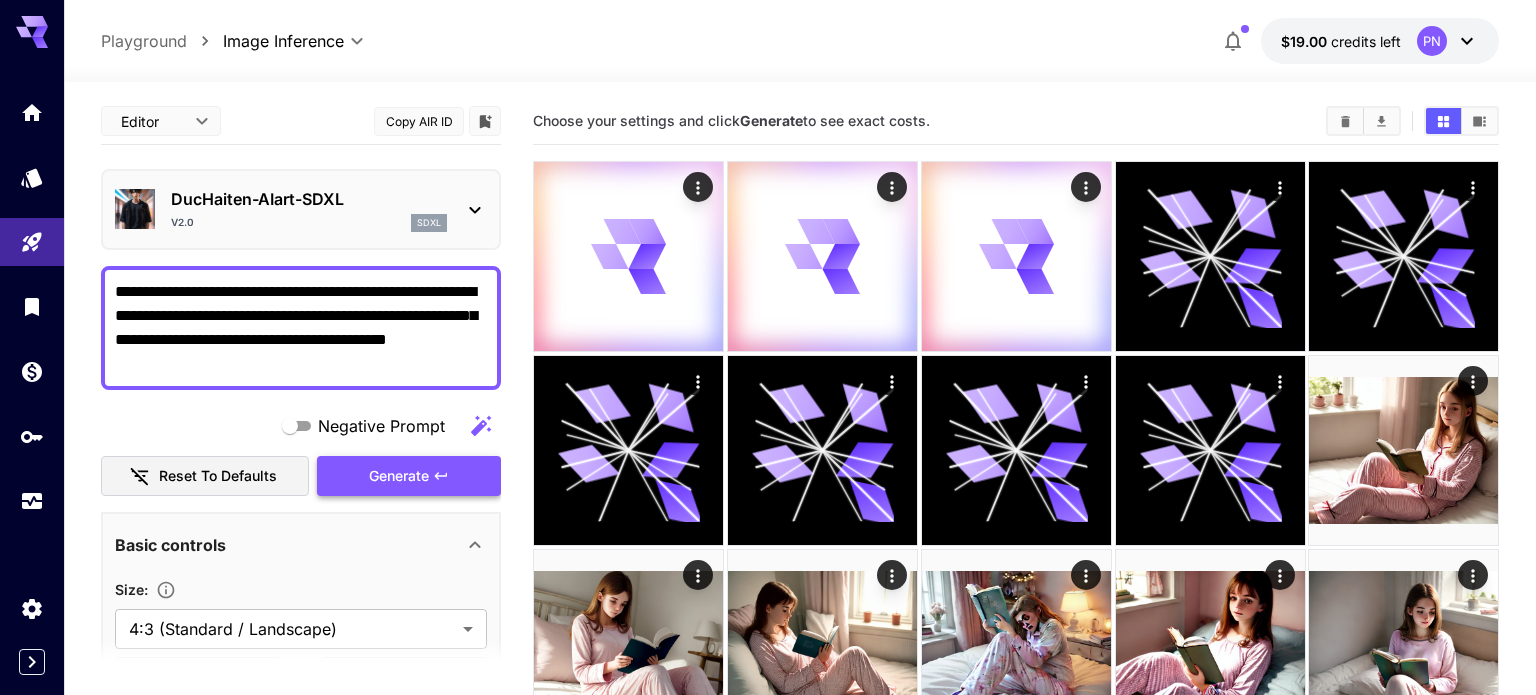 click on "Generate" at bounding box center (409, 476) 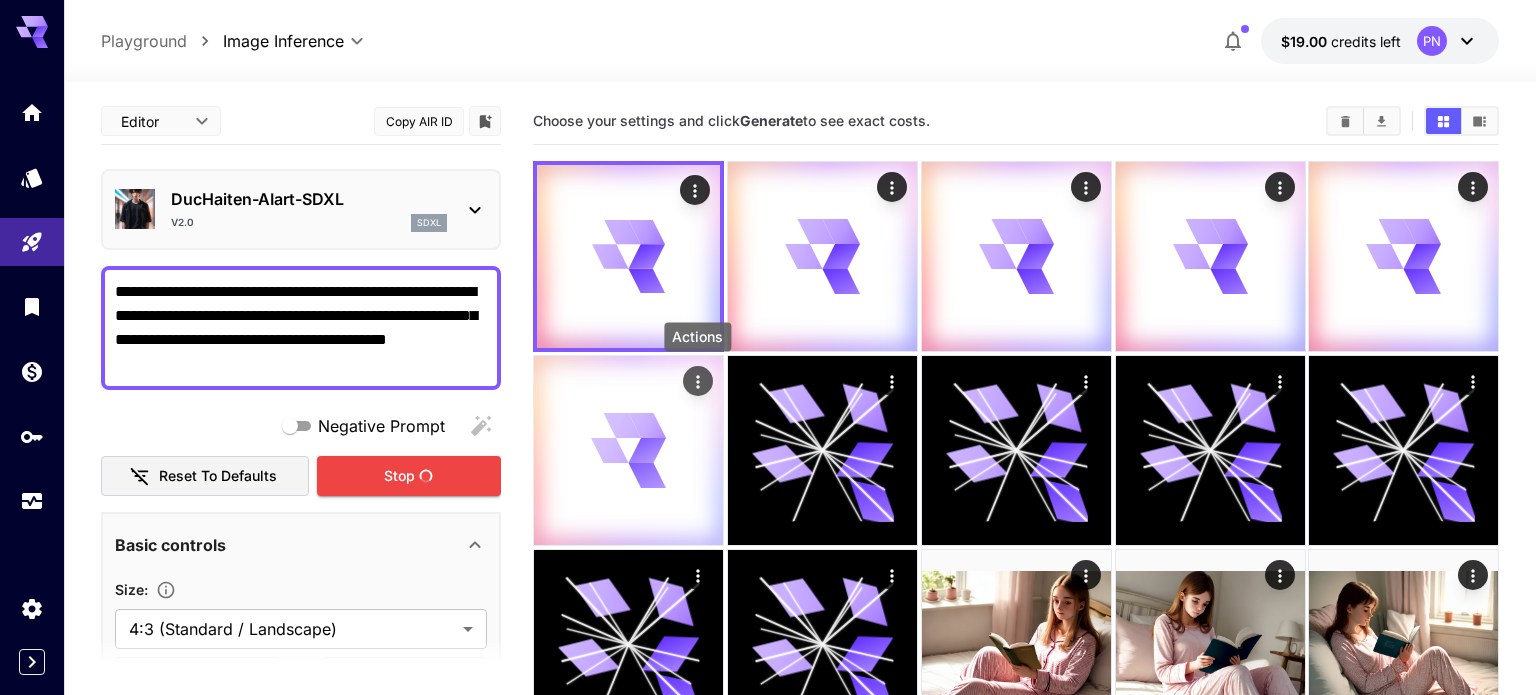 click 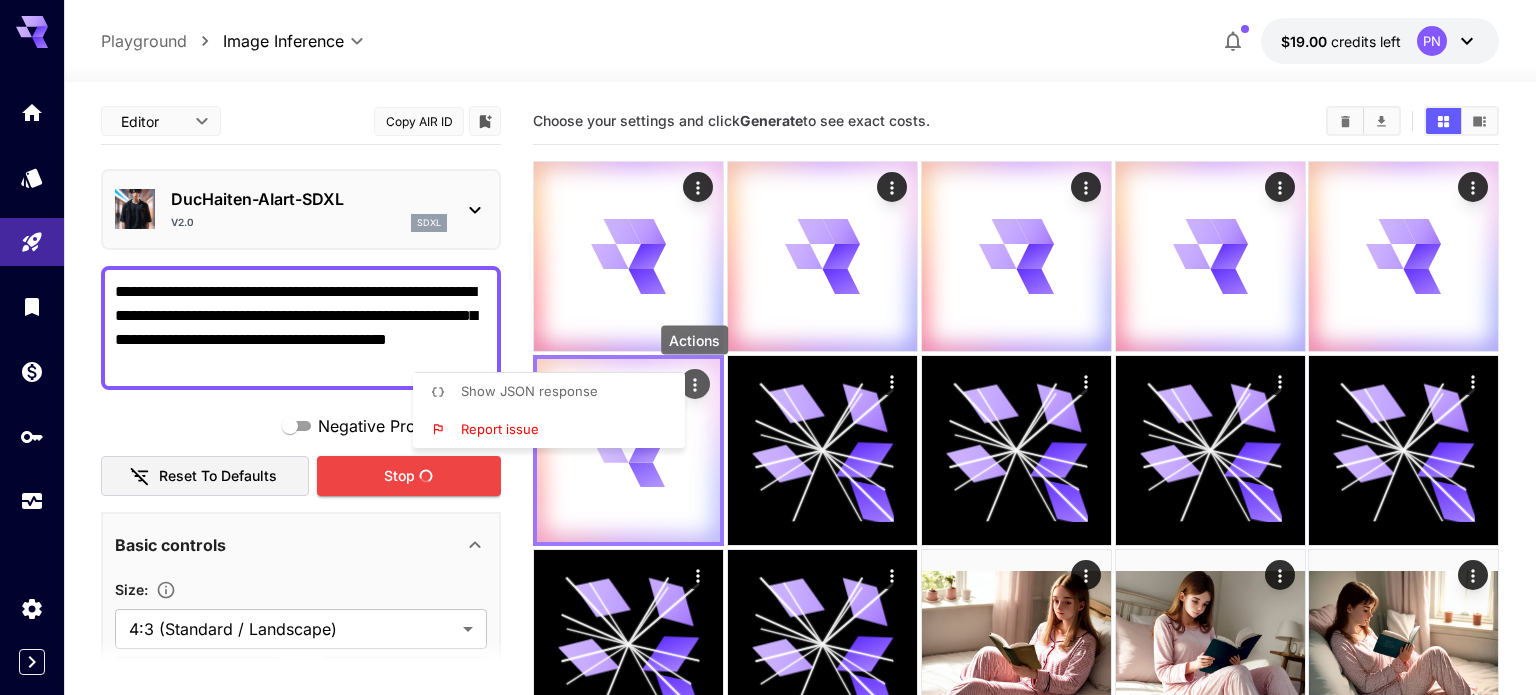 click at bounding box center (768, 347) 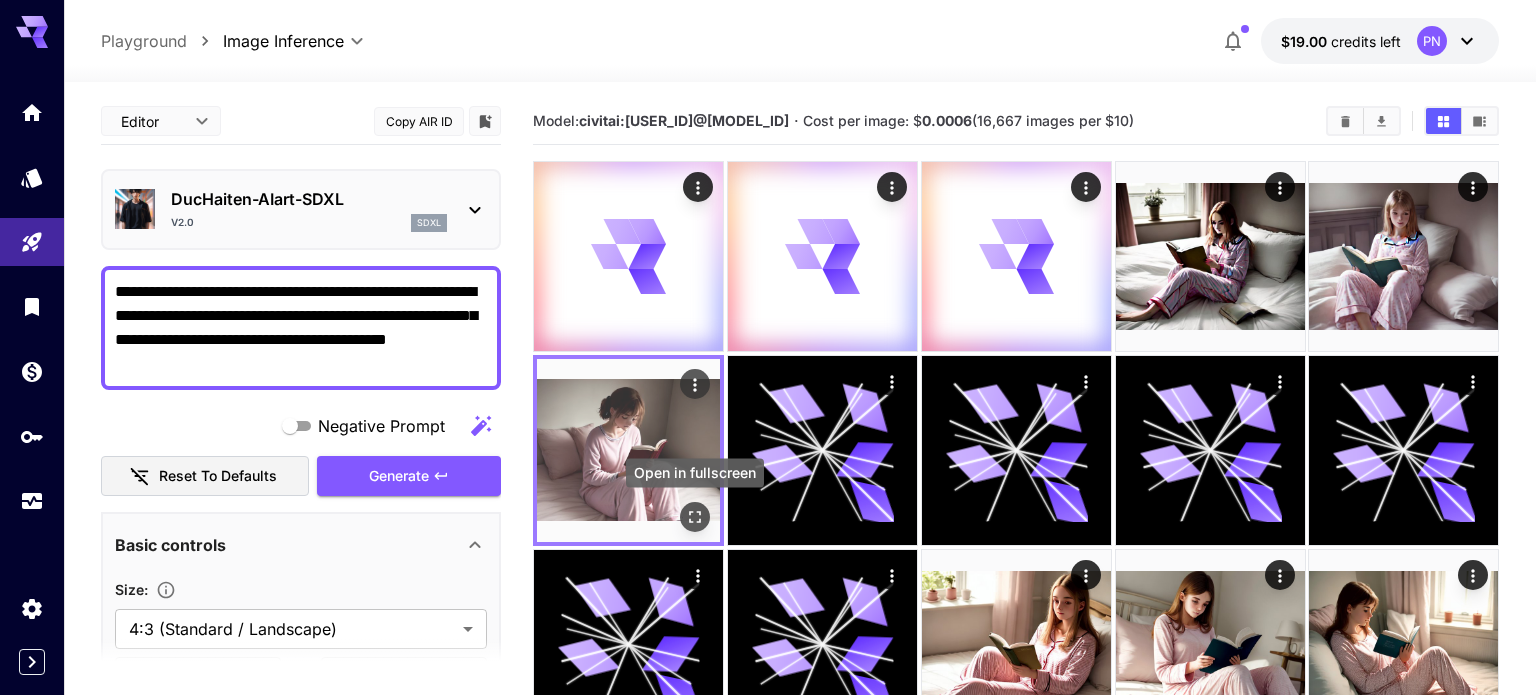 click 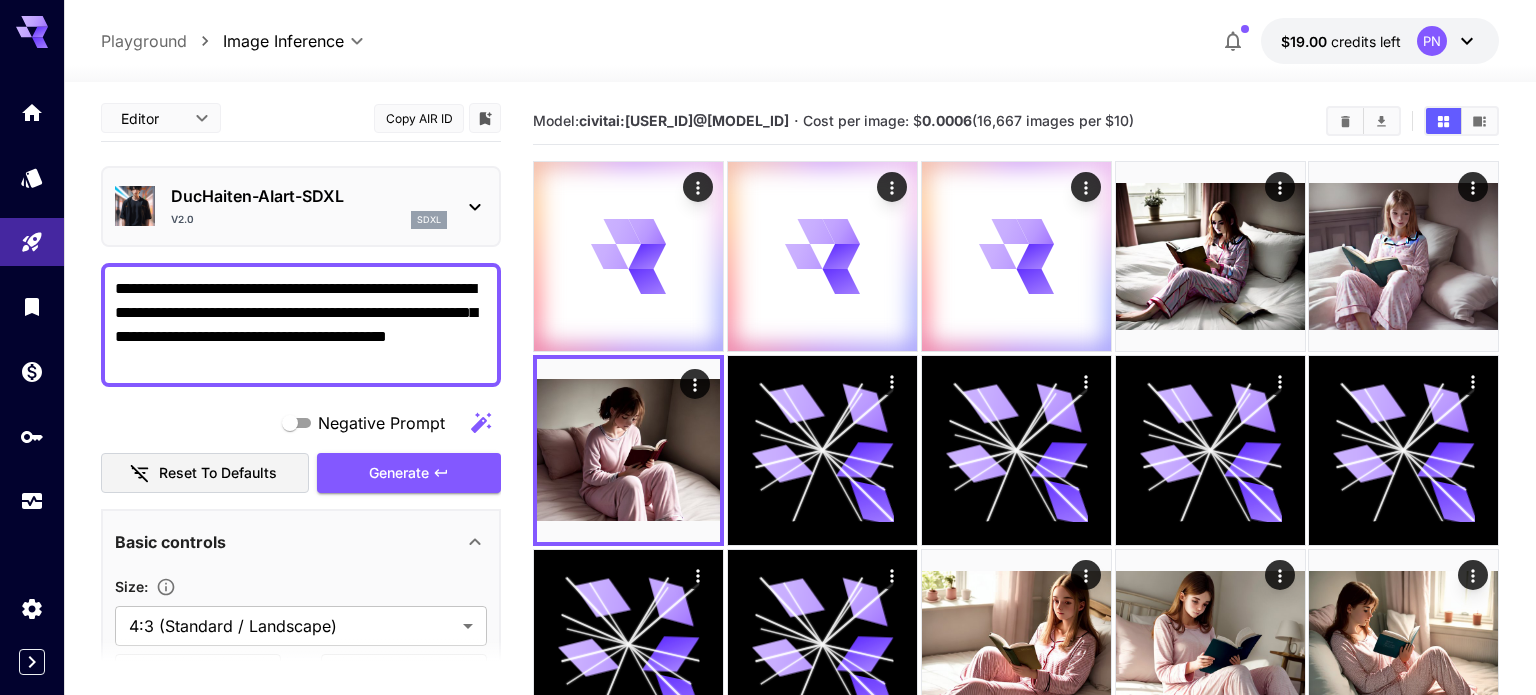 scroll, scrollTop: 0, scrollLeft: 0, axis: both 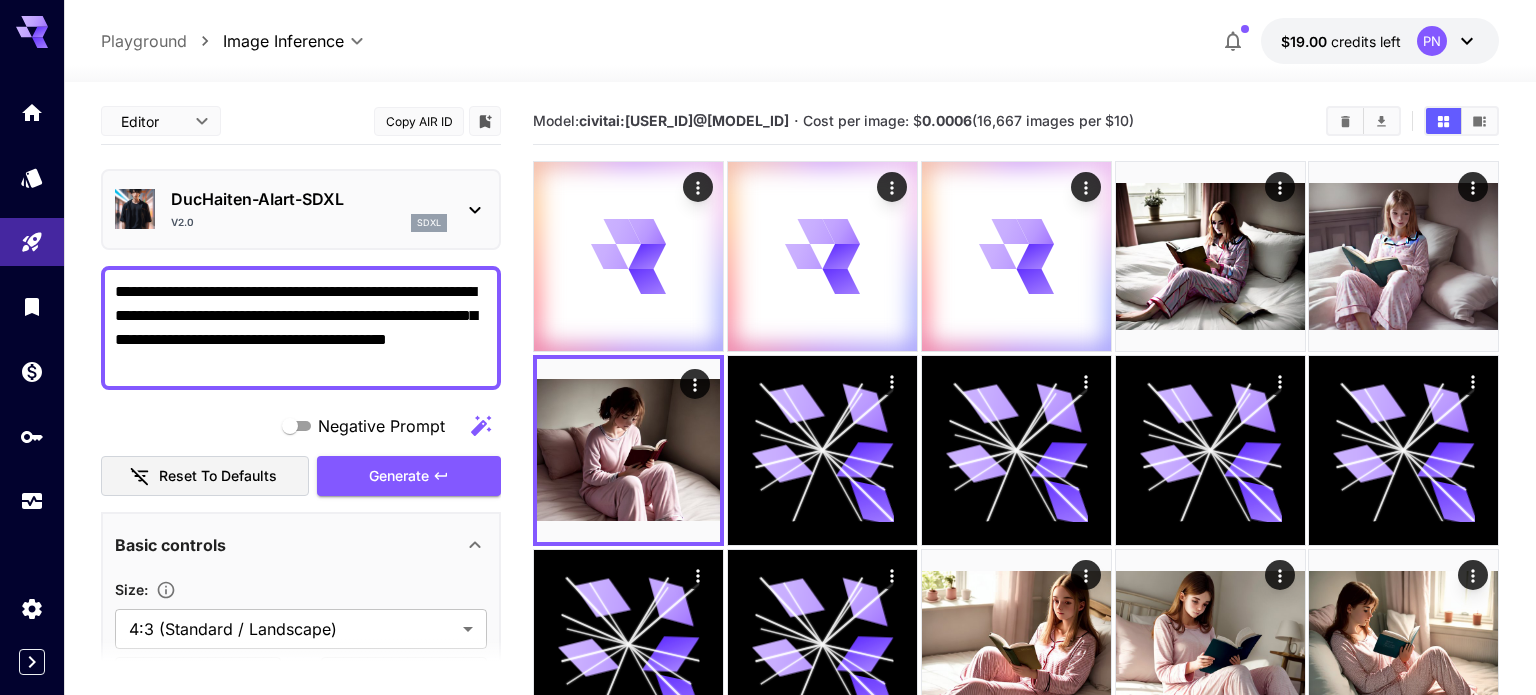 click on "DucHaiten-AIart-SDXL" at bounding box center [309, 199] 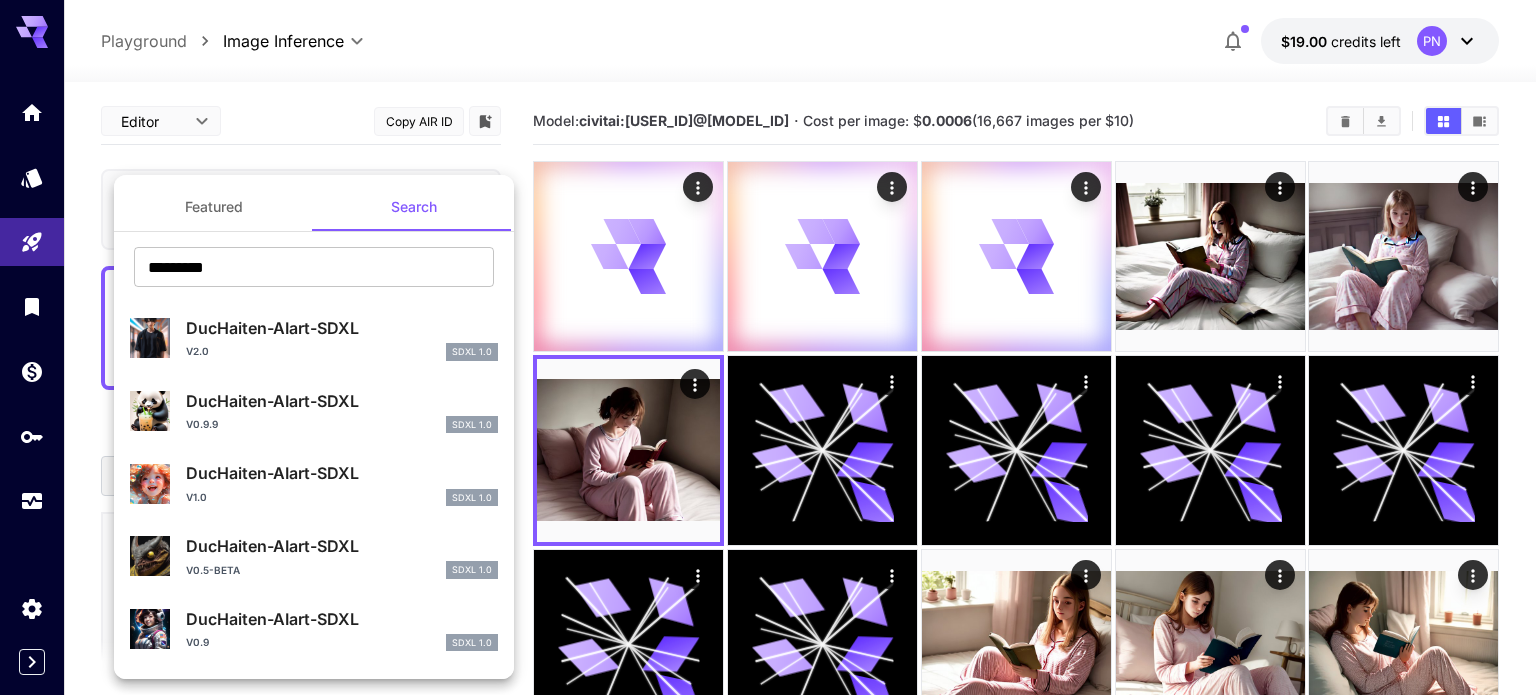 click on "Featured" at bounding box center (214, 207) 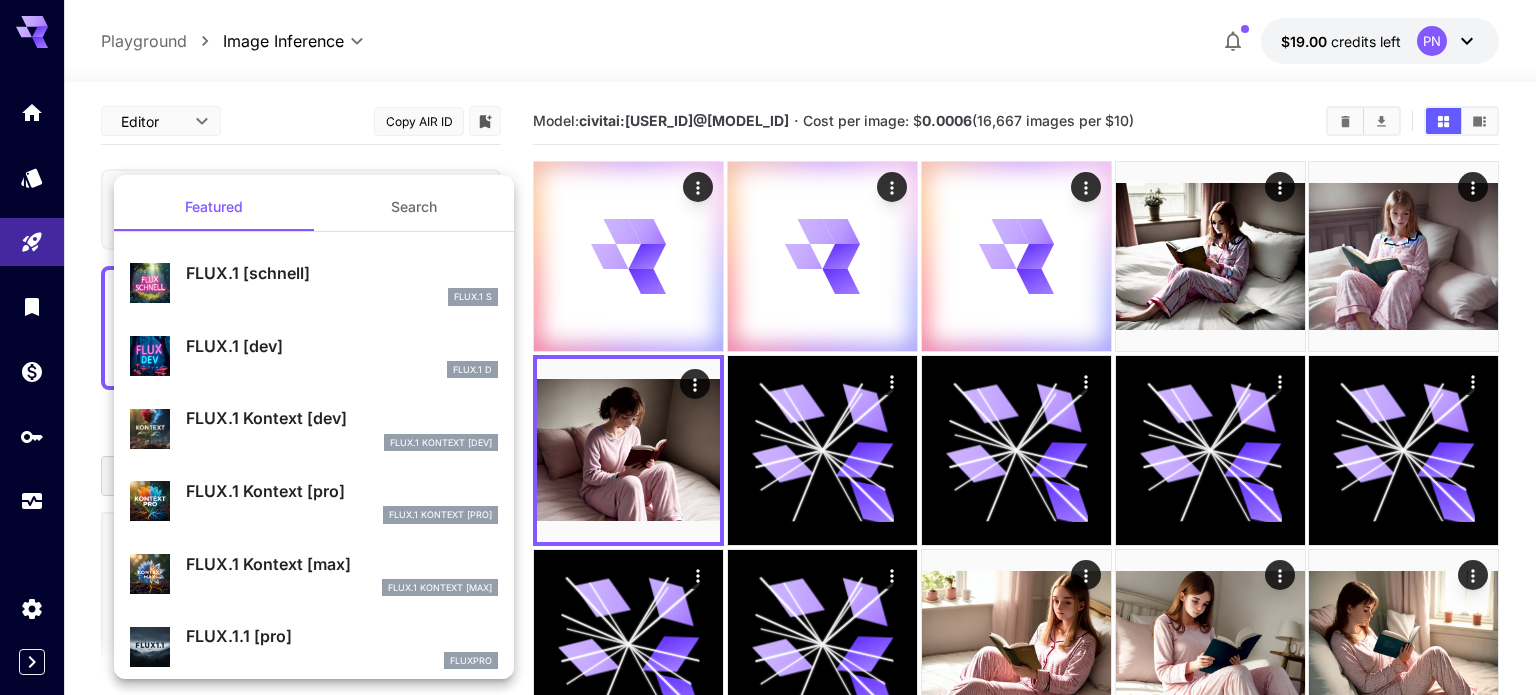 click on "FLUX.1 [schnell]" at bounding box center (342, 273) 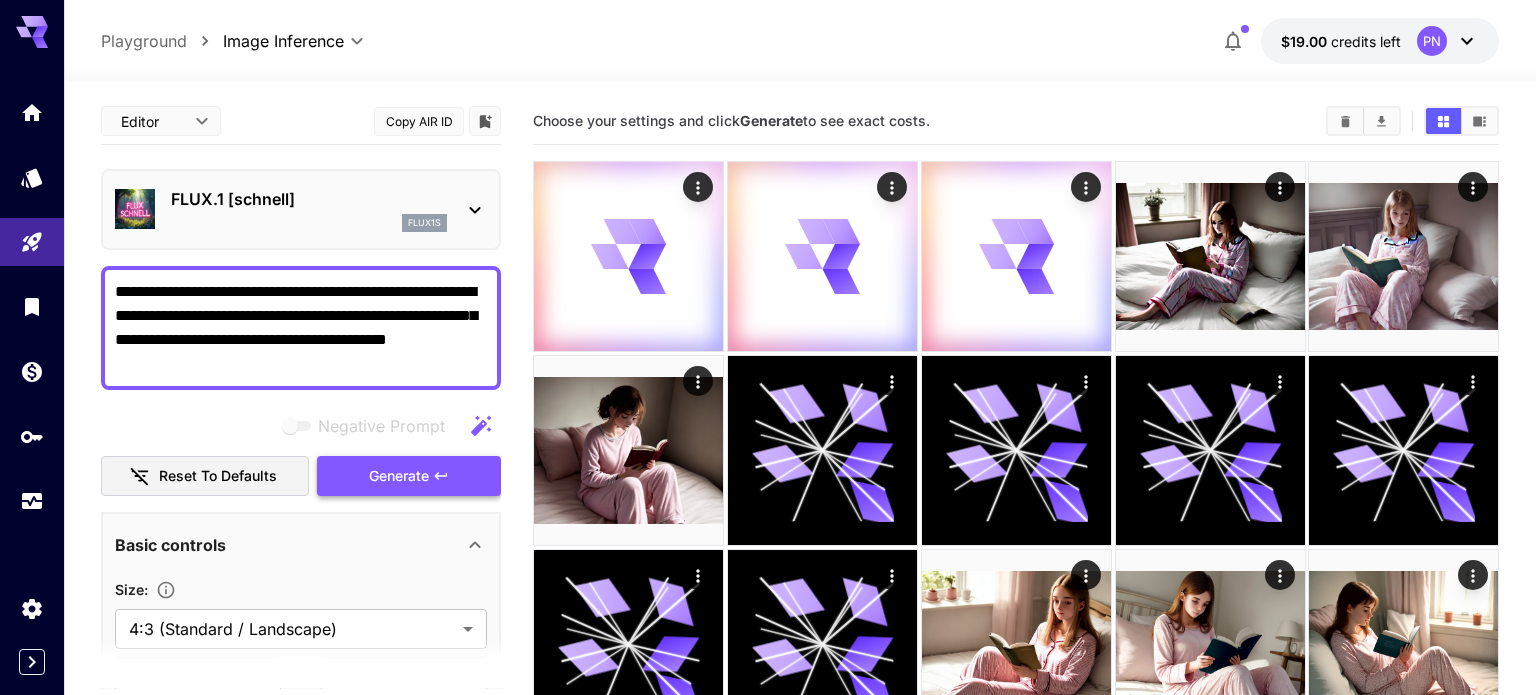 click on "Generate" at bounding box center (409, 476) 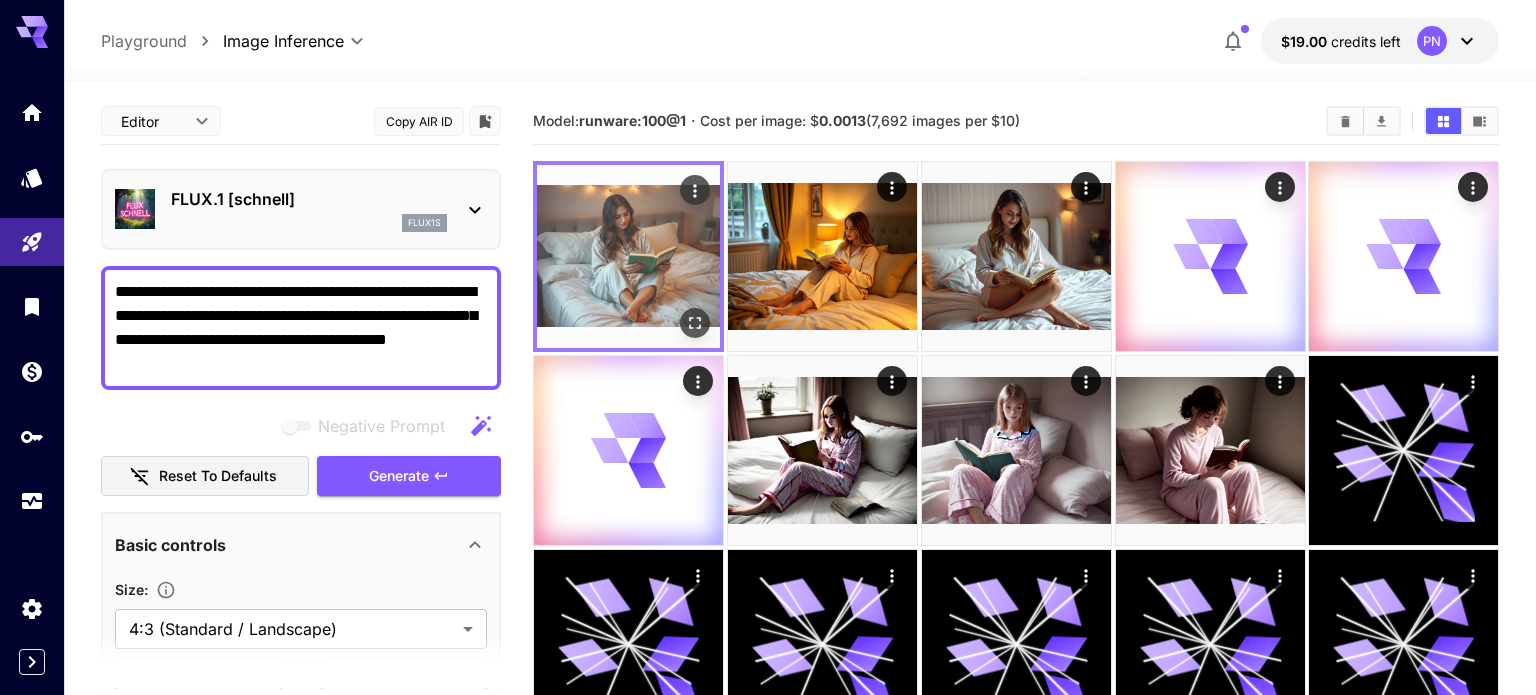click 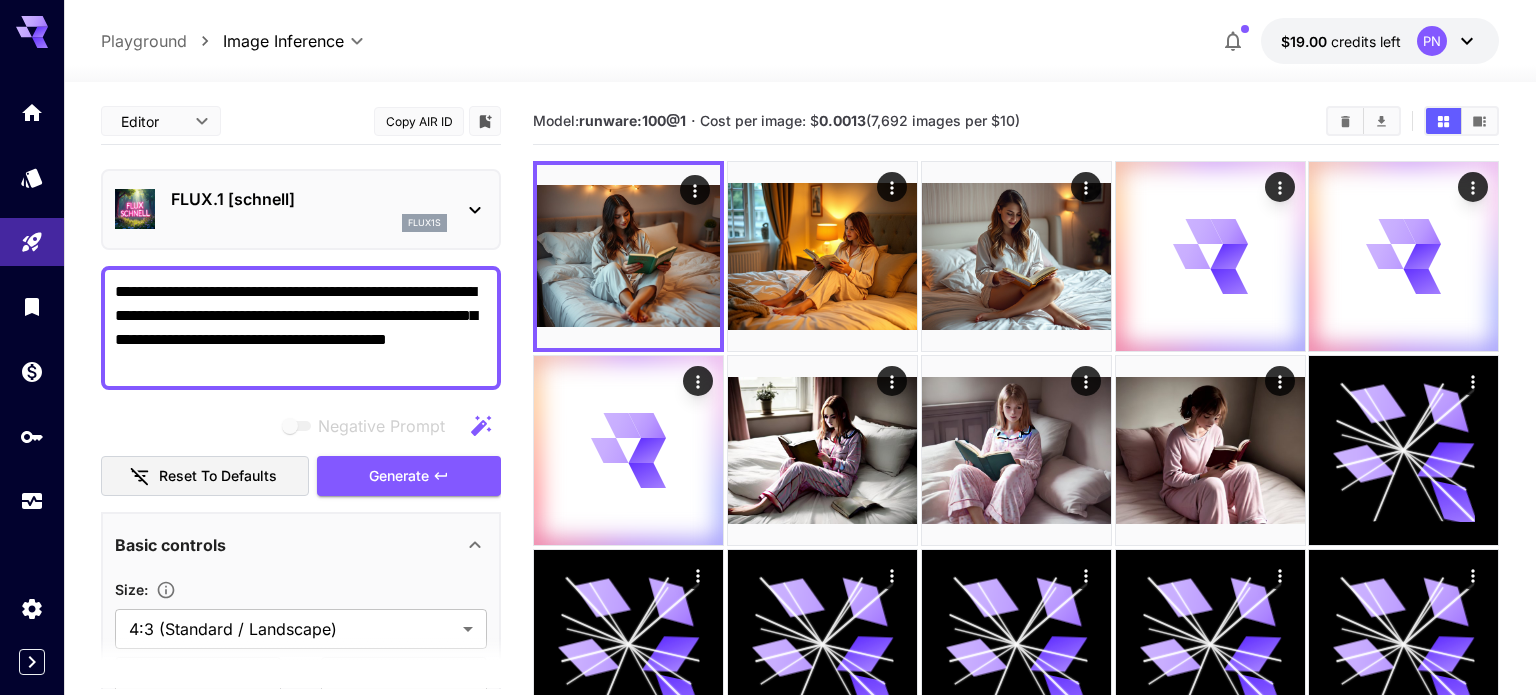 click on "flux1s" at bounding box center [424, 223] 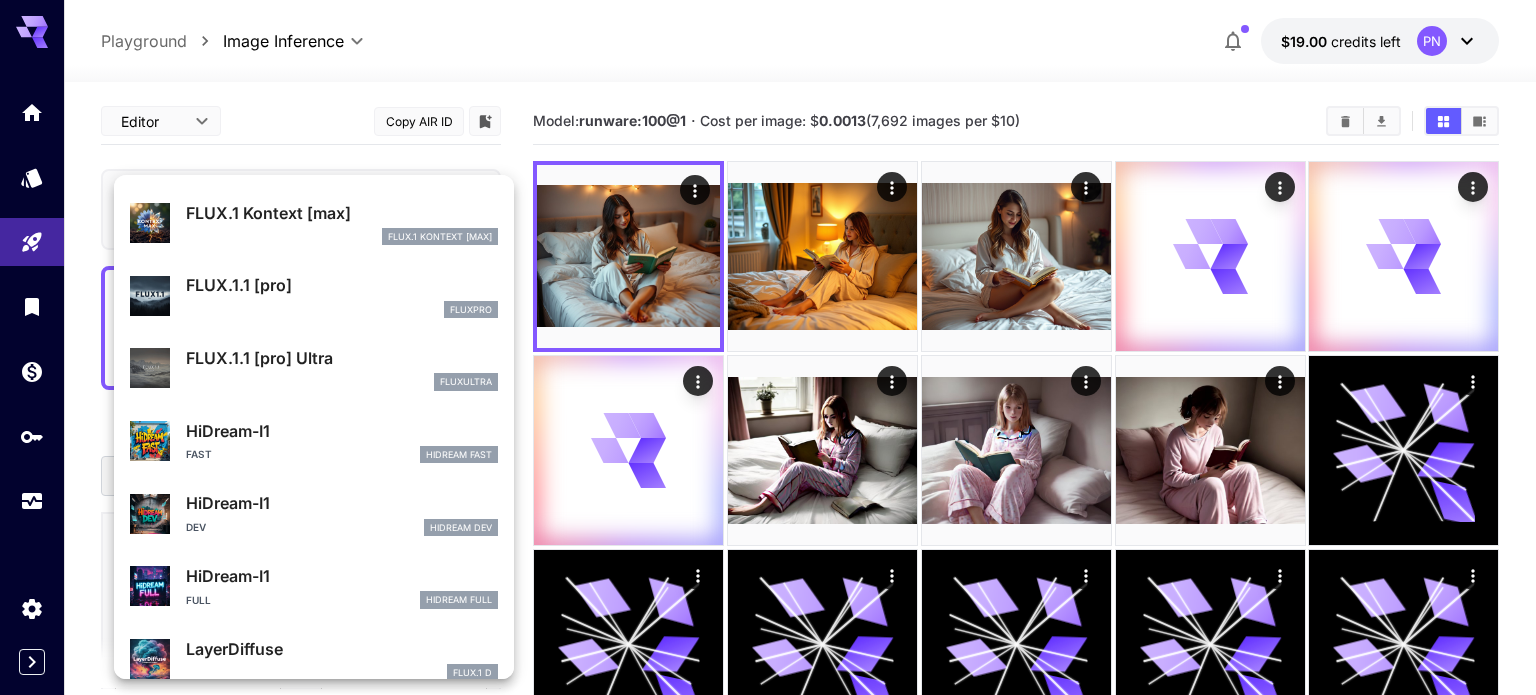 scroll, scrollTop: 376, scrollLeft: 0, axis: vertical 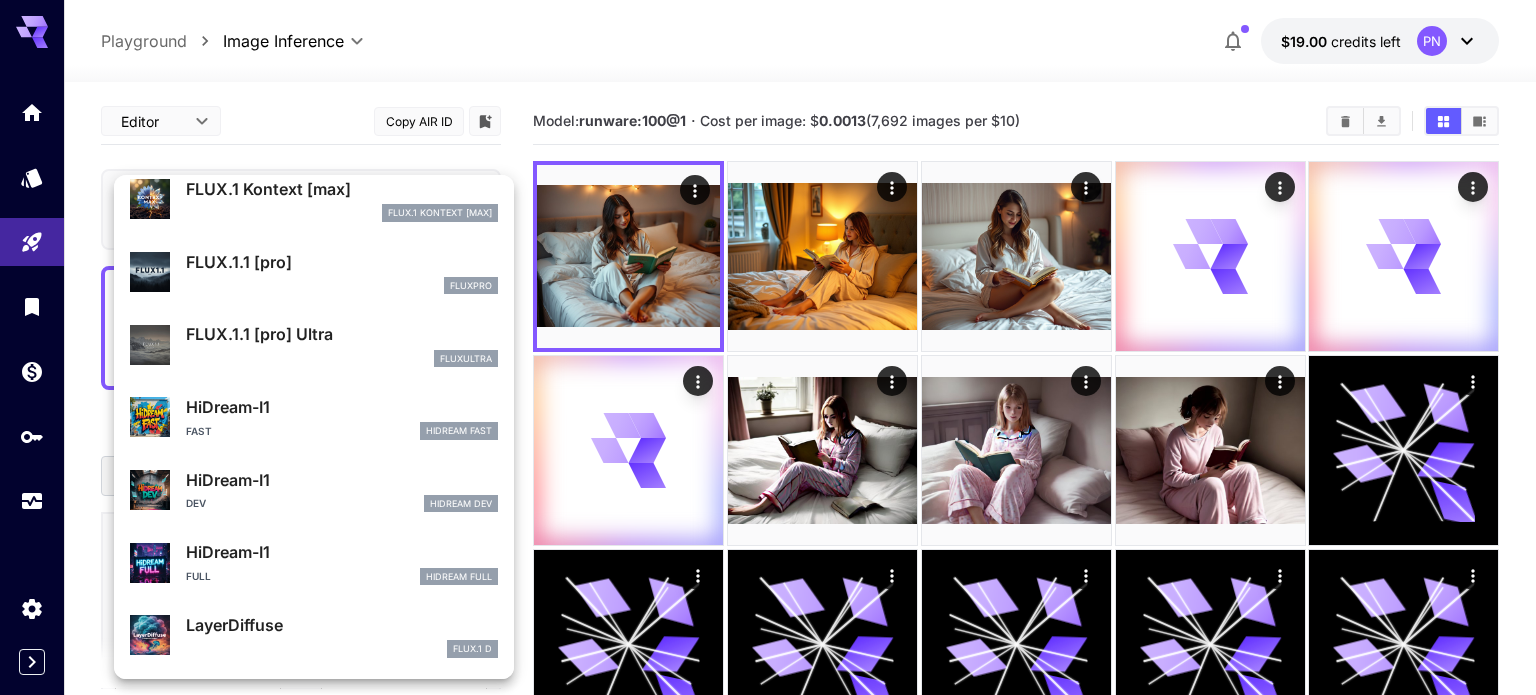 click on "FLUX.1 D" at bounding box center (342, 649) 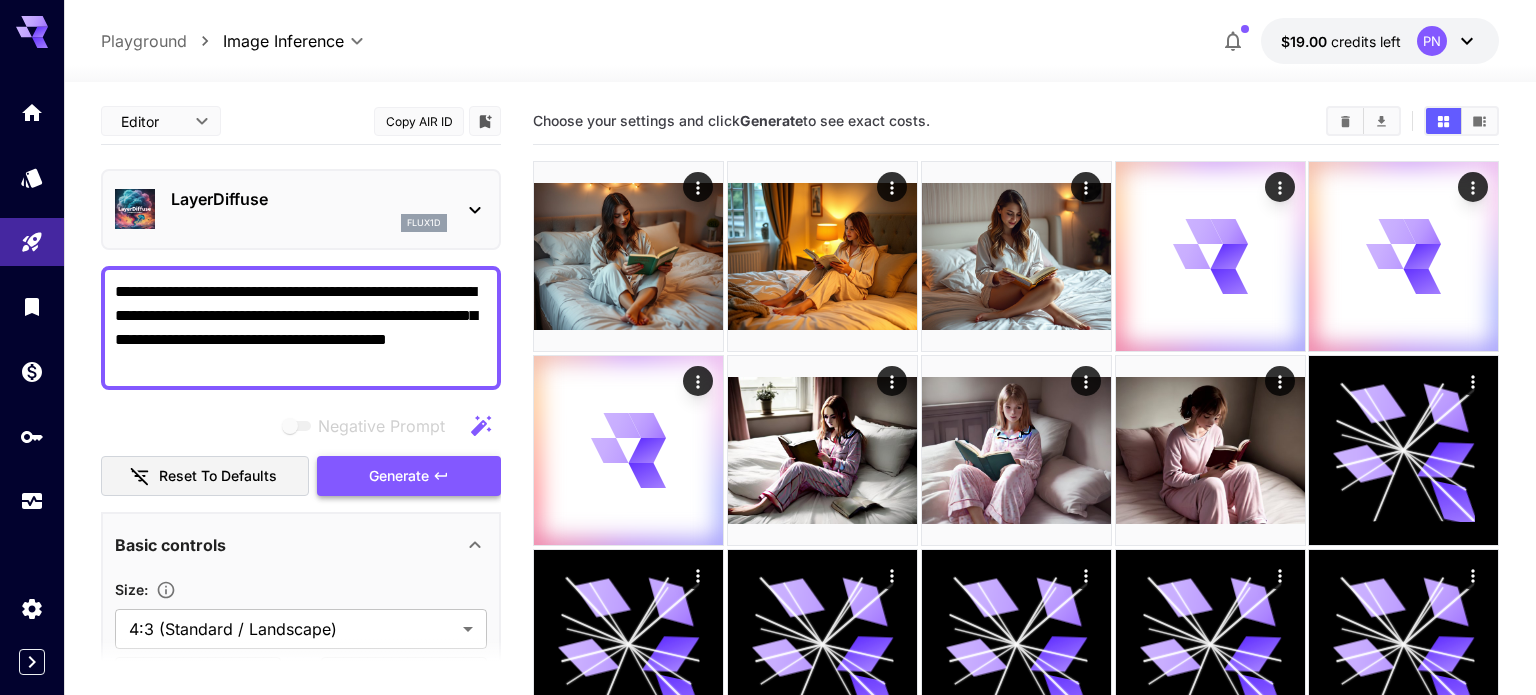 click on "Generate" at bounding box center [399, 476] 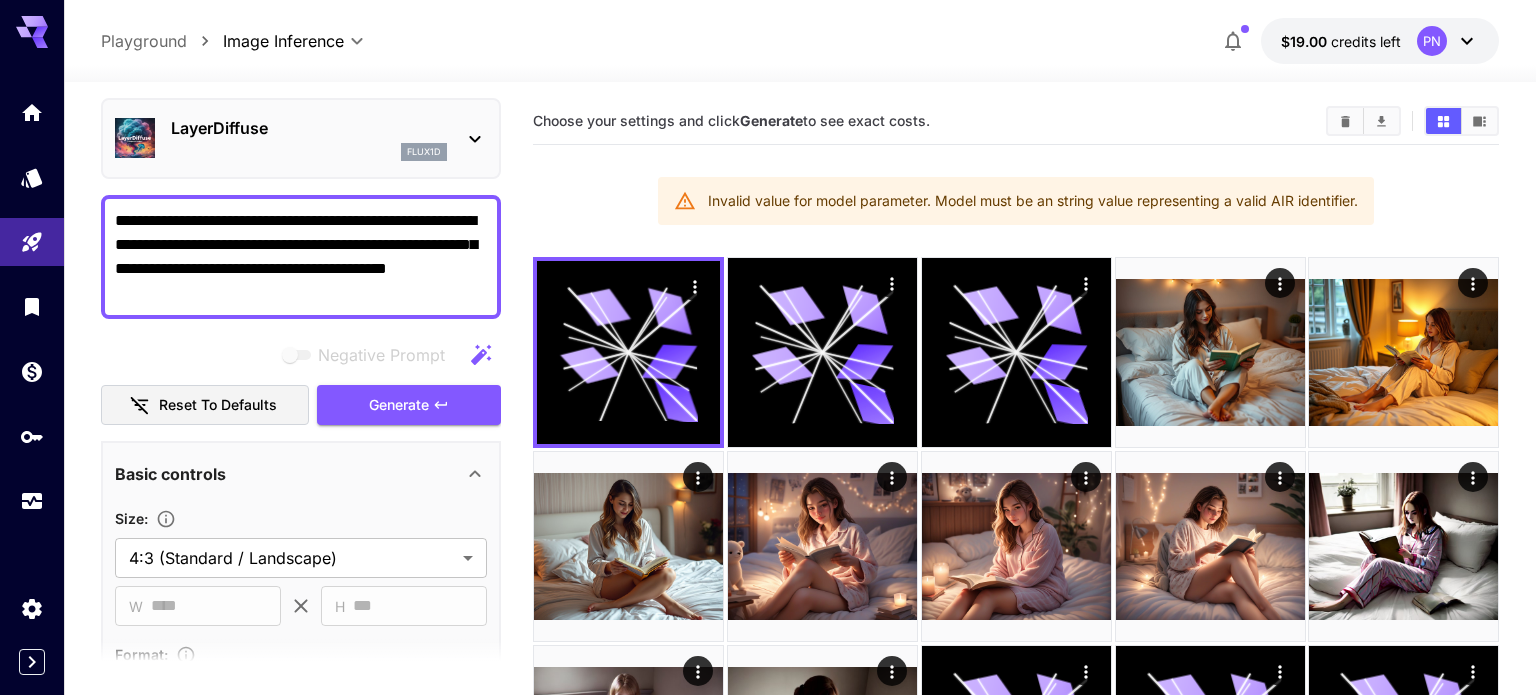 scroll, scrollTop: 116, scrollLeft: 0, axis: vertical 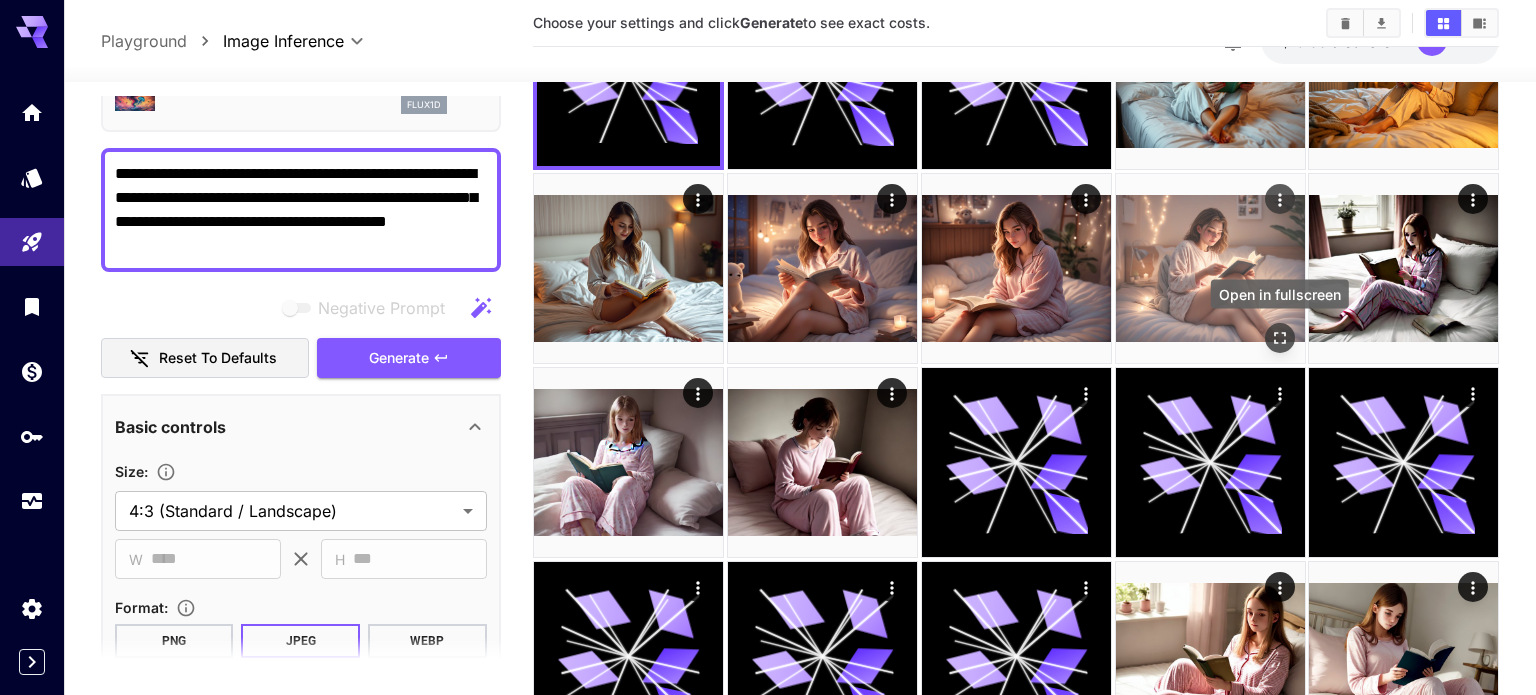 click 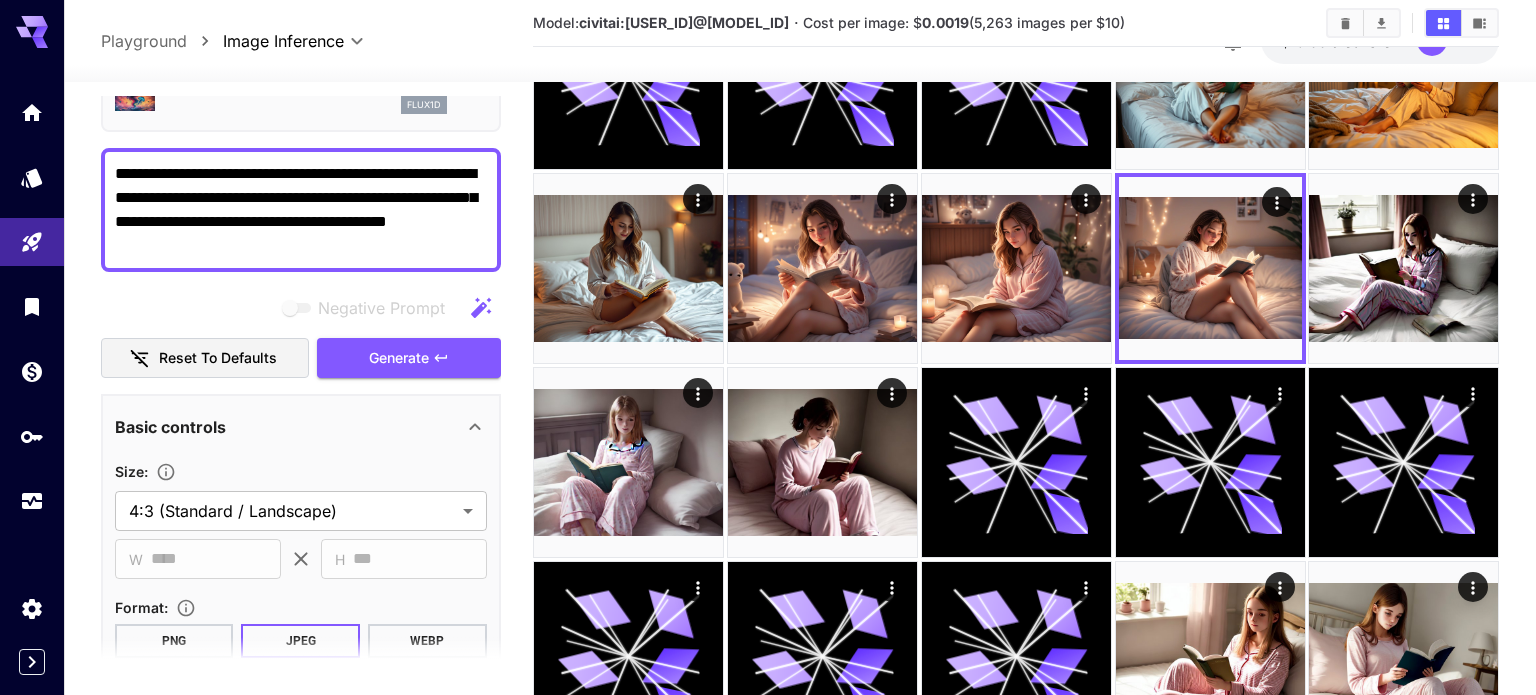 scroll, scrollTop: 0, scrollLeft: 0, axis: both 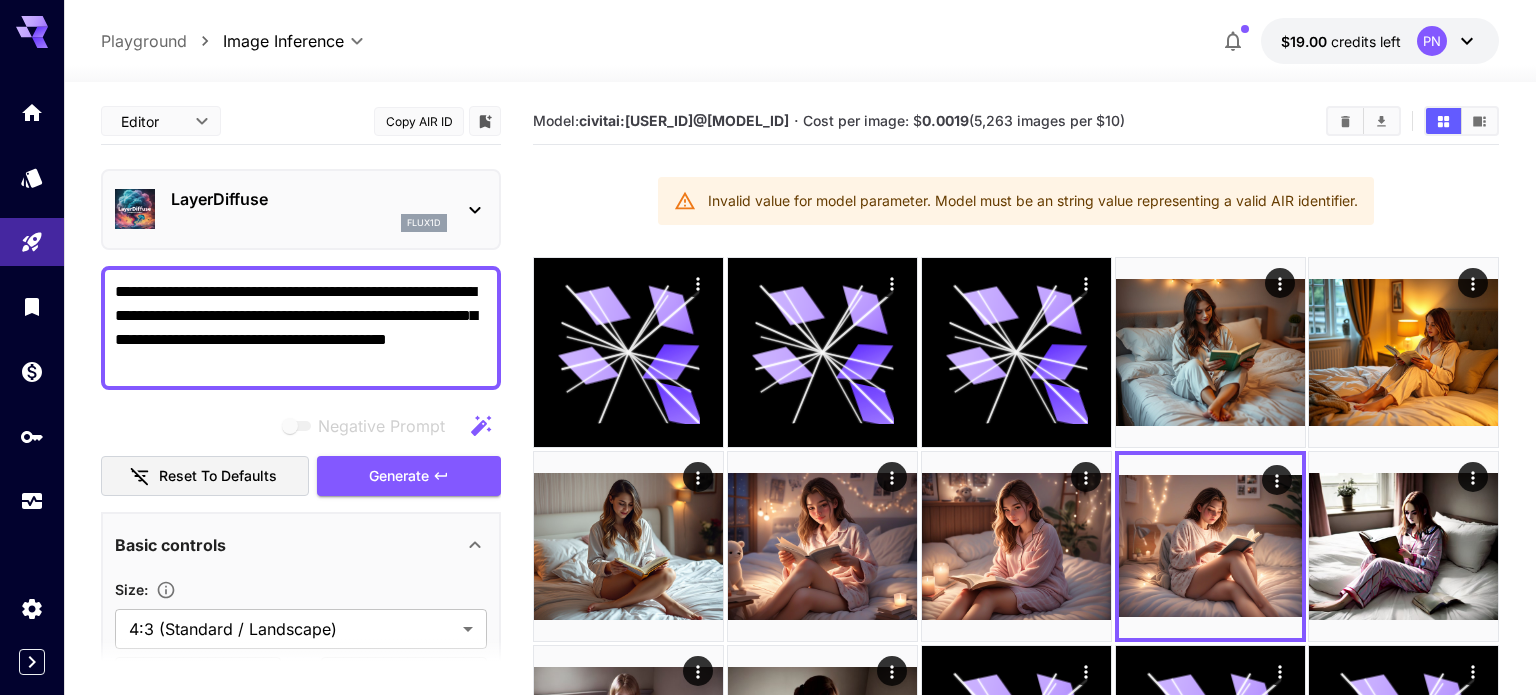 click on "LayerDiffuse flux1d" at bounding box center [301, 209] 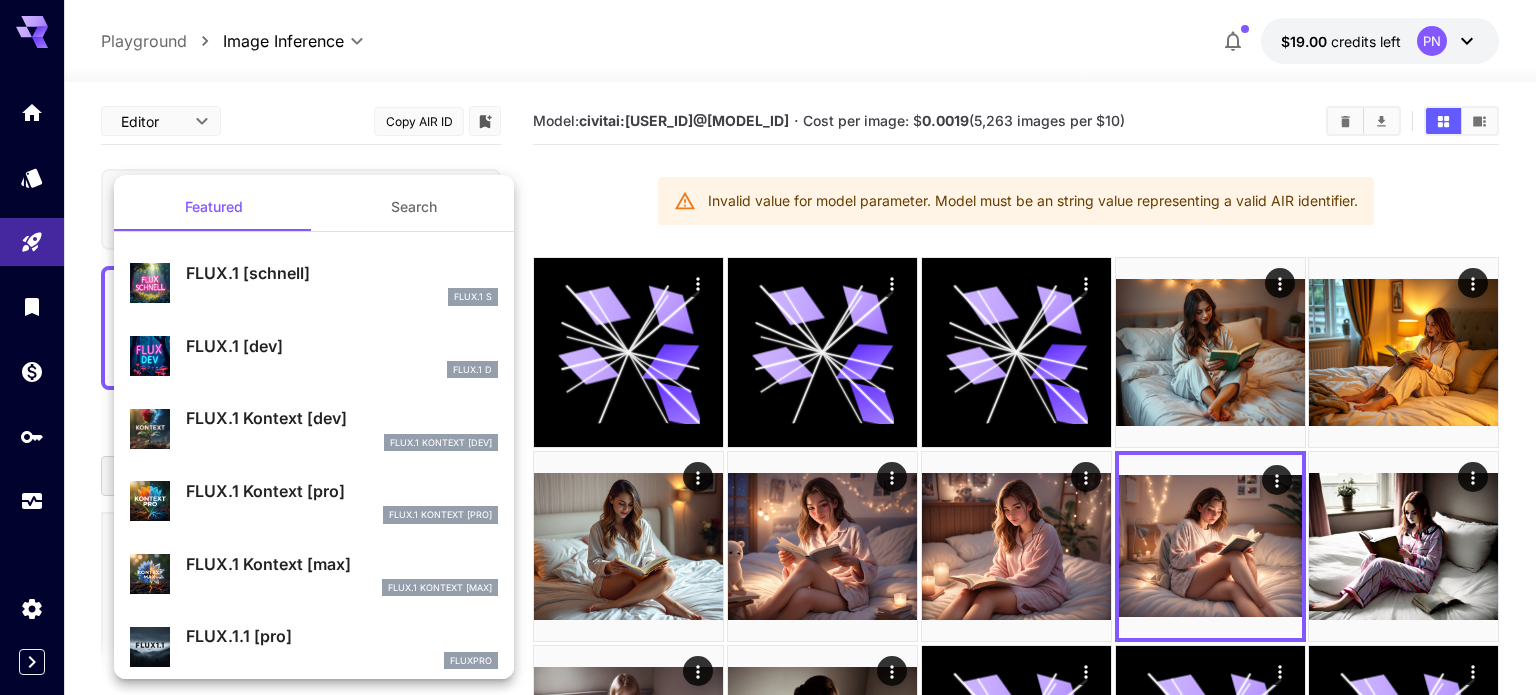 click on "FLUX.1 Kontext [dev]" at bounding box center (342, 418) 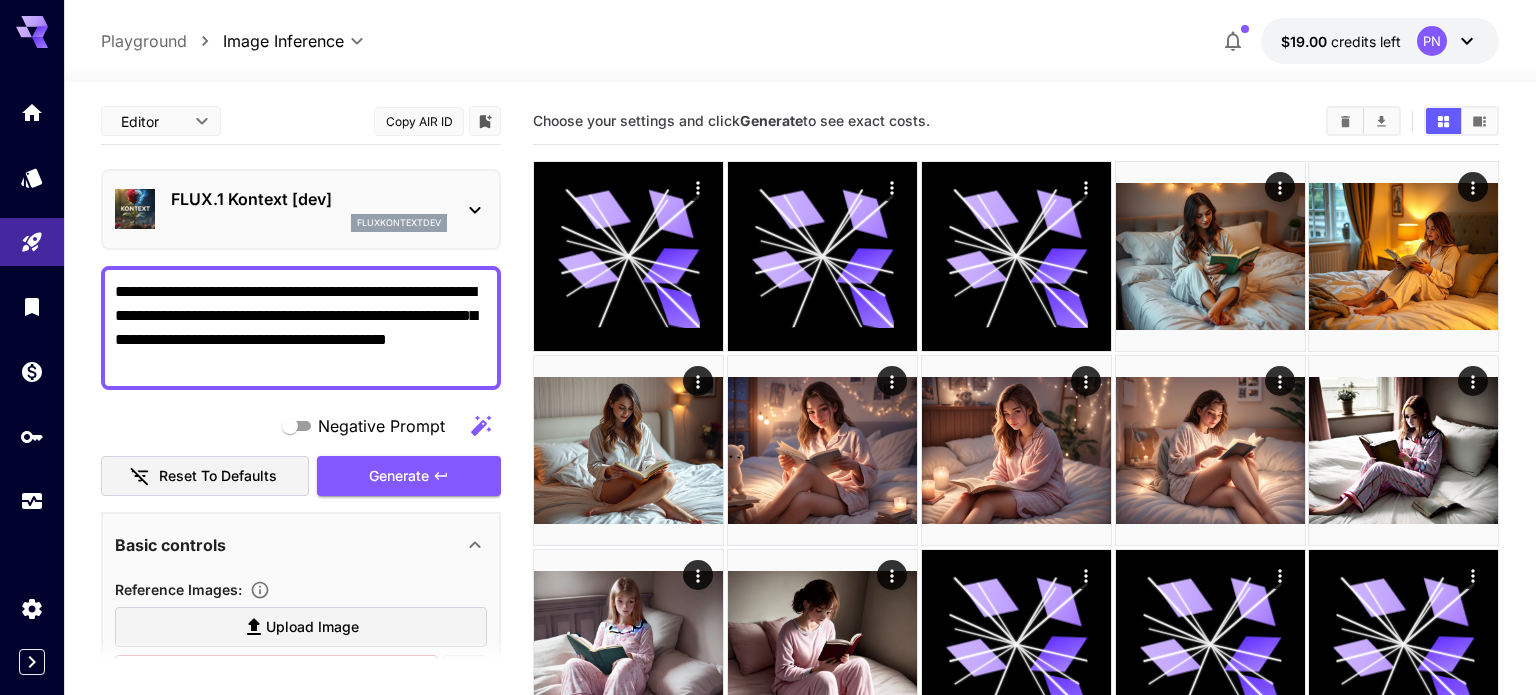 click on "**********" at bounding box center [301, 871] 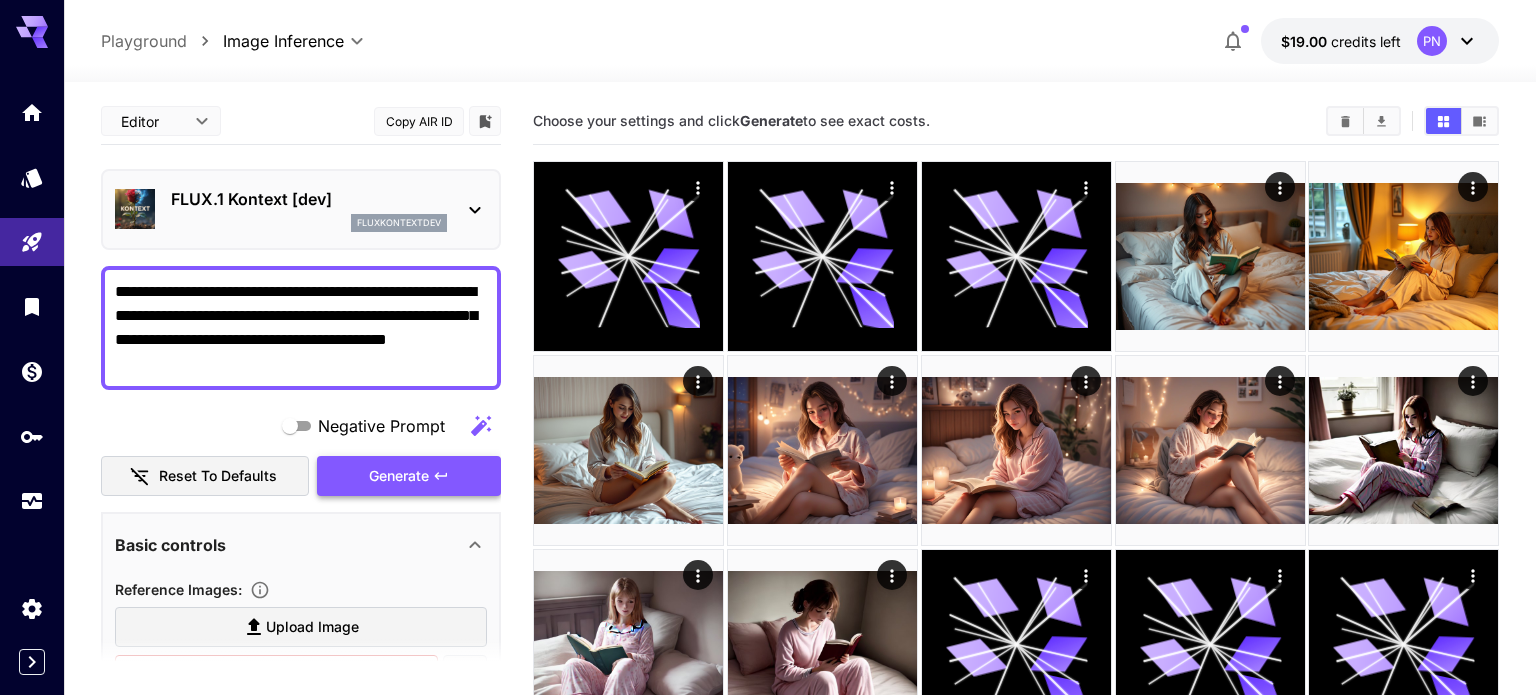 click on "Generate" at bounding box center [399, 476] 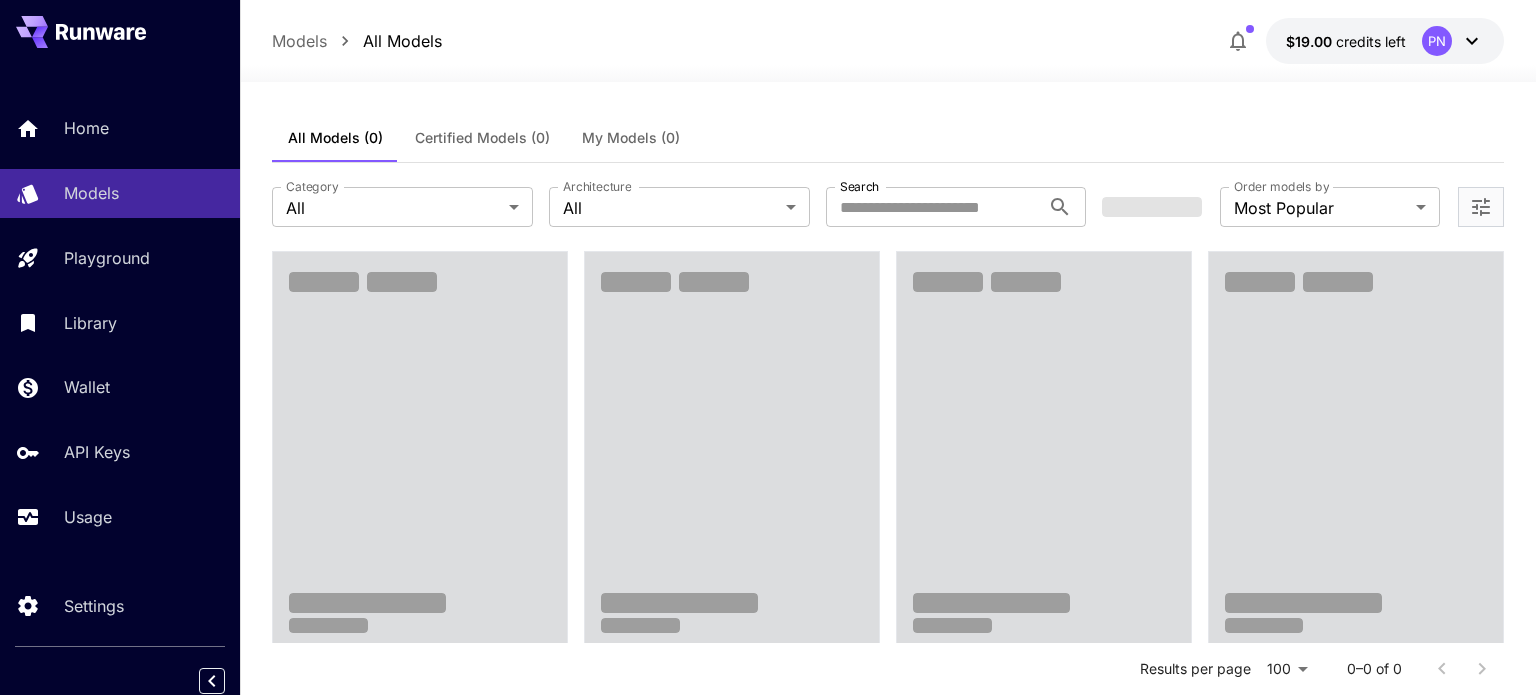 scroll, scrollTop: 0, scrollLeft: 0, axis: both 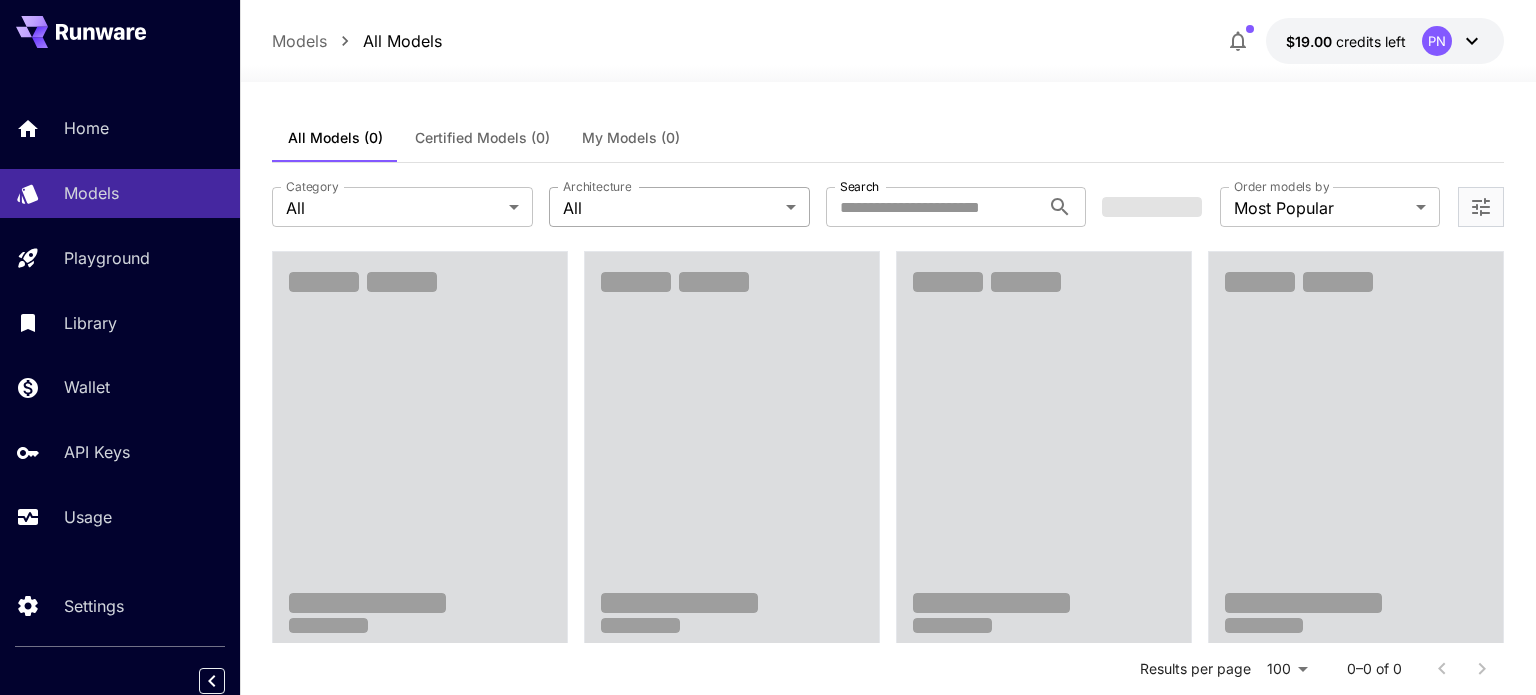 click on "Home Models Playground Library Wallet API Keys Usage Settings Models All Models $19.00    credits left  PN All Models ([NUMBER]) Certified Models ([NUMBER]) My Models ([NUMBER]) Category All *** Category Architecture All *** Architecture Search Search [NUMBER]–[NUMBER] of [NUMBER]" at bounding box center (768, 1351) 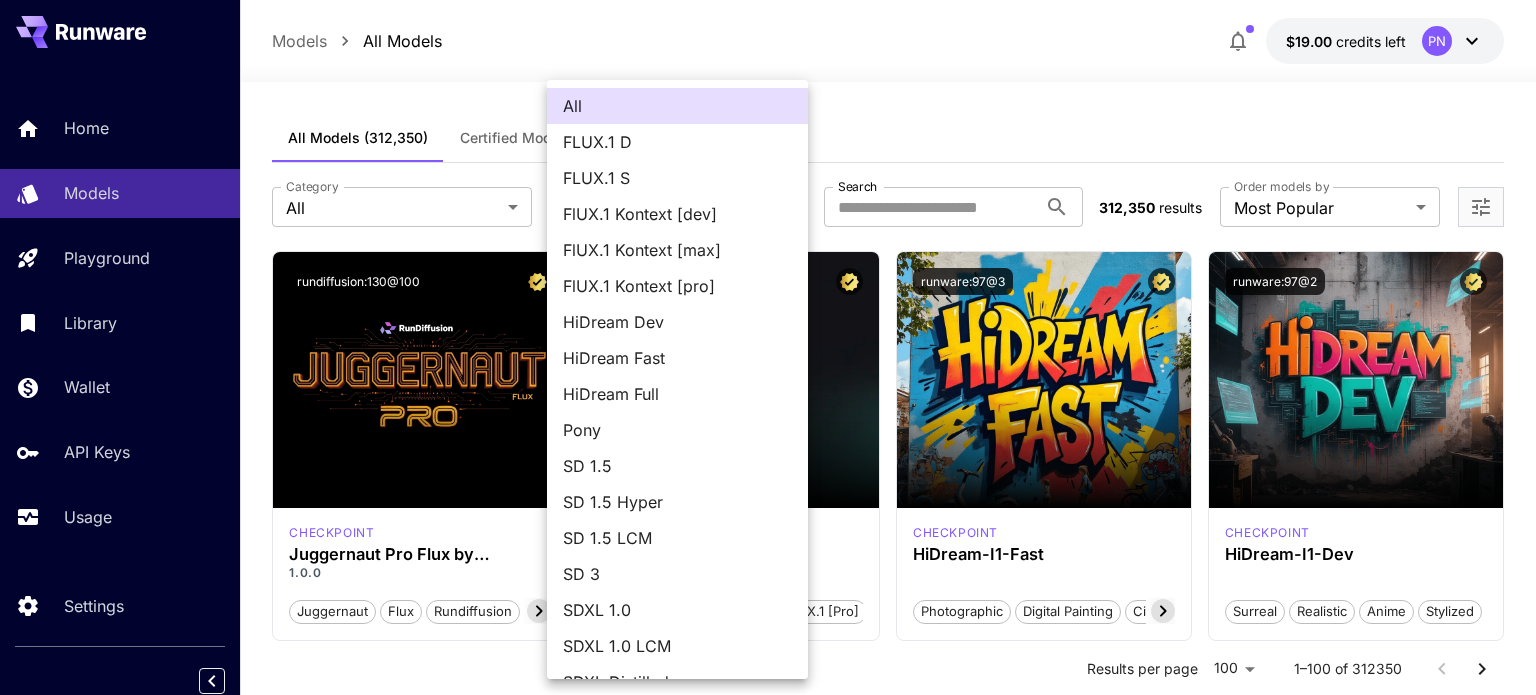 click on "SD 1.5" at bounding box center [677, 466] 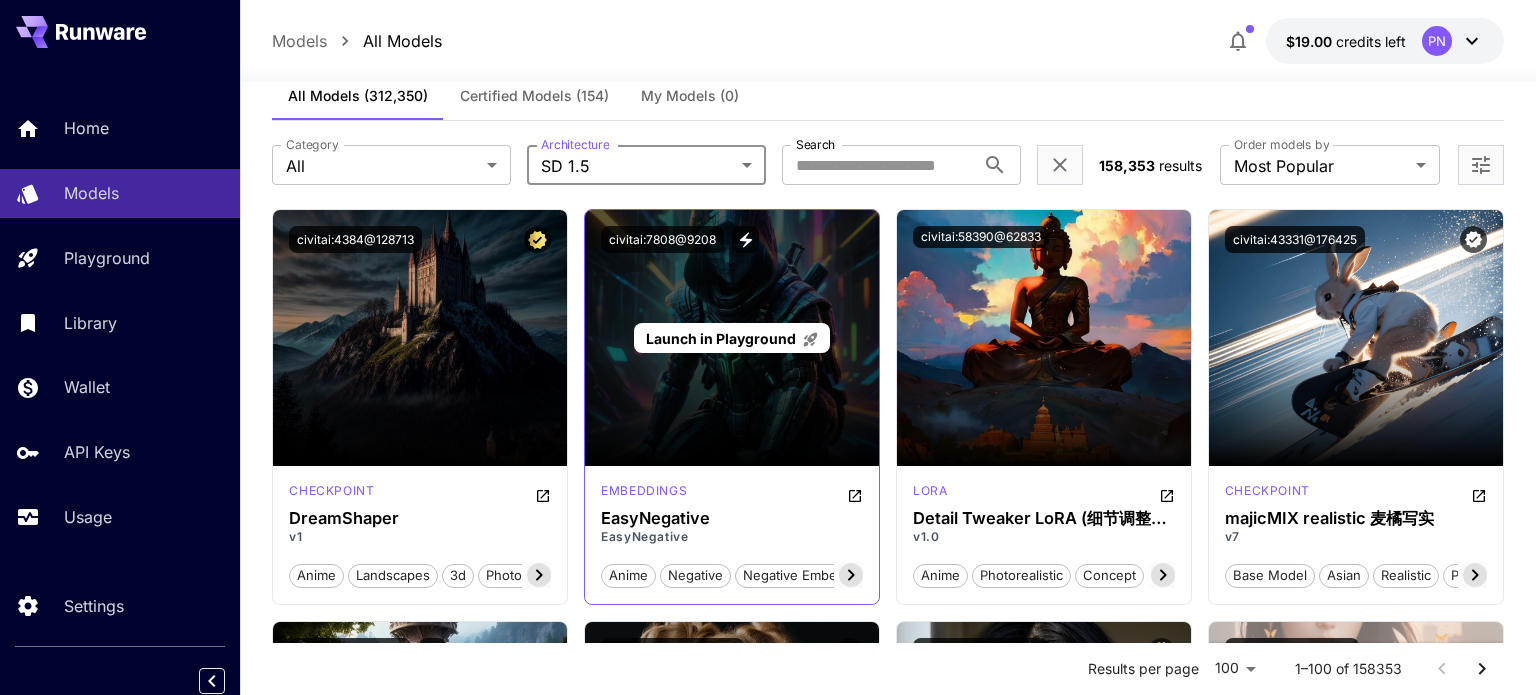 scroll, scrollTop: 43, scrollLeft: 0, axis: vertical 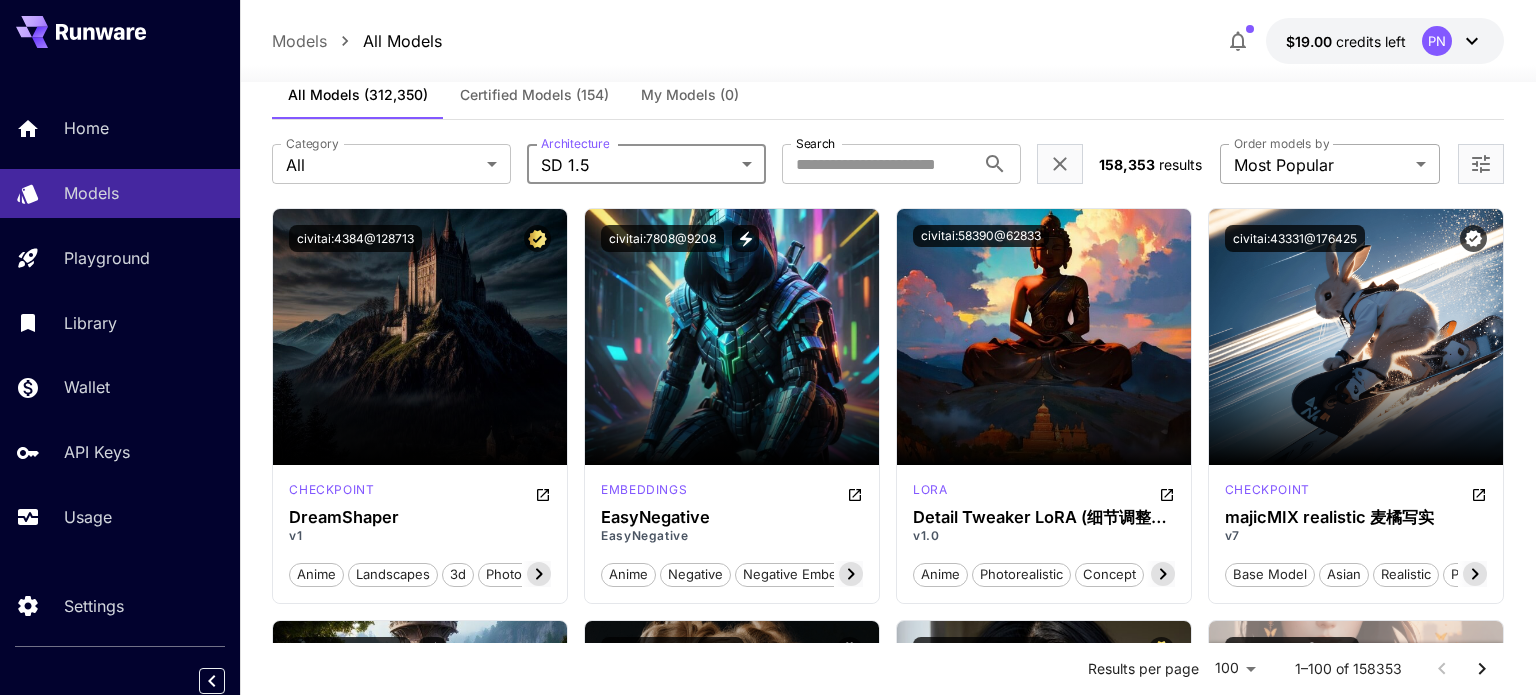 click on "**********" at bounding box center (768, 9522) 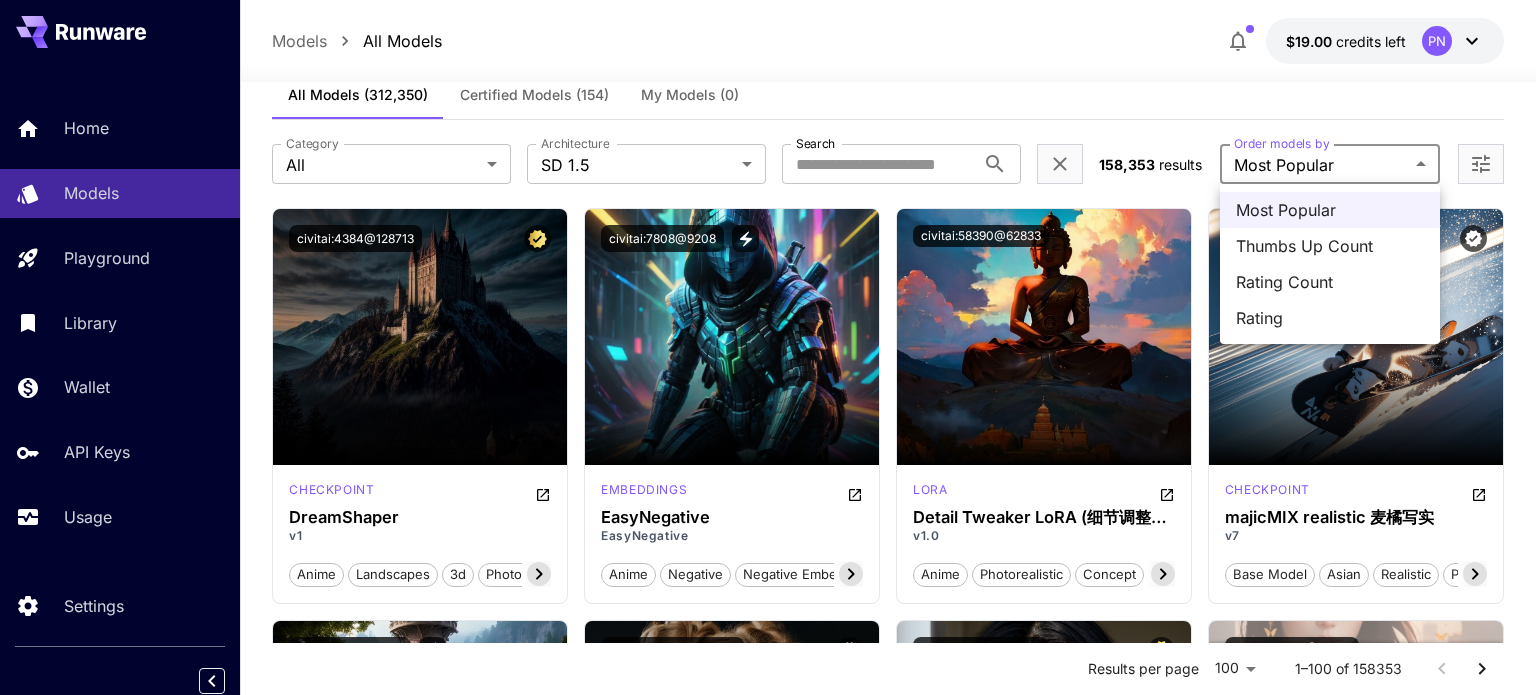 click at bounding box center (768, 347) 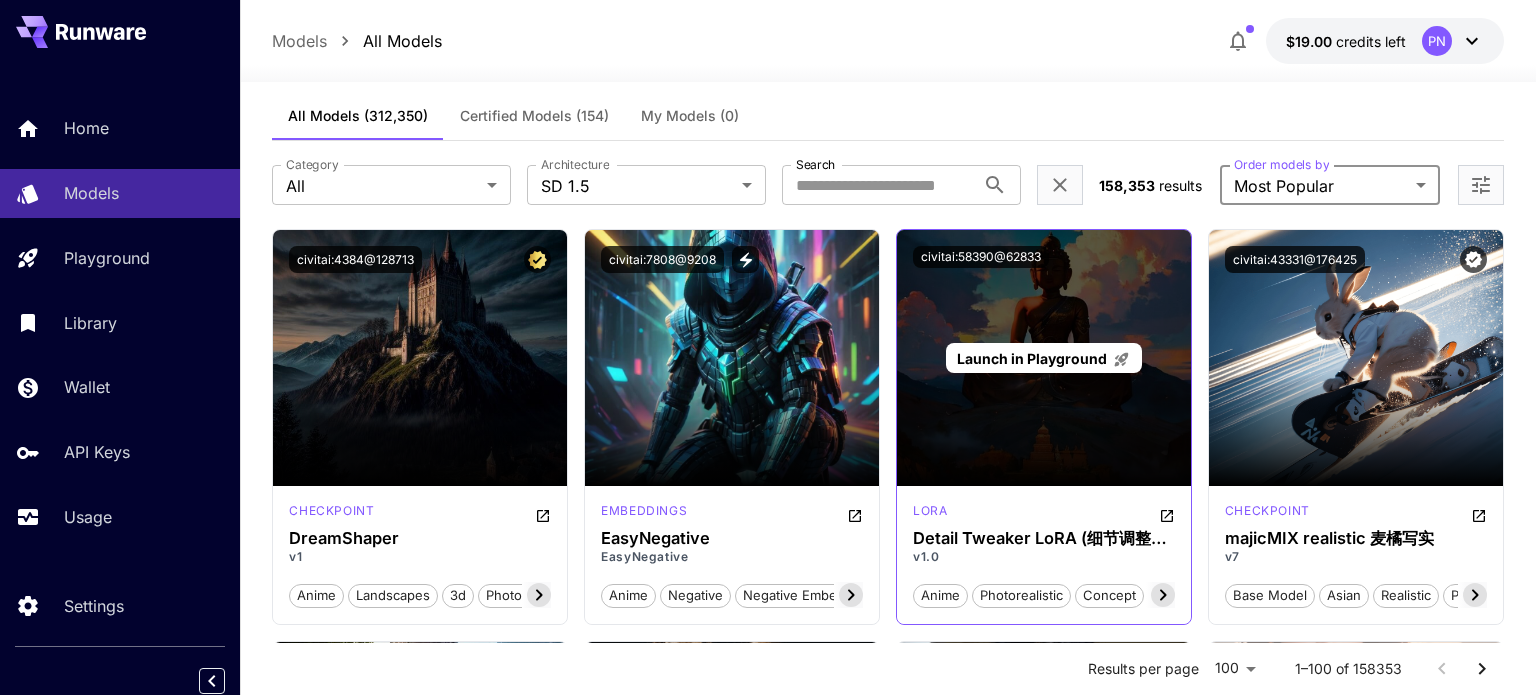 scroll, scrollTop: 0, scrollLeft: 0, axis: both 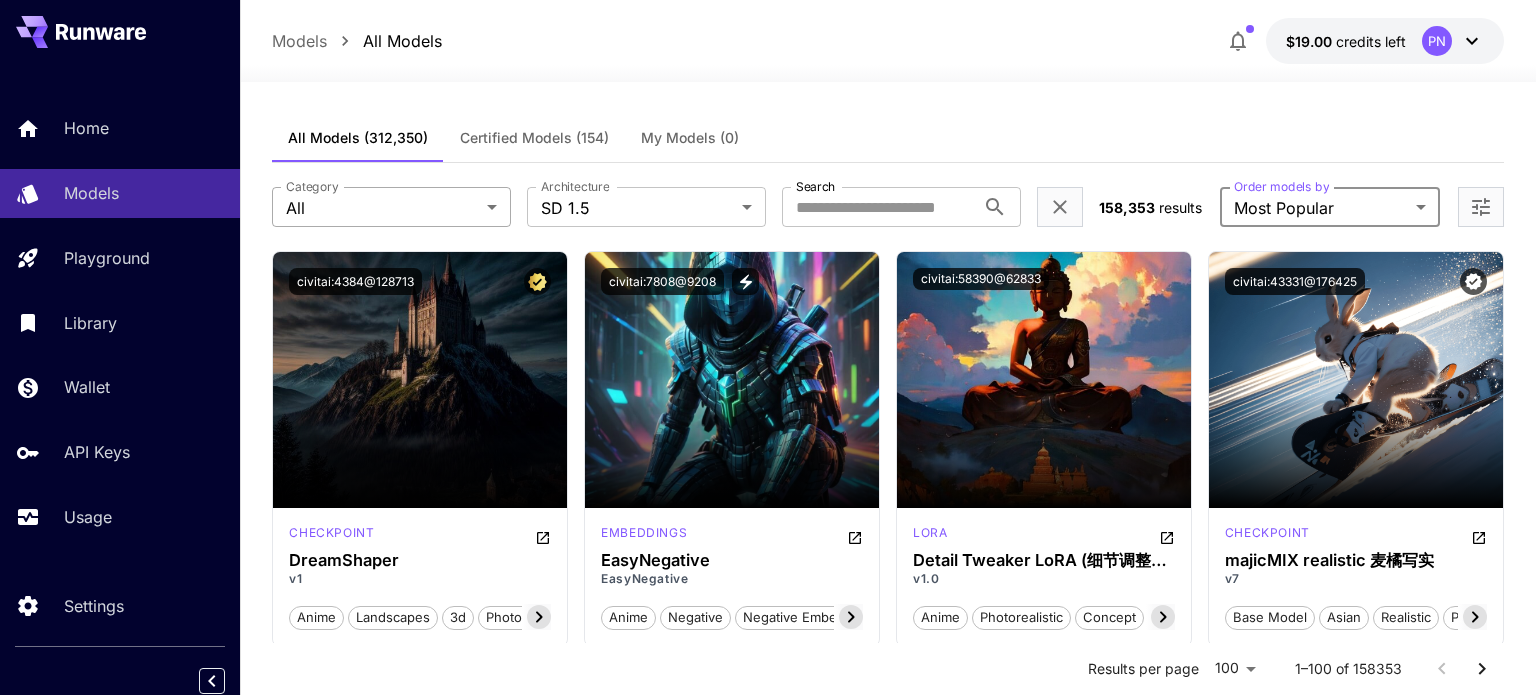 click on "**********" at bounding box center (768, 9363) 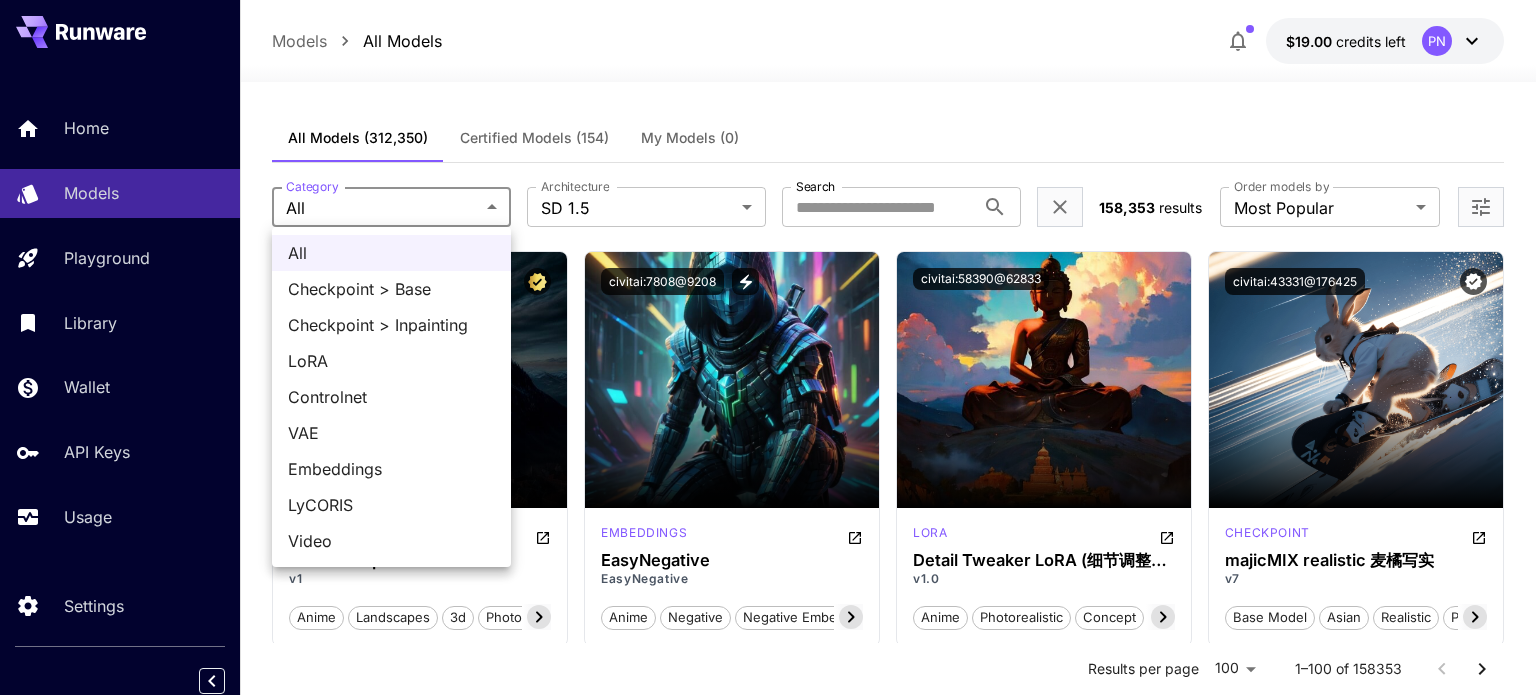 click on "Checkpoint > Base" at bounding box center [391, 289] 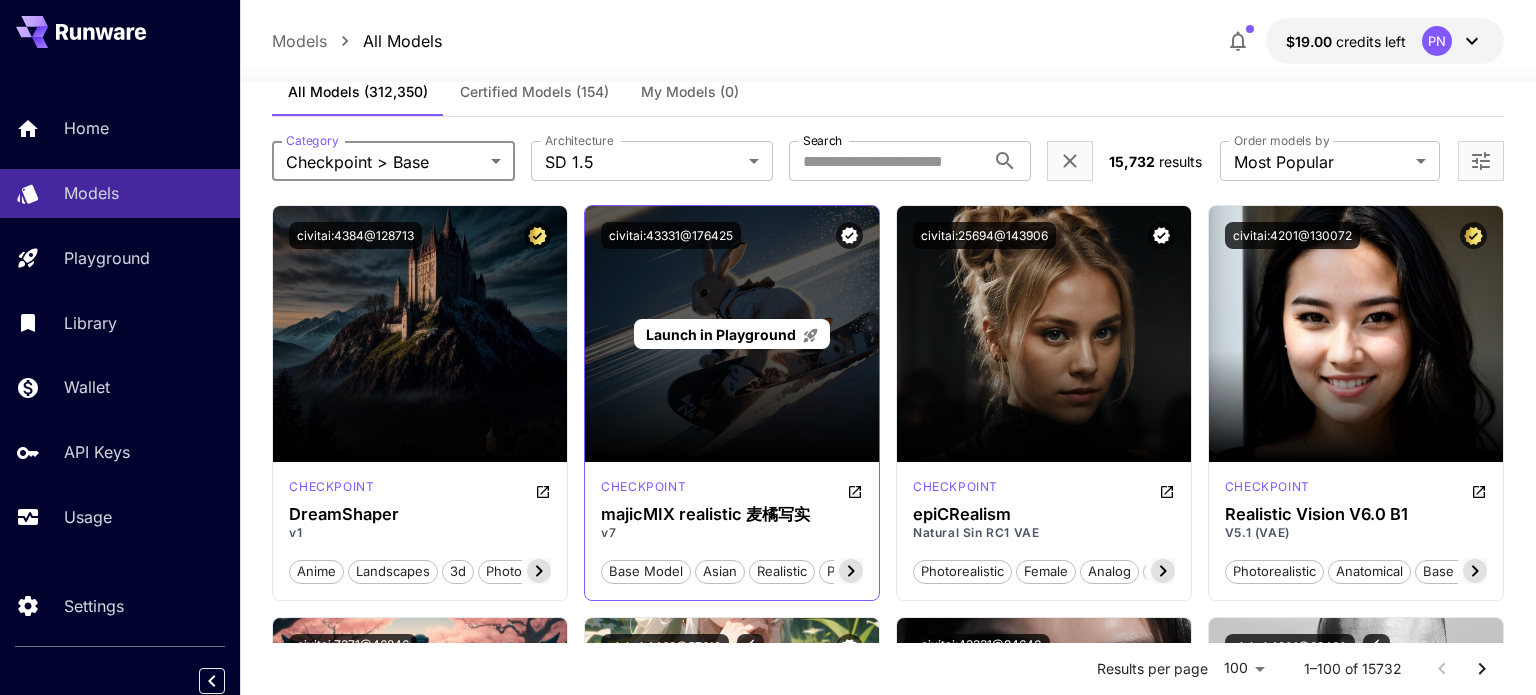 scroll, scrollTop: 68, scrollLeft: 0, axis: vertical 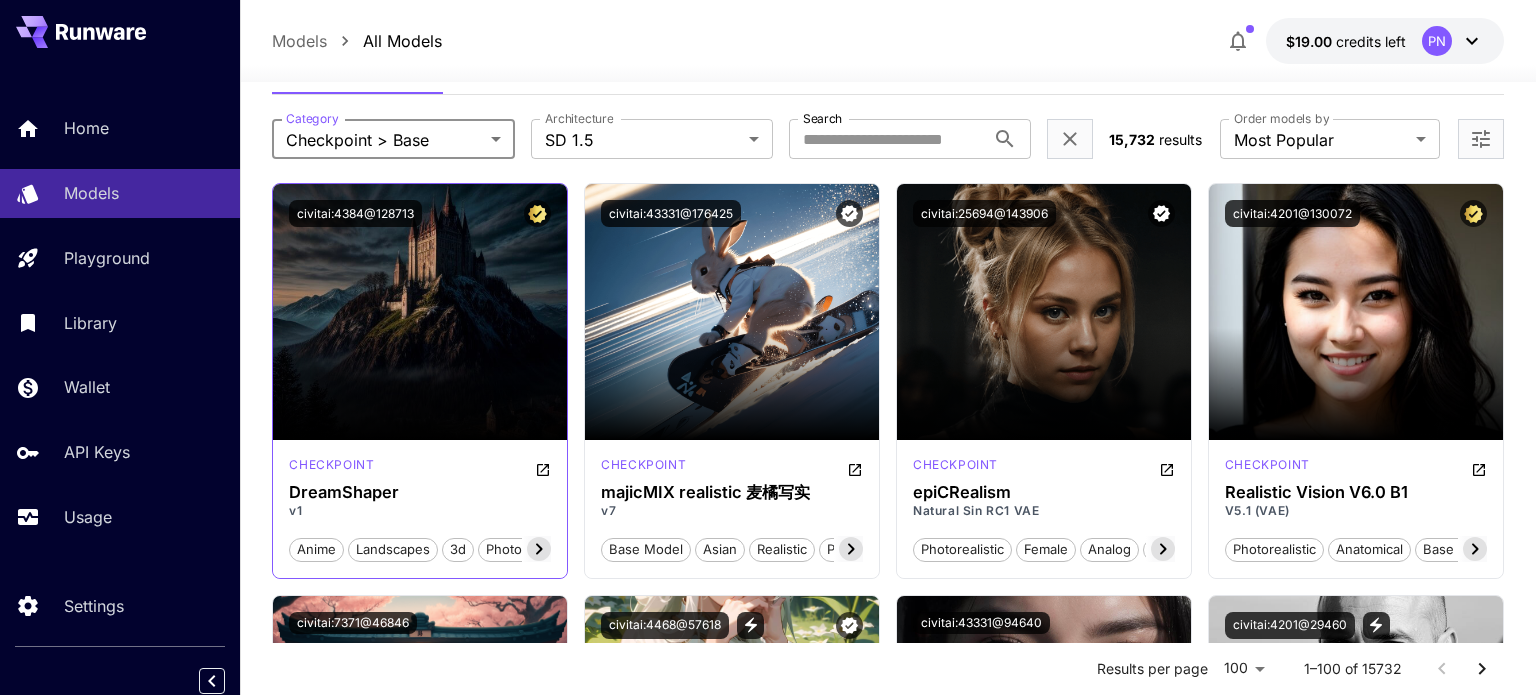 click 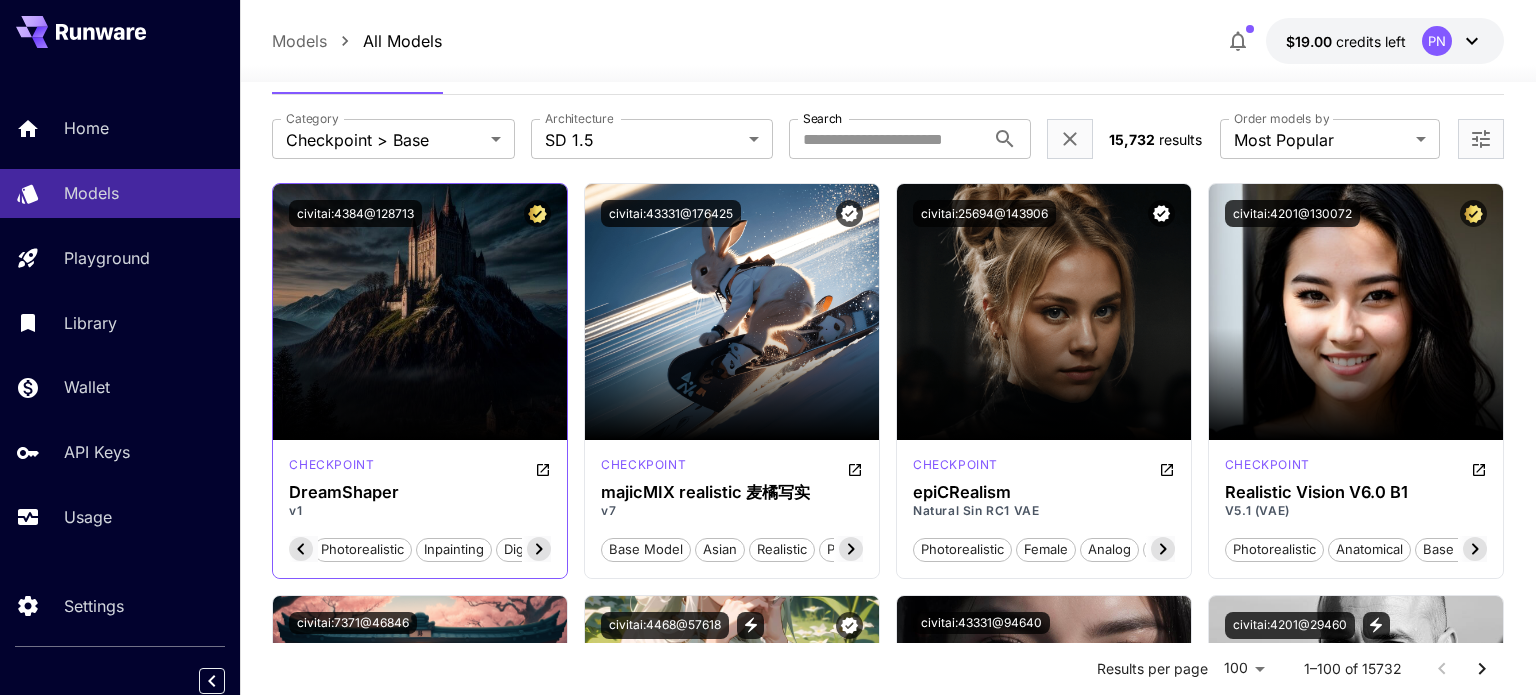 scroll, scrollTop: 0, scrollLeft: 200, axis: horizontal 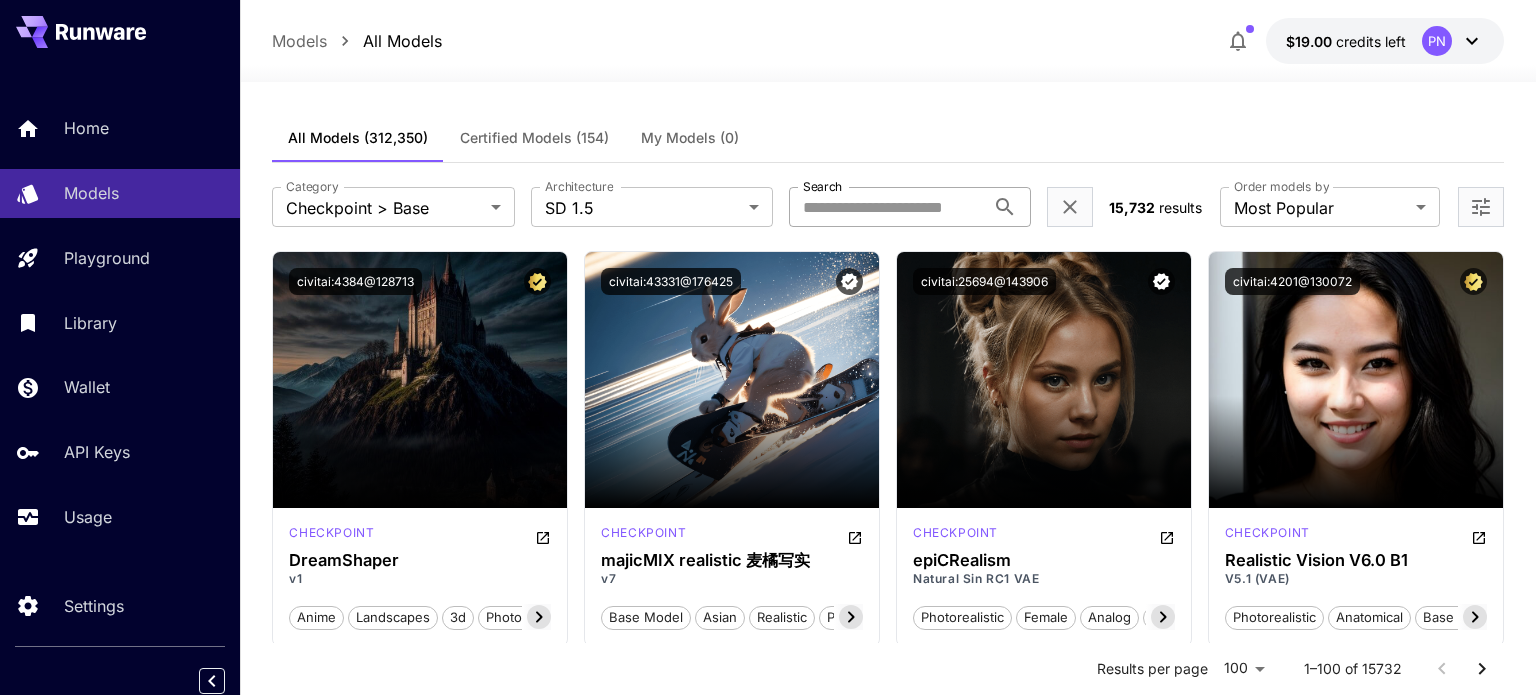 click on "Search" at bounding box center (887, 207) 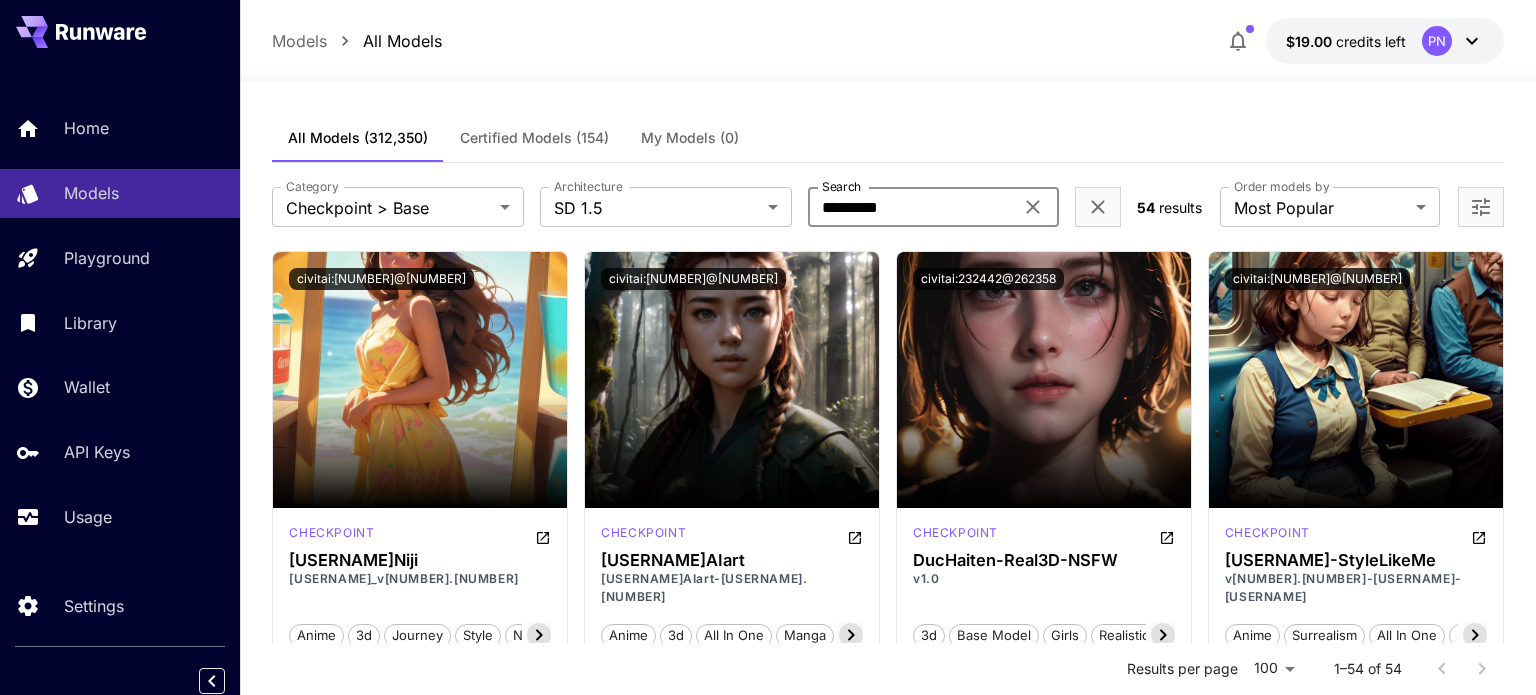 type on "*********" 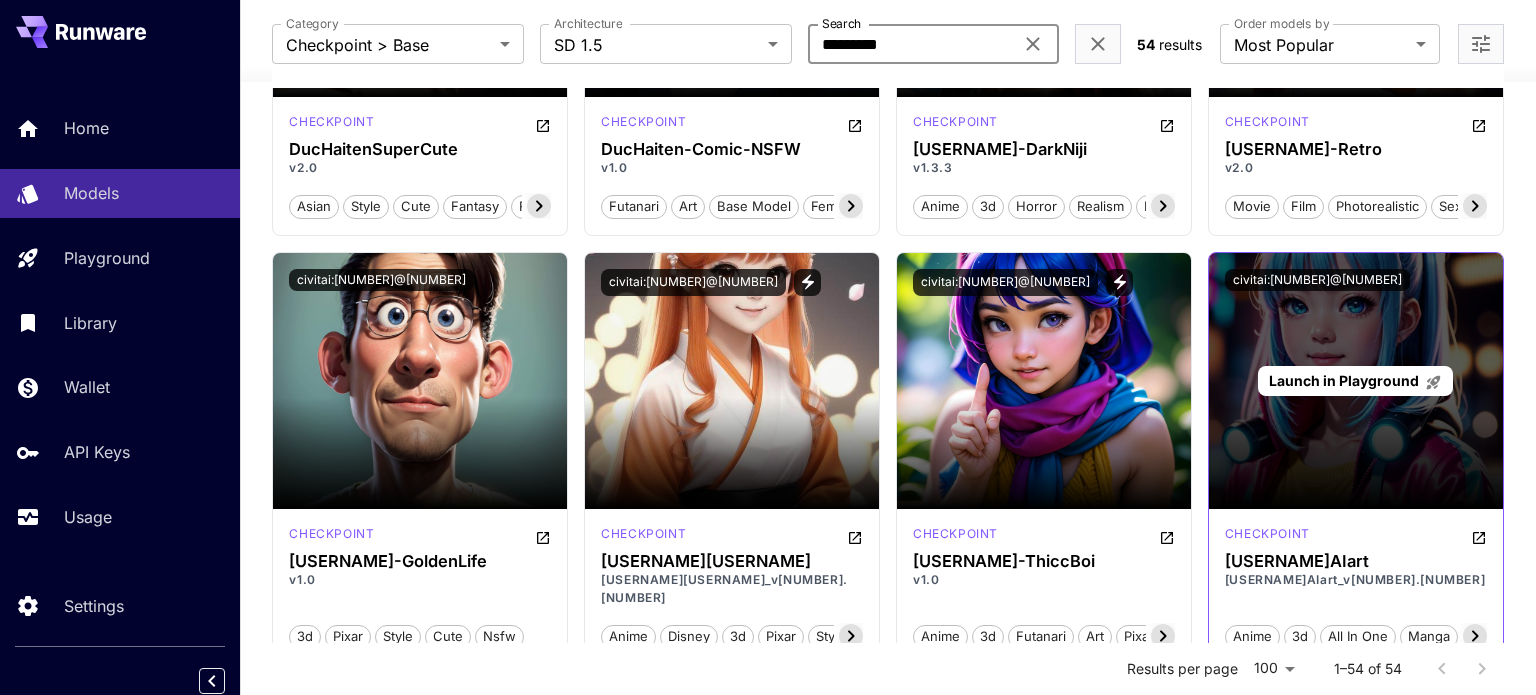 scroll, scrollTop: 1630, scrollLeft: 0, axis: vertical 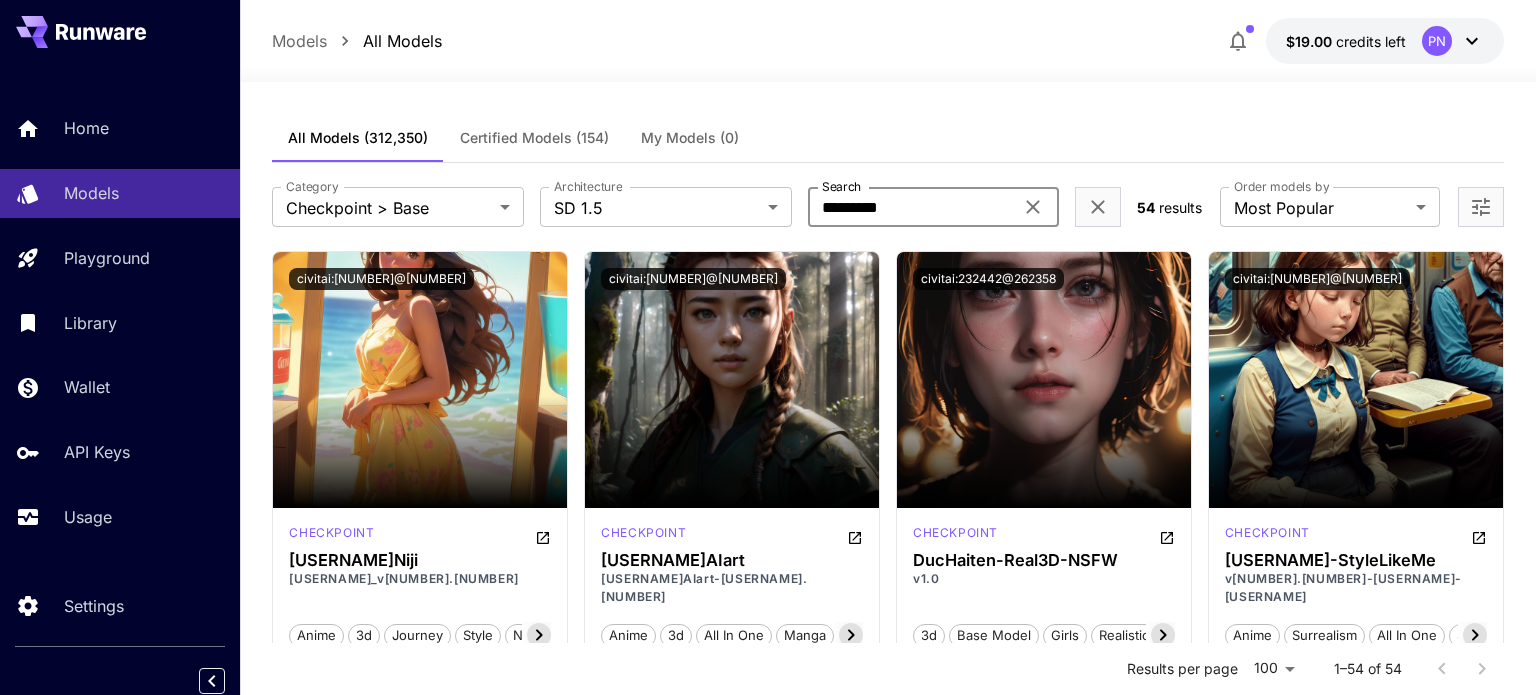 click 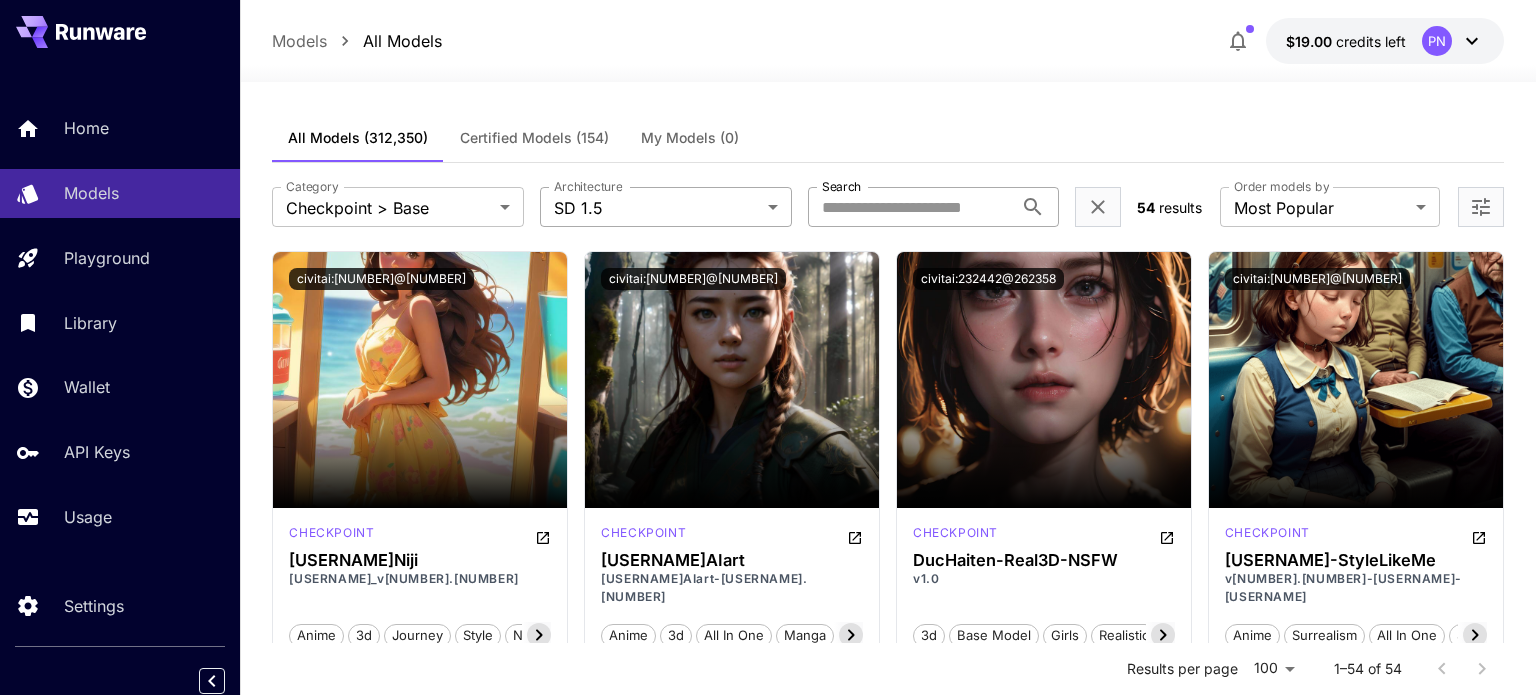 click on "**********" at bounding box center [768, 3061] 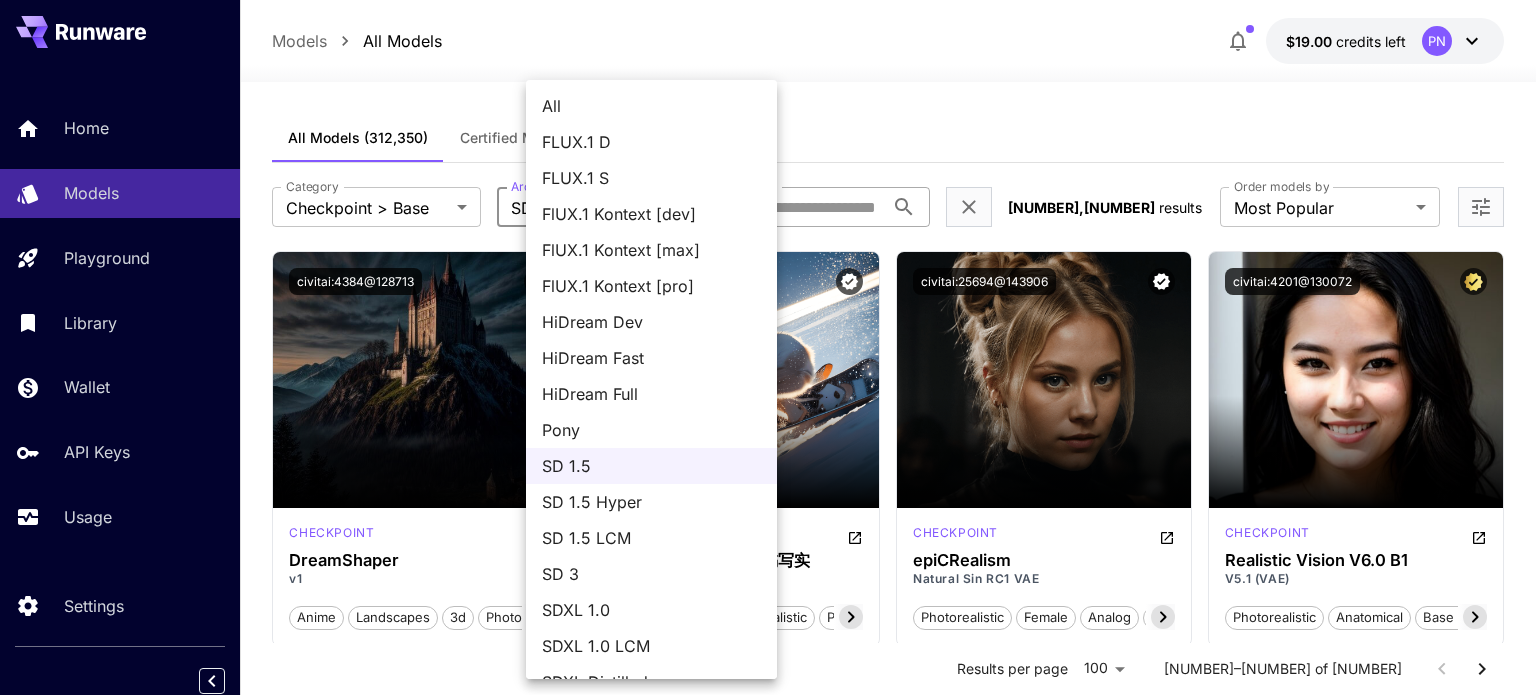 click on "FLUX.1 D" at bounding box center (651, 142) 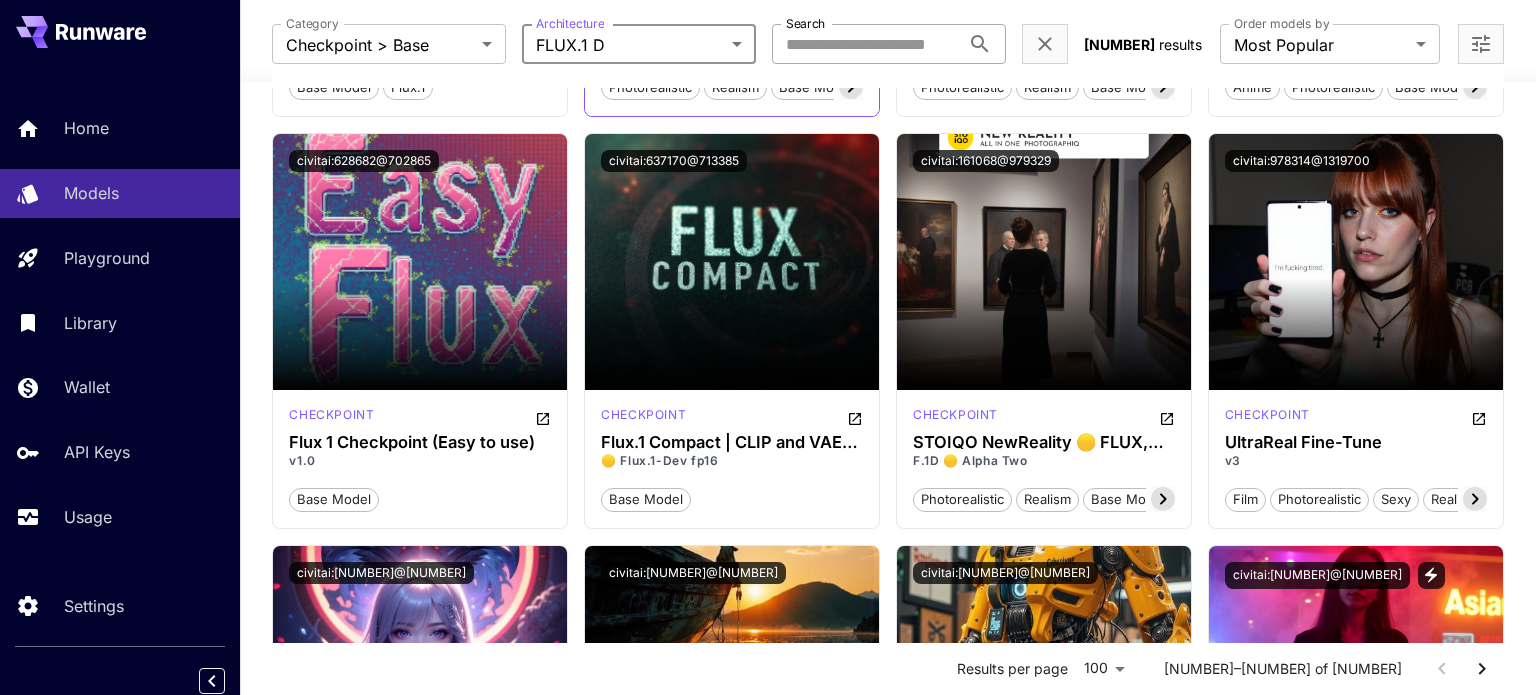 scroll, scrollTop: 1344, scrollLeft: 0, axis: vertical 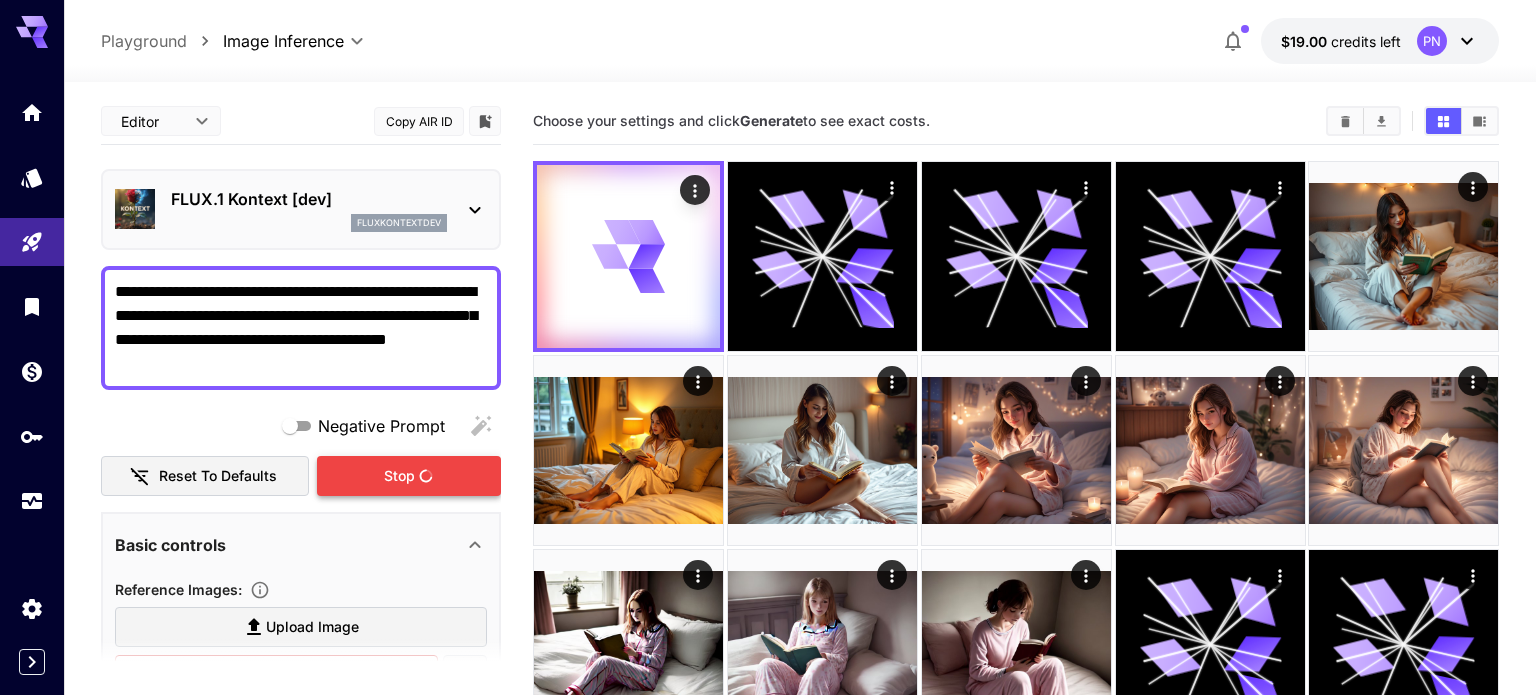 click on "Stop" at bounding box center [399, 476] 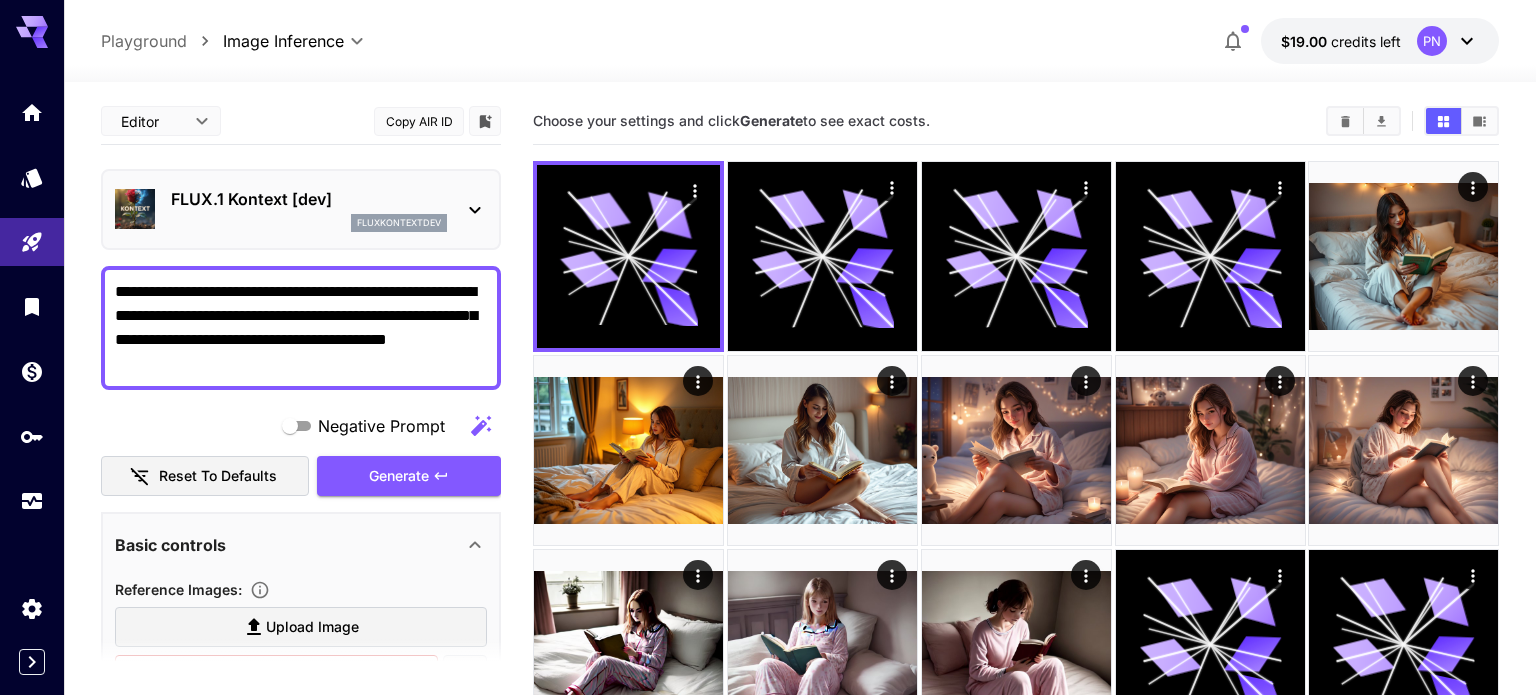 click on "fluxkontextdev" at bounding box center [309, 223] 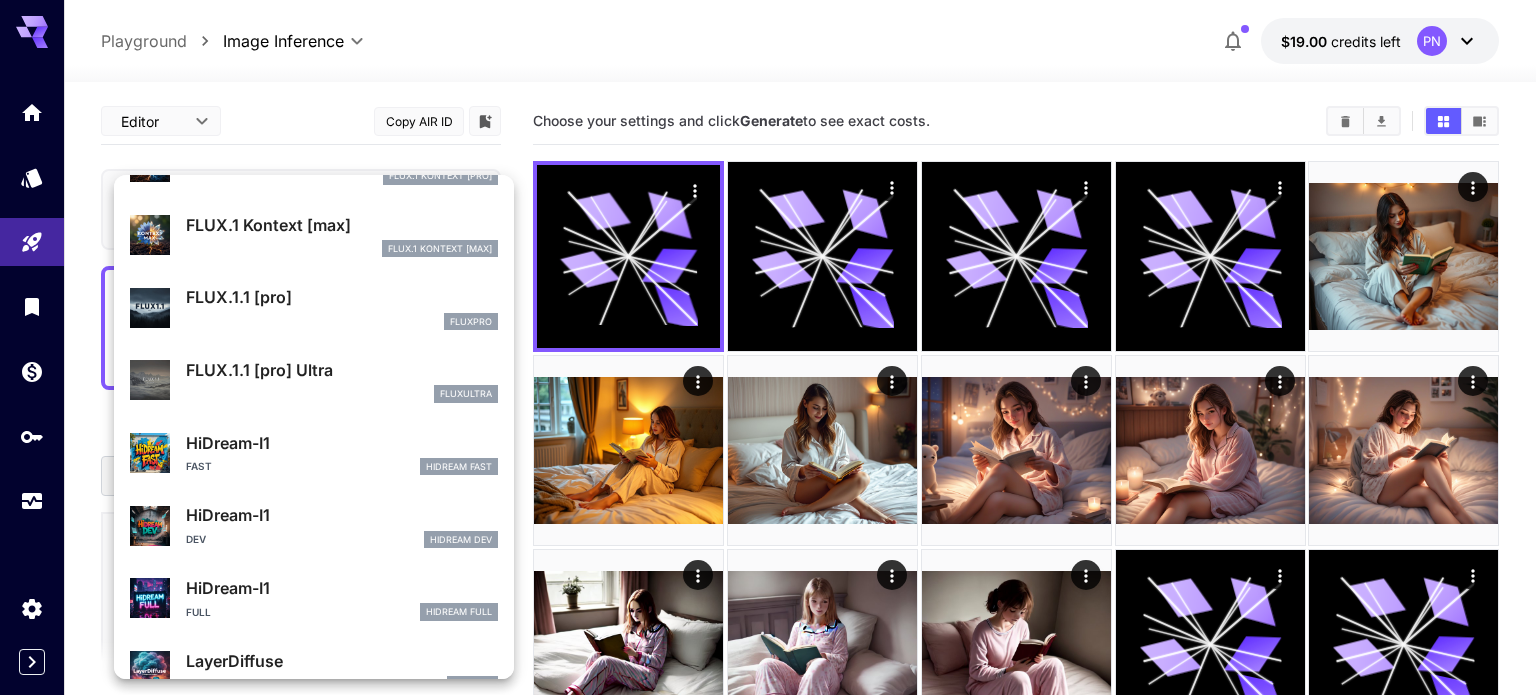 scroll, scrollTop: 376, scrollLeft: 0, axis: vertical 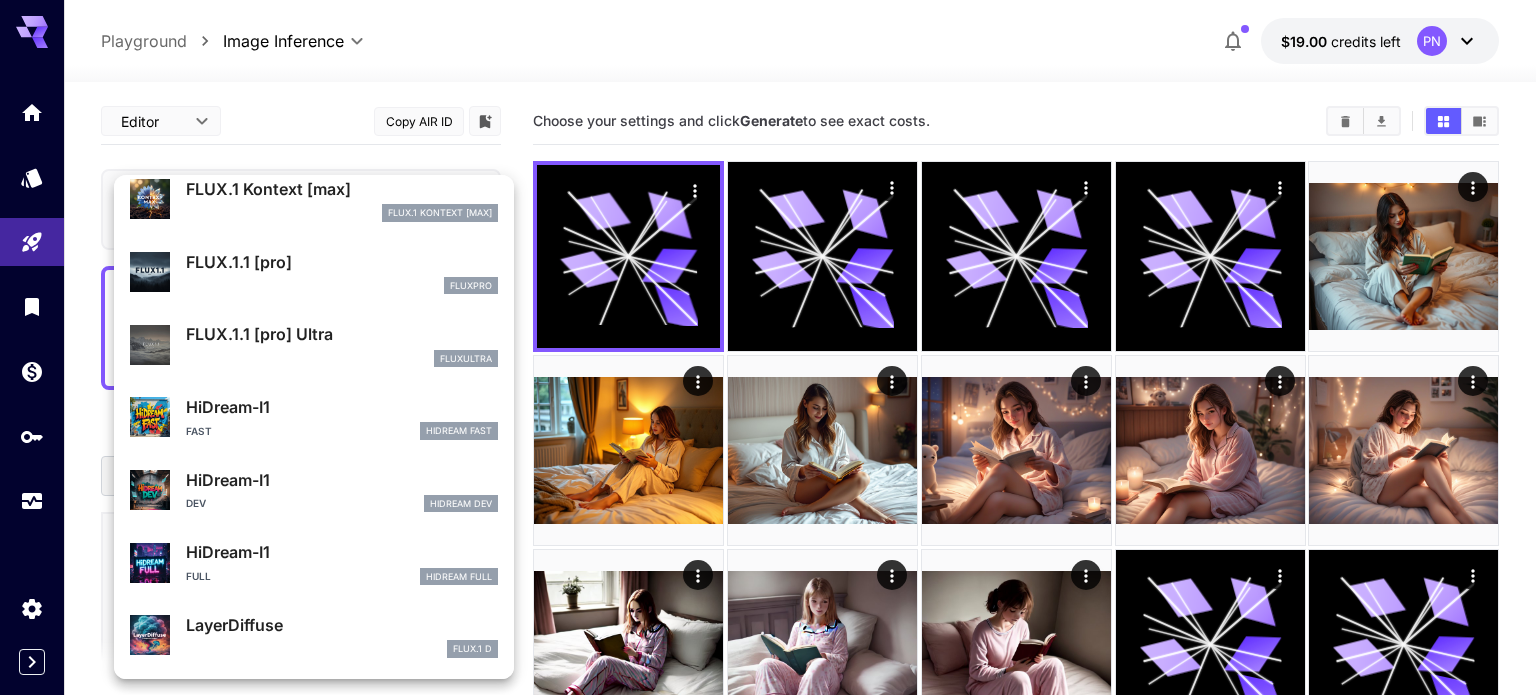 click on "Fast HiDream Fast" at bounding box center (342, 431) 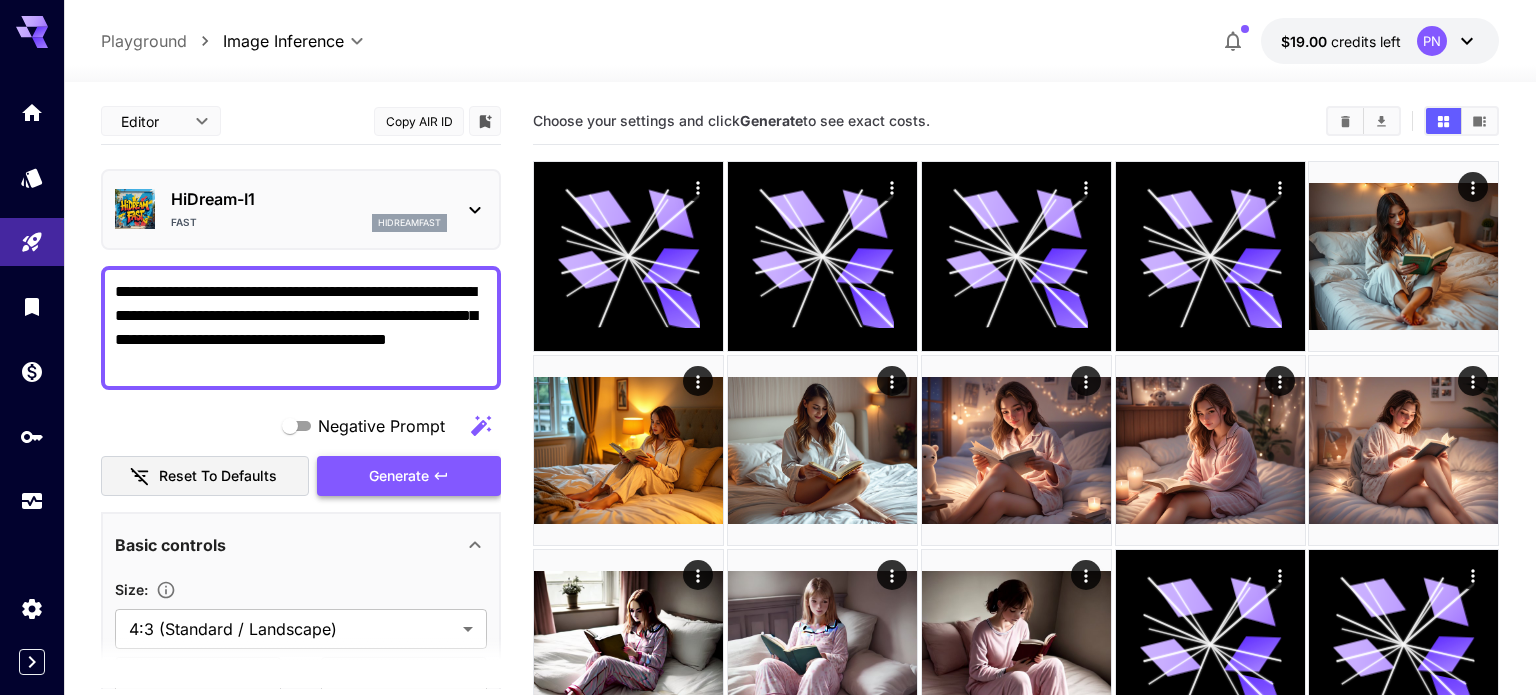 click on "Generate" at bounding box center [409, 476] 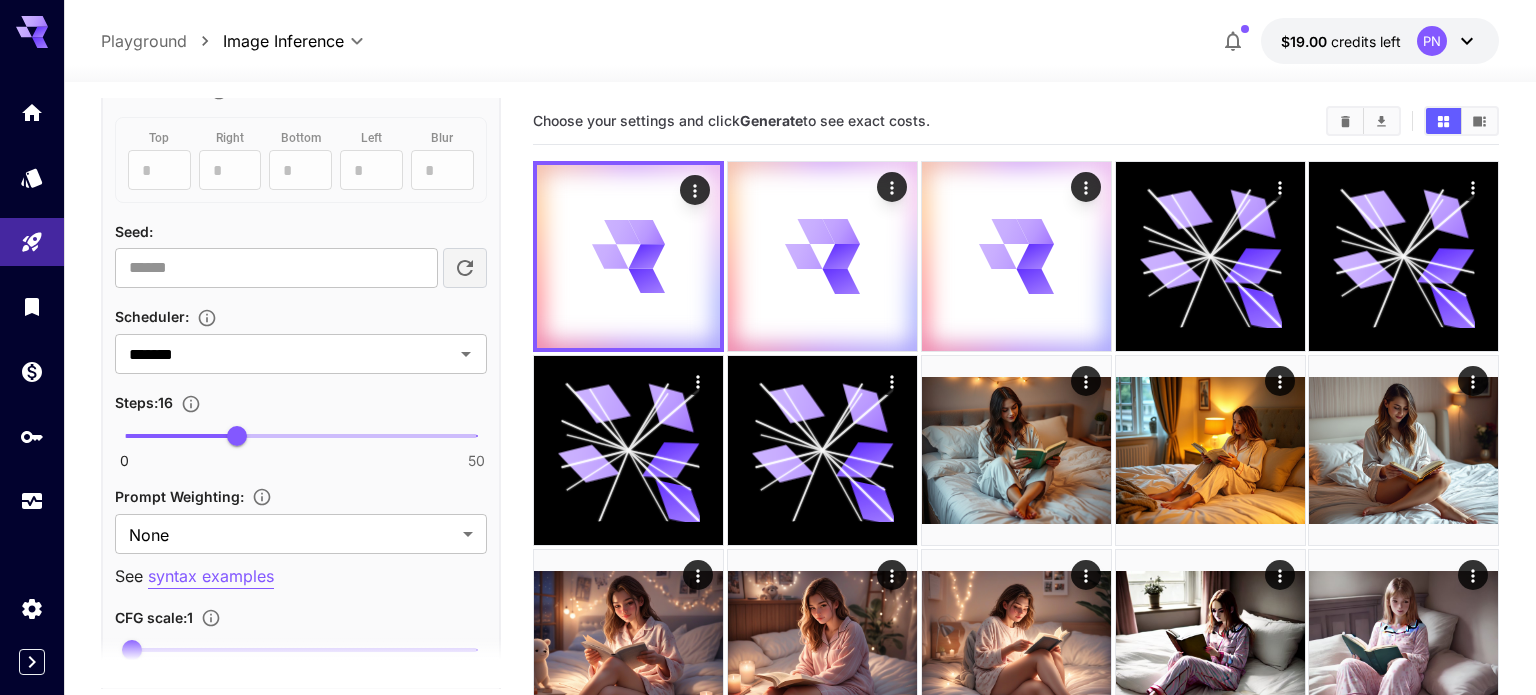 scroll, scrollTop: 1151, scrollLeft: 0, axis: vertical 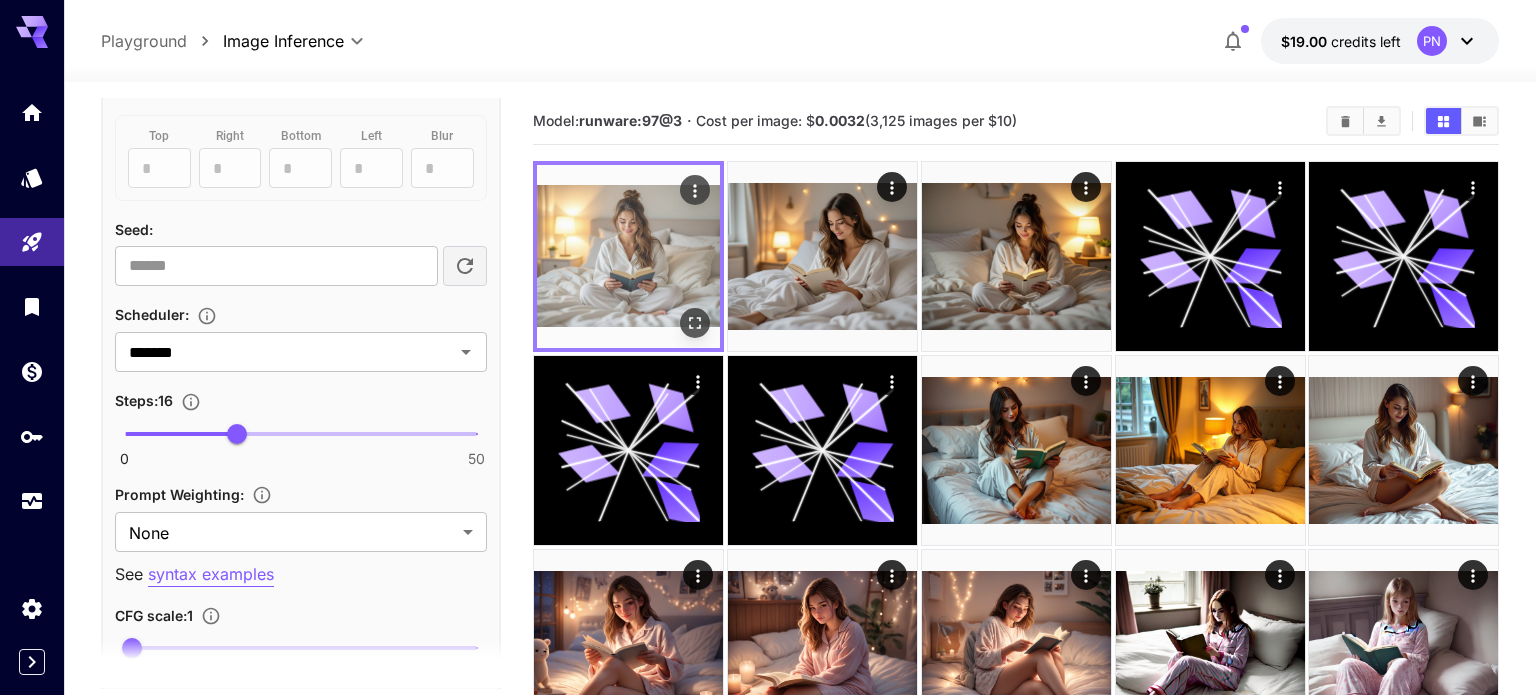 click at bounding box center [628, 256] 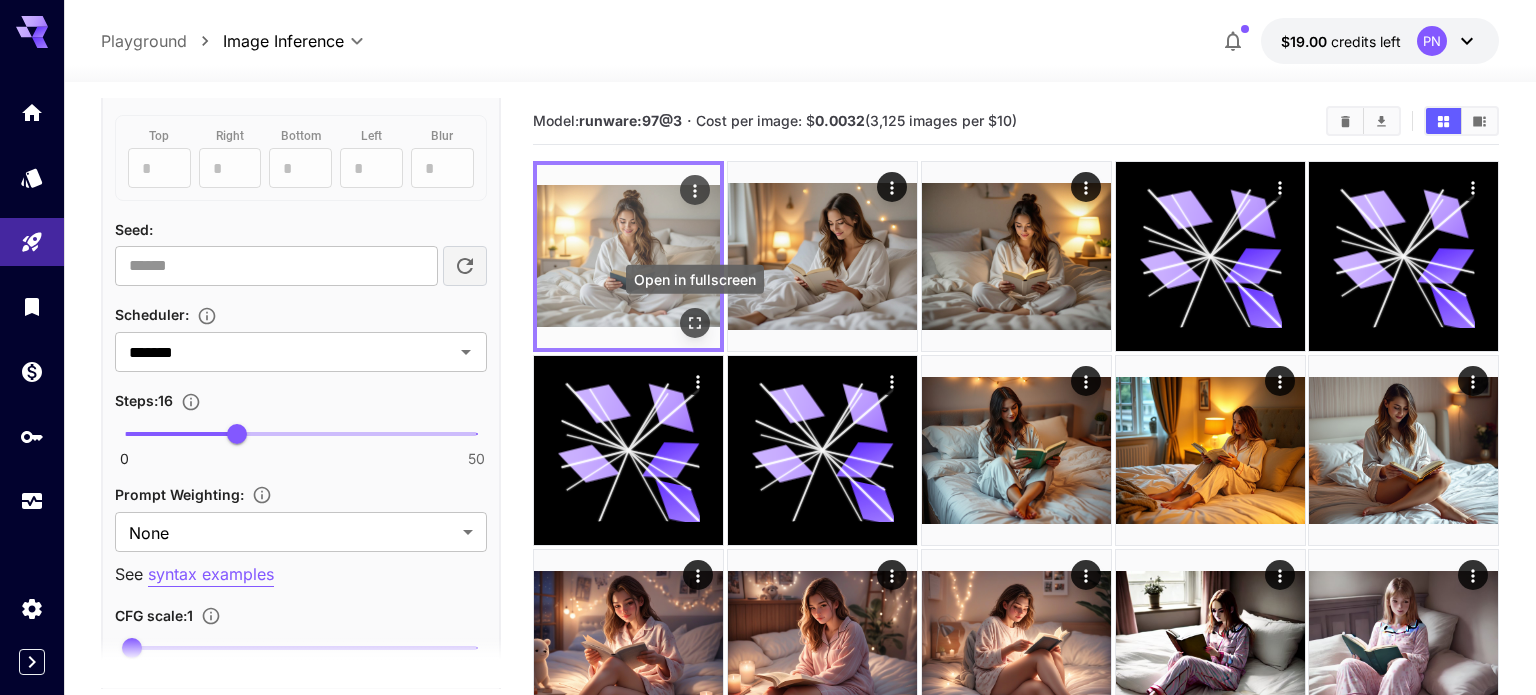 click 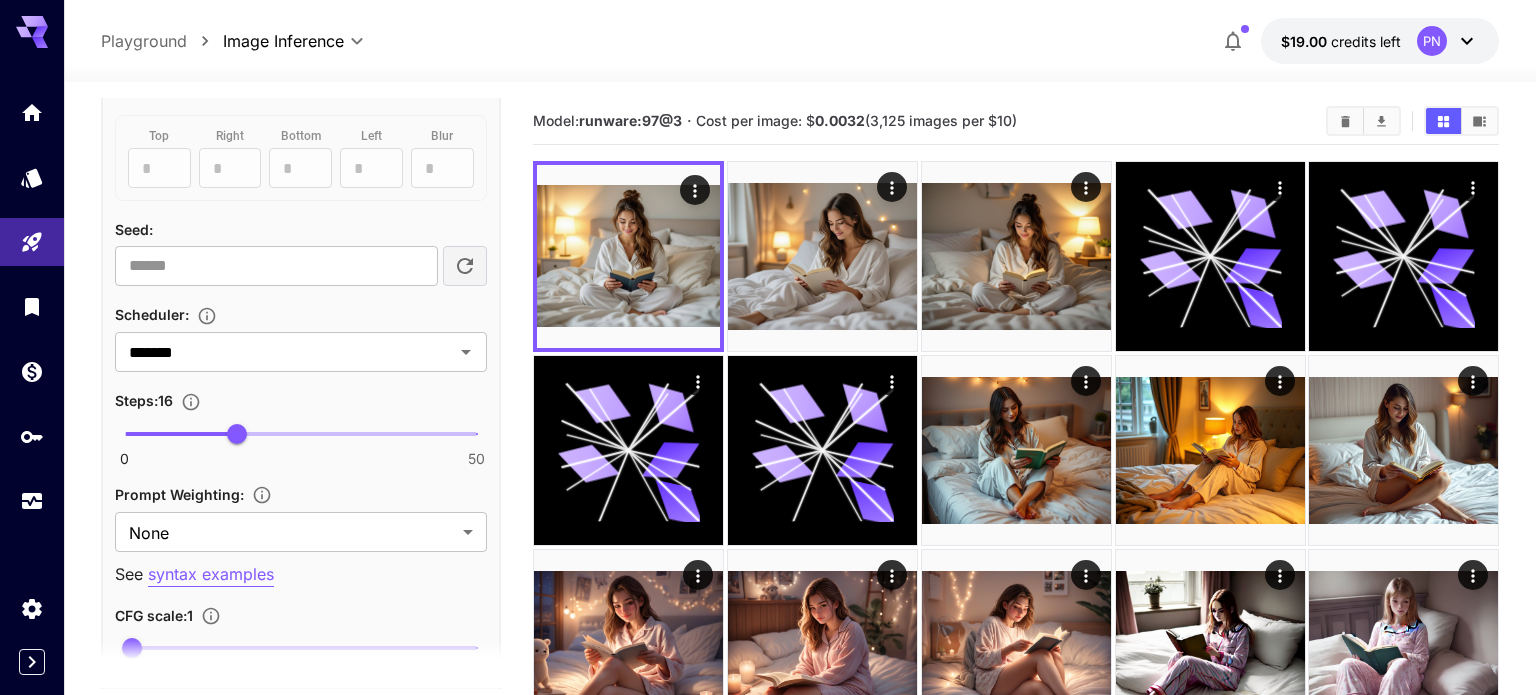 click on "0 50 16" at bounding box center [301, 434] 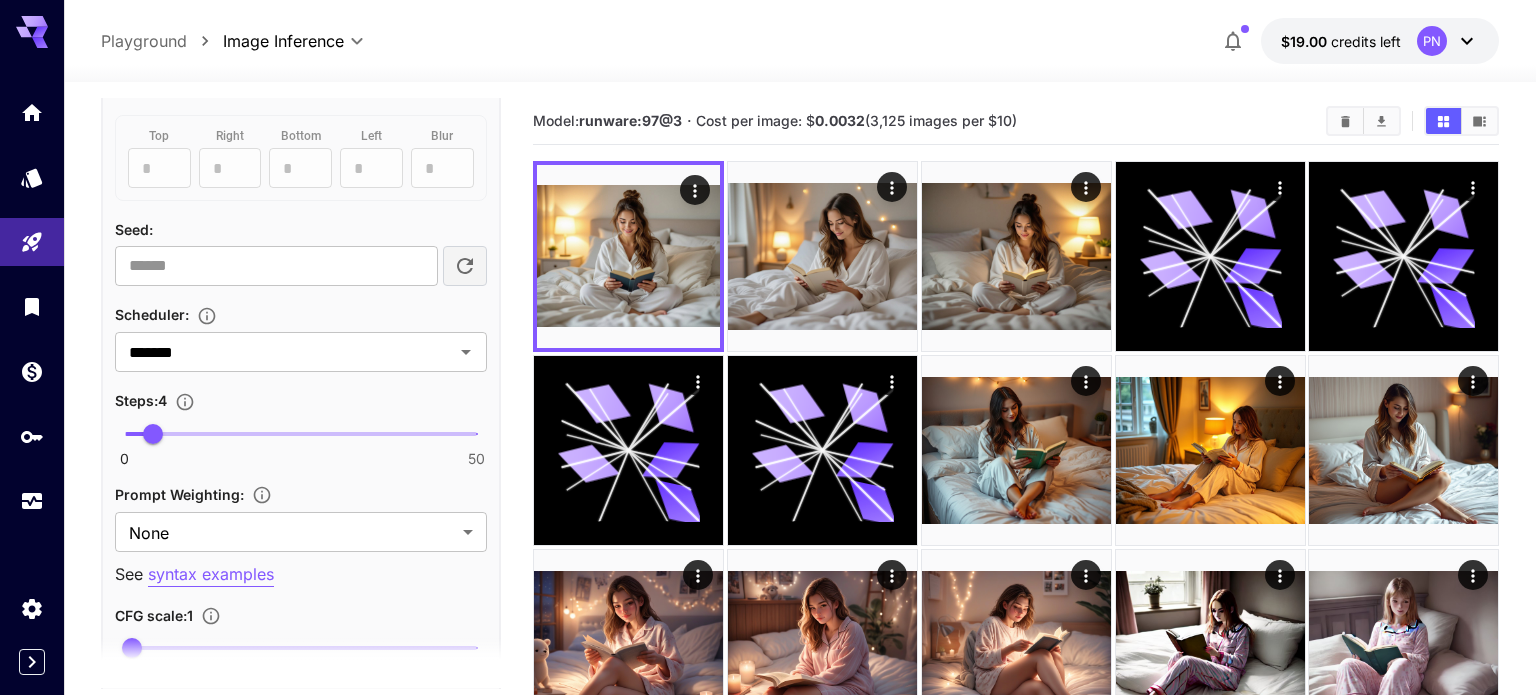 scroll, scrollTop: 0, scrollLeft: 0, axis: both 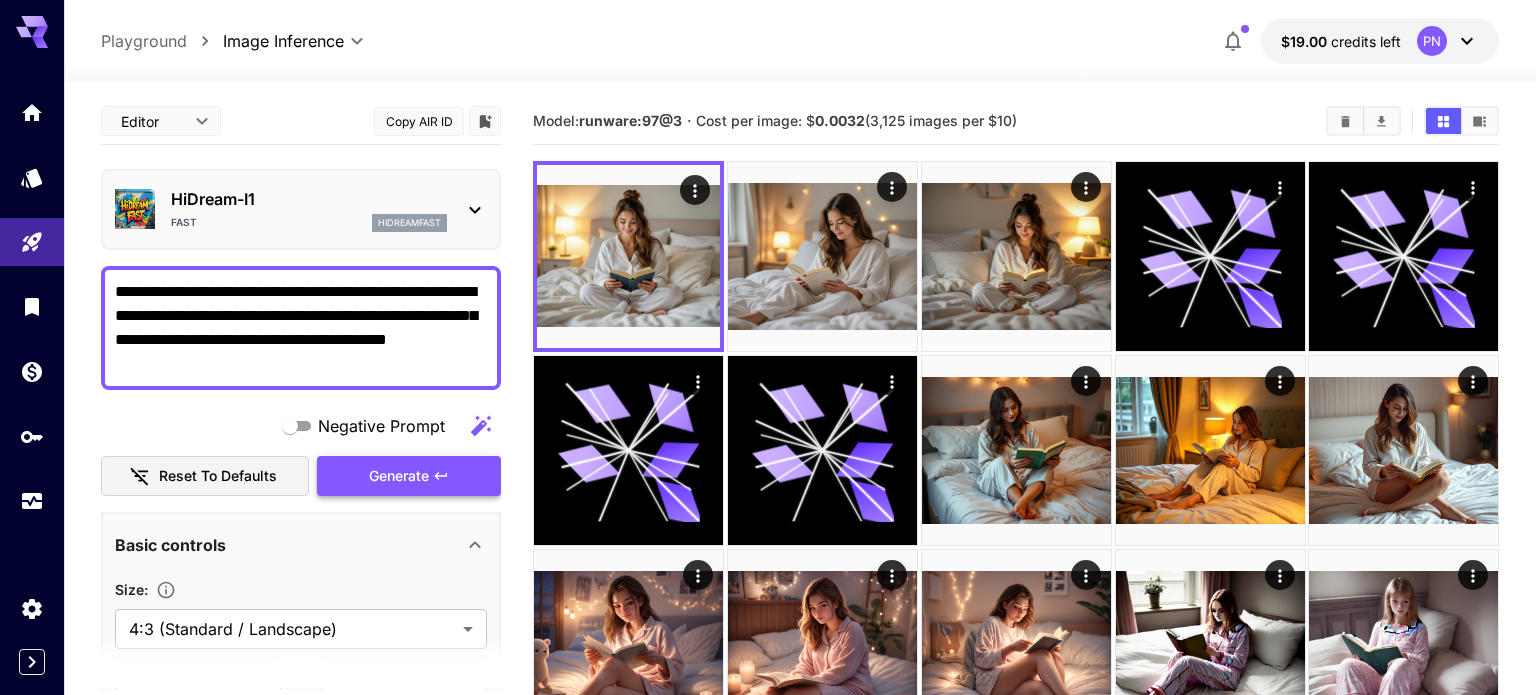 click on "Generate" at bounding box center [409, 476] 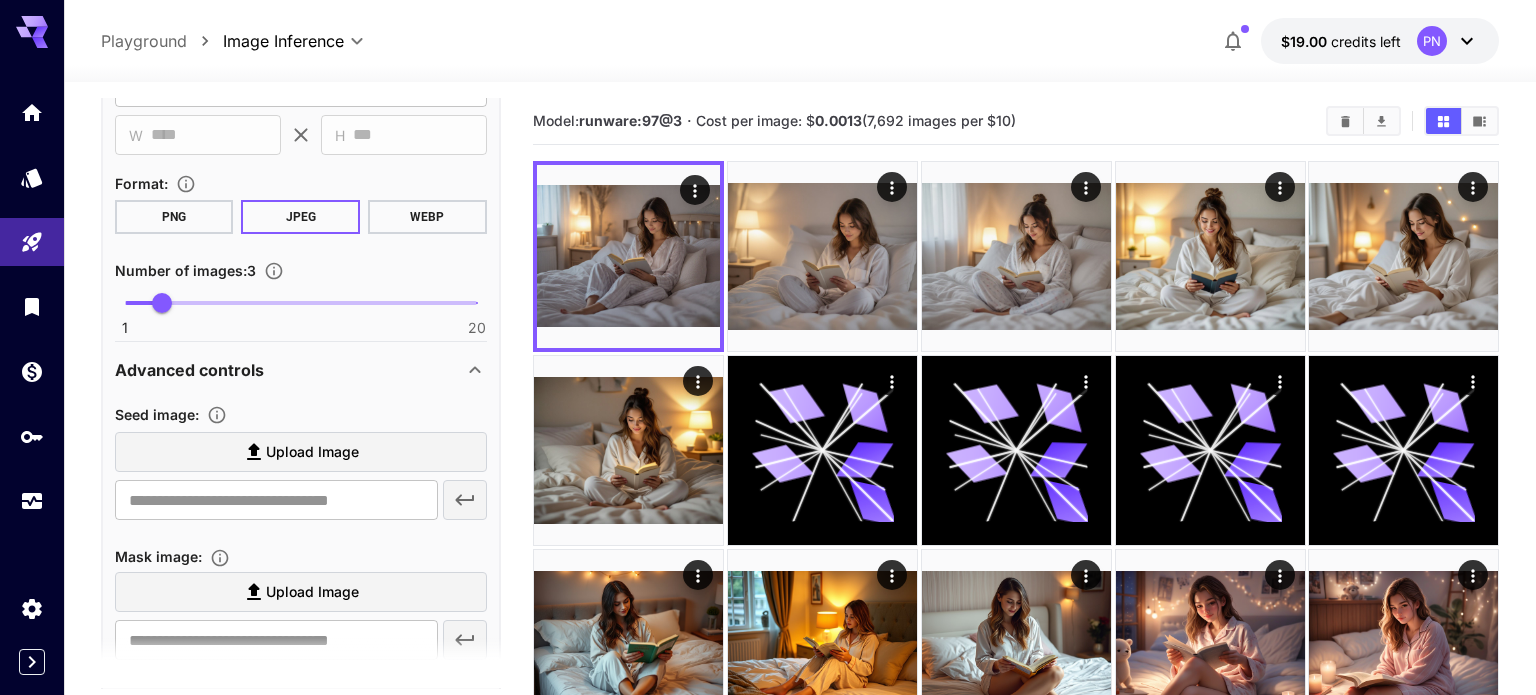 scroll, scrollTop: 892, scrollLeft: 0, axis: vertical 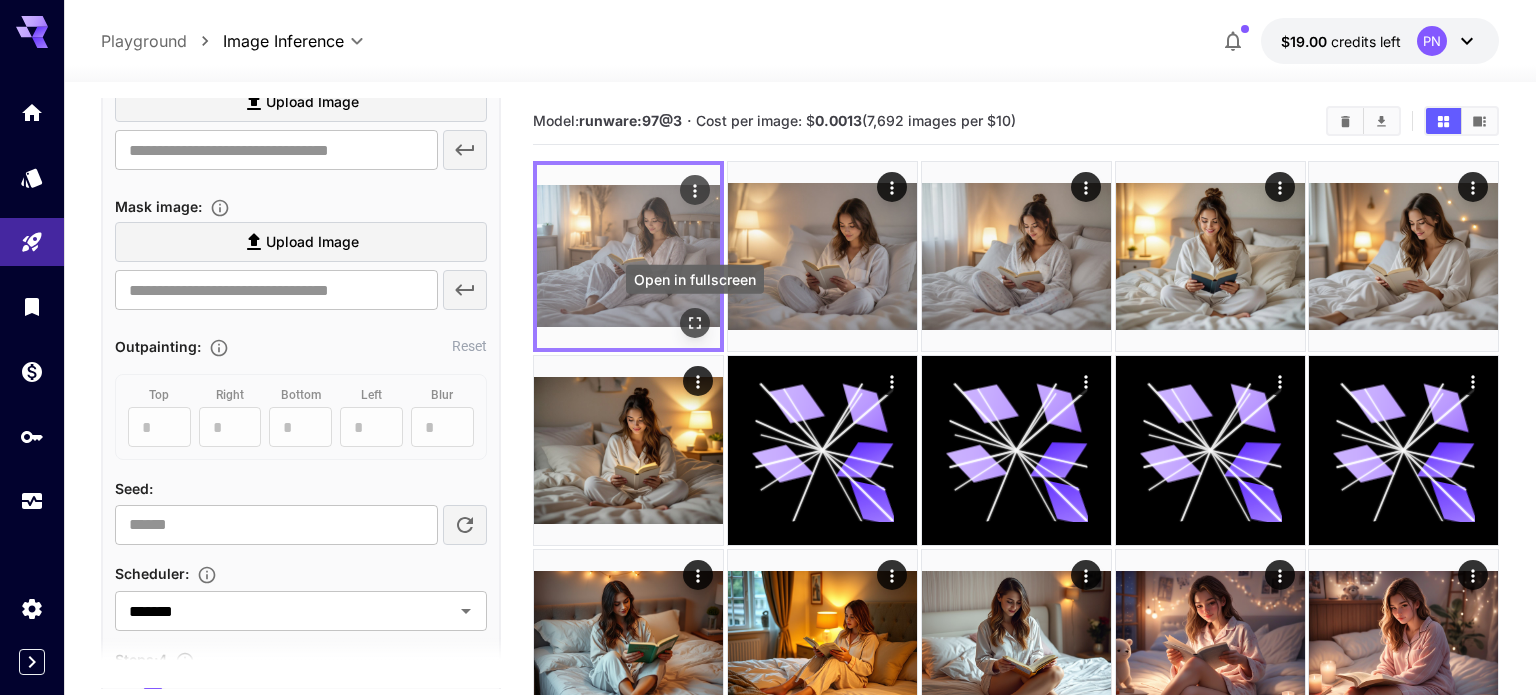 click 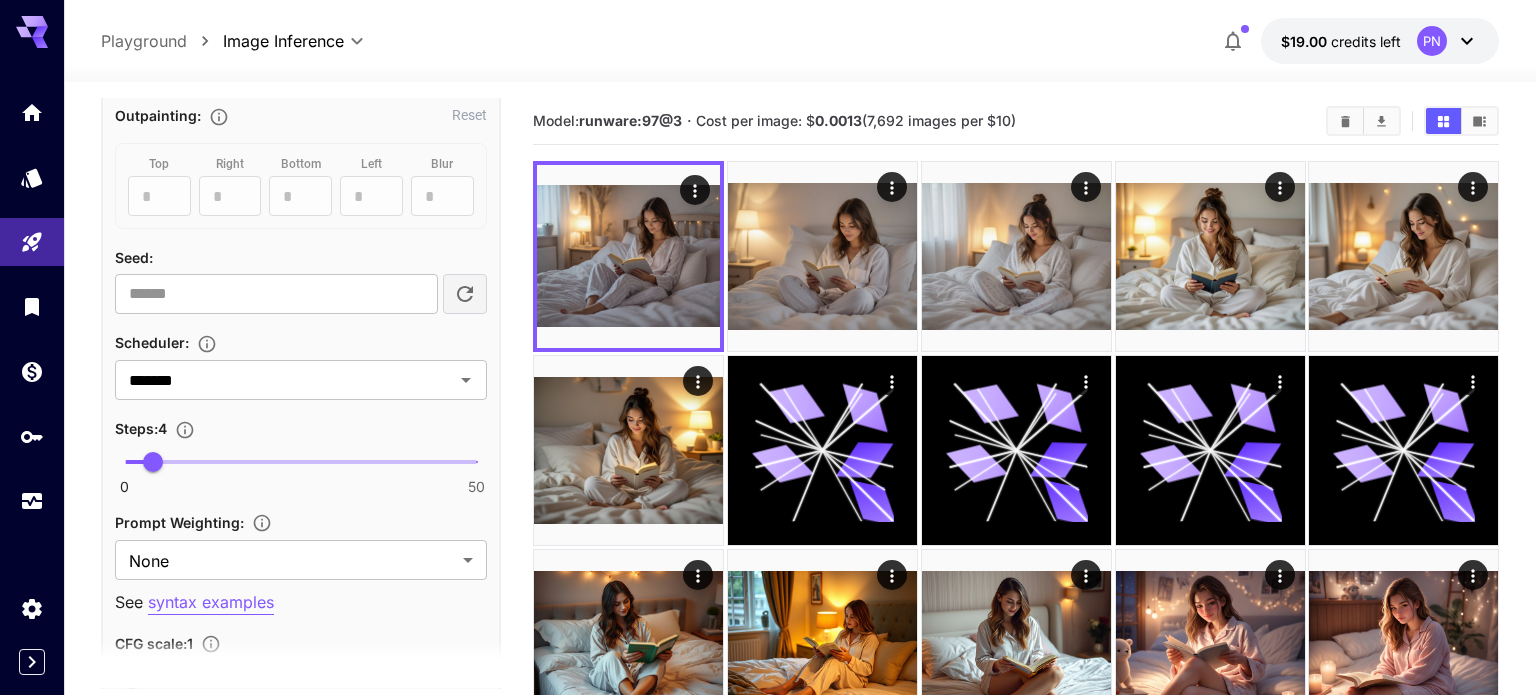 scroll, scrollTop: 1132, scrollLeft: 0, axis: vertical 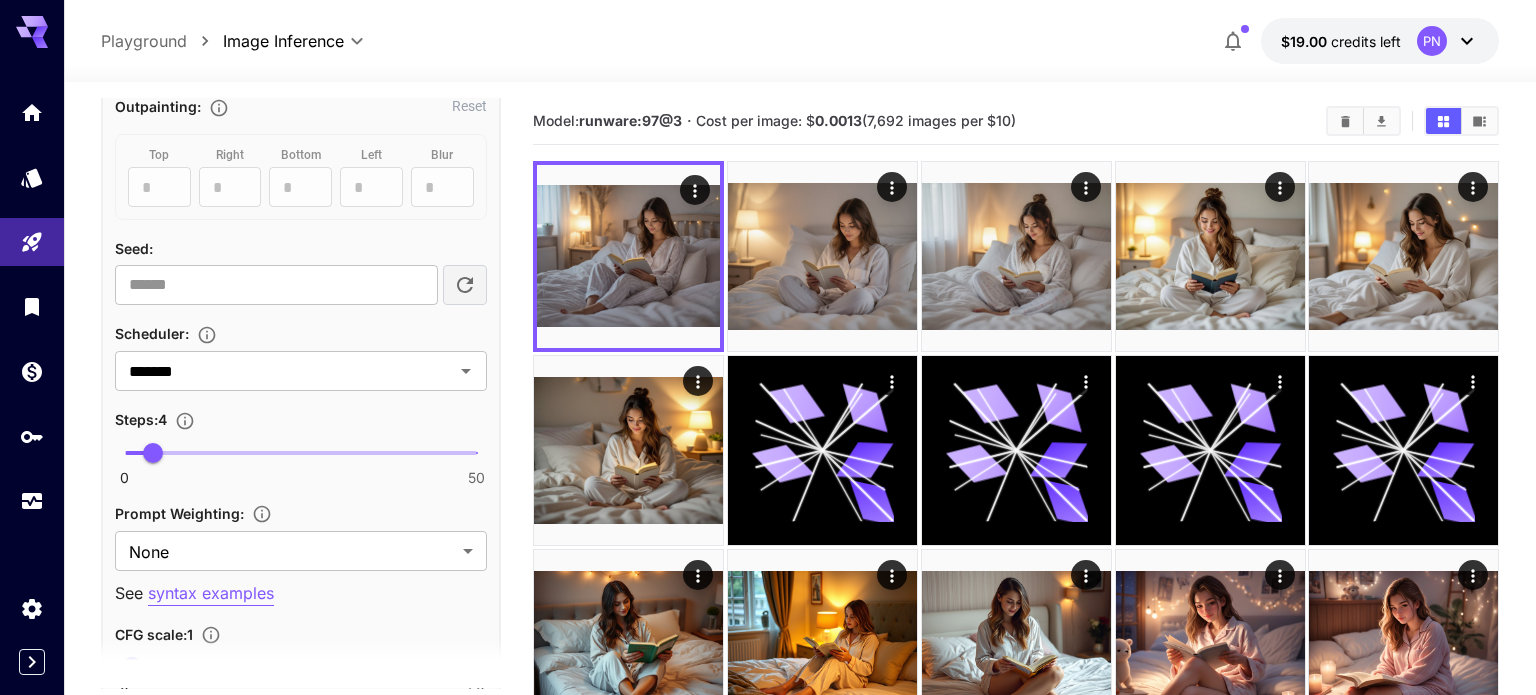 click on "0 50 4" at bounding box center [301, 453] 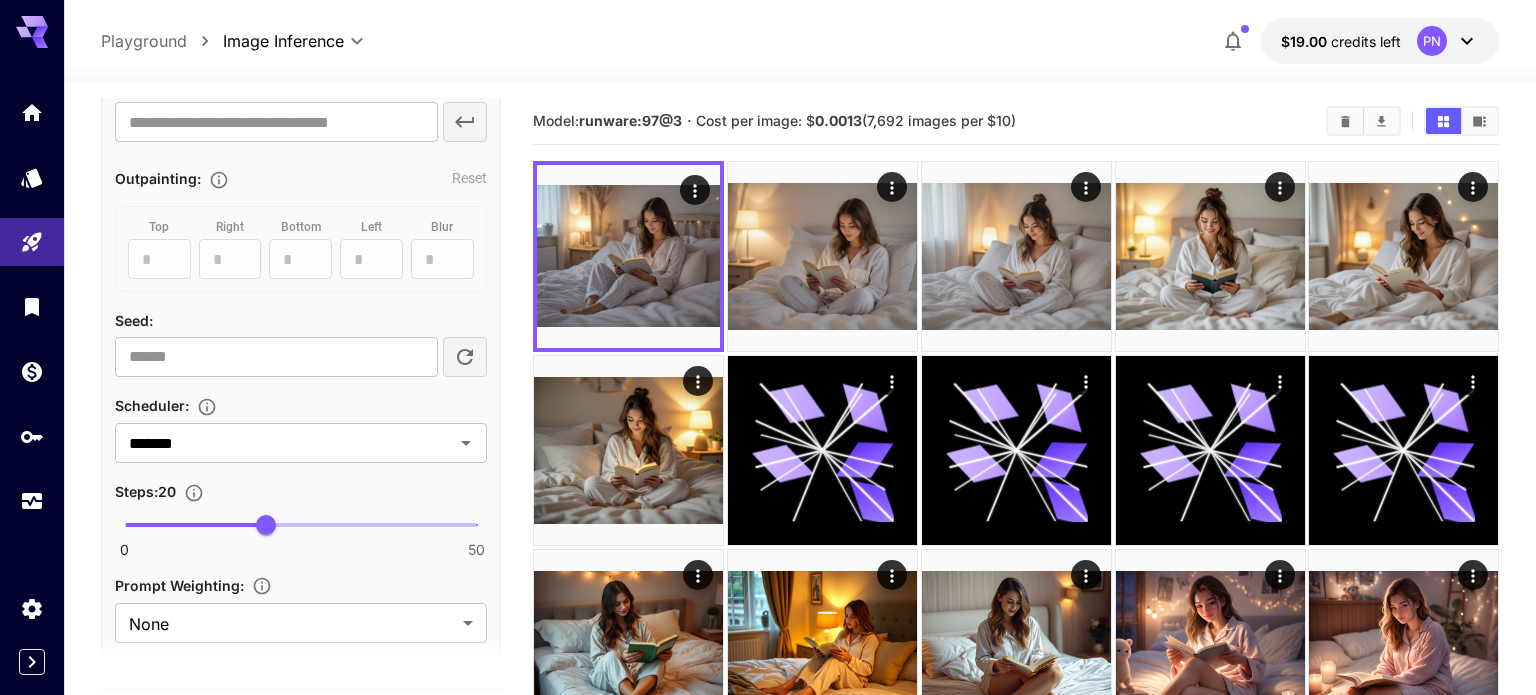 scroll, scrollTop: 1086, scrollLeft: 0, axis: vertical 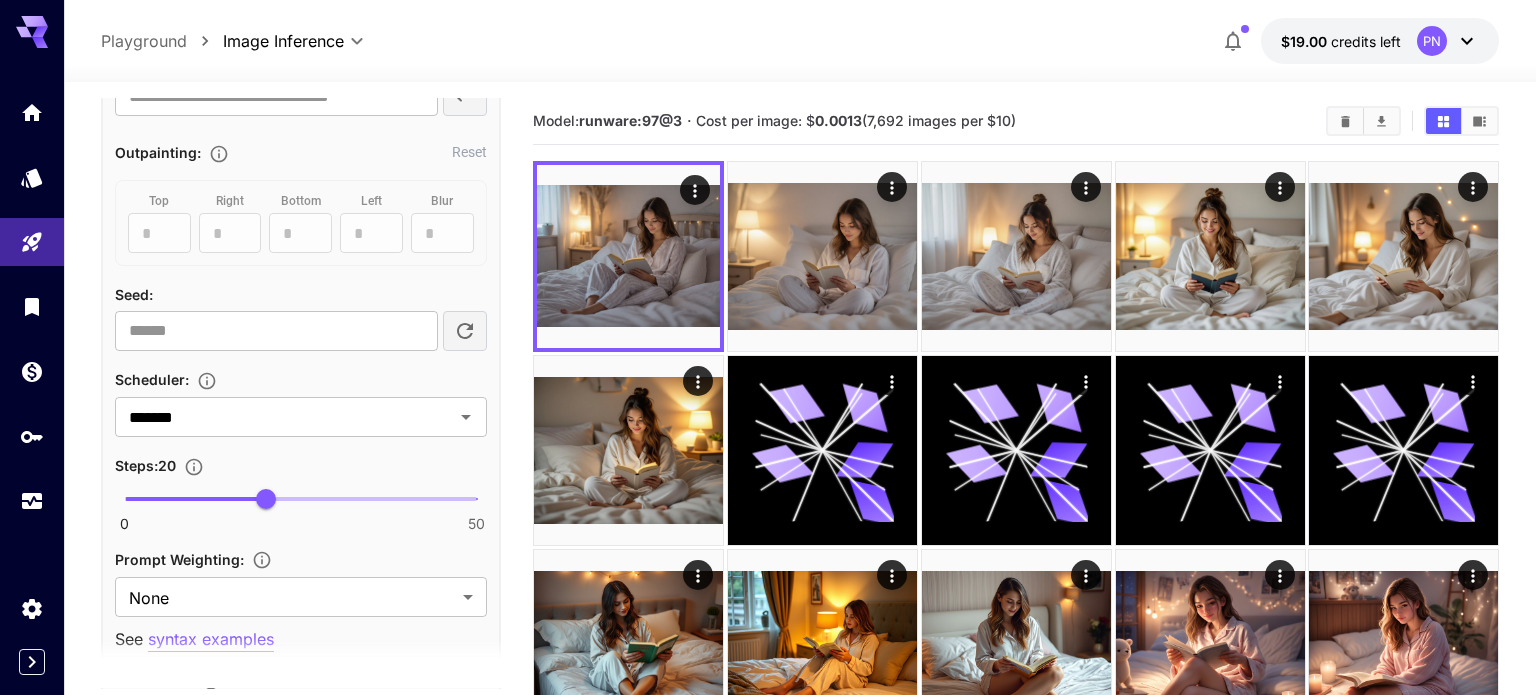 click on "0 50 20" at bounding box center [301, 499] 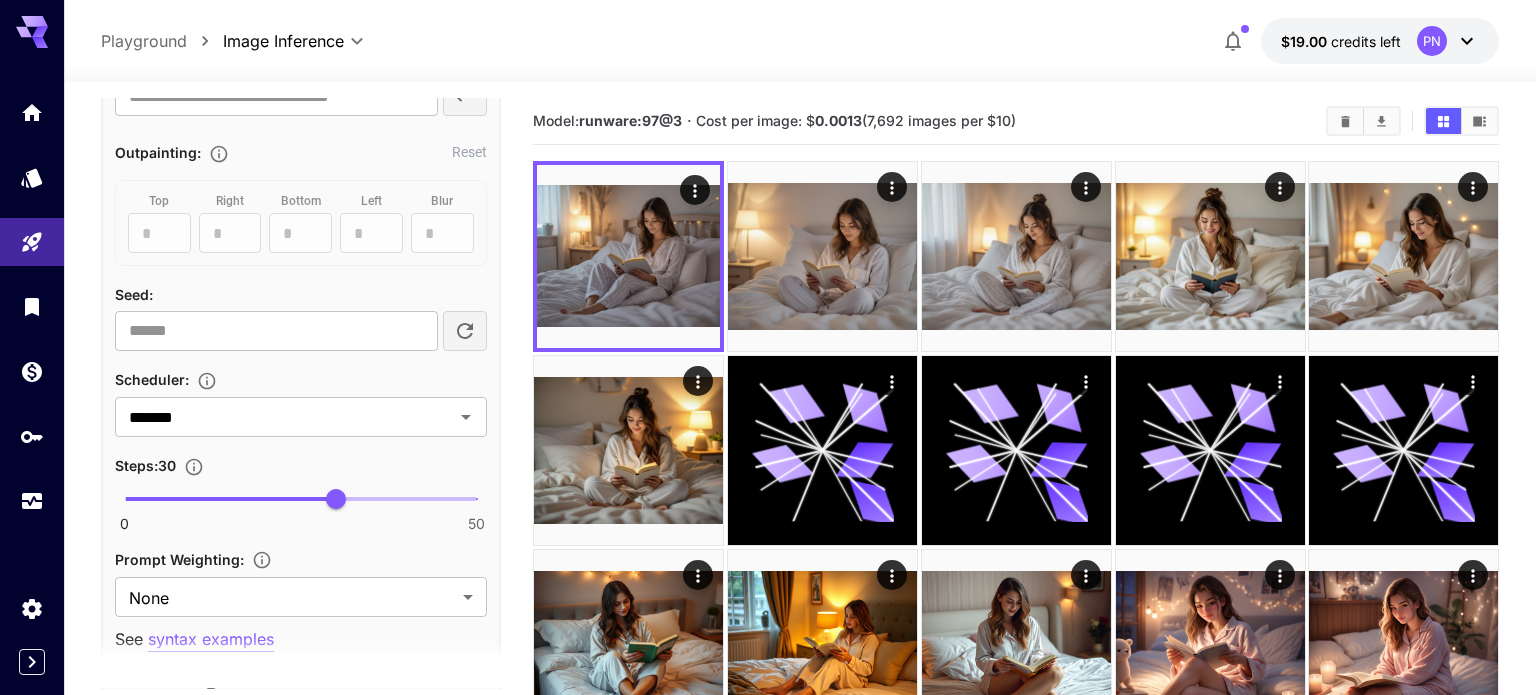 scroll, scrollTop: 0, scrollLeft: 0, axis: both 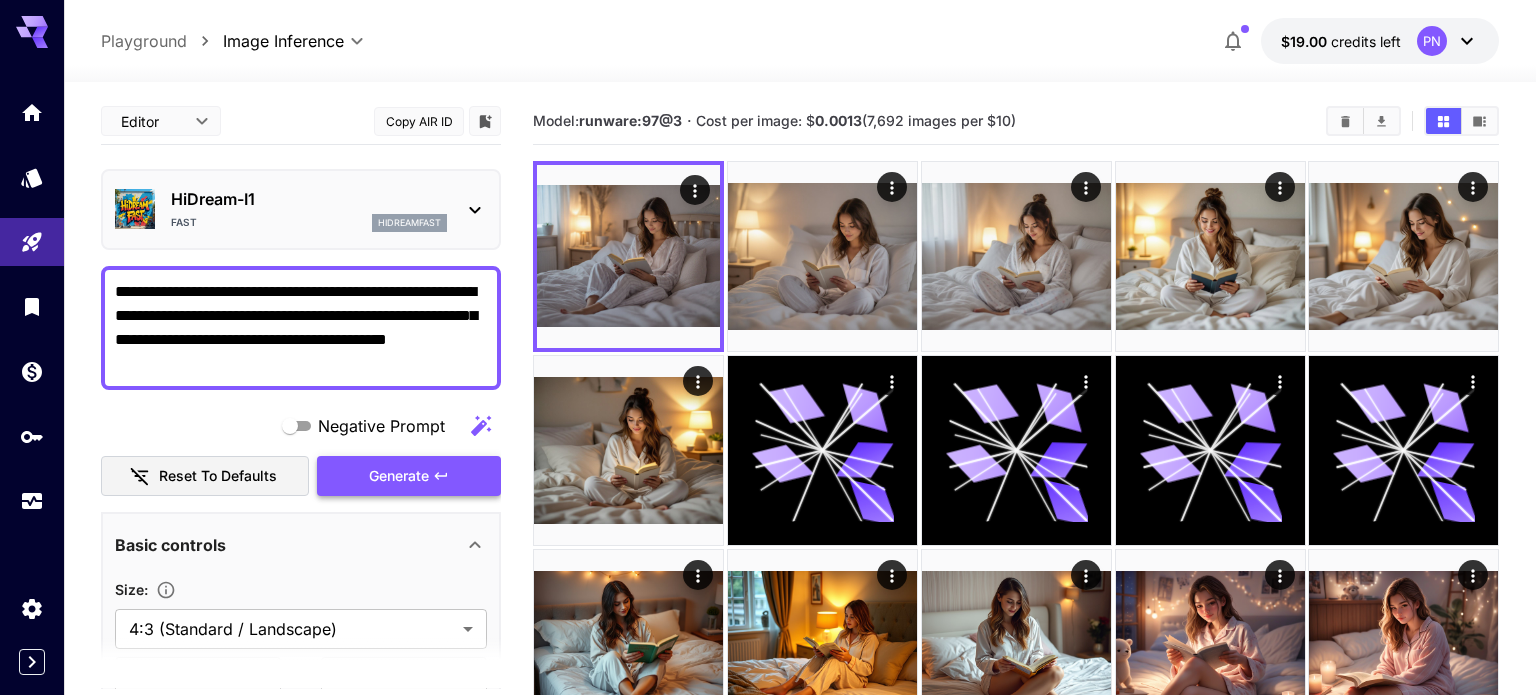 click on "Generate" at bounding box center [409, 476] 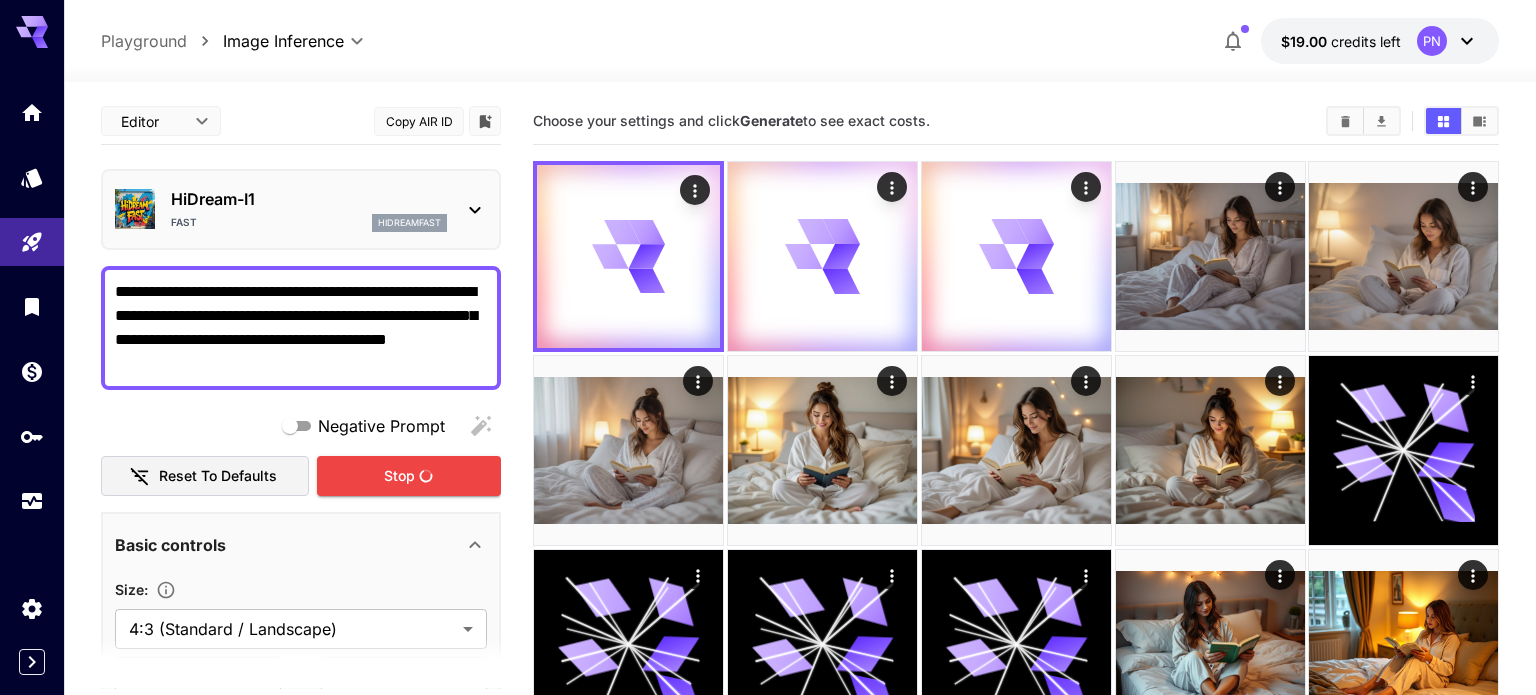click on "Fast hidreamfast" at bounding box center [309, 223] 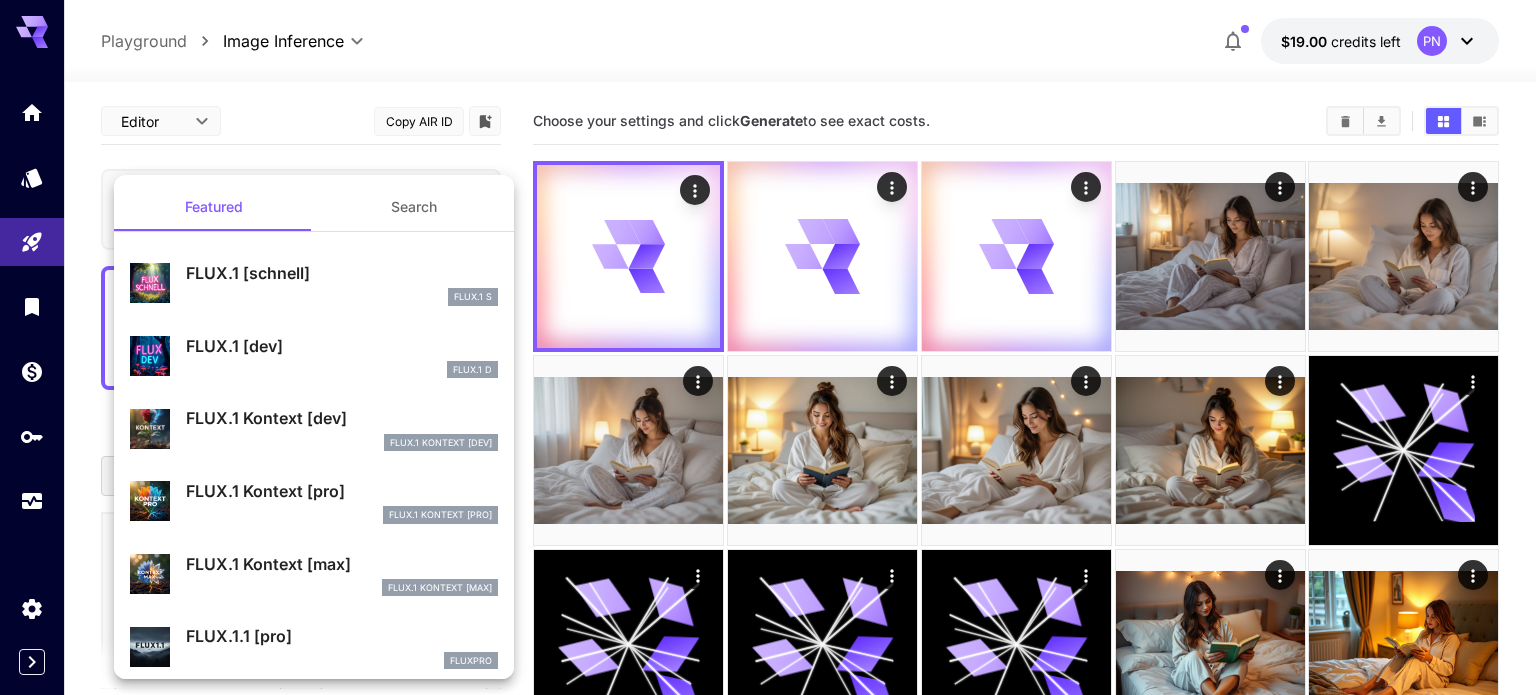 click on "FLUX.1 [schnell]" at bounding box center [342, 273] 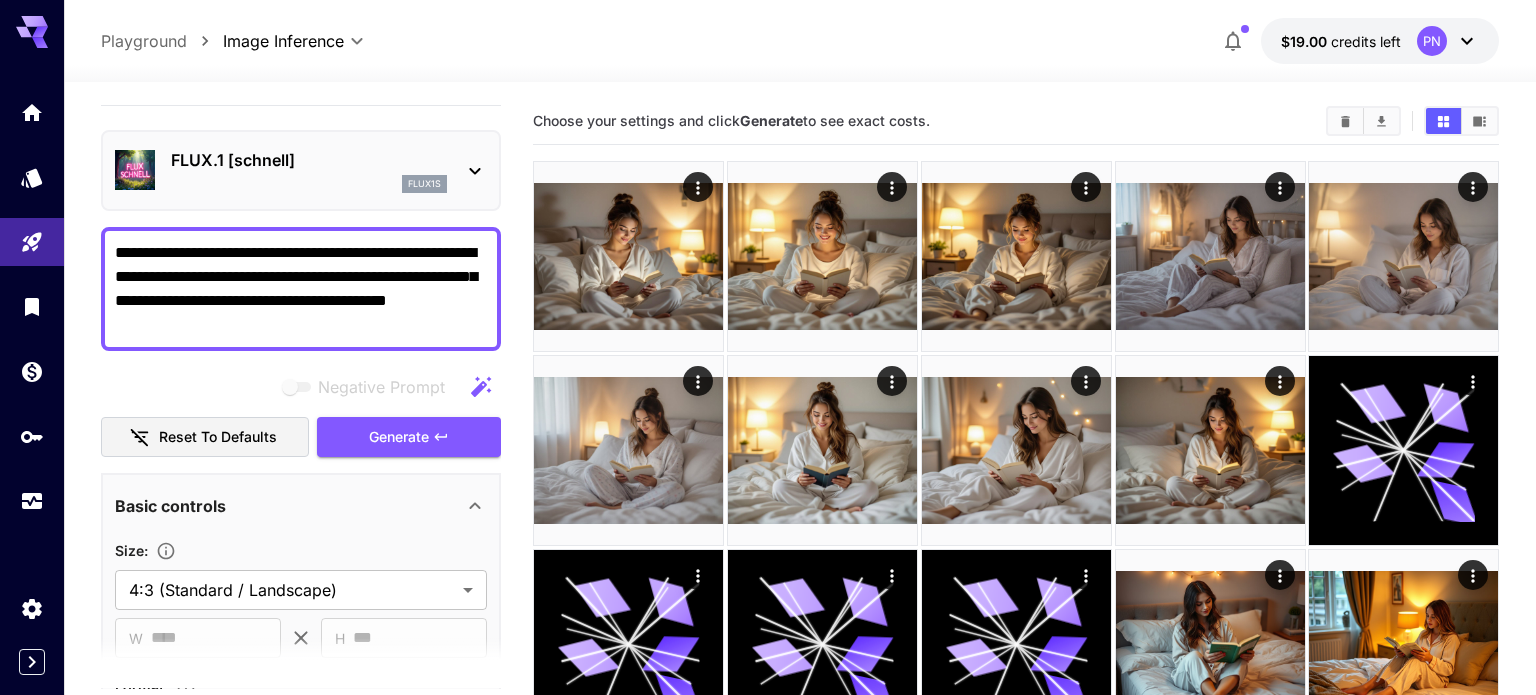 scroll, scrollTop: 0, scrollLeft: 0, axis: both 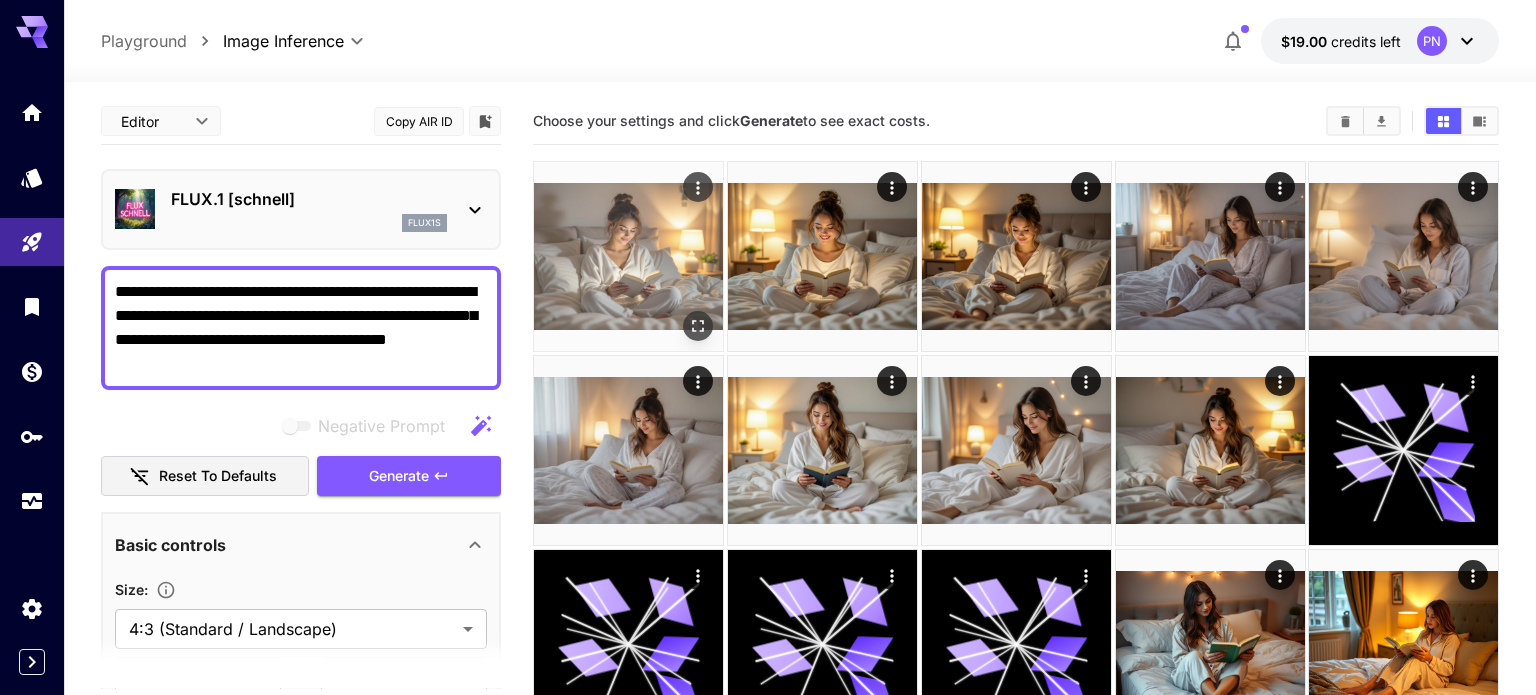 click at bounding box center (628, 256) 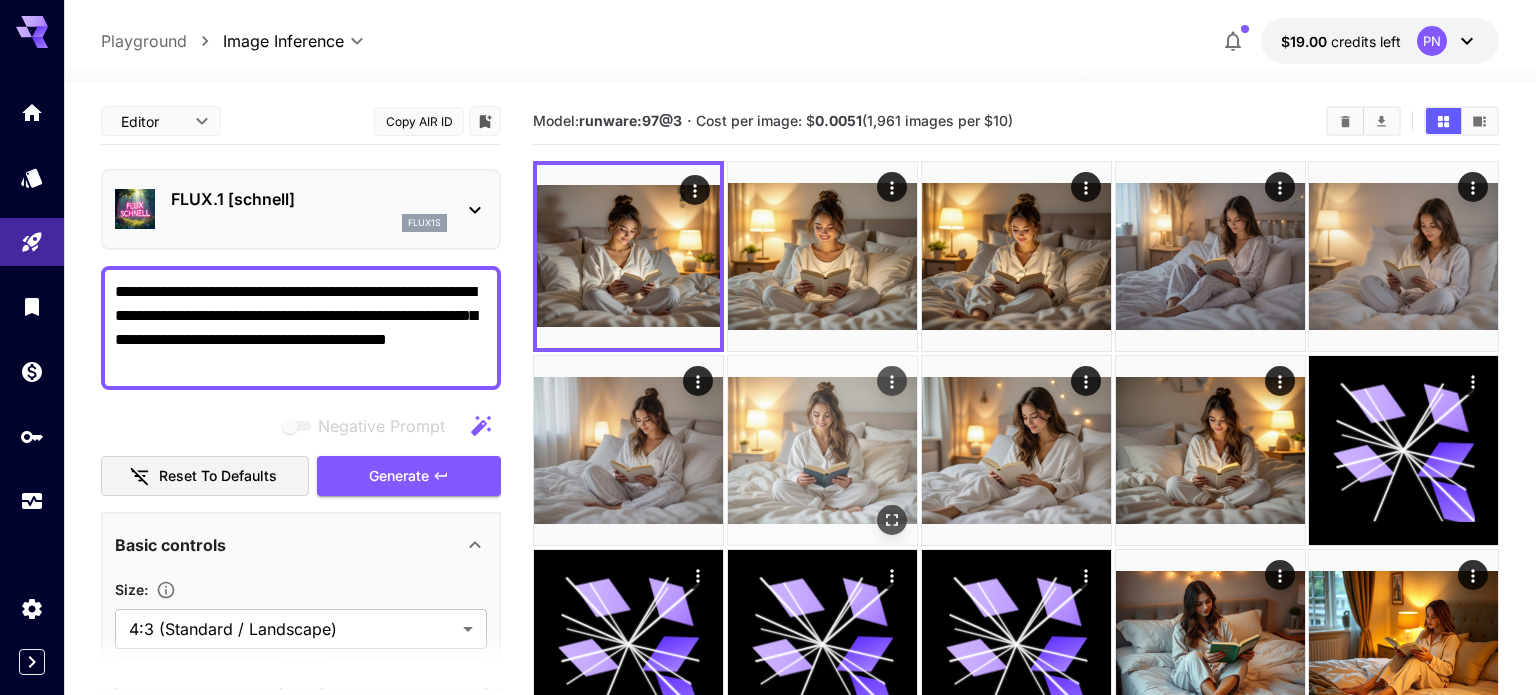 click at bounding box center (822, 450) 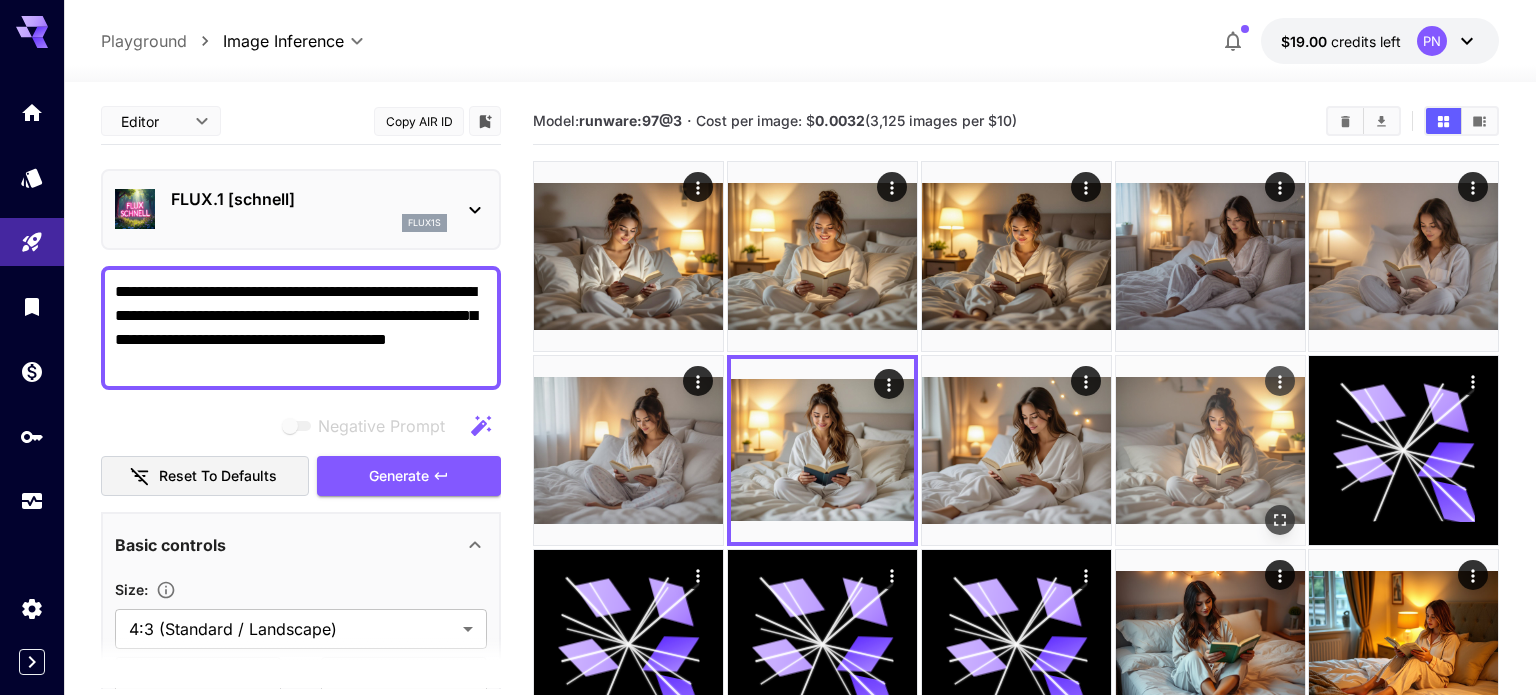 click at bounding box center [1210, 450] 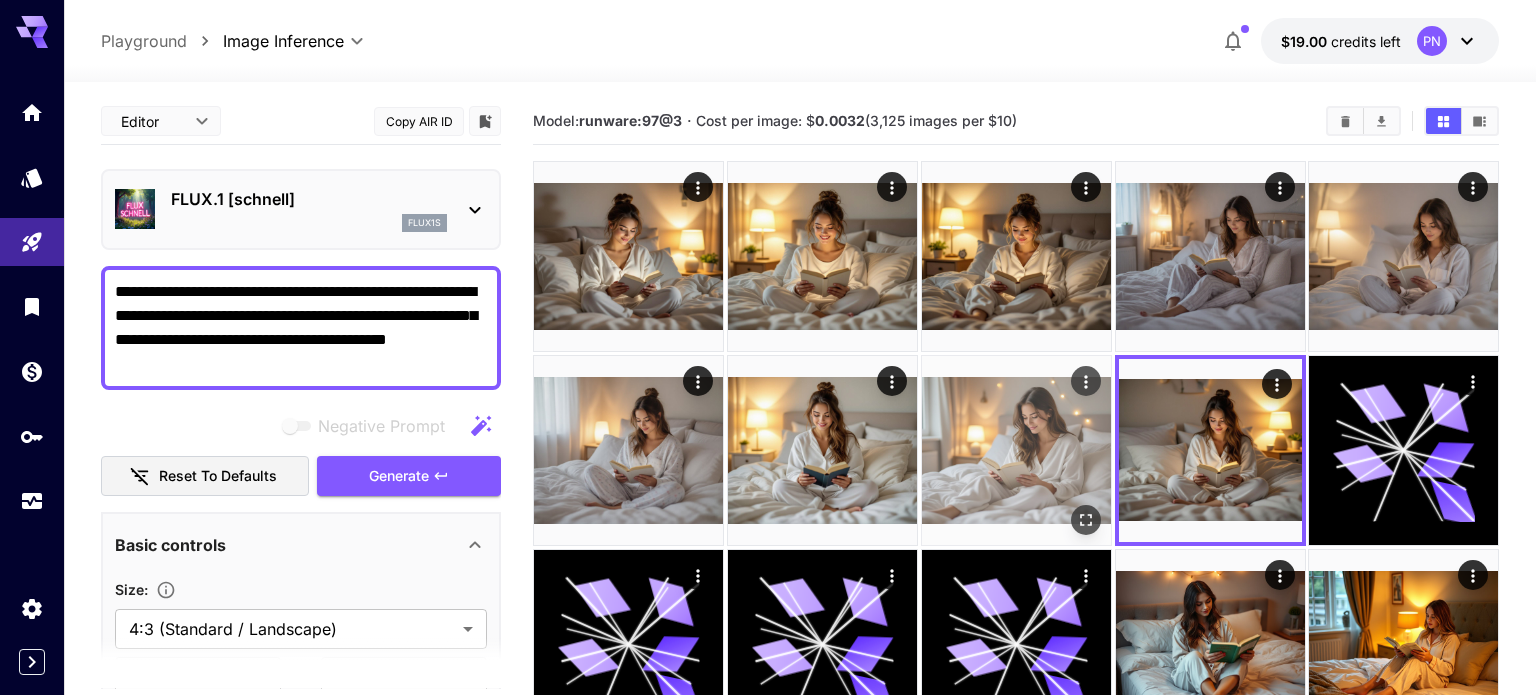 click at bounding box center [1016, 450] 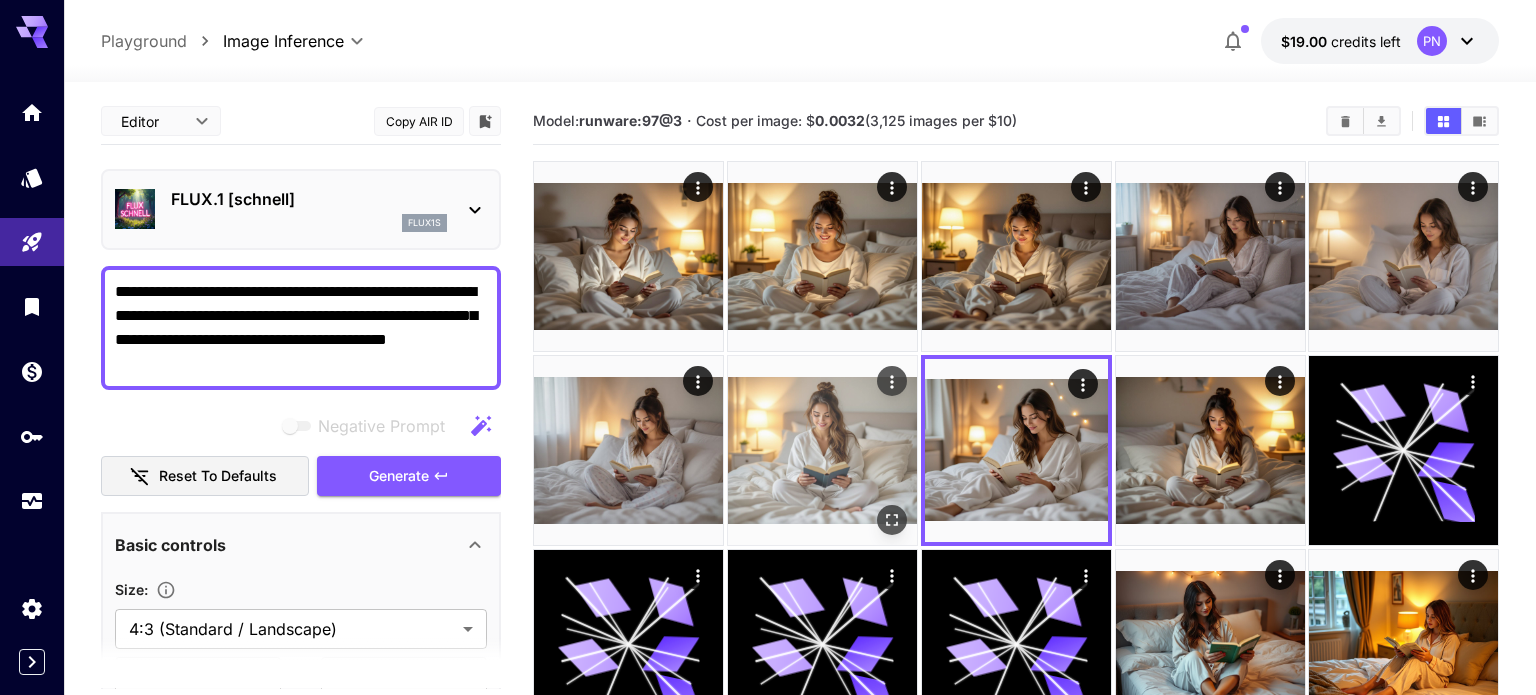 click at bounding box center [822, 450] 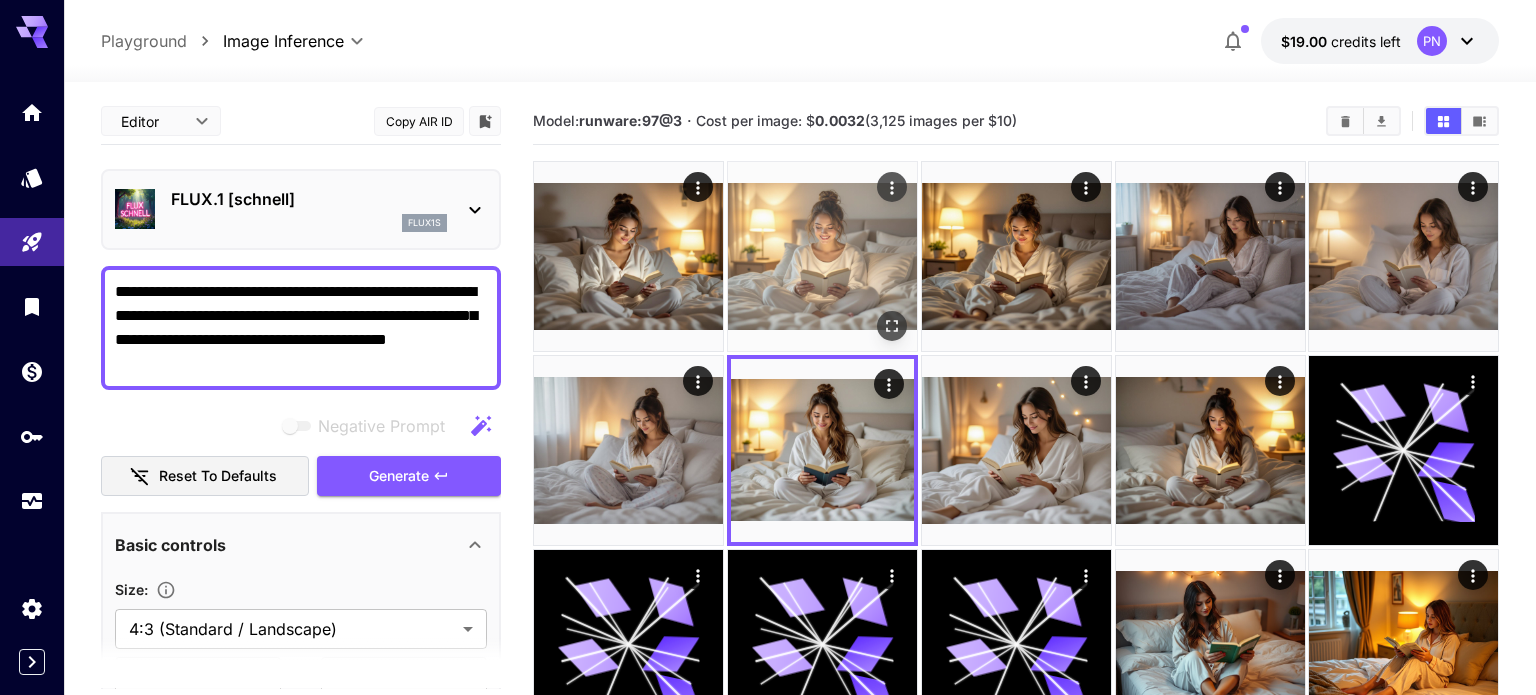 click at bounding box center [822, 256] 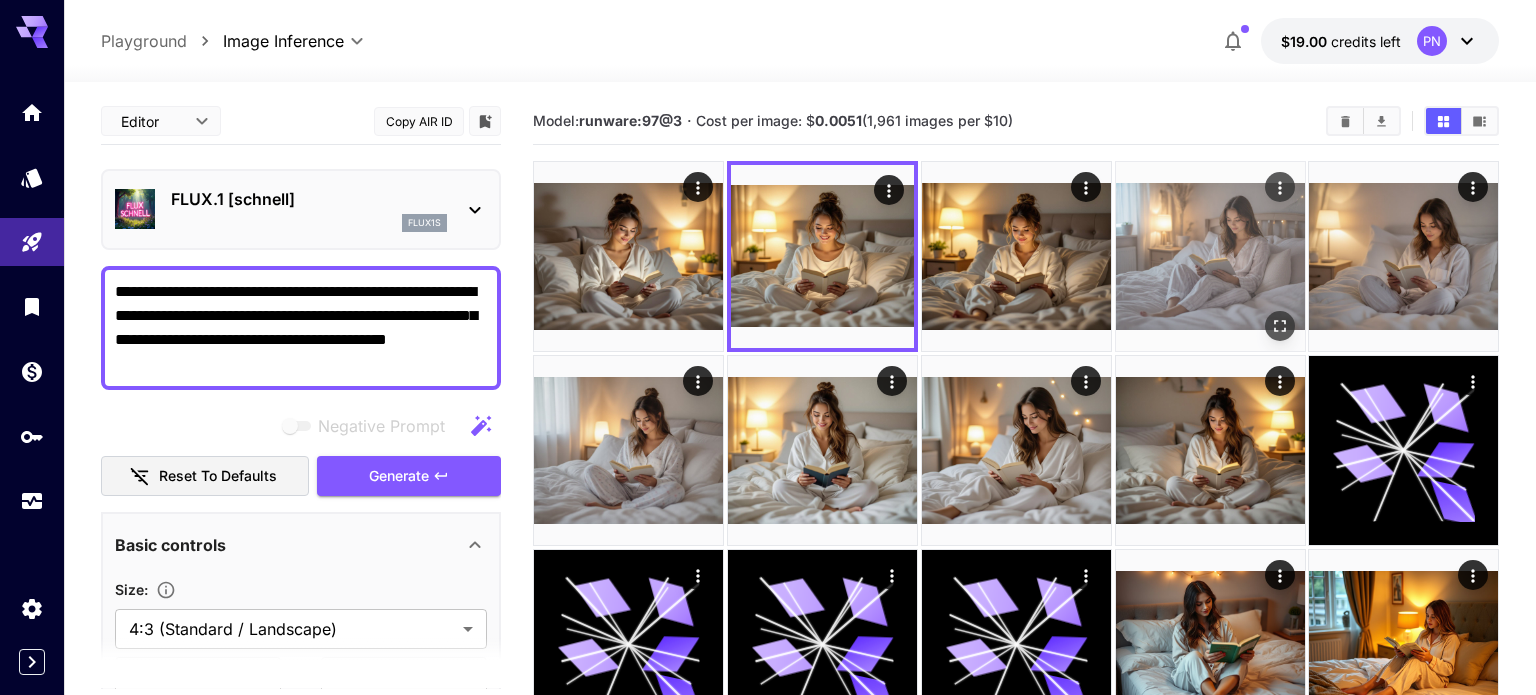 click at bounding box center (1210, 256) 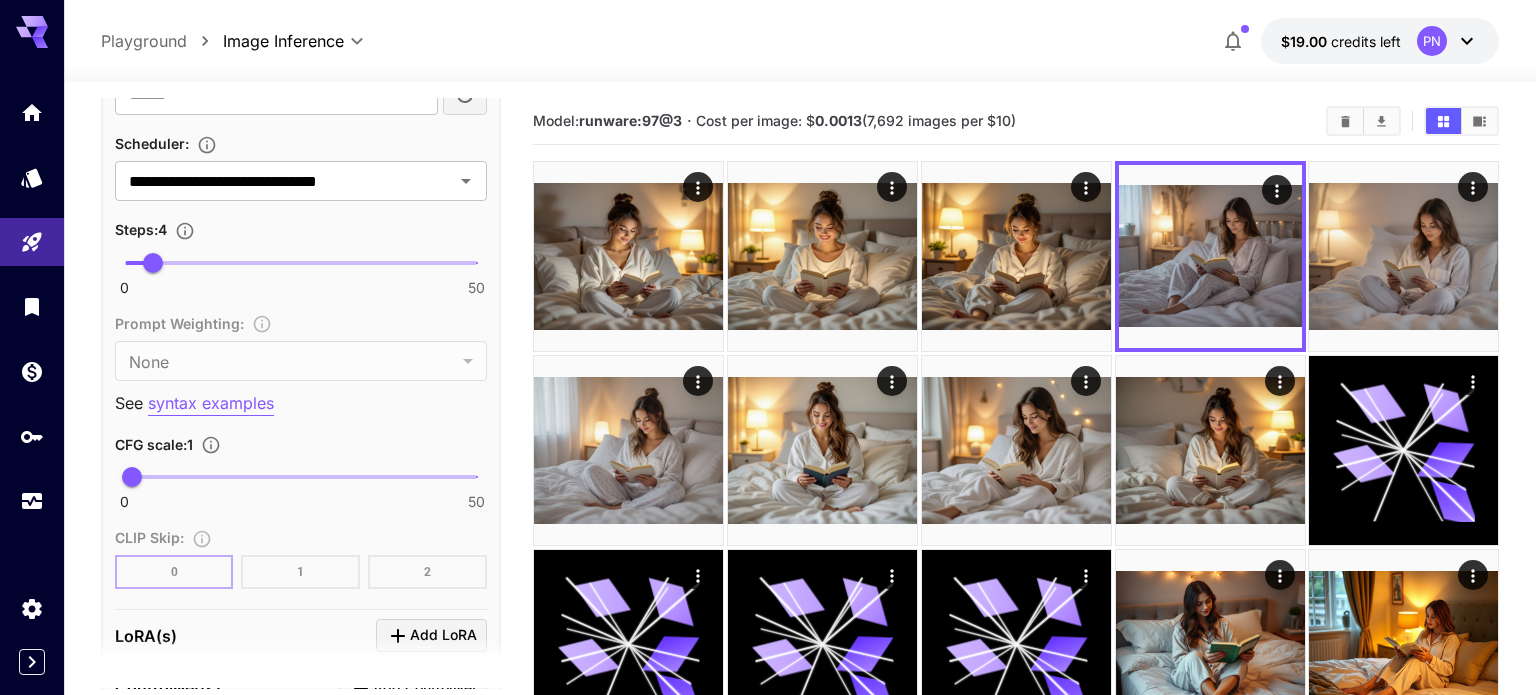 scroll, scrollTop: 0, scrollLeft: 0, axis: both 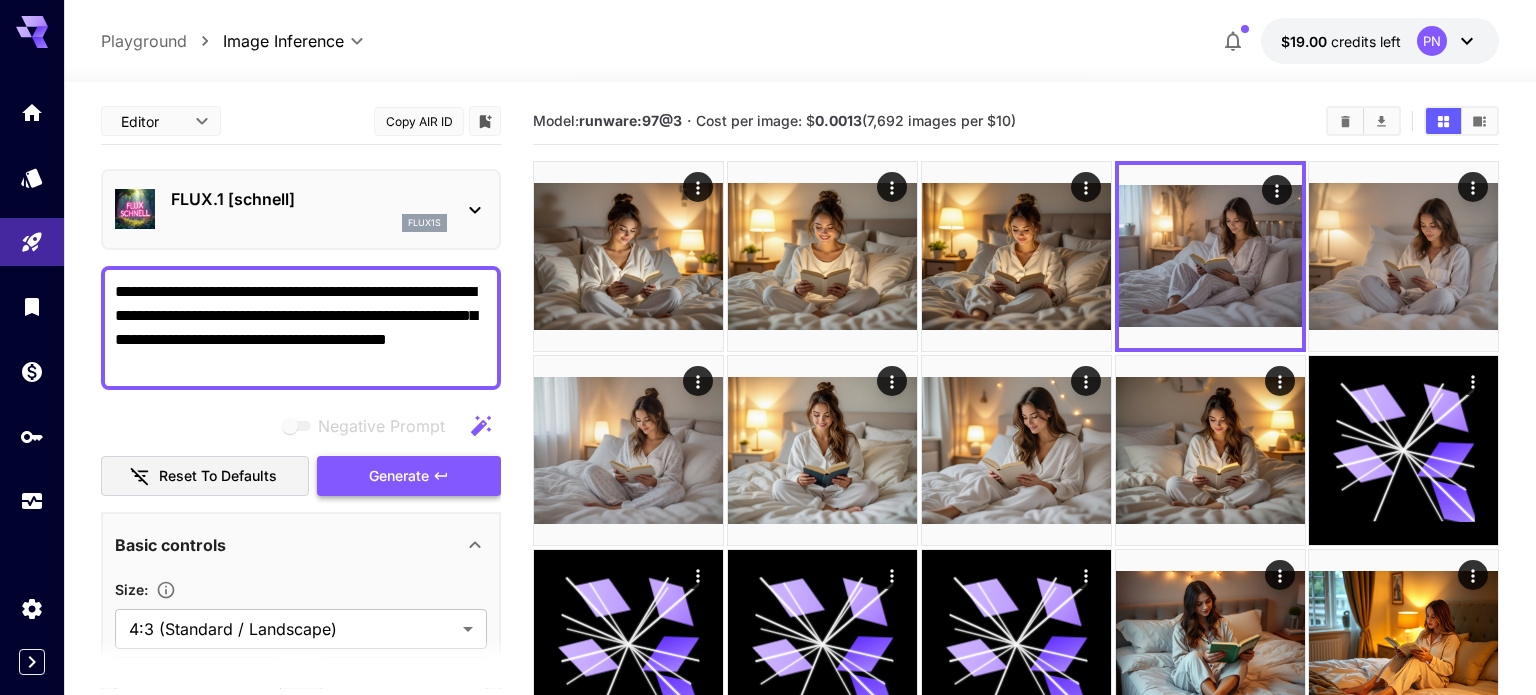 click on "Generate" at bounding box center [399, 476] 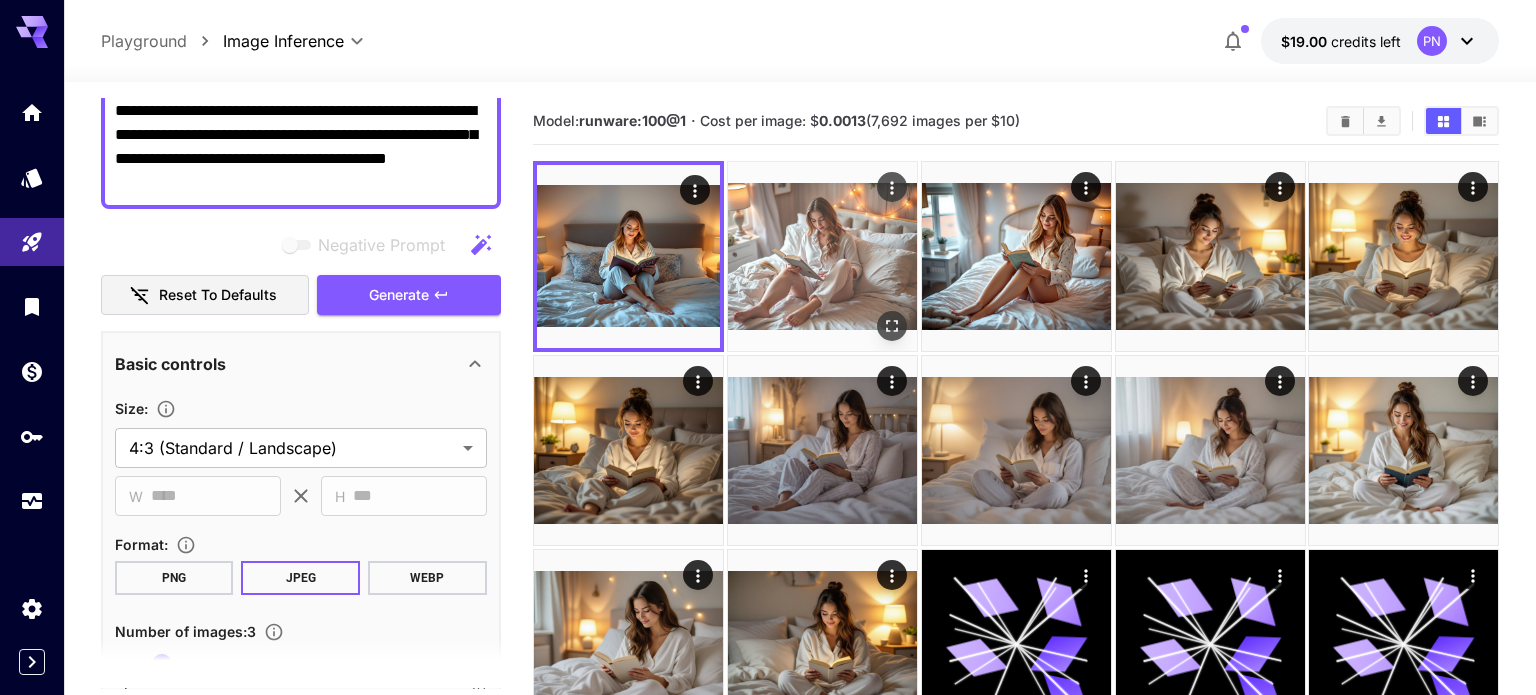 scroll, scrollTop: 219, scrollLeft: 0, axis: vertical 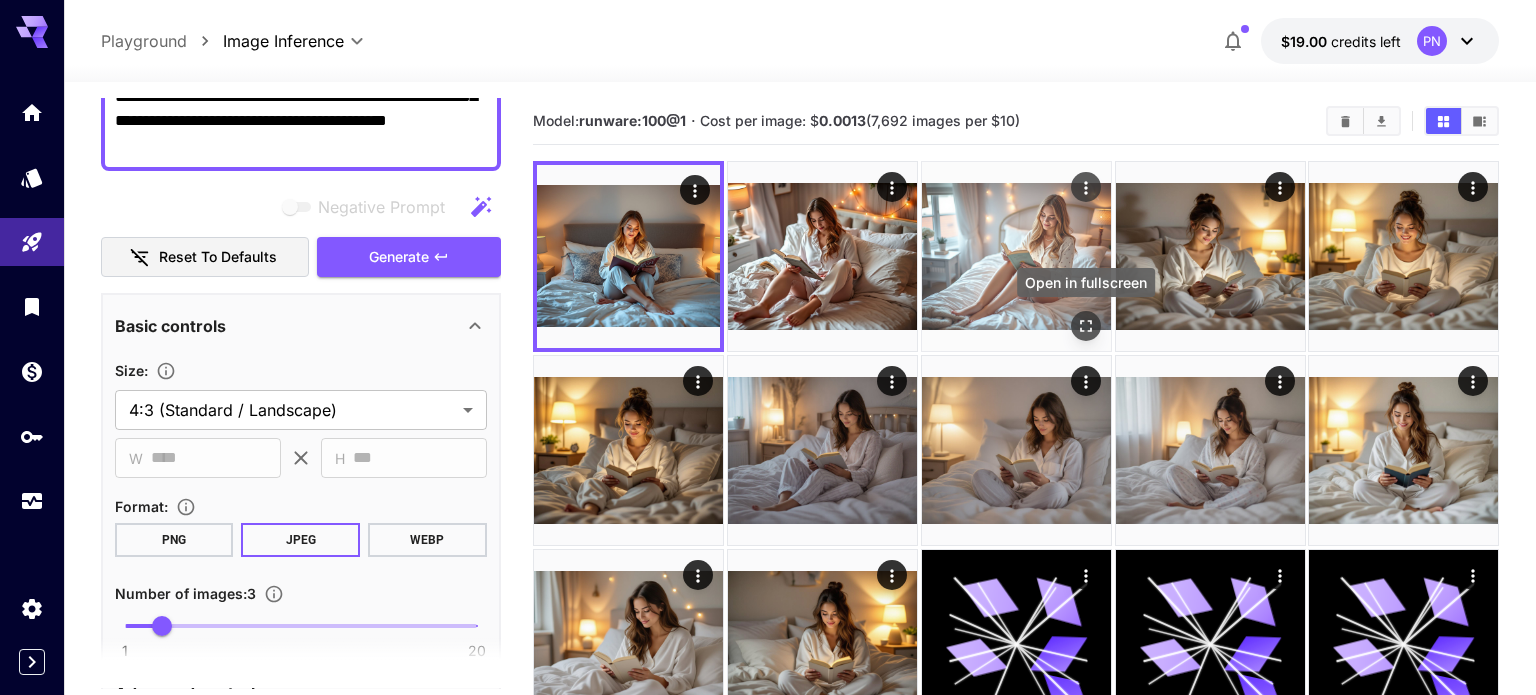 click 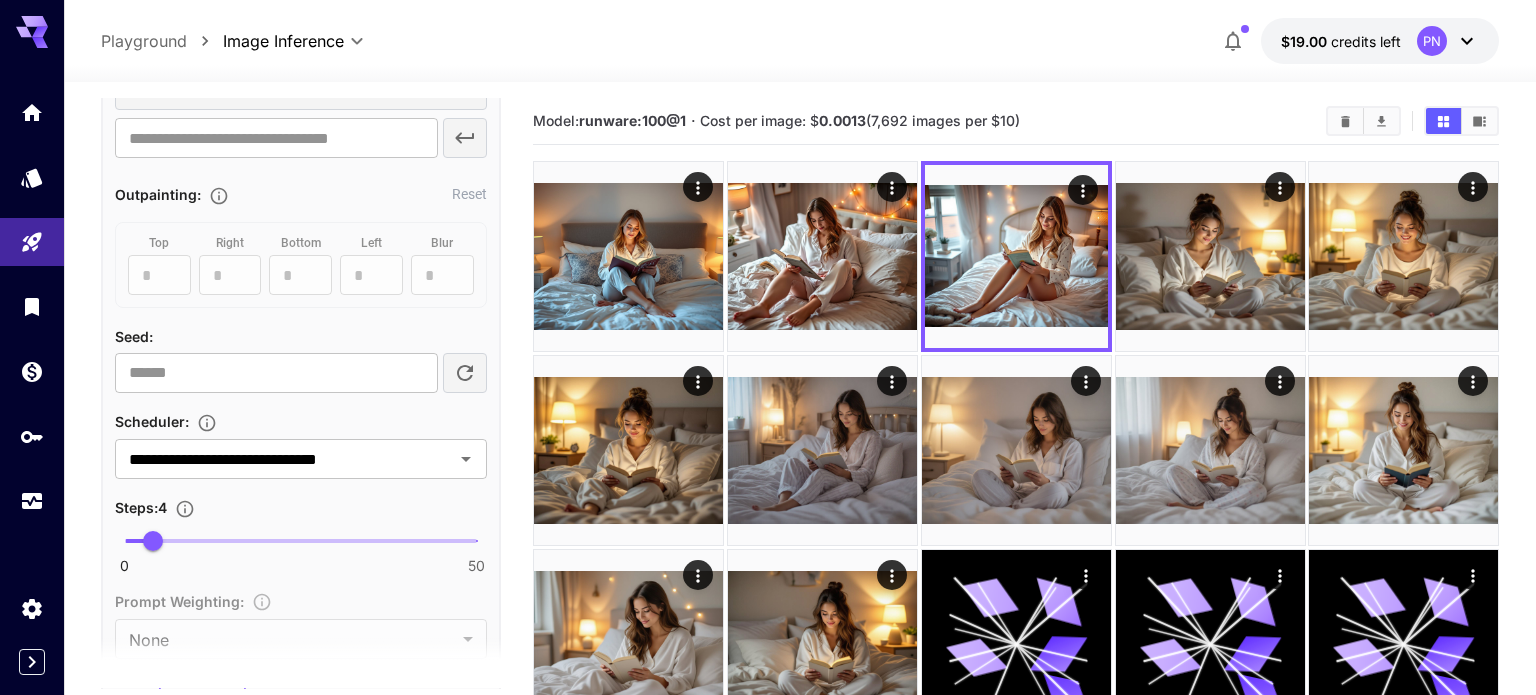scroll, scrollTop: 1052, scrollLeft: 0, axis: vertical 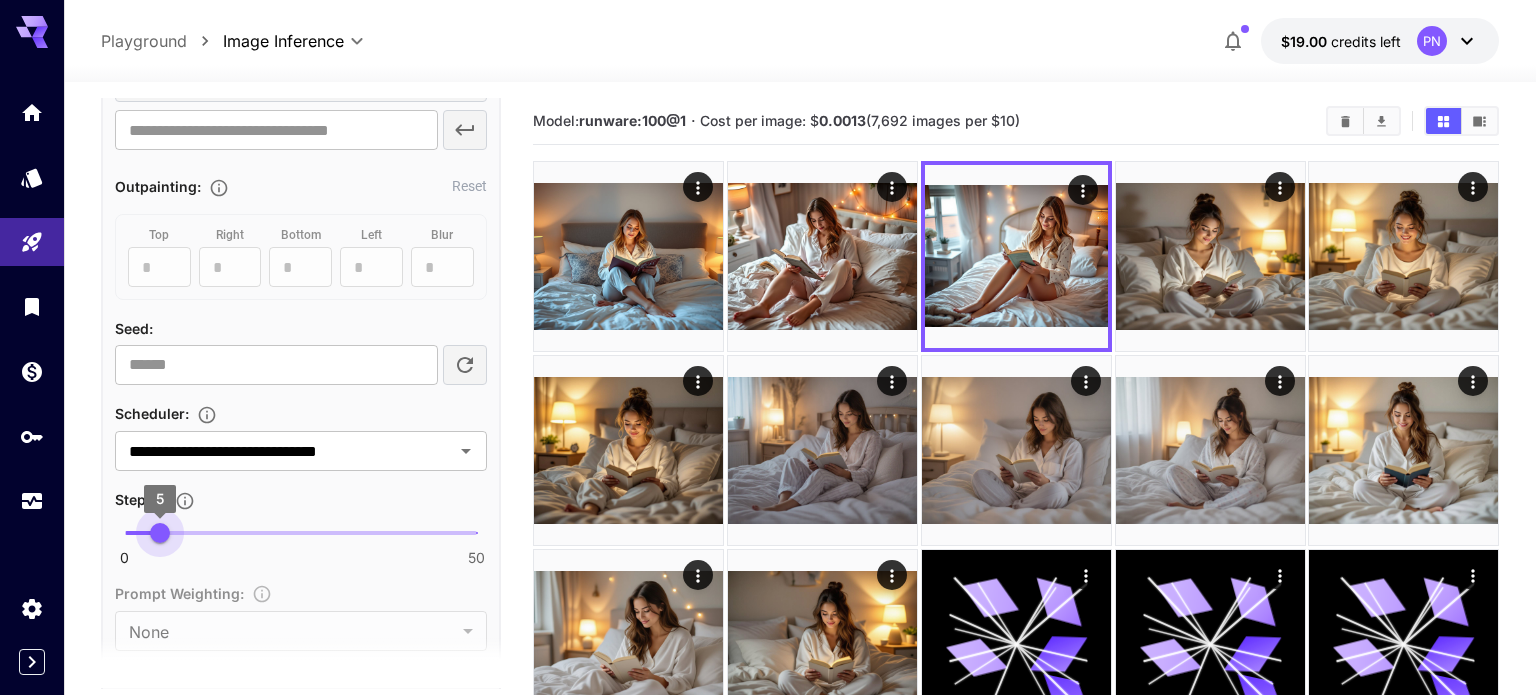 drag, startPoint x: 152, startPoint y: 535, endPoint x: 86, endPoint y: 547, distance: 67.08204 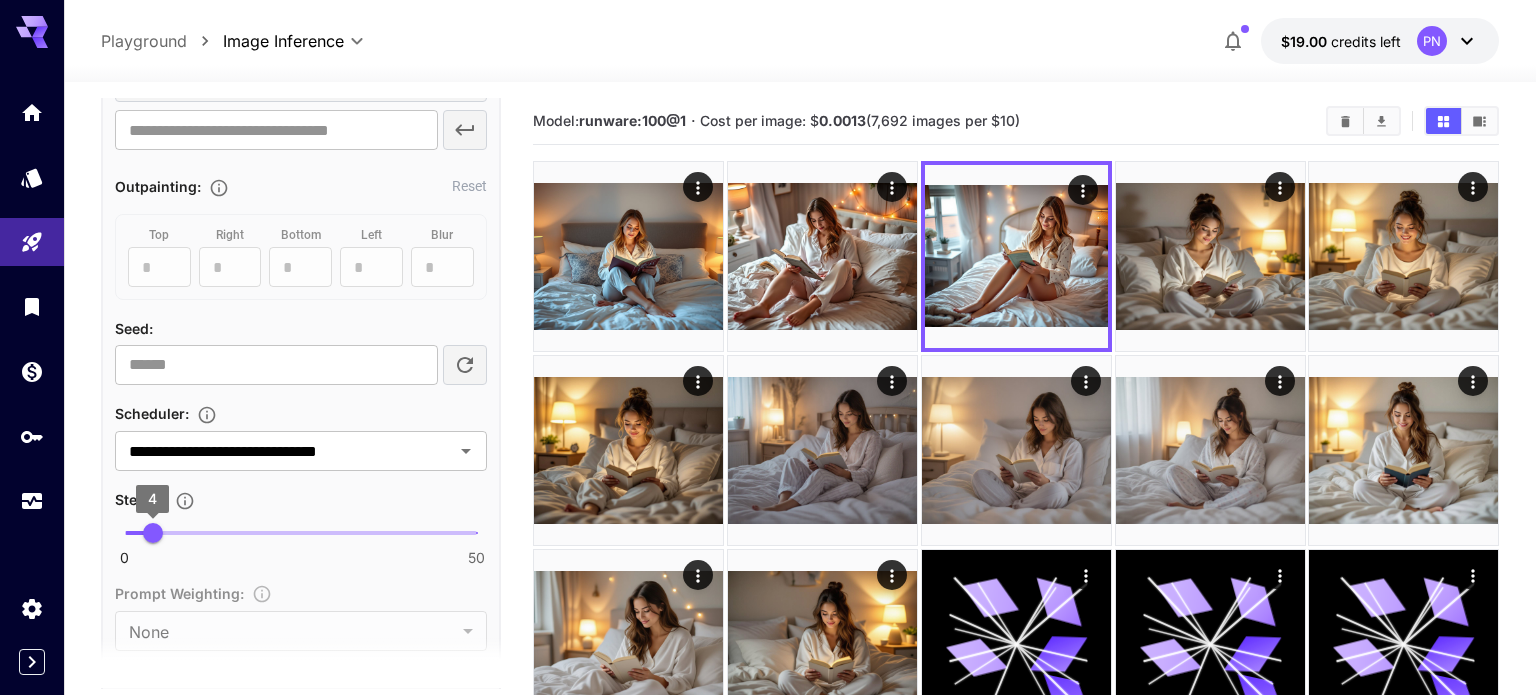 type on "*" 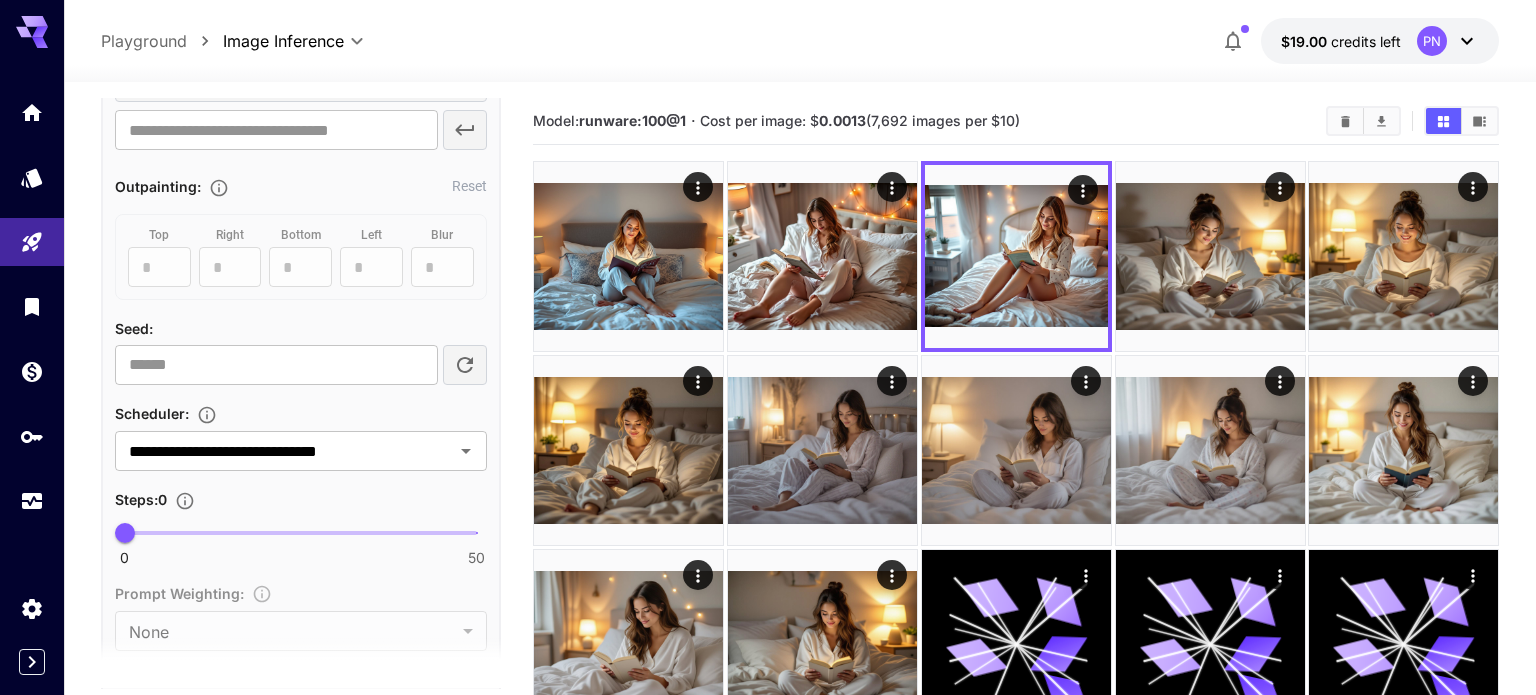 type 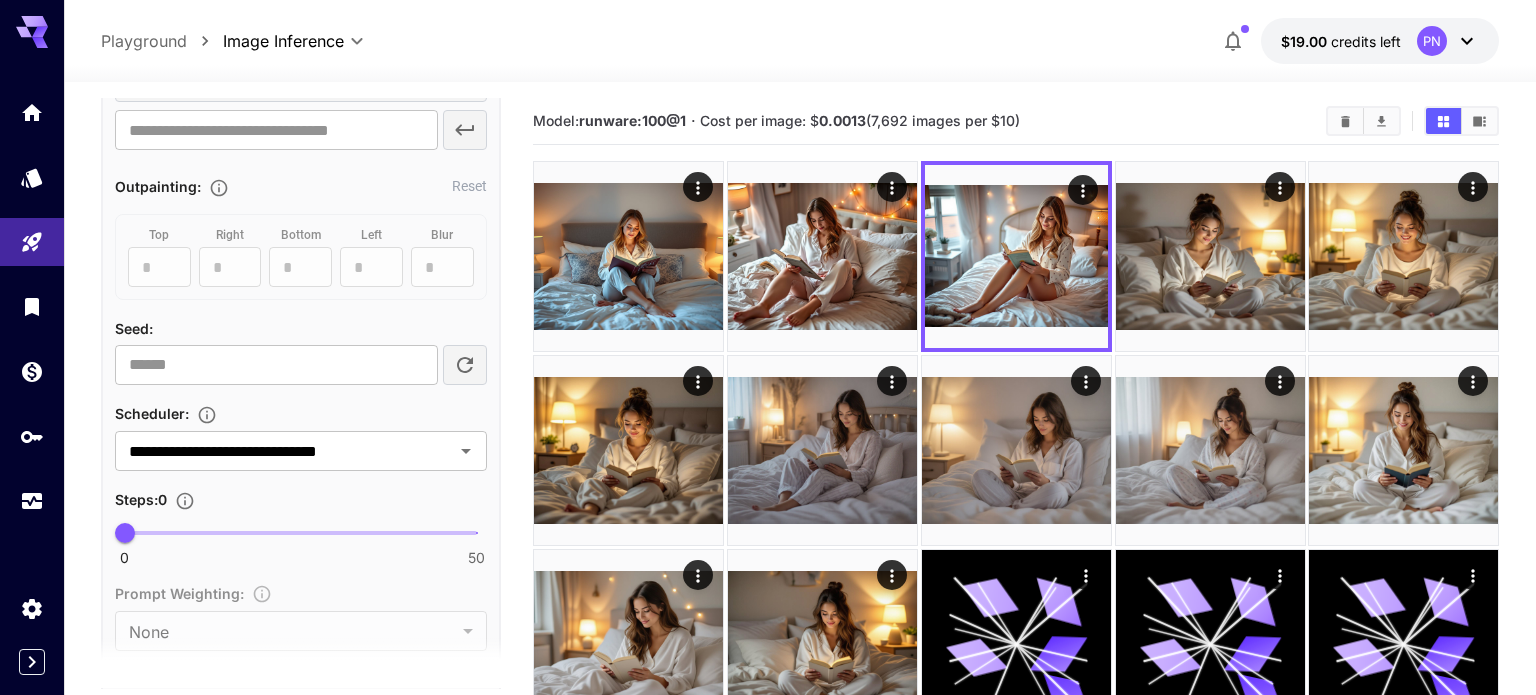 scroll, scrollTop: 0, scrollLeft: 0, axis: both 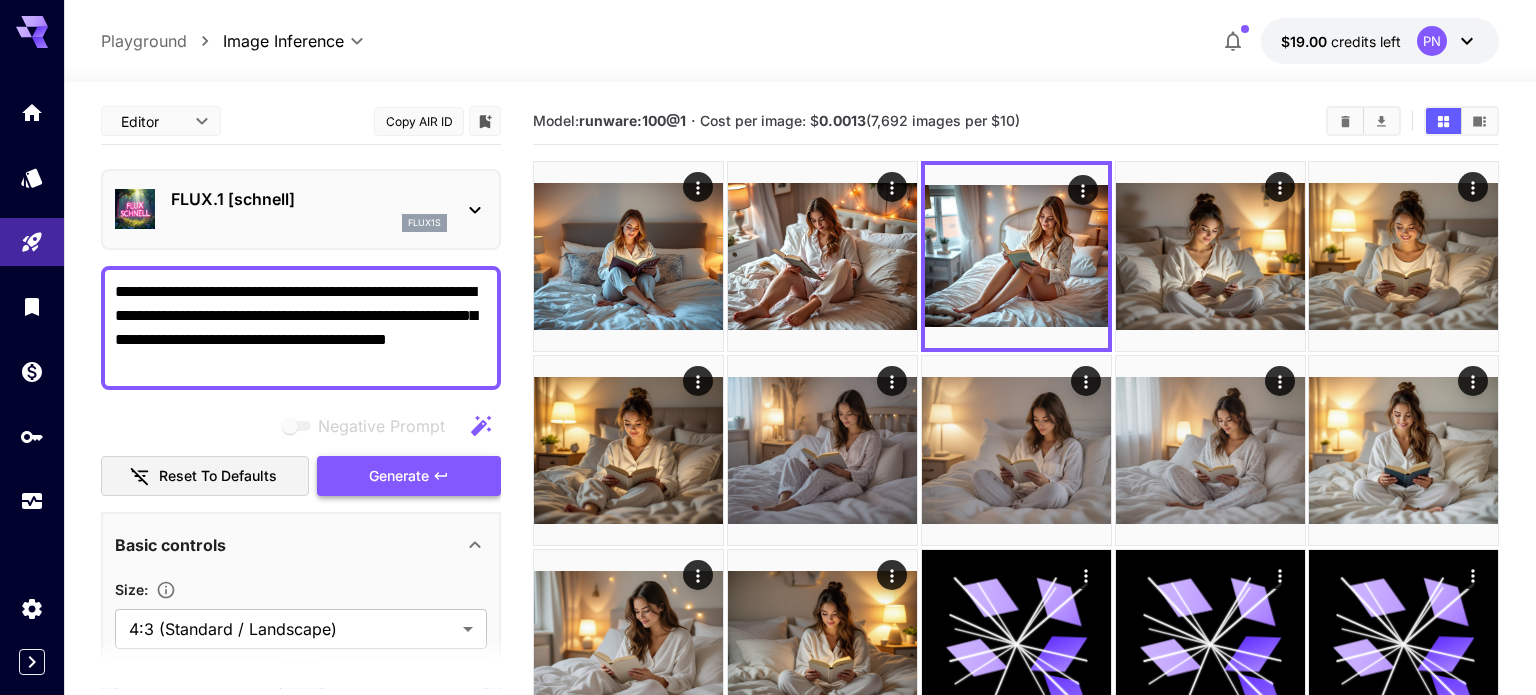 click on "Generate" at bounding box center [409, 476] 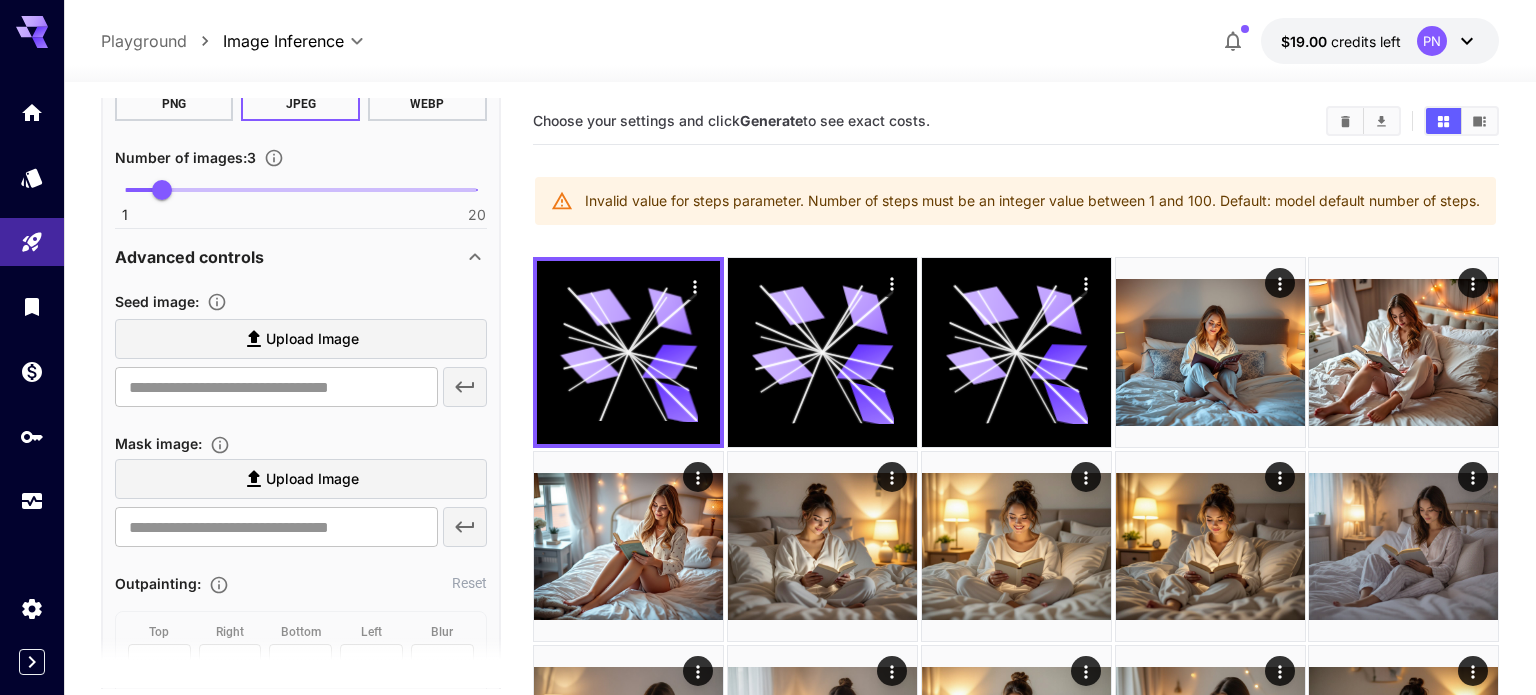 scroll, scrollTop: 660, scrollLeft: 0, axis: vertical 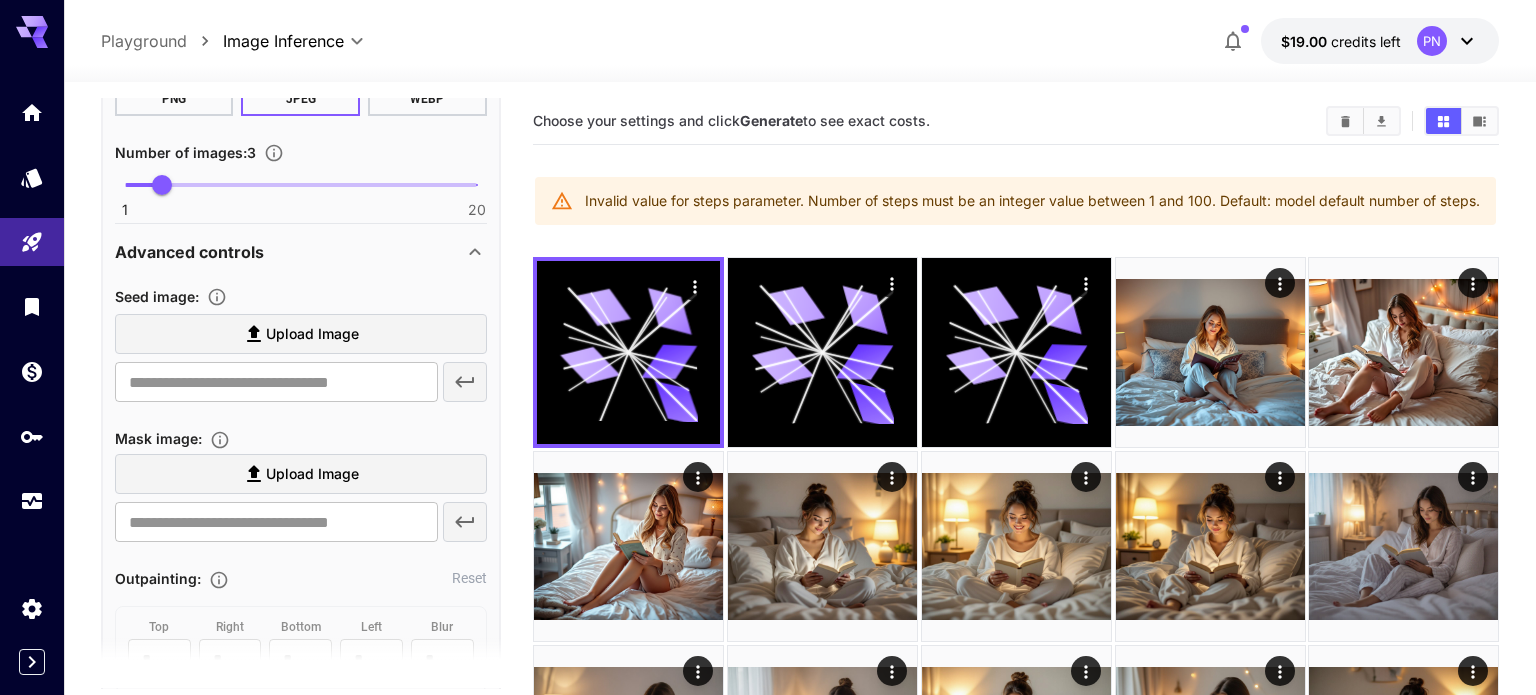 type 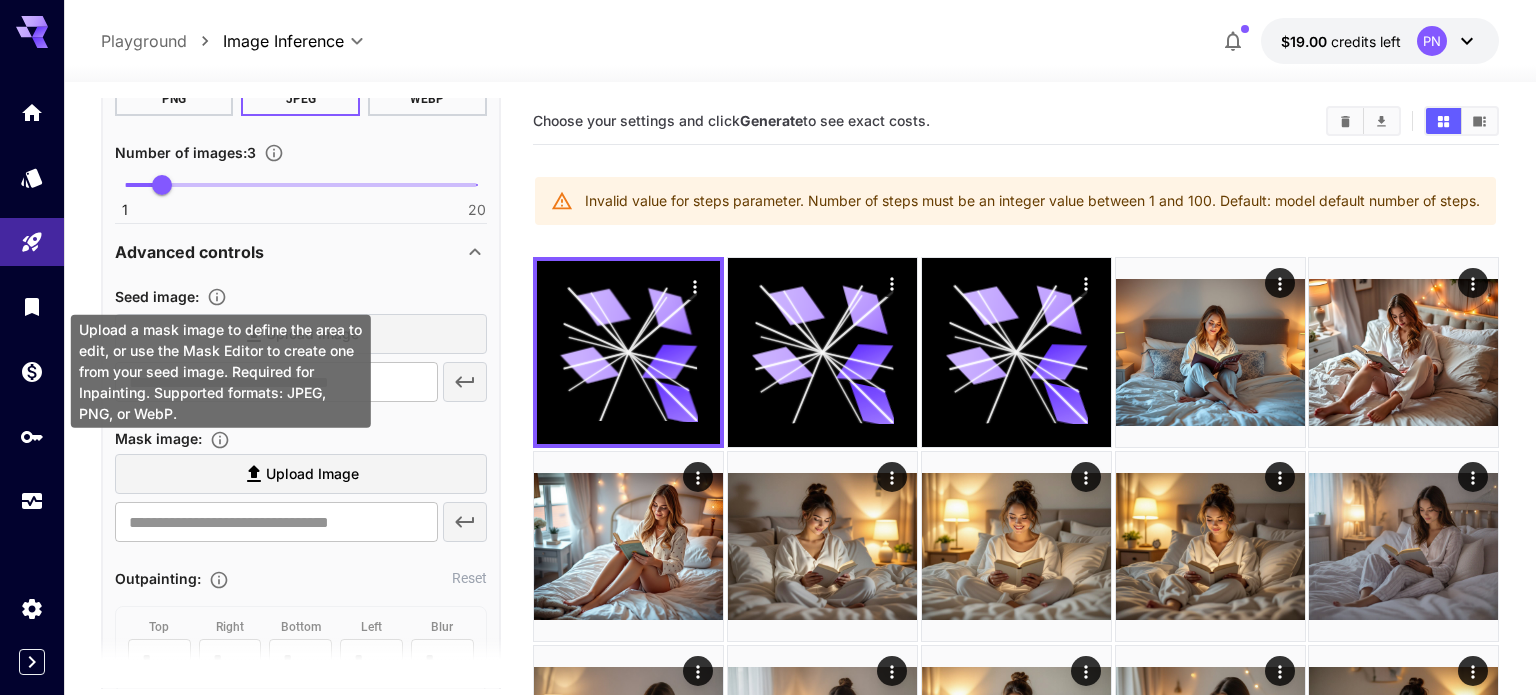 scroll, scrollTop: 972, scrollLeft: 0, axis: vertical 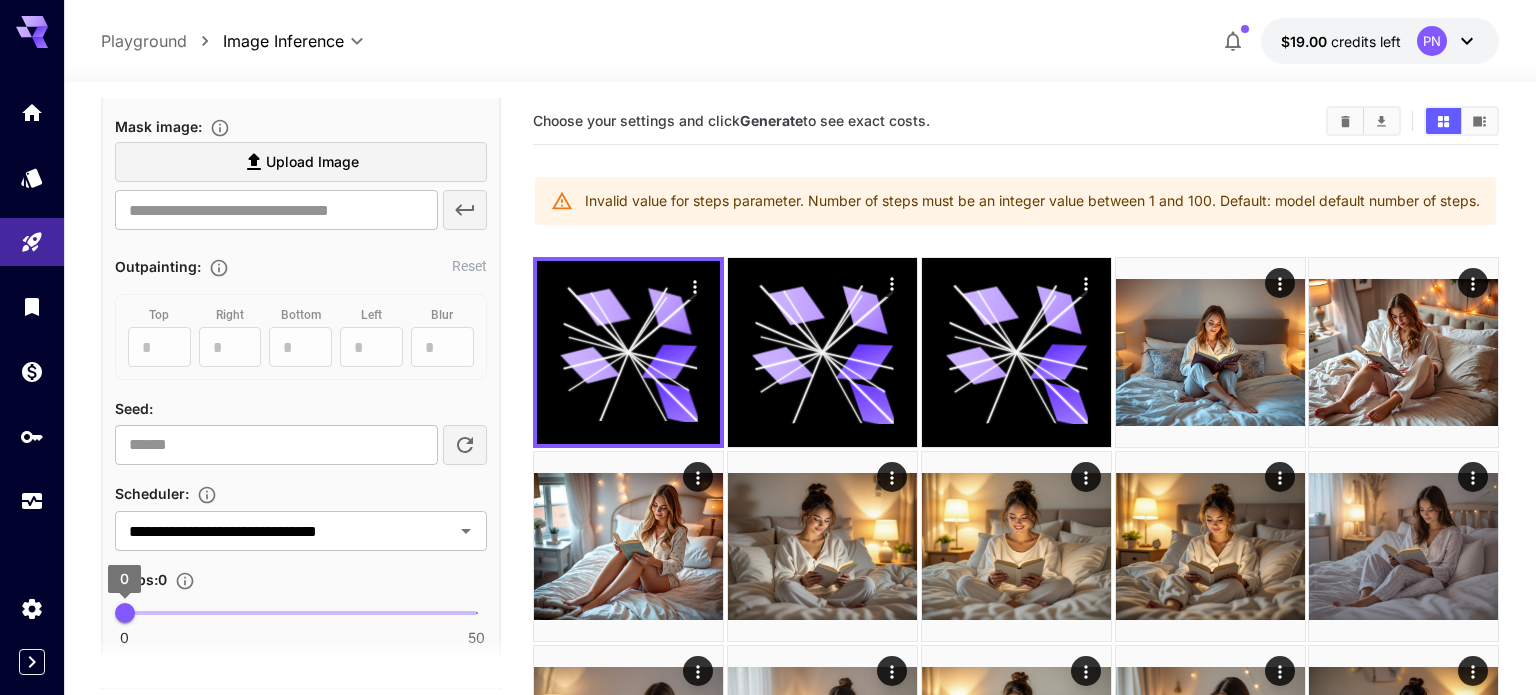 click on "0" at bounding box center (125, 613) 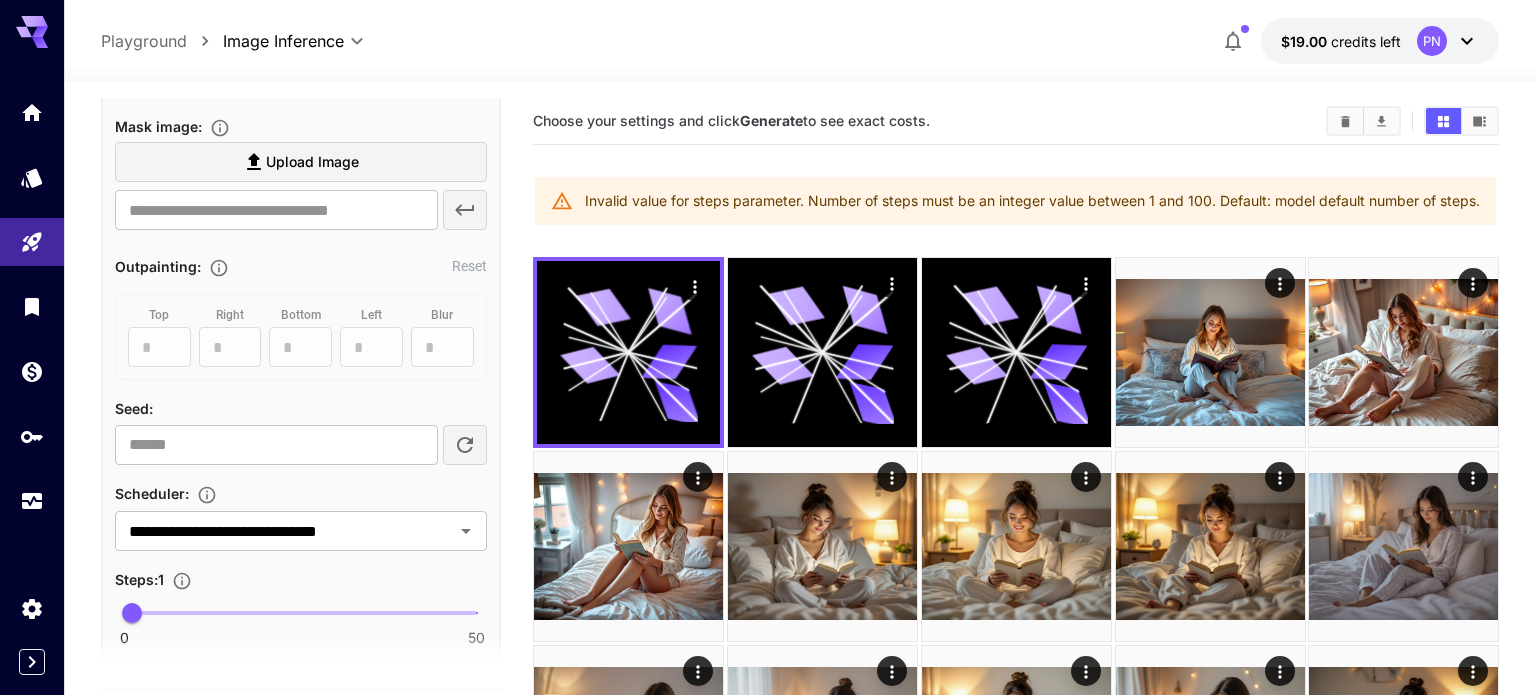 scroll, scrollTop: 0, scrollLeft: 0, axis: both 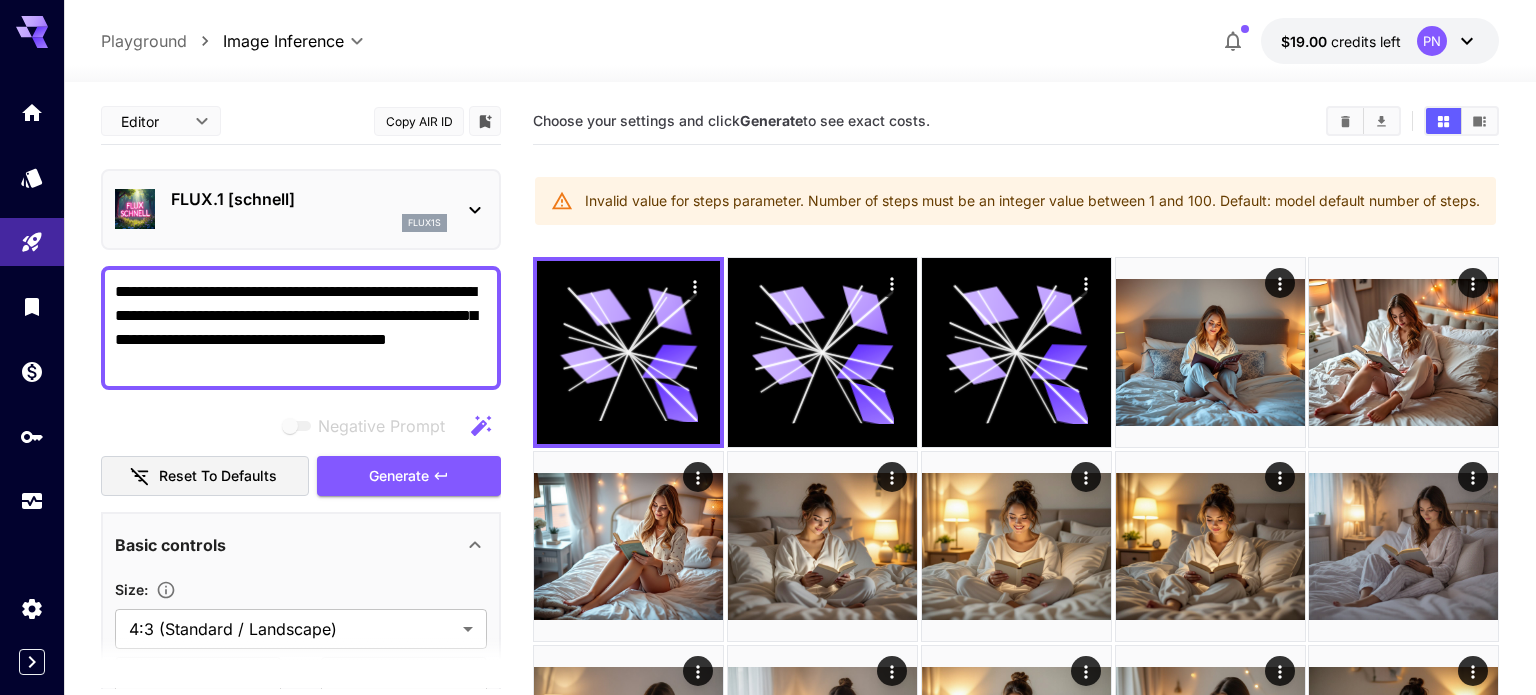 click on "Negative Prompt Reset to defaults Generate" at bounding box center [301, 451] 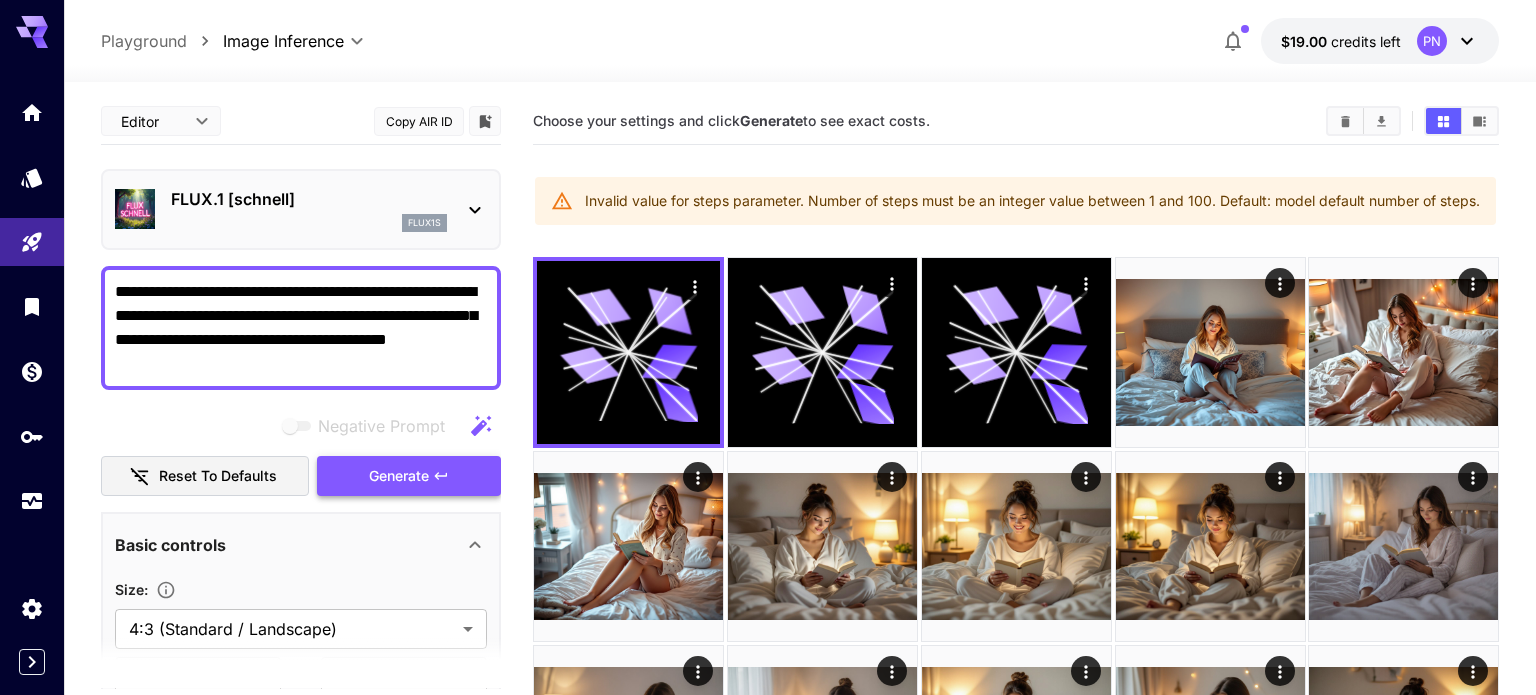 click on "Generate" at bounding box center [409, 476] 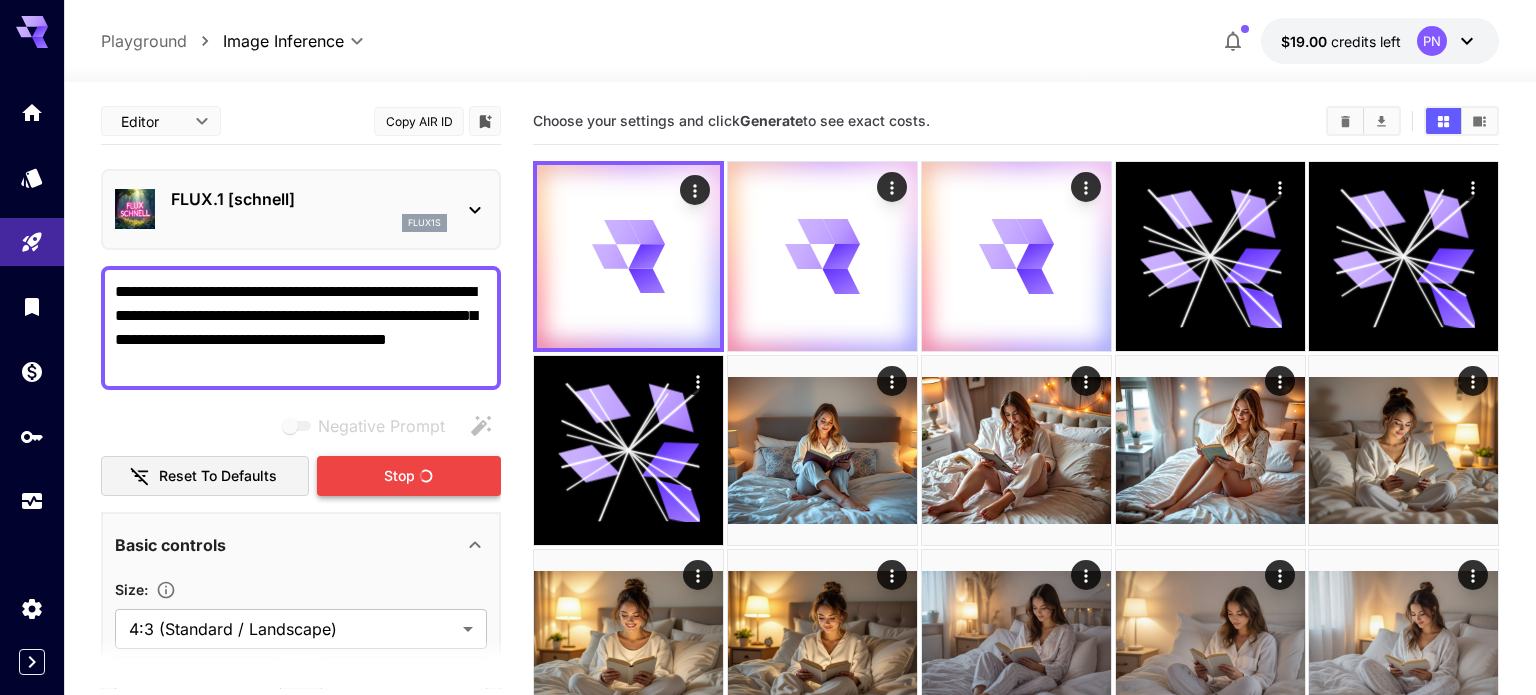 scroll, scrollTop: 25, scrollLeft: 0, axis: vertical 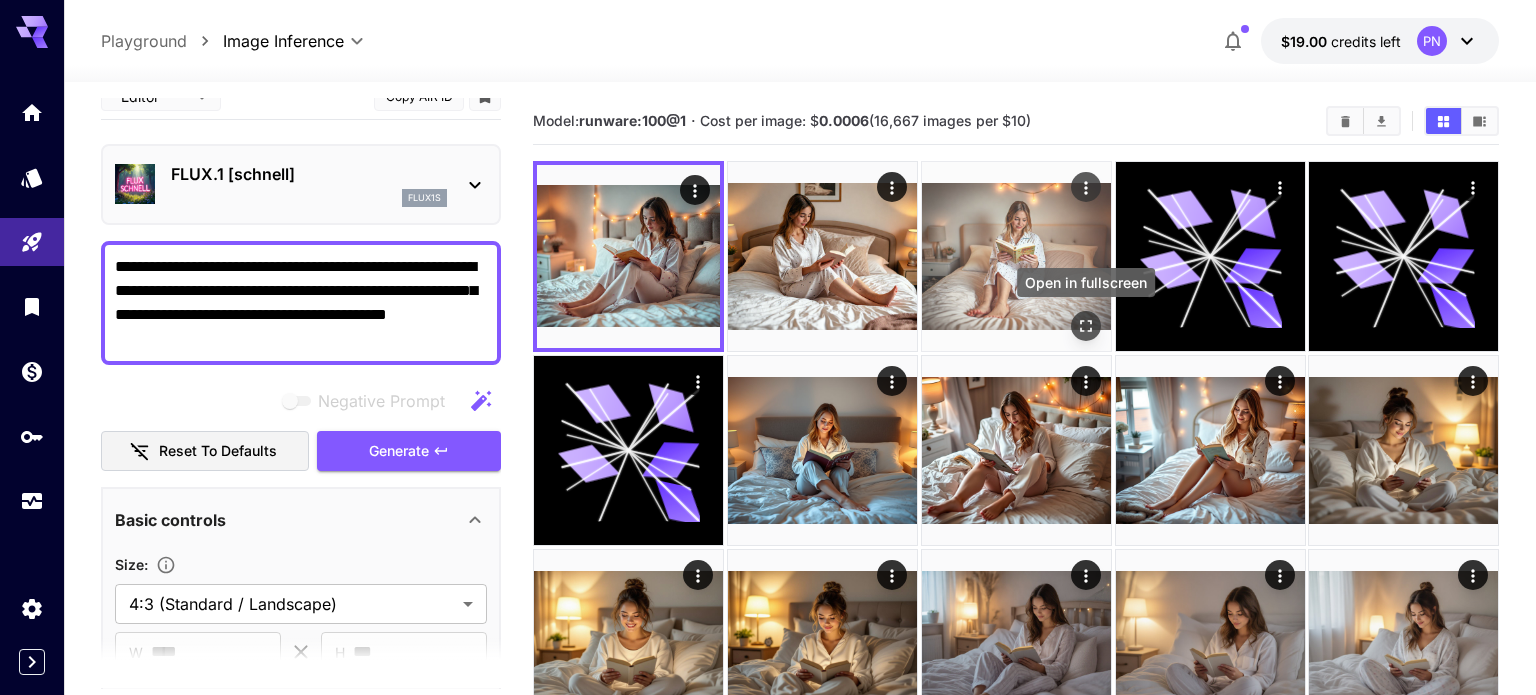 click 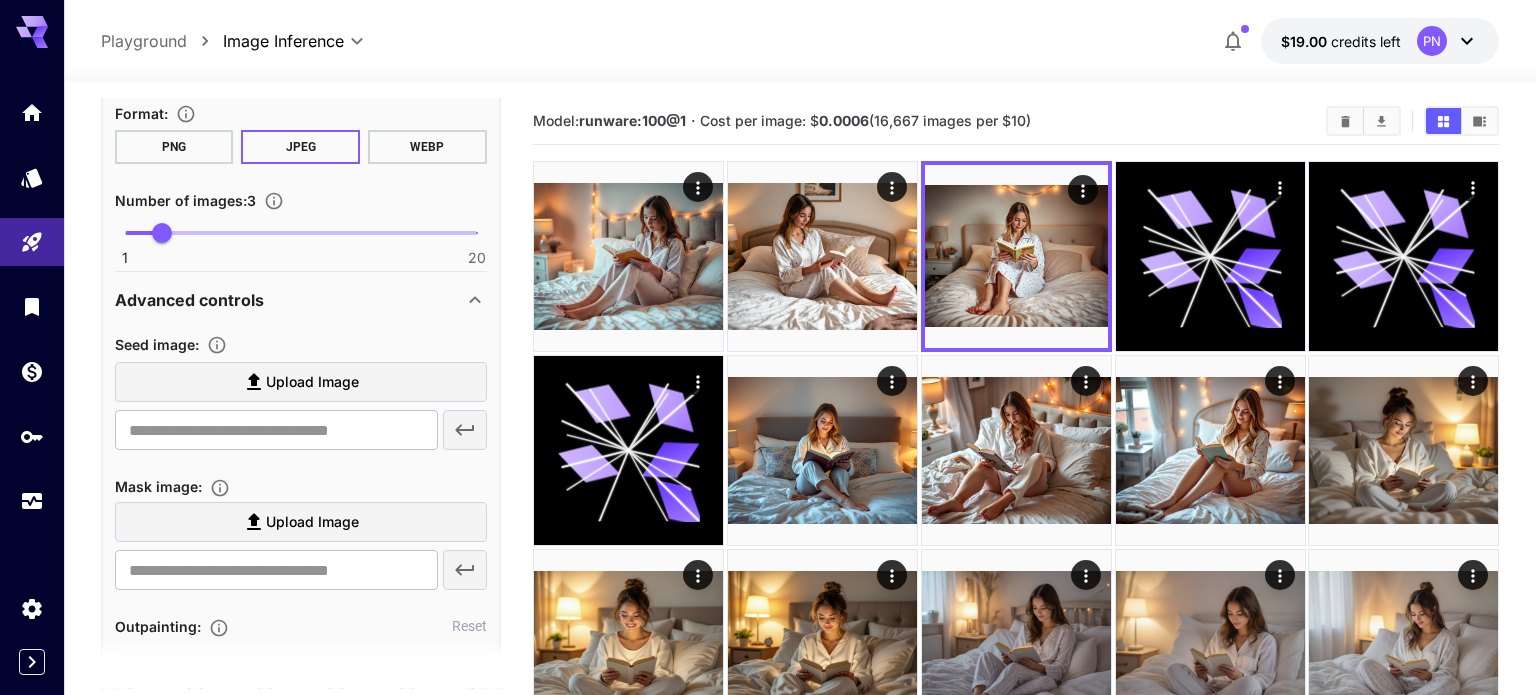 scroll, scrollTop: 1069, scrollLeft: 0, axis: vertical 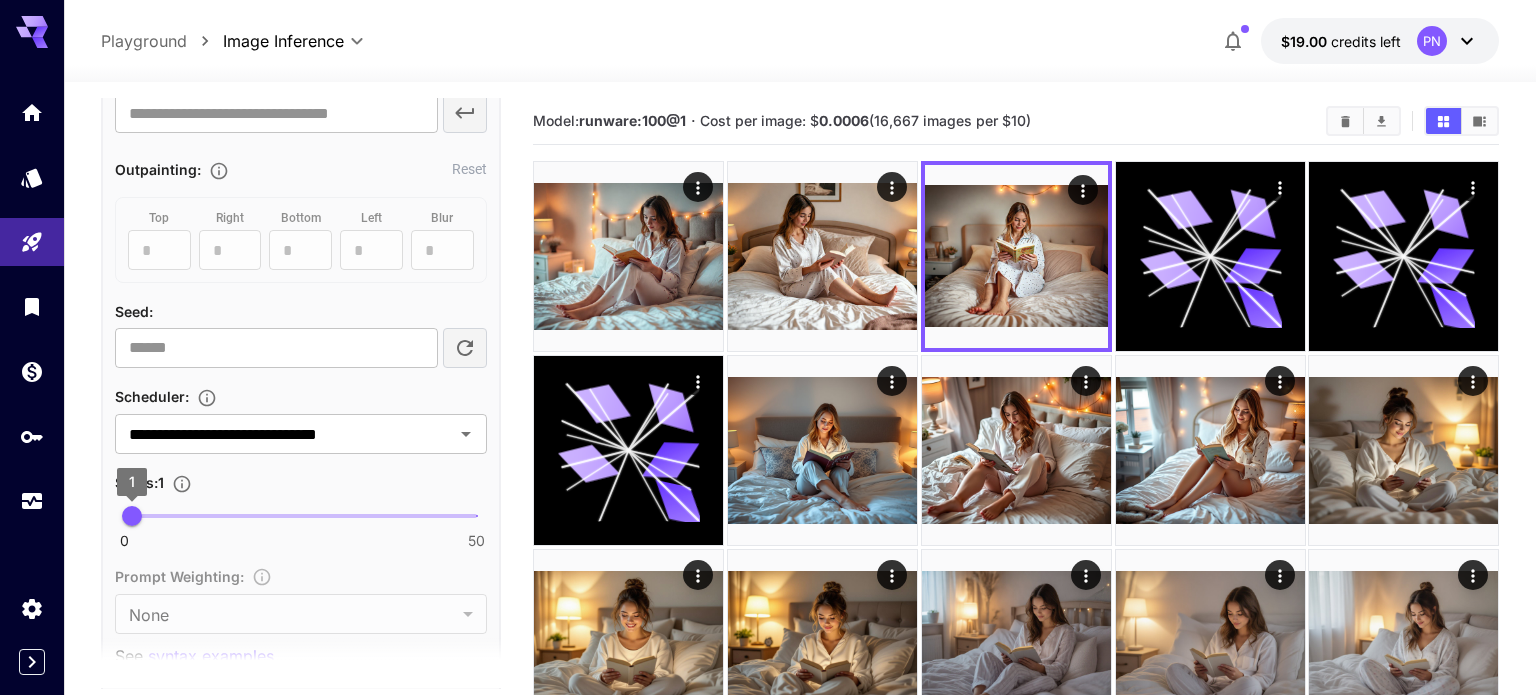 click on "1" at bounding box center [132, 516] 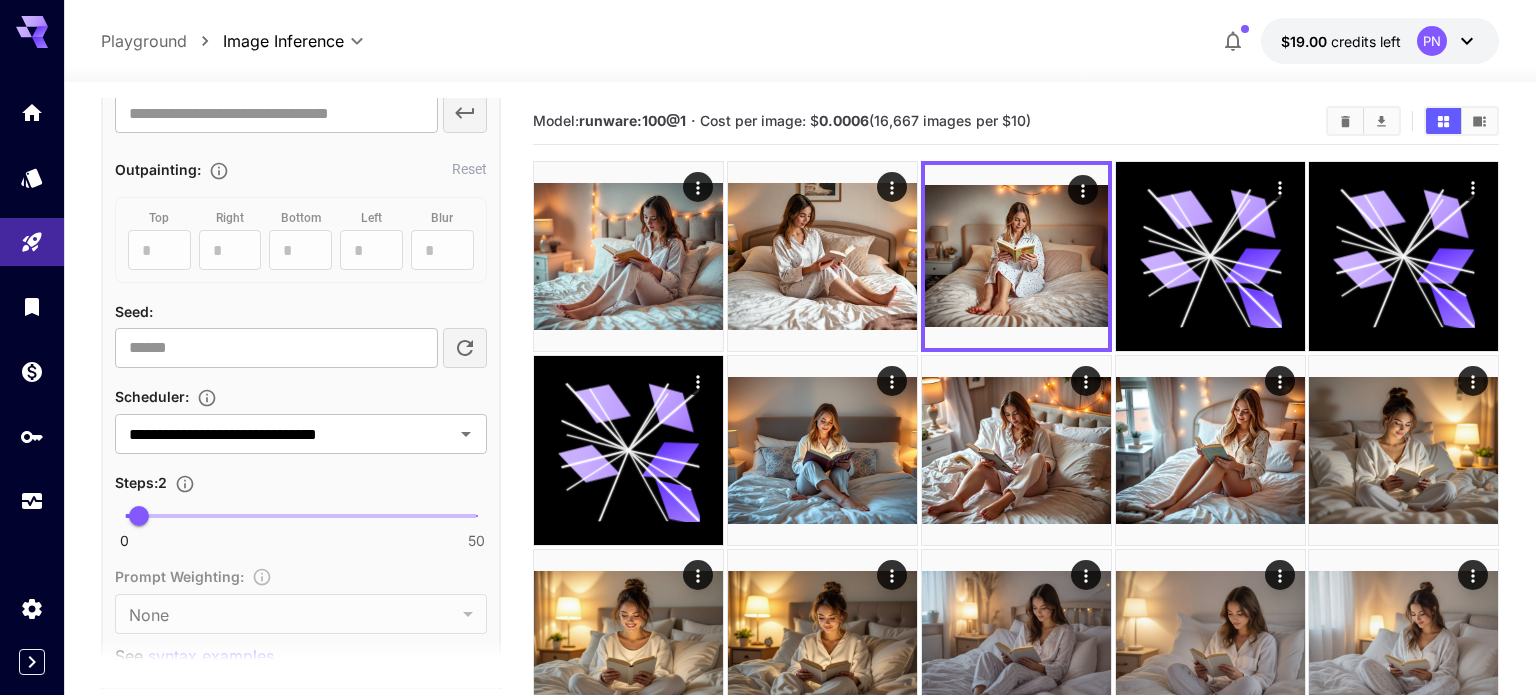 scroll, scrollTop: 0, scrollLeft: 0, axis: both 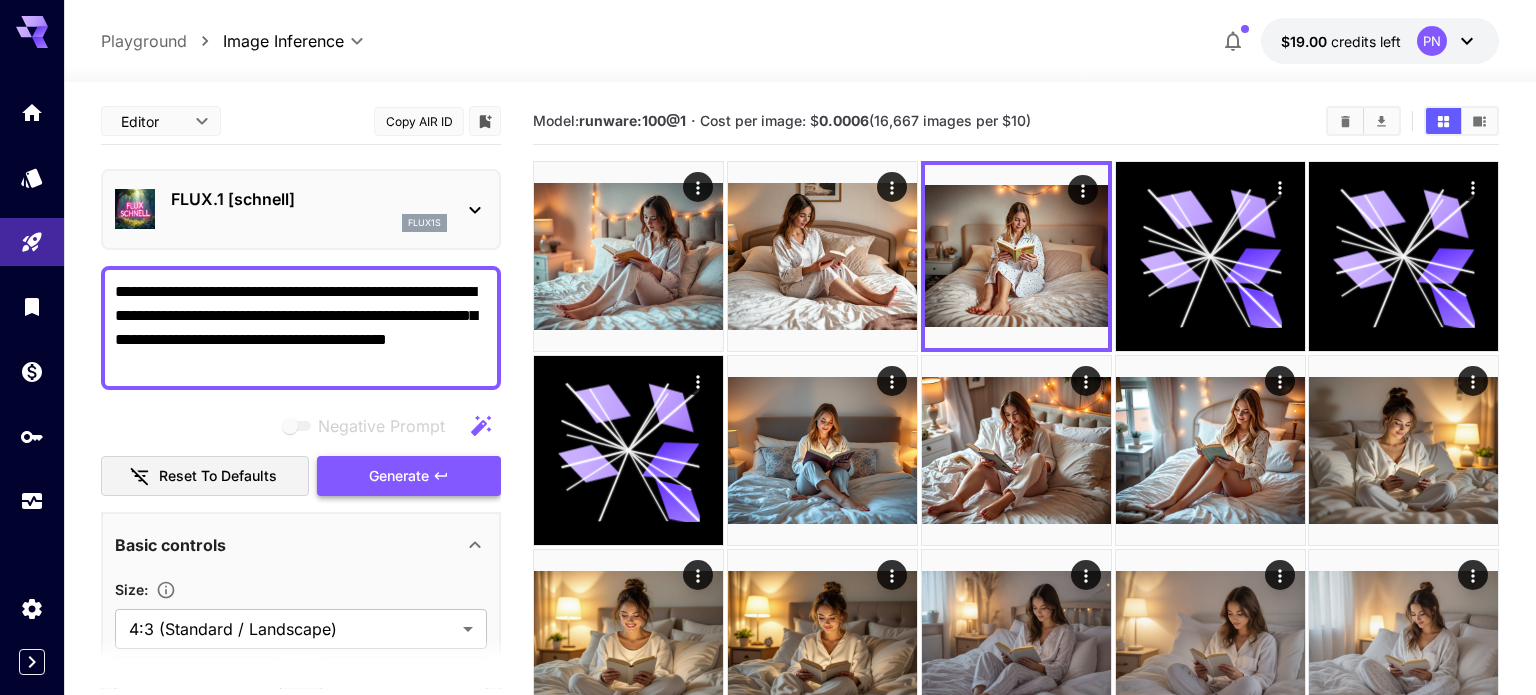 click on "Generate" at bounding box center [409, 476] 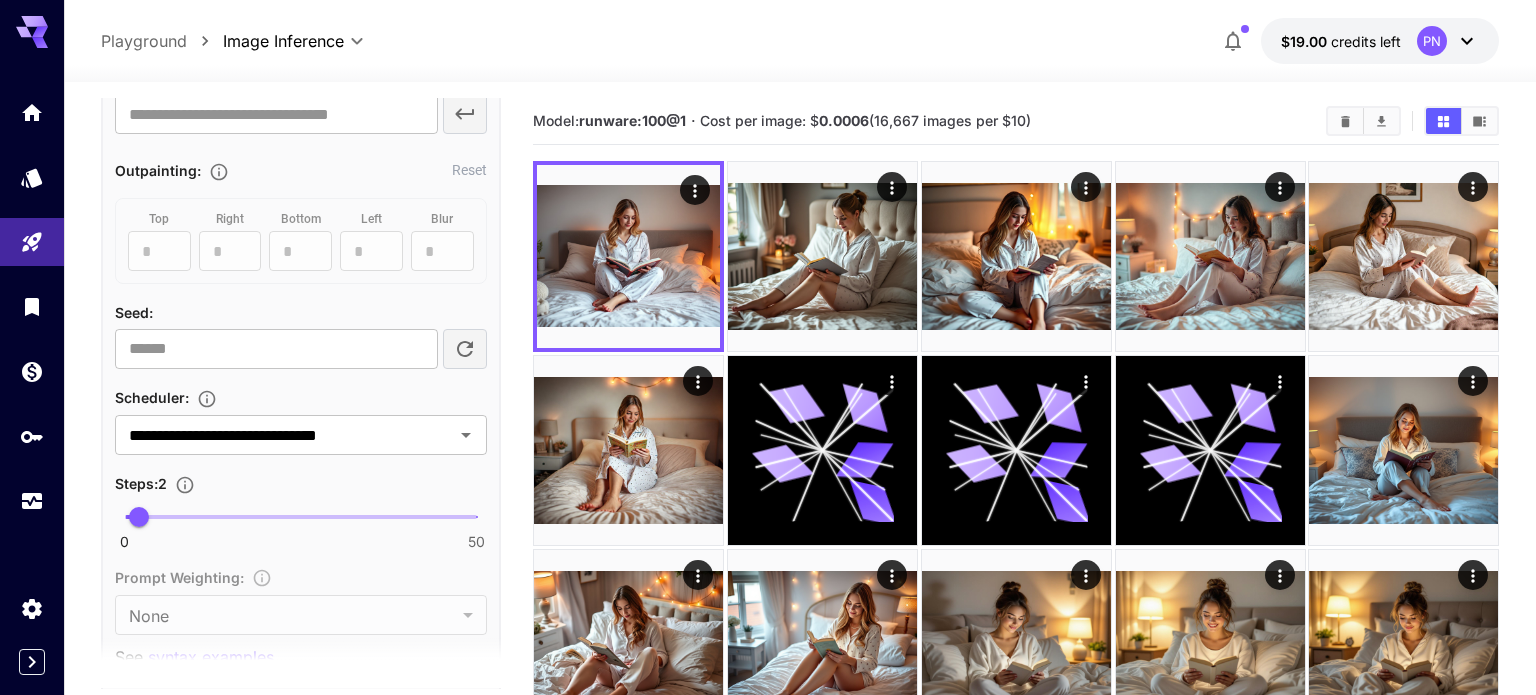 scroll, scrollTop: 1088, scrollLeft: 0, axis: vertical 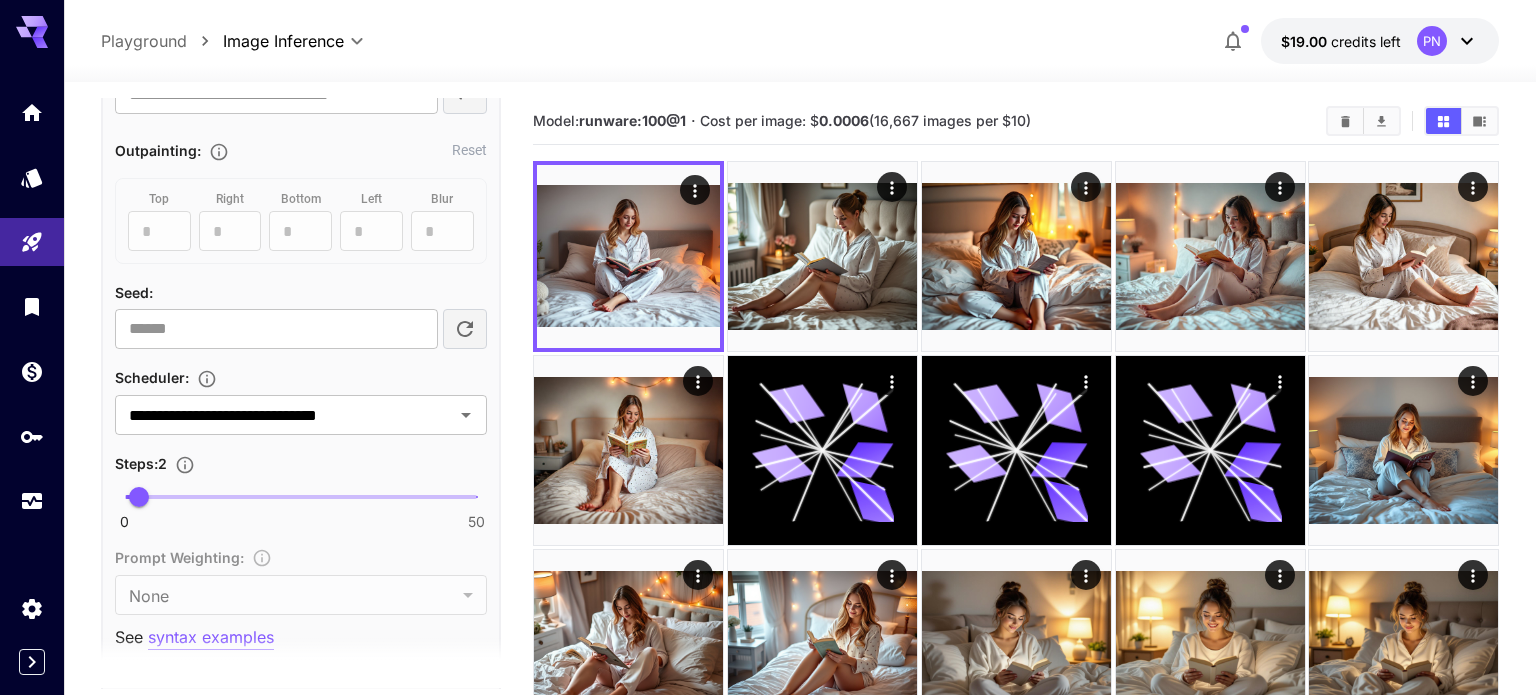 click on "0 50 2" at bounding box center [301, 497] 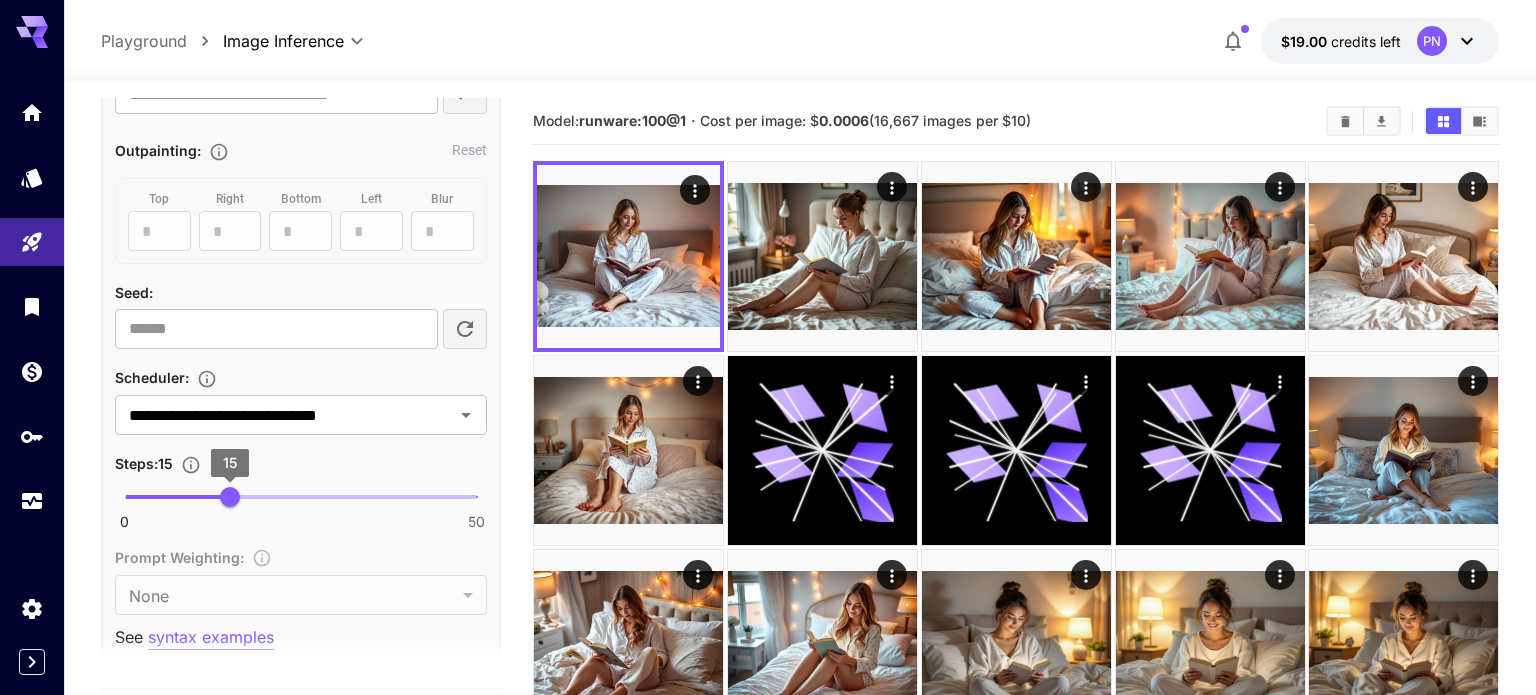 type on "**" 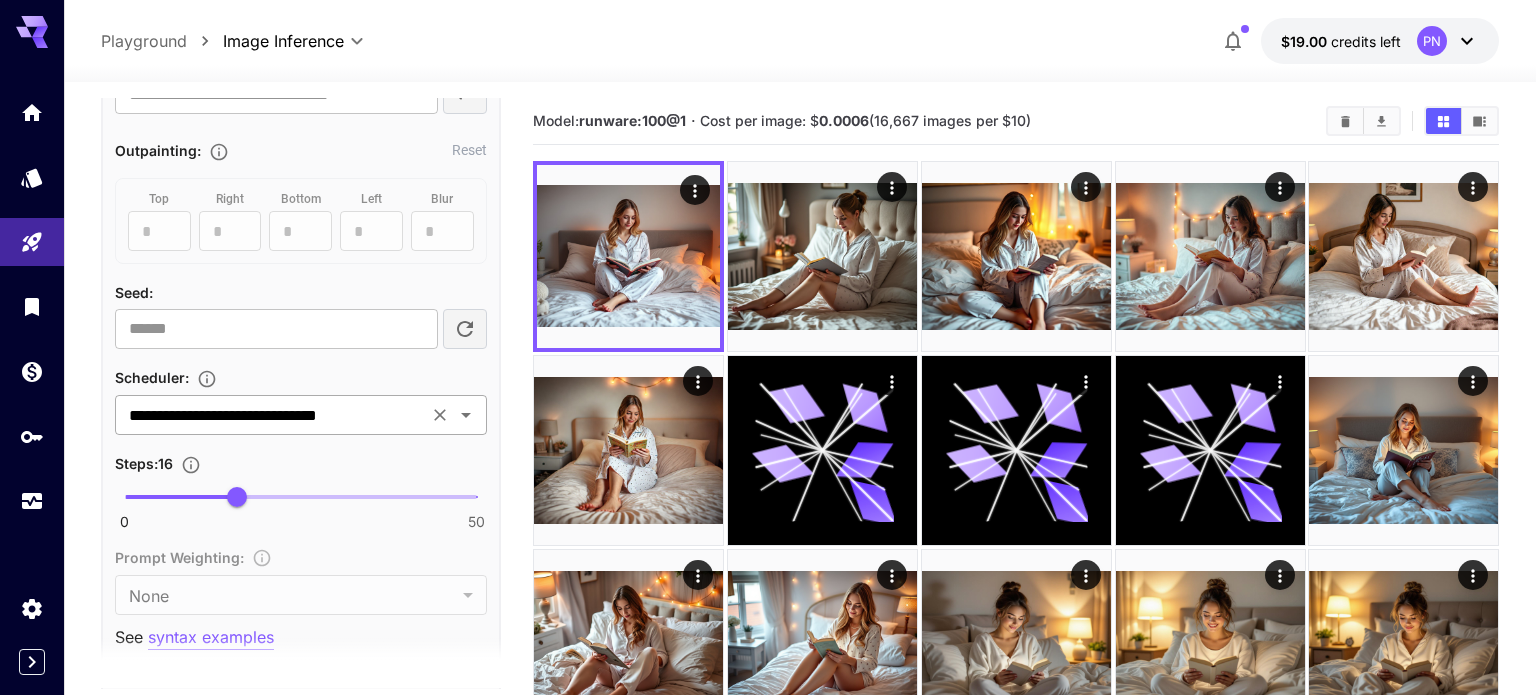 scroll, scrollTop: 0, scrollLeft: 0, axis: both 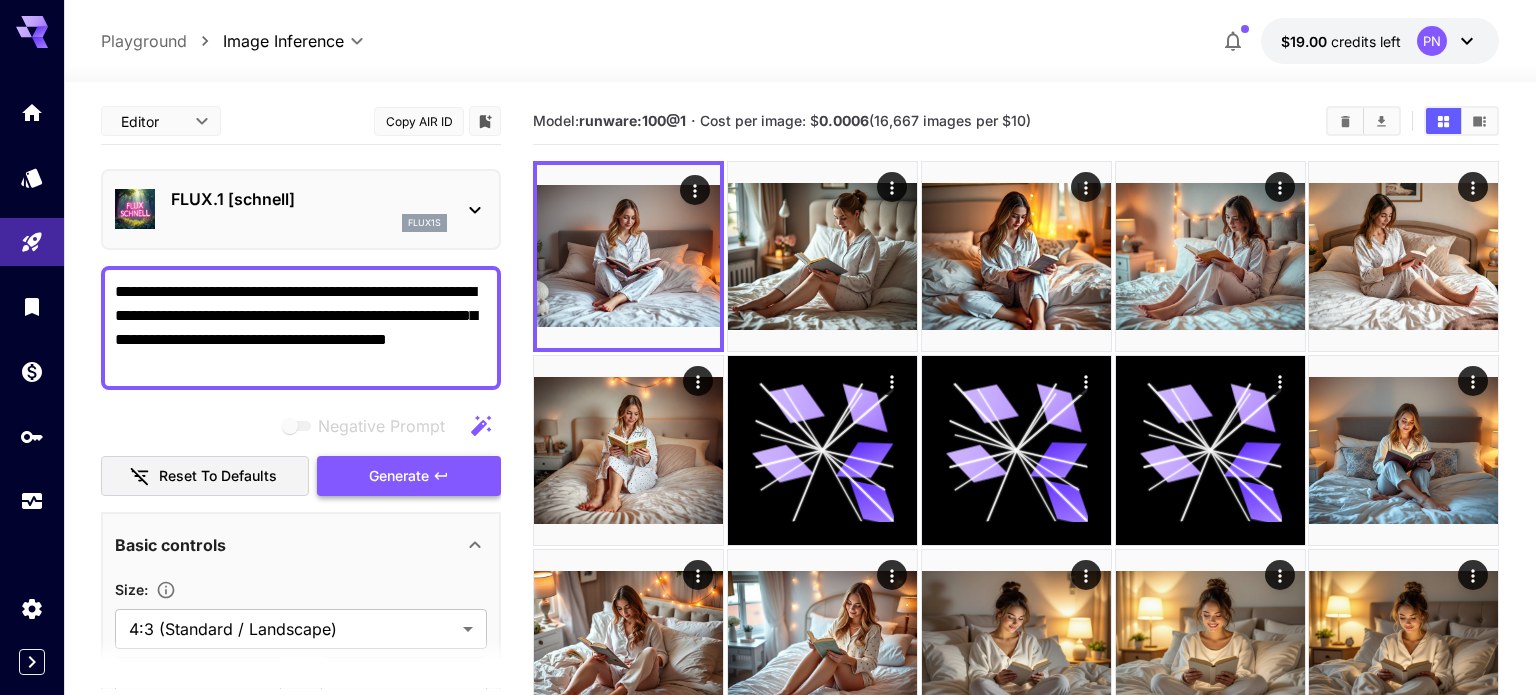 click on "Generate" at bounding box center (409, 476) 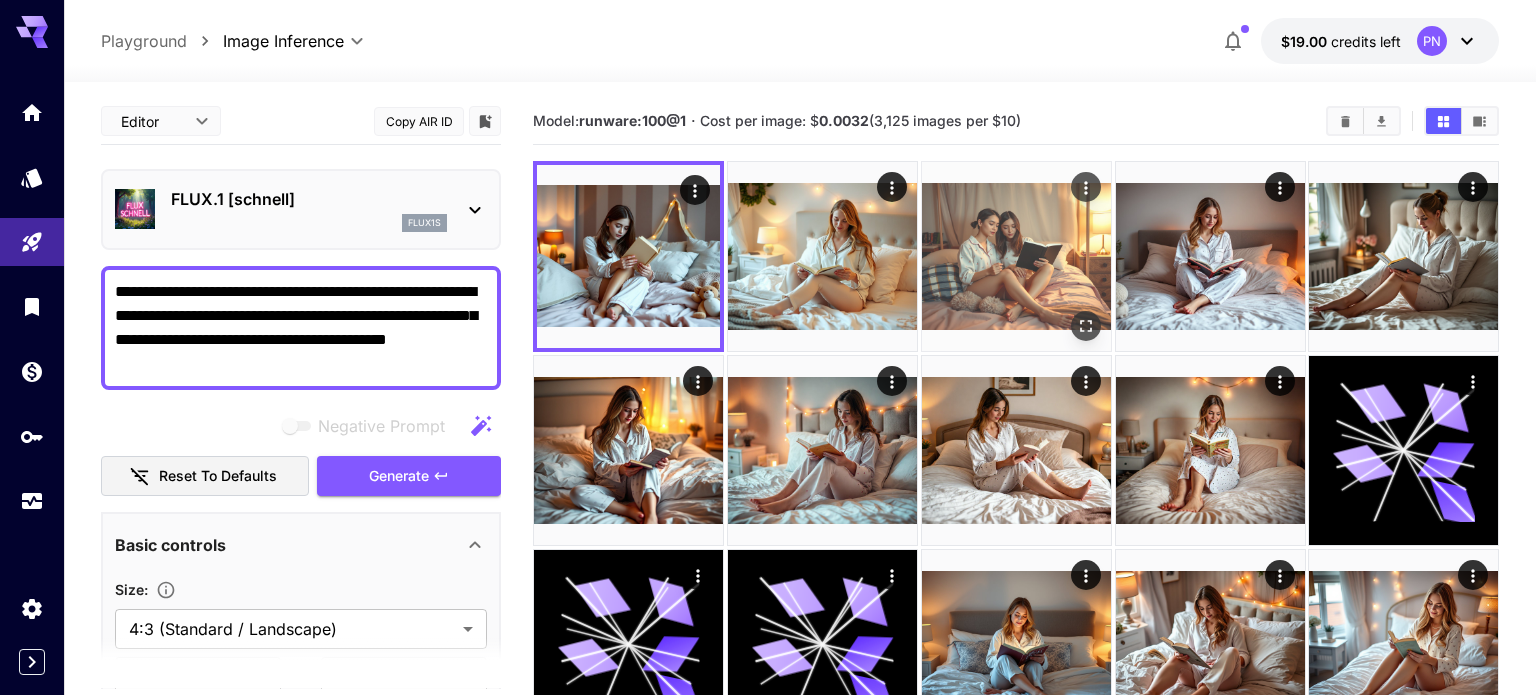 click at bounding box center (1016, 256) 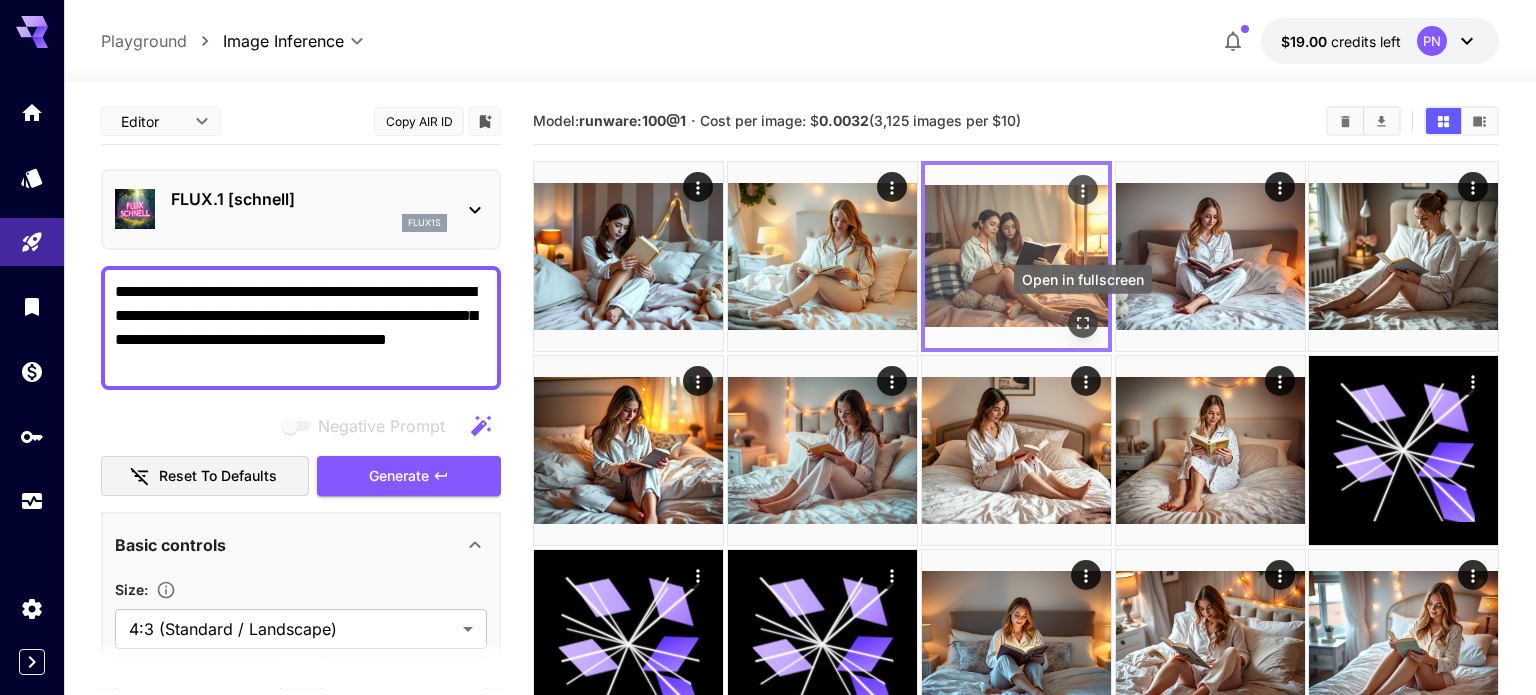 click 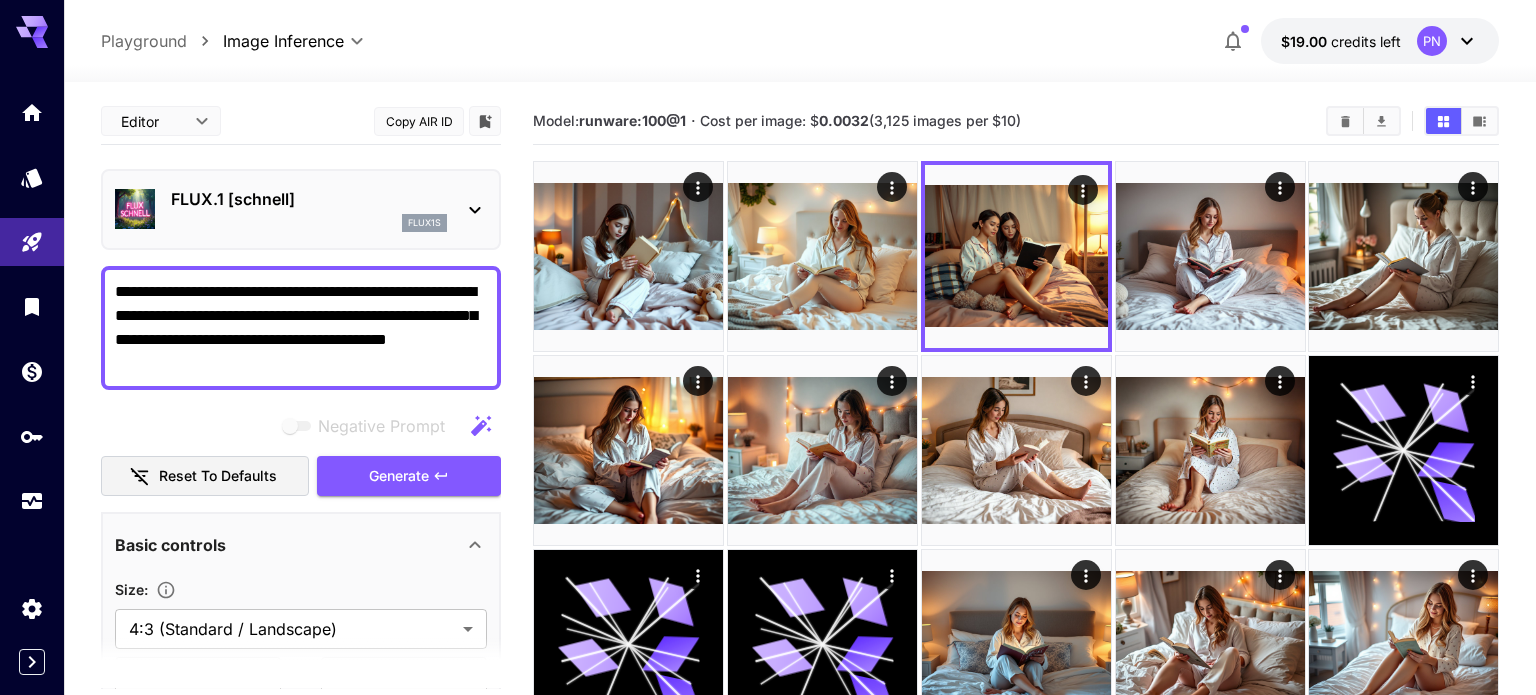 click on "flux1s" at bounding box center (309, 223) 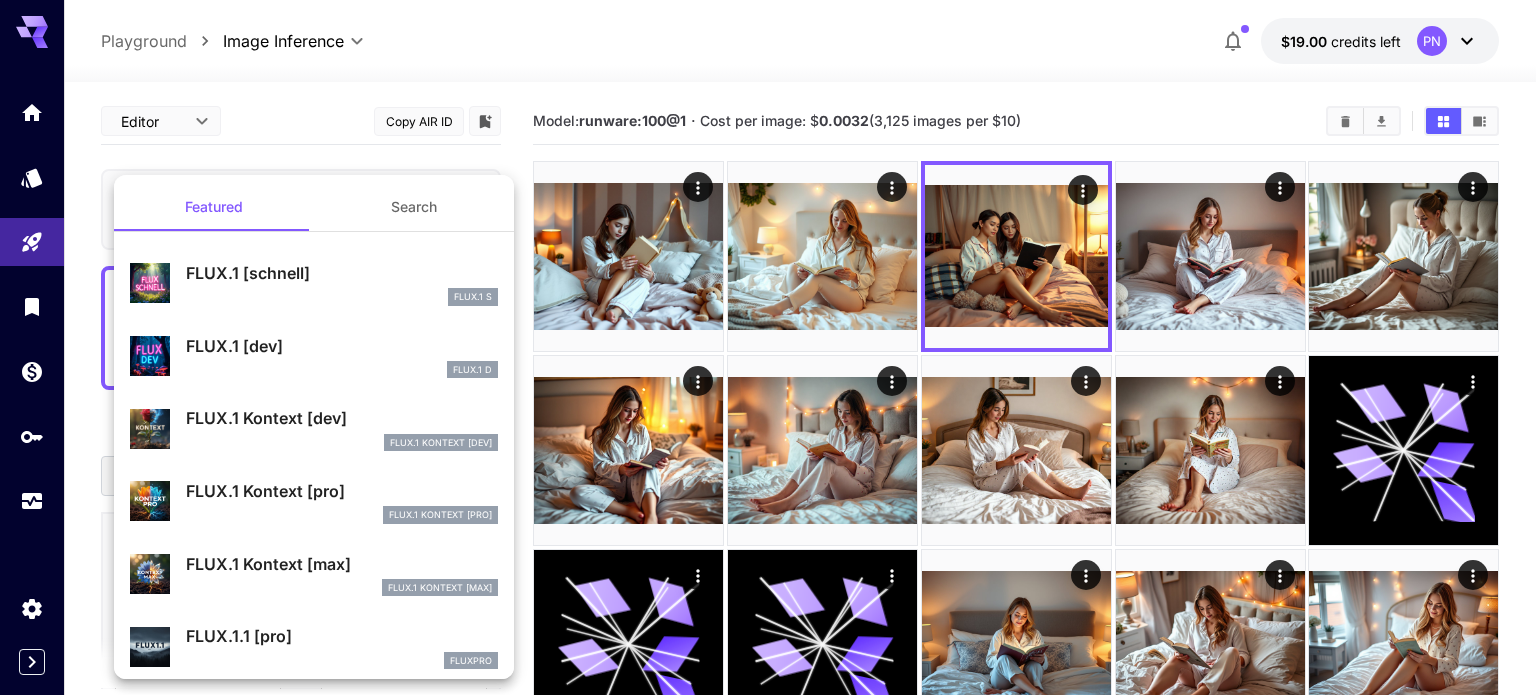 click on "Search" at bounding box center (414, 207) 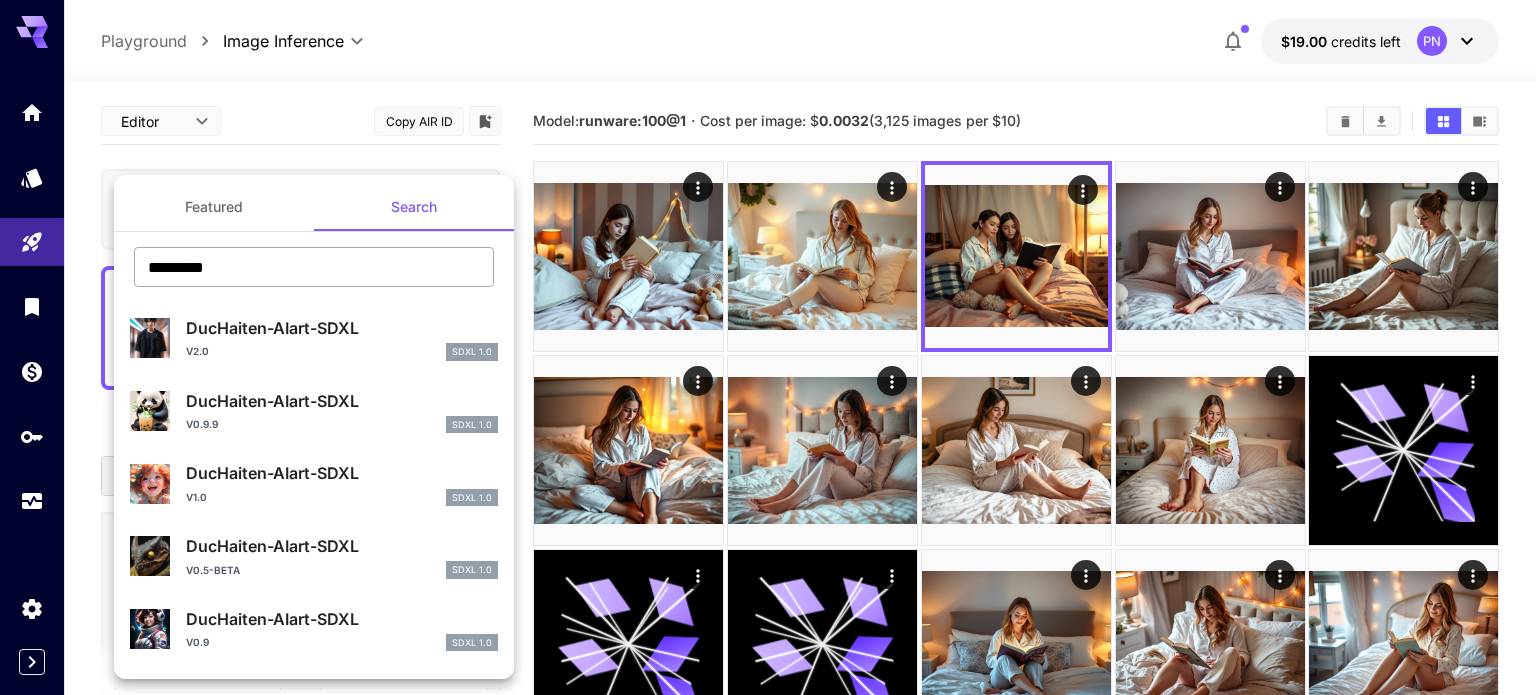 click on "*********" at bounding box center (314, 267) 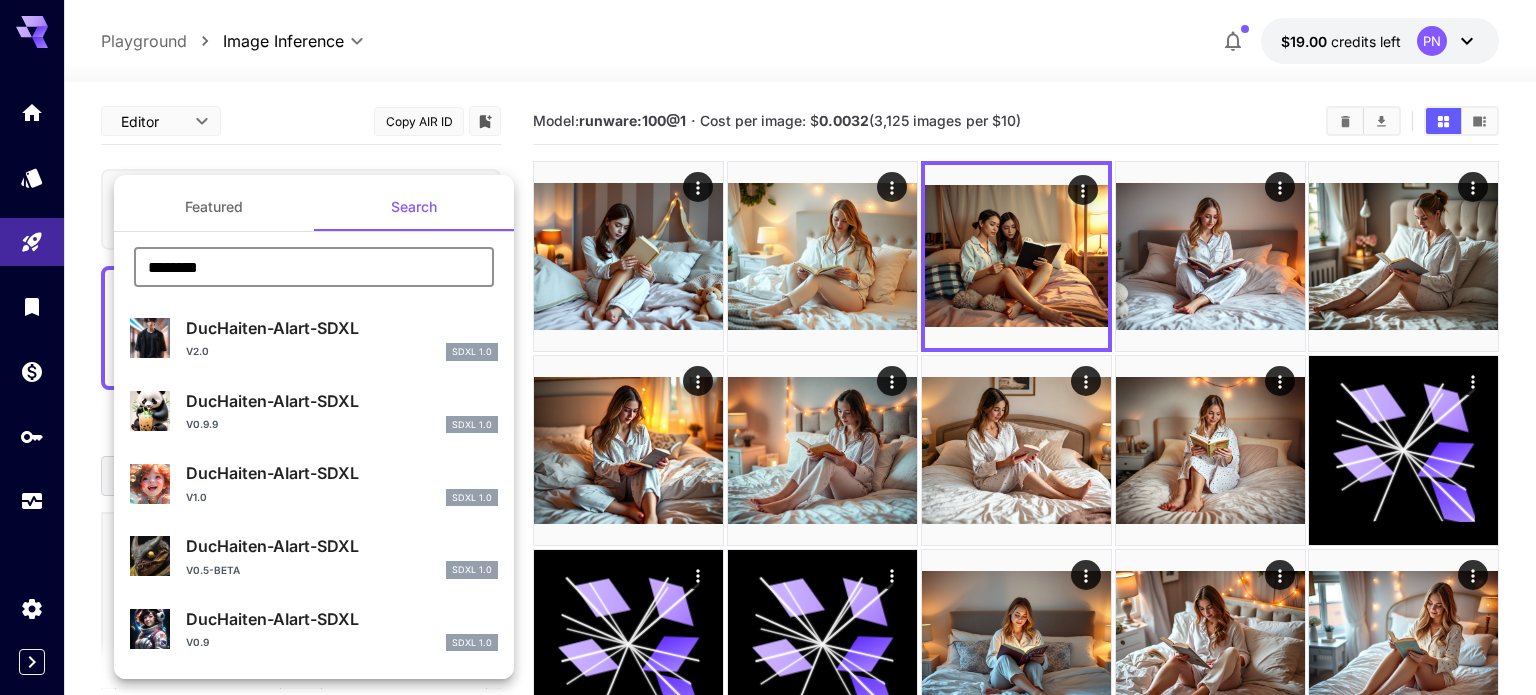 type on "********" 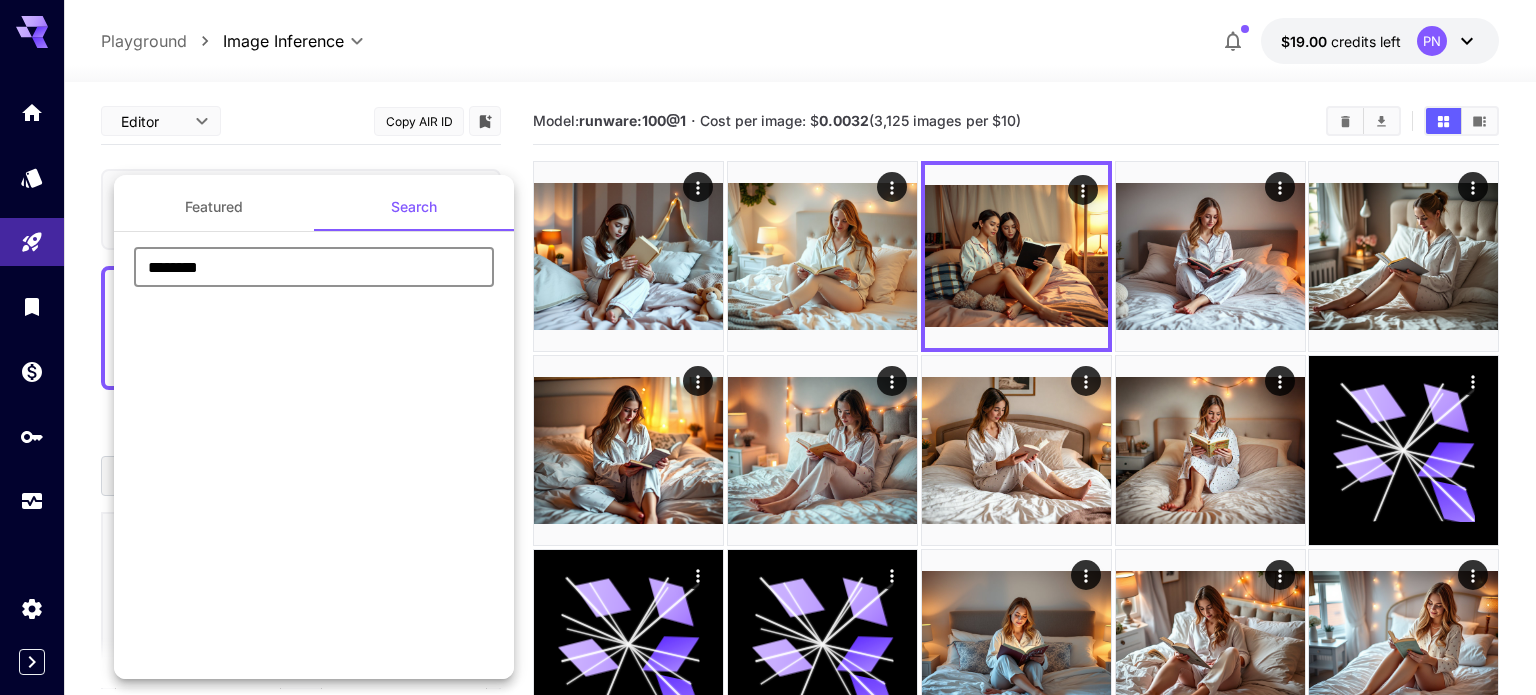 scroll, scrollTop: 0, scrollLeft: 0, axis: both 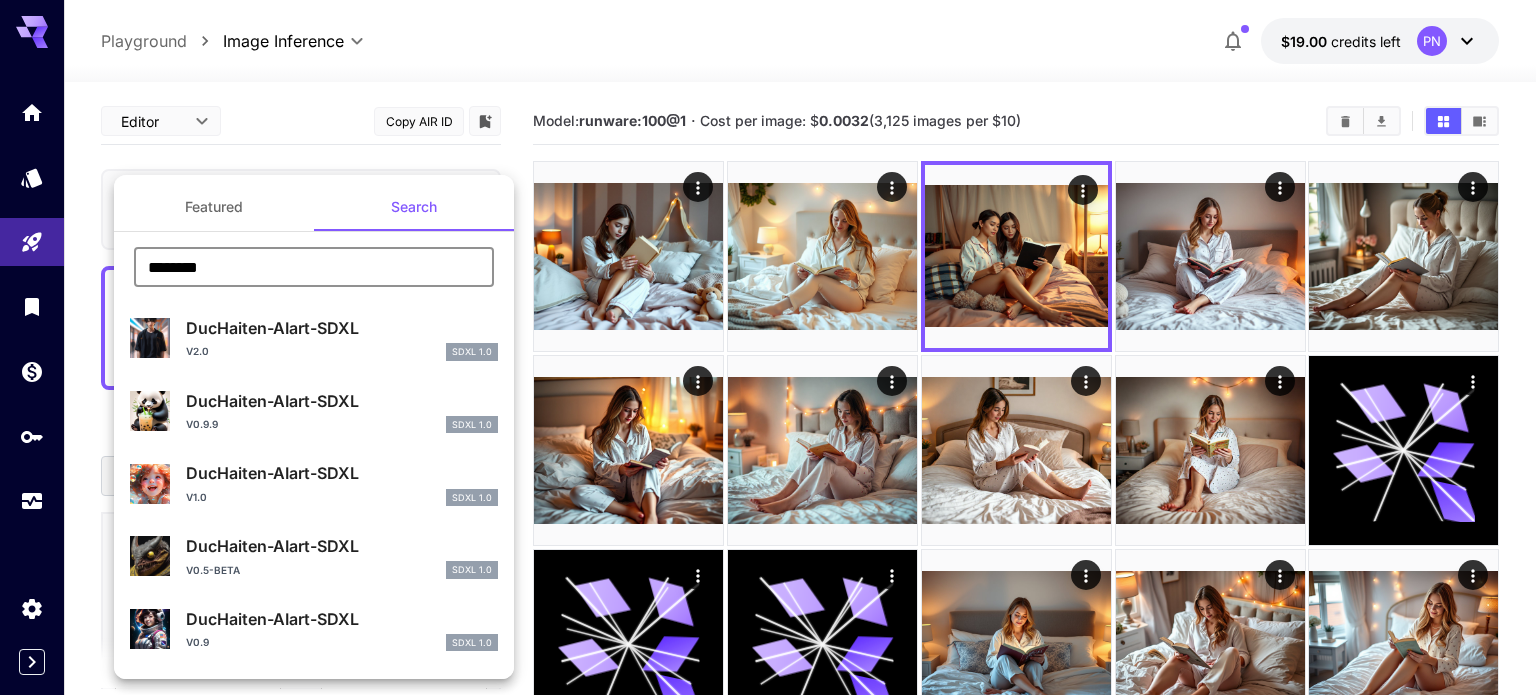 click on "********" at bounding box center [314, 267] 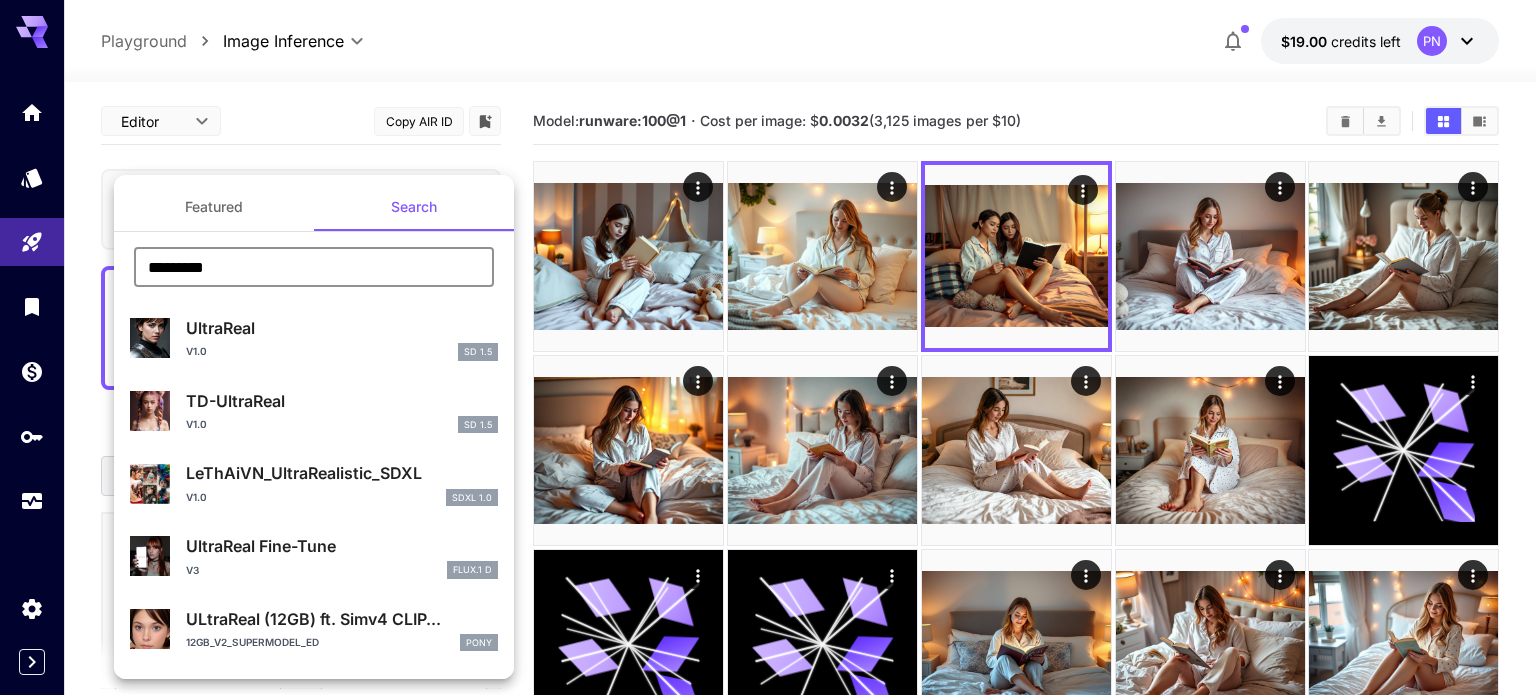 scroll, scrollTop: 70, scrollLeft: 0, axis: vertical 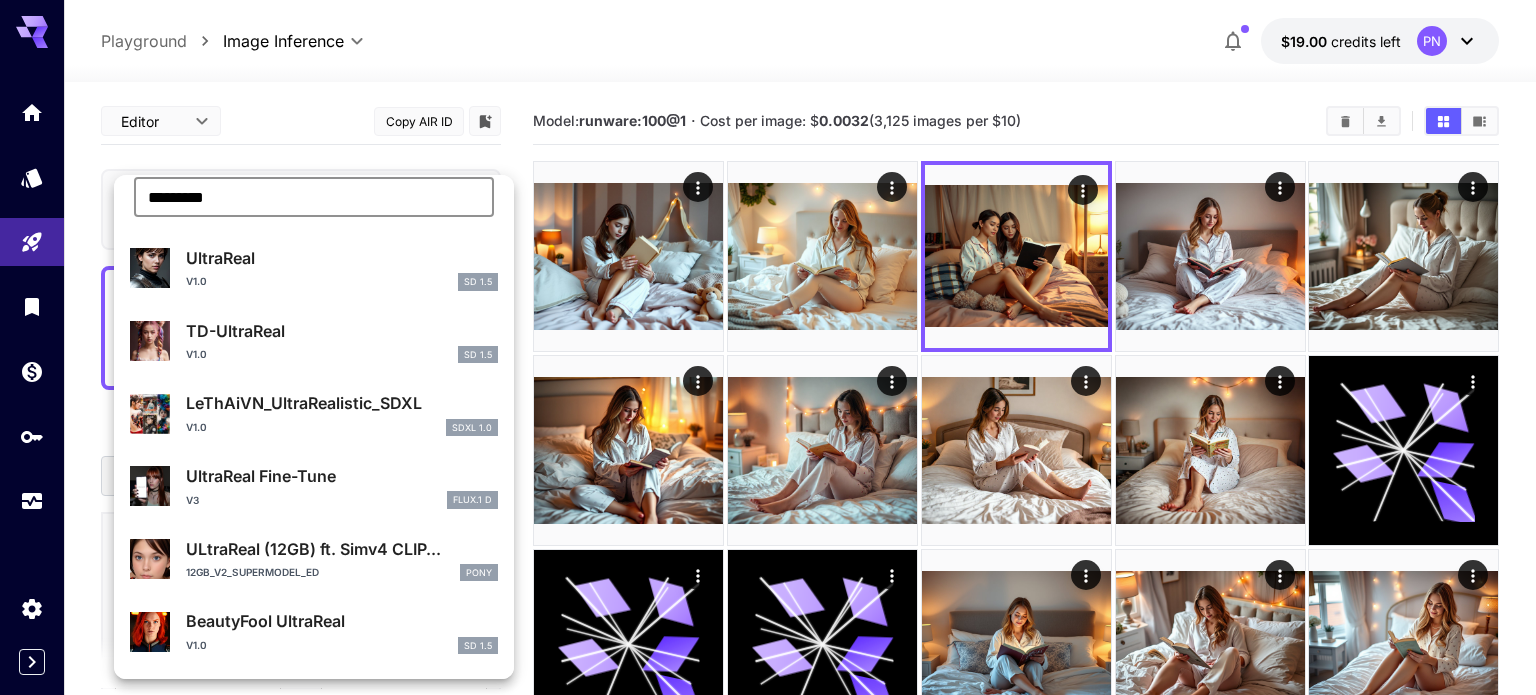 type on "*********" 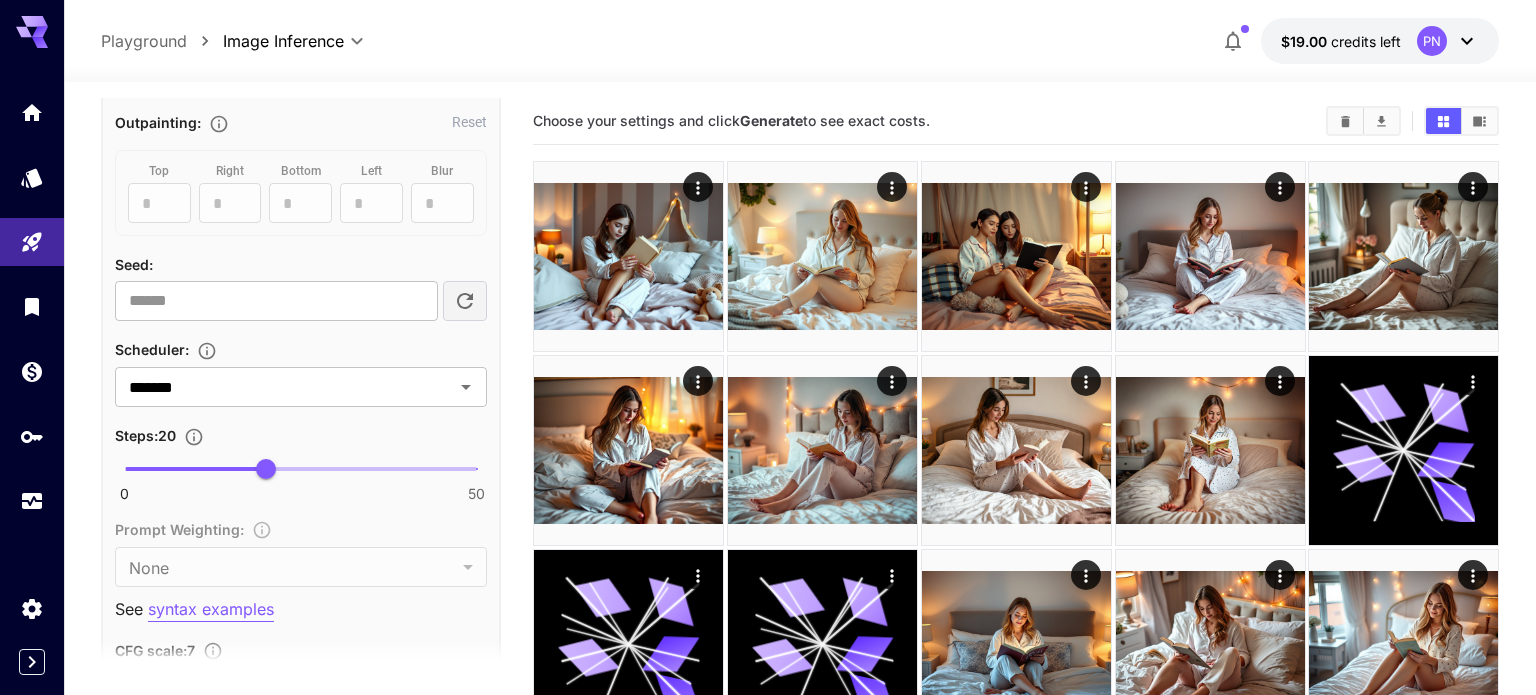 scroll, scrollTop: 0, scrollLeft: 0, axis: both 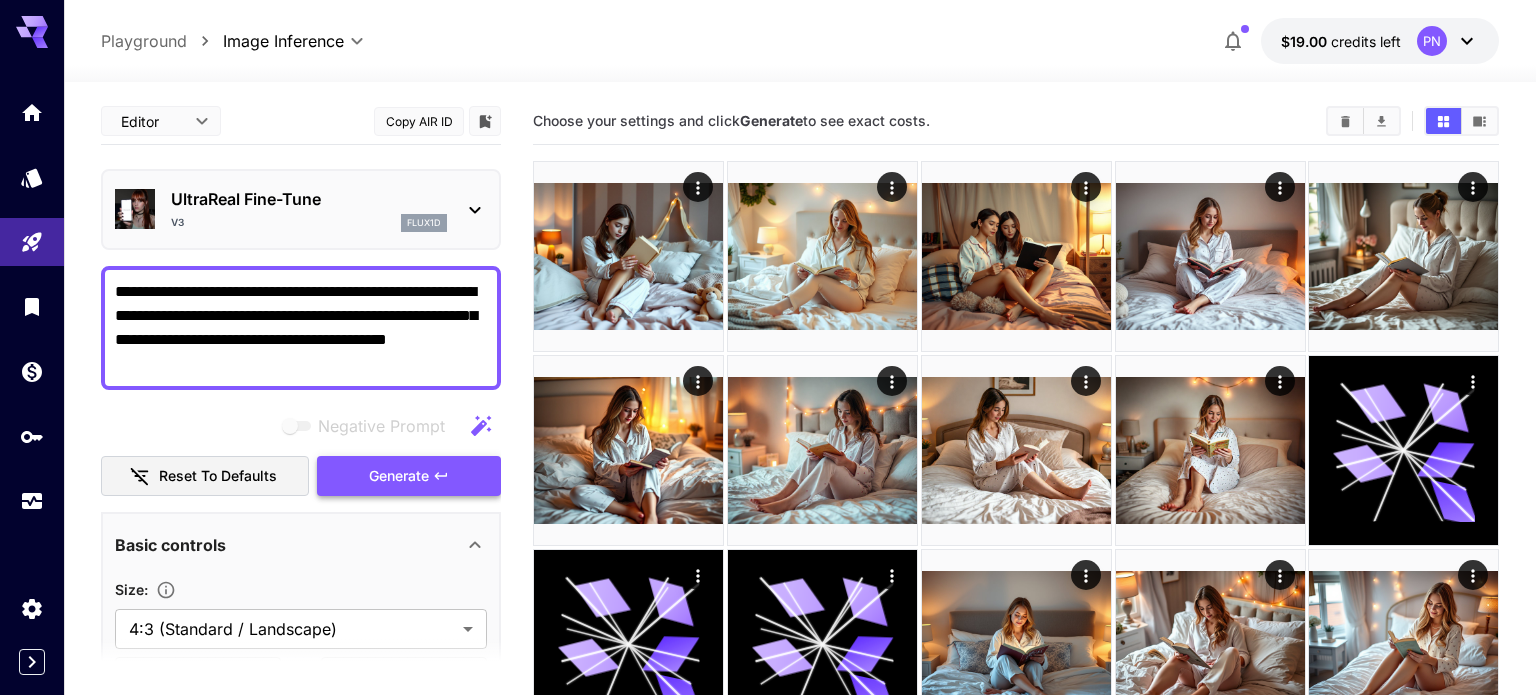 click on "Generate" at bounding box center (399, 476) 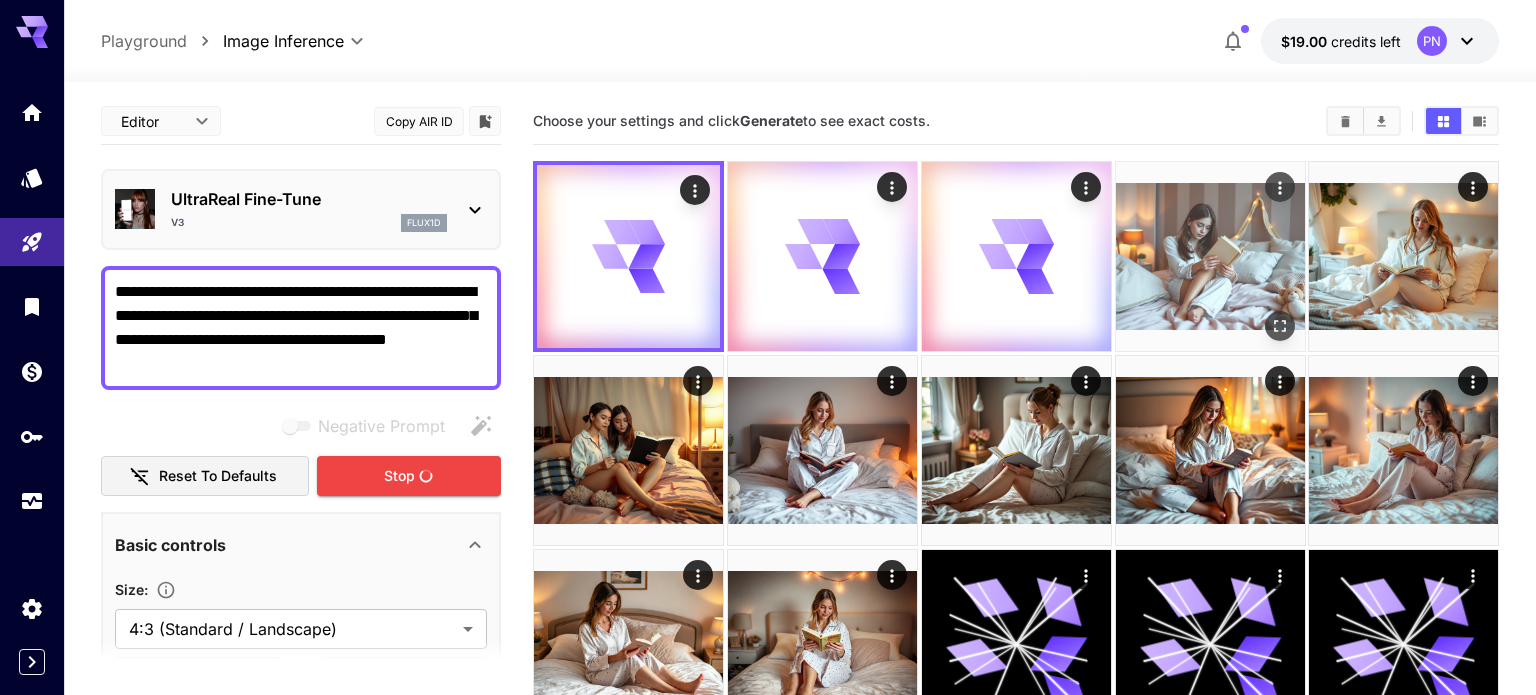 click at bounding box center [1210, 256] 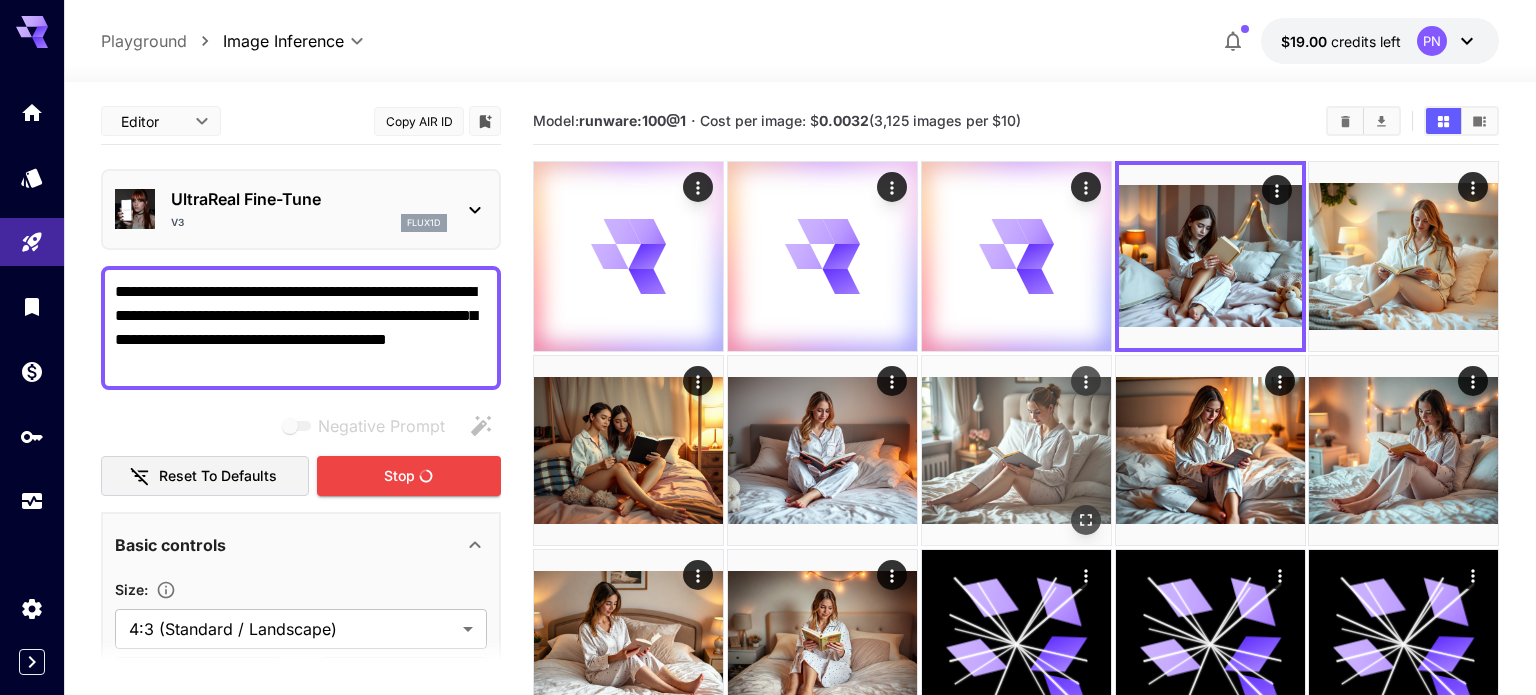 click at bounding box center [1016, 450] 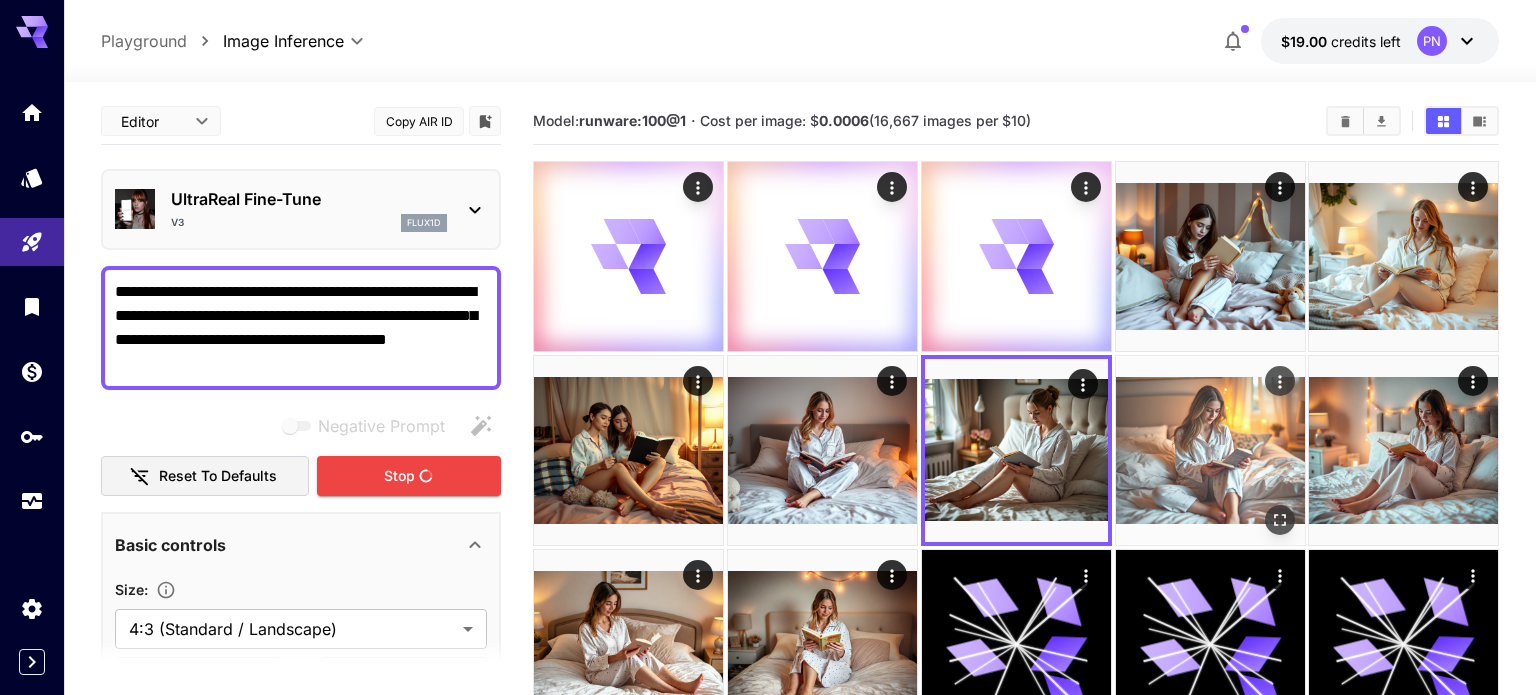 click at bounding box center [1210, 450] 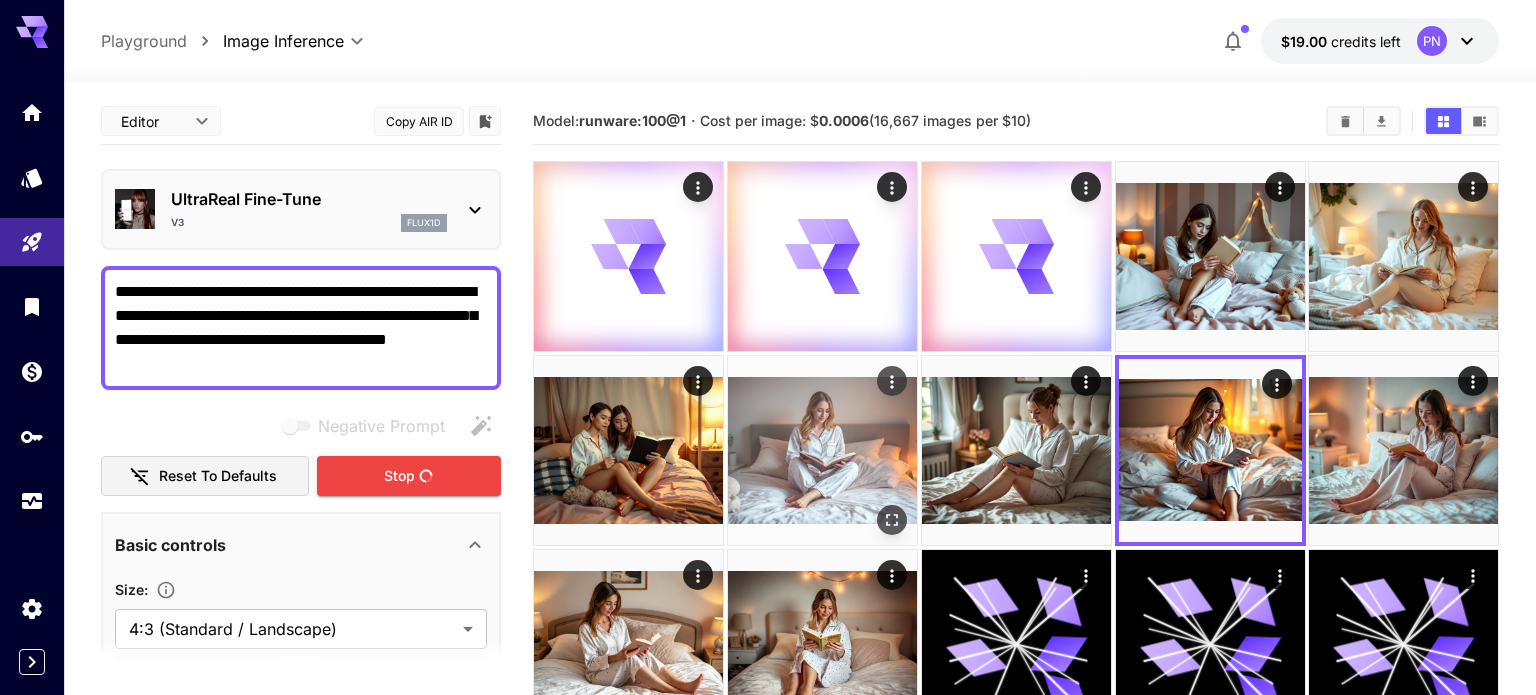 scroll, scrollTop: 159, scrollLeft: 0, axis: vertical 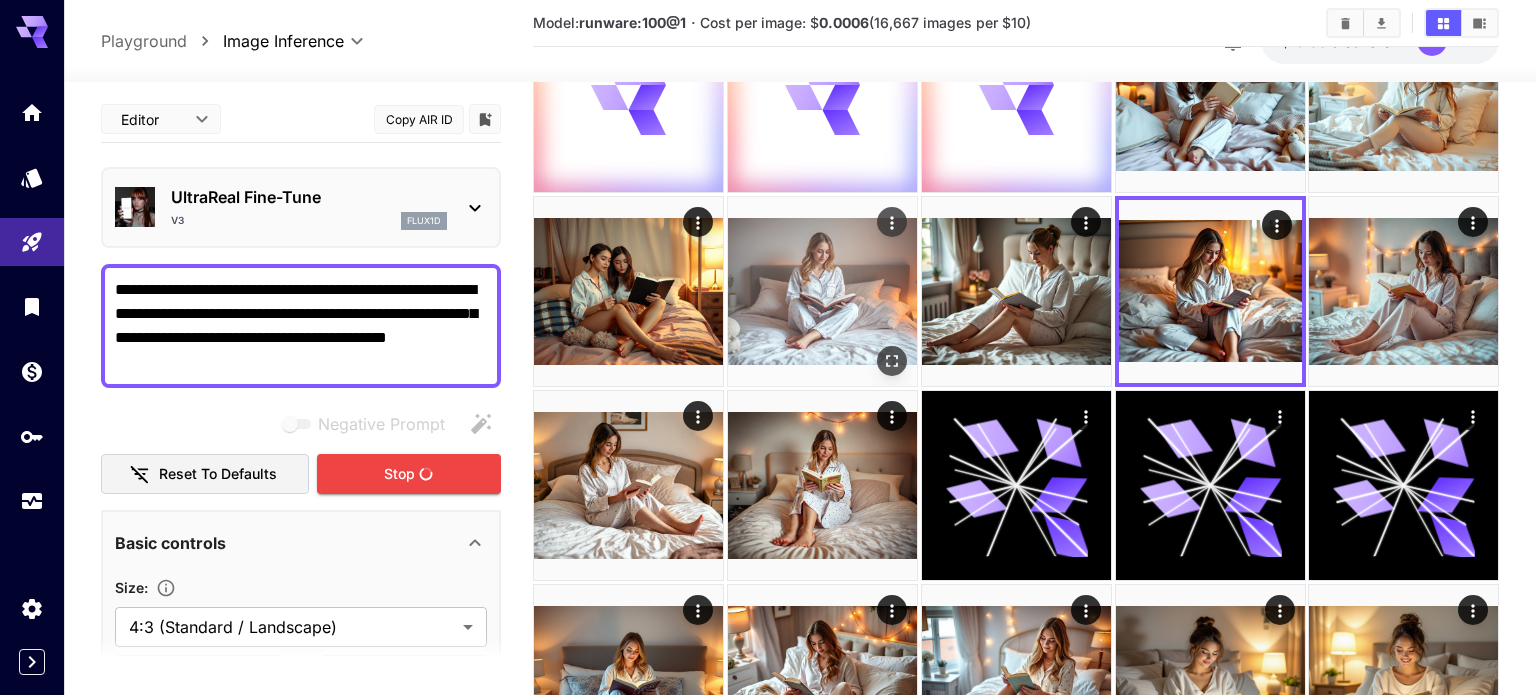 click at bounding box center (822, 485) 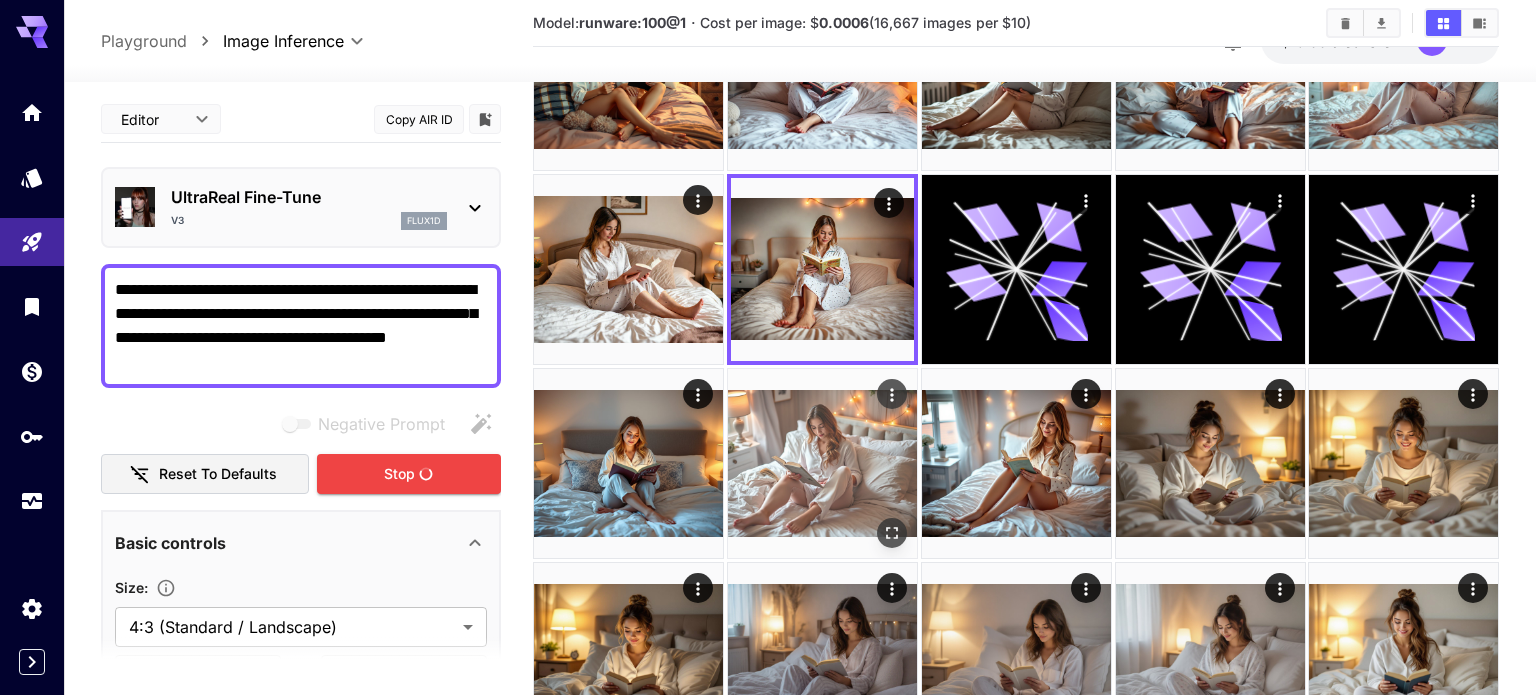 scroll, scrollTop: 0, scrollLeft: 0, axis: both 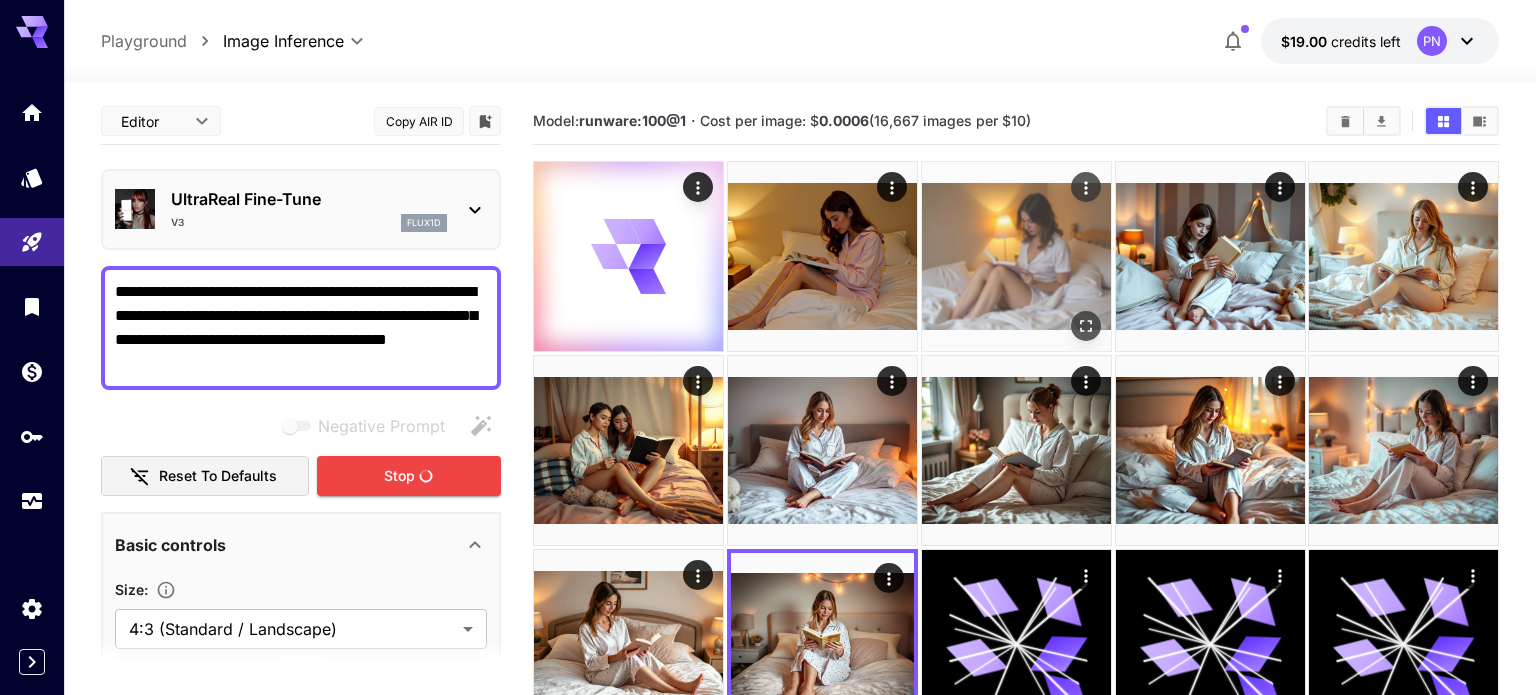 click at bounding box center [1016, 256] 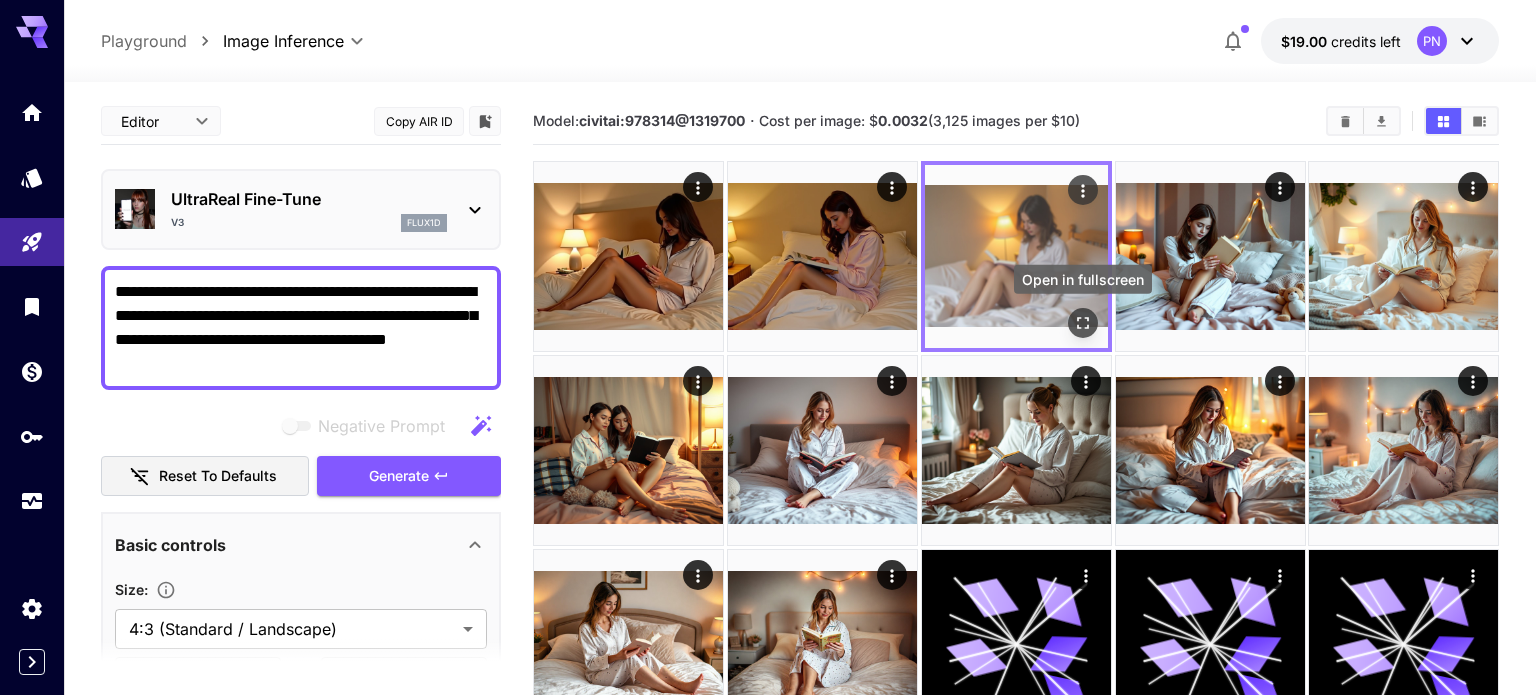 click 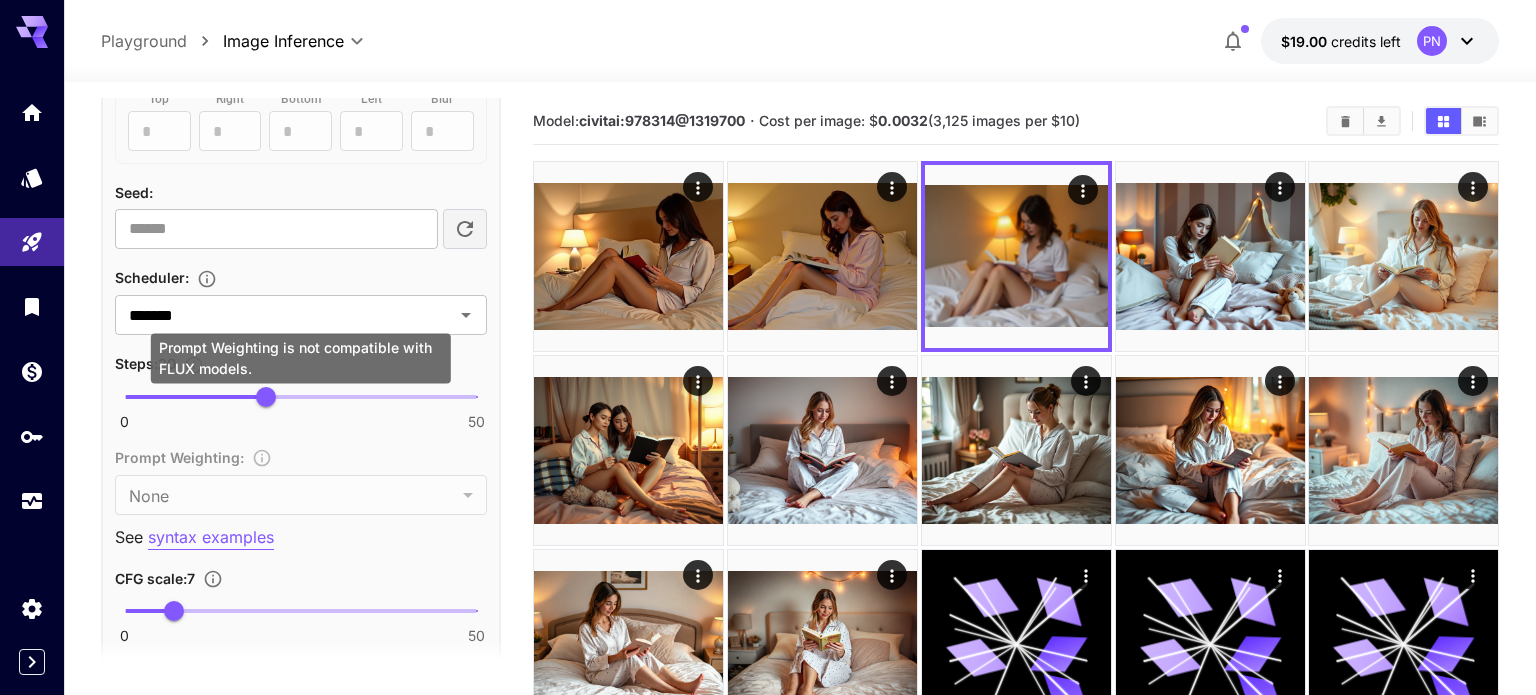 scroll, scrollTop: 1240, scrollLeft: 0, axis: vertical 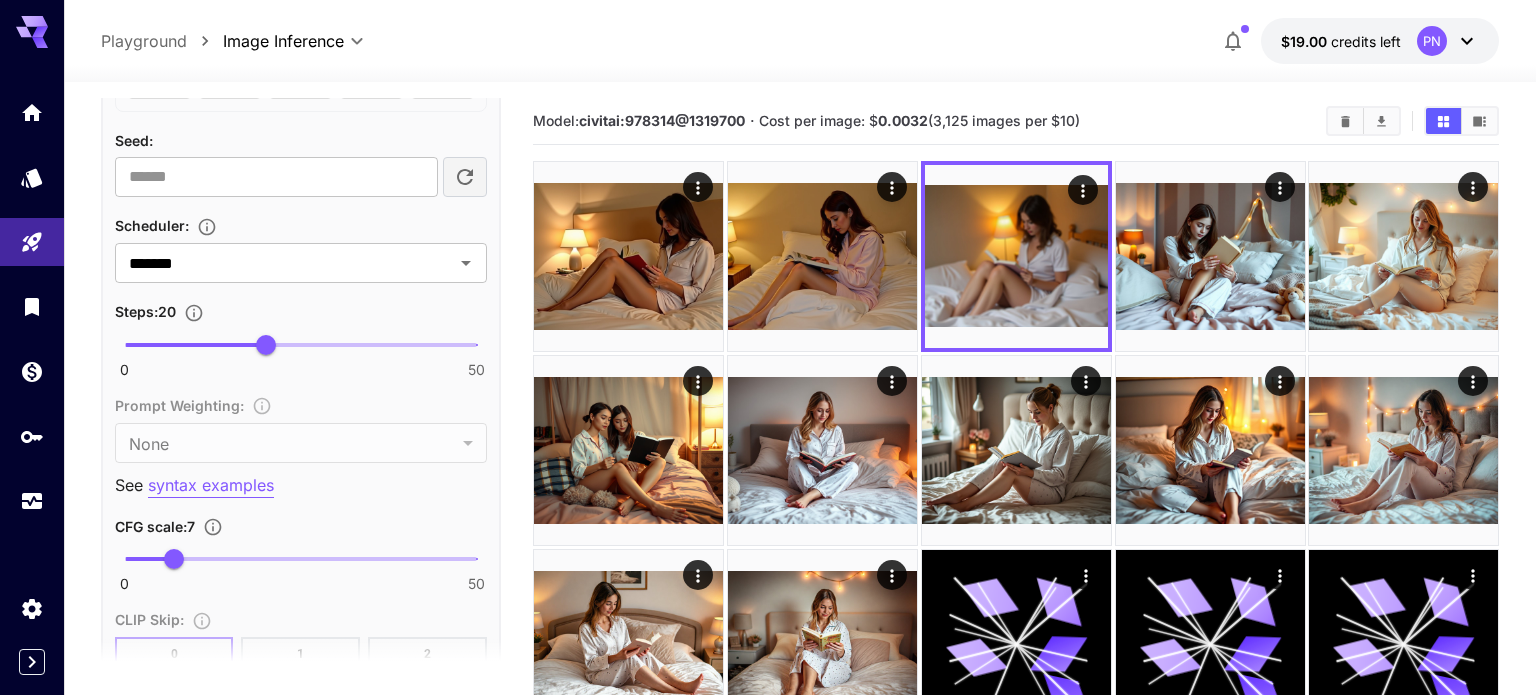 click on "0 50 20" at bounding box center (301, 345) 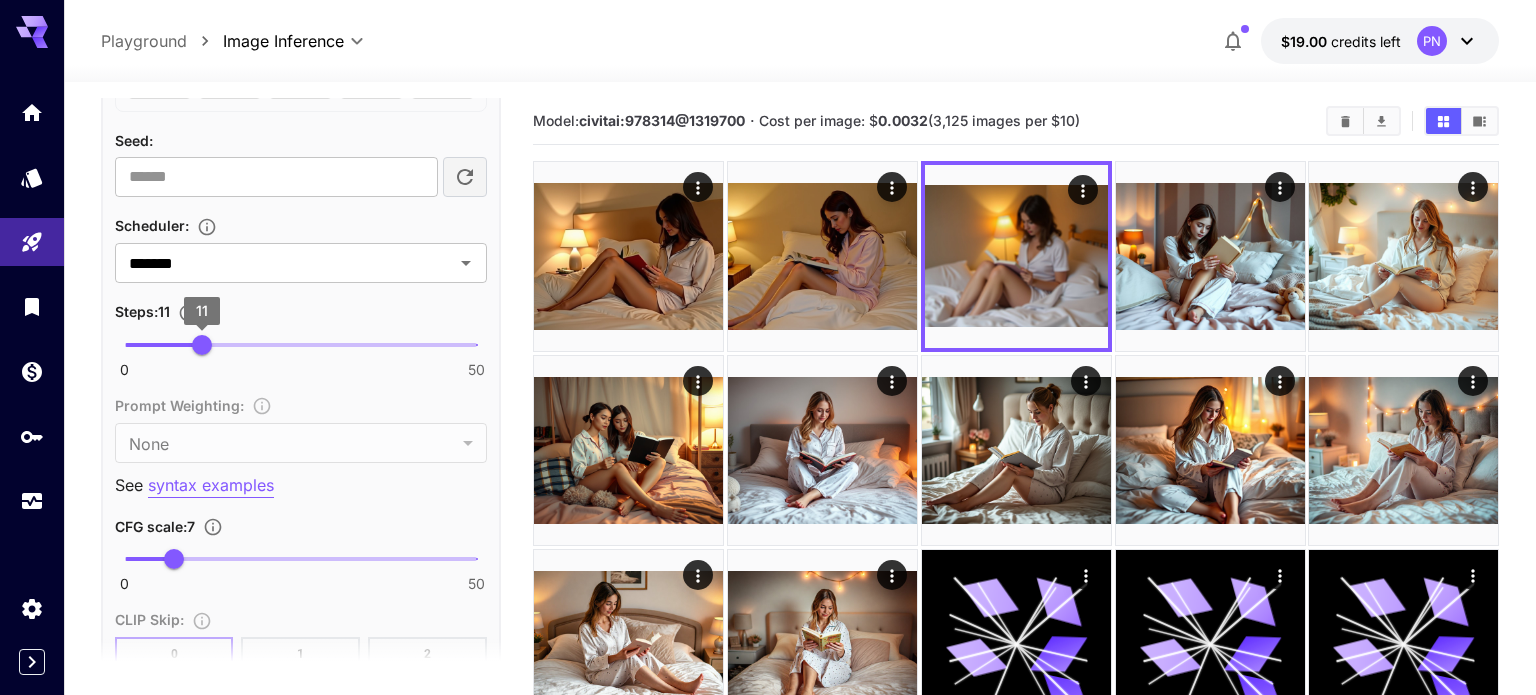 type on "**" 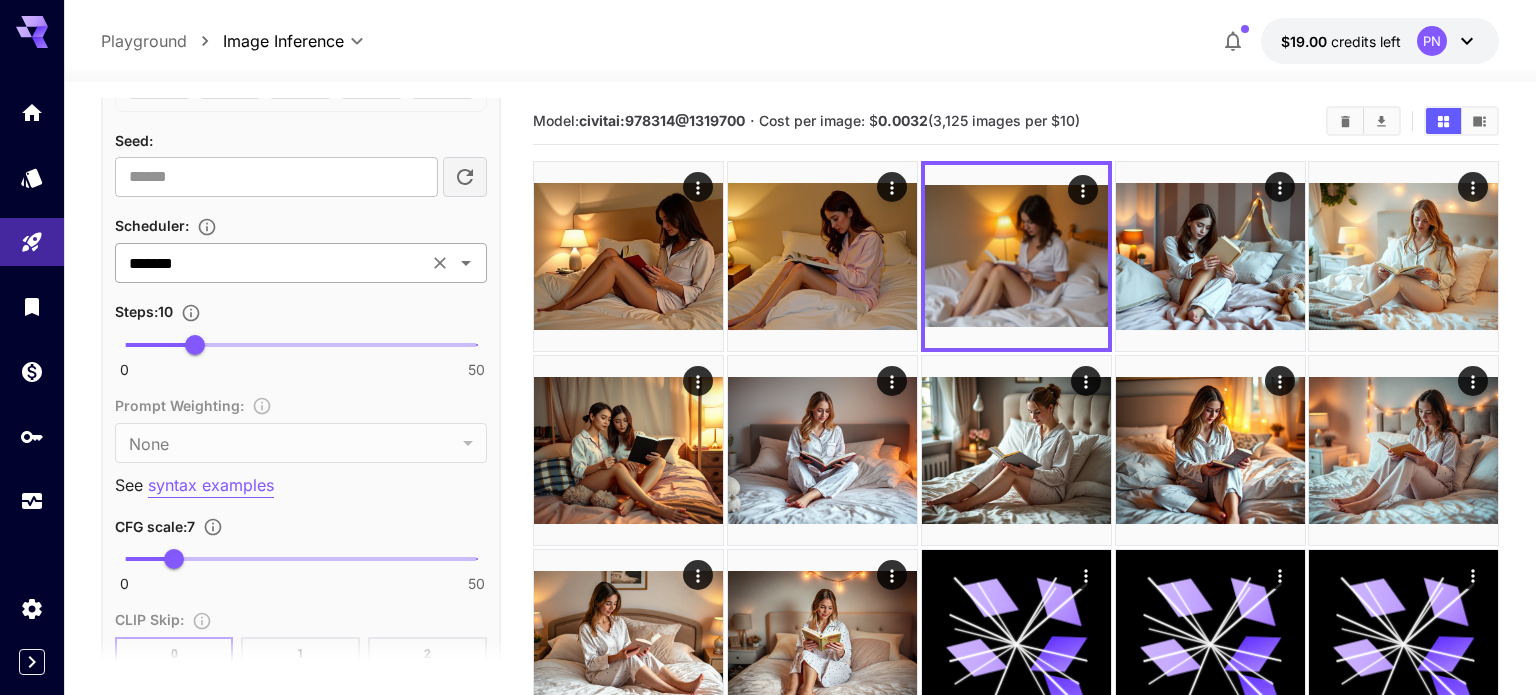 click on "*******" at bounding box center (271, 263) 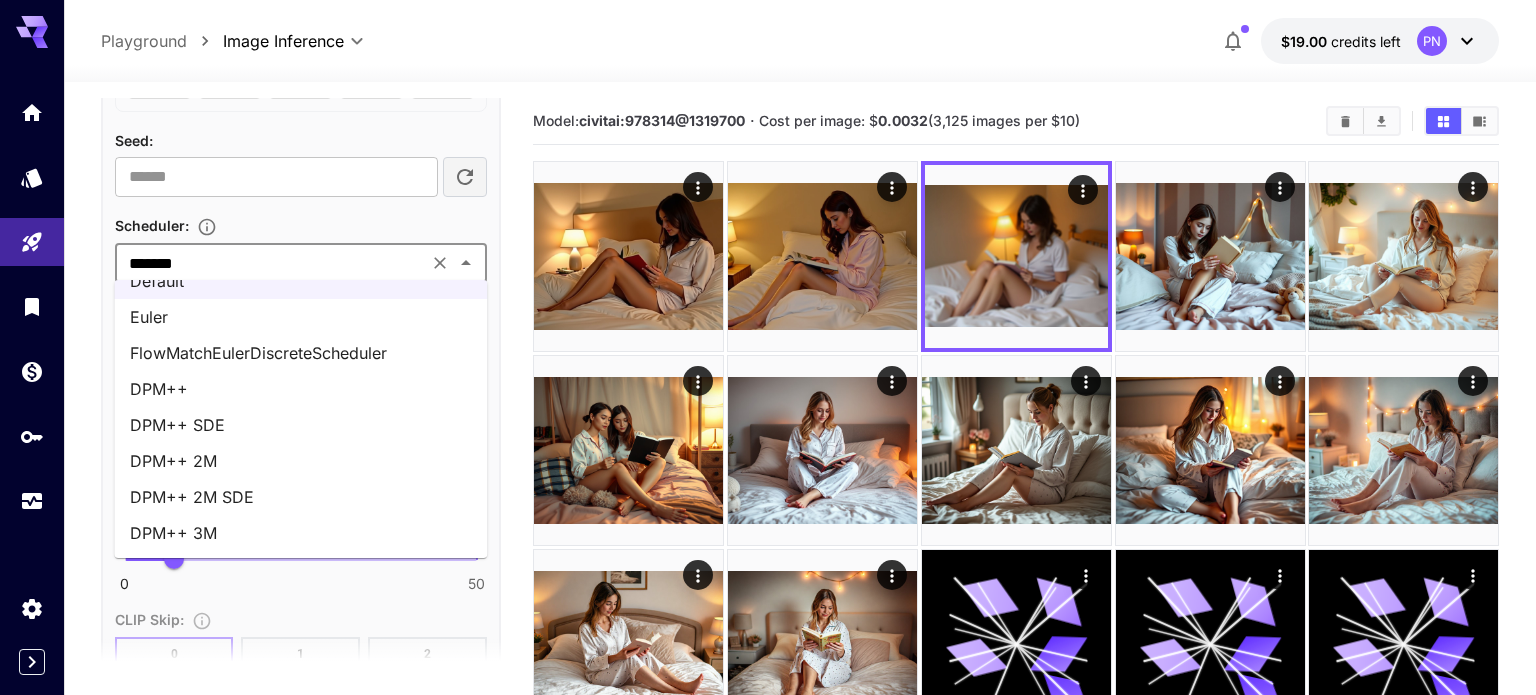 scroll, scrollTop: 0, scrollLeft: 0, axis: both 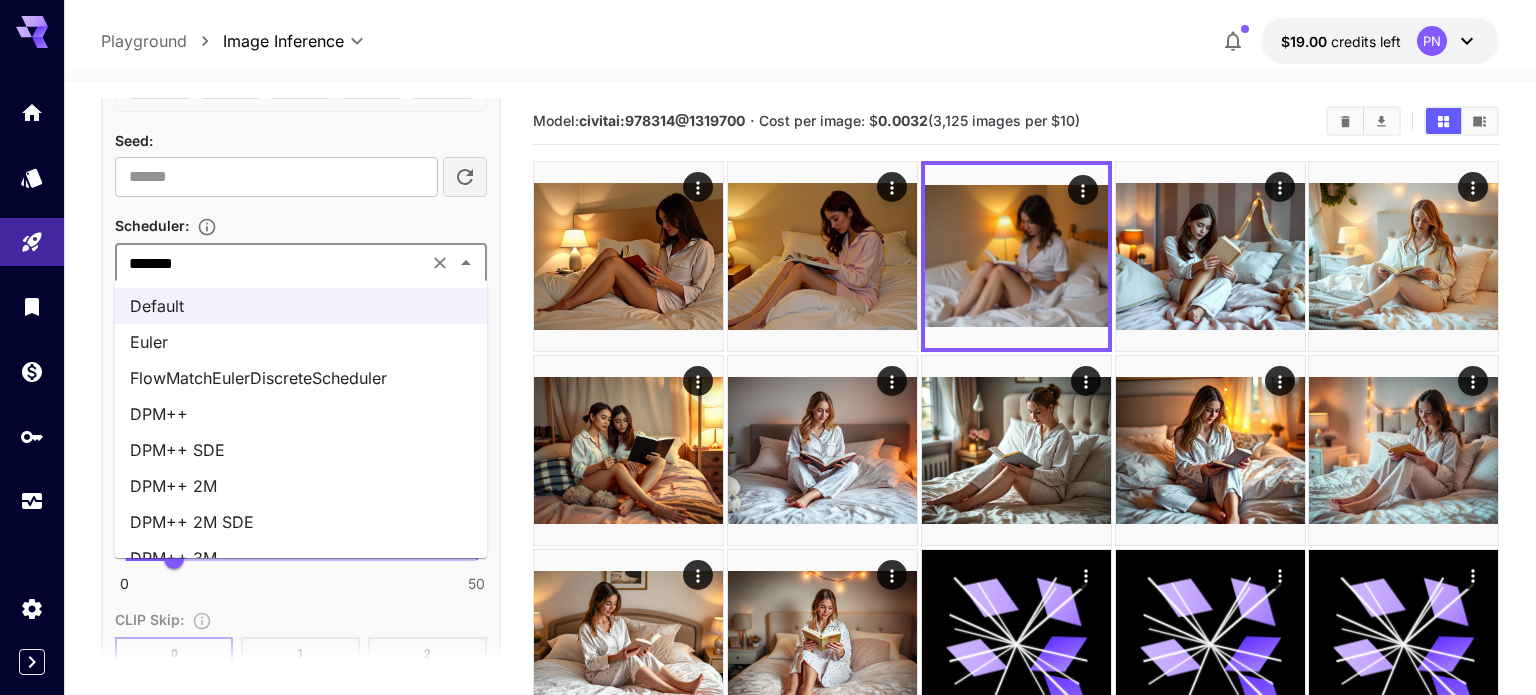 click on "Euler" at bounding box center [300, 342] 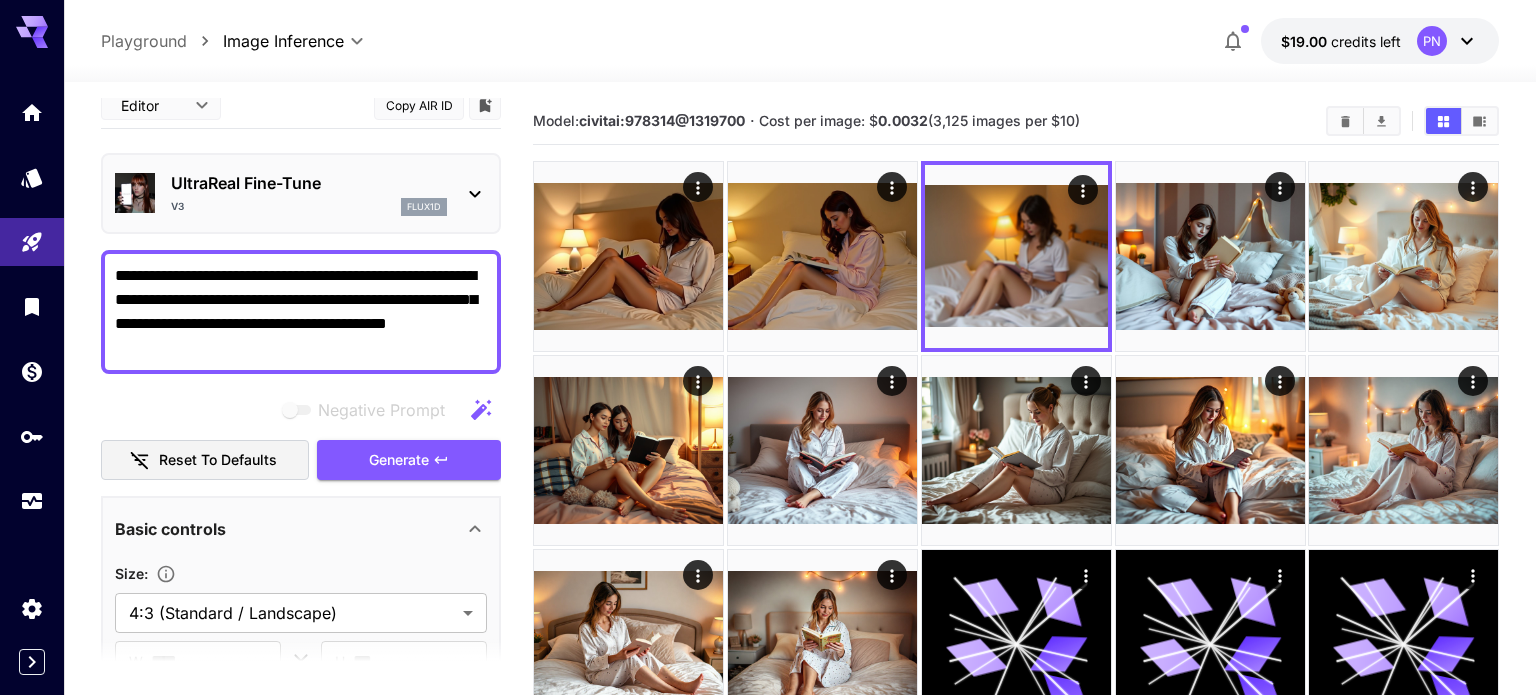 scroll, scrollTop: 0, scrollLeft: 0, axis: both 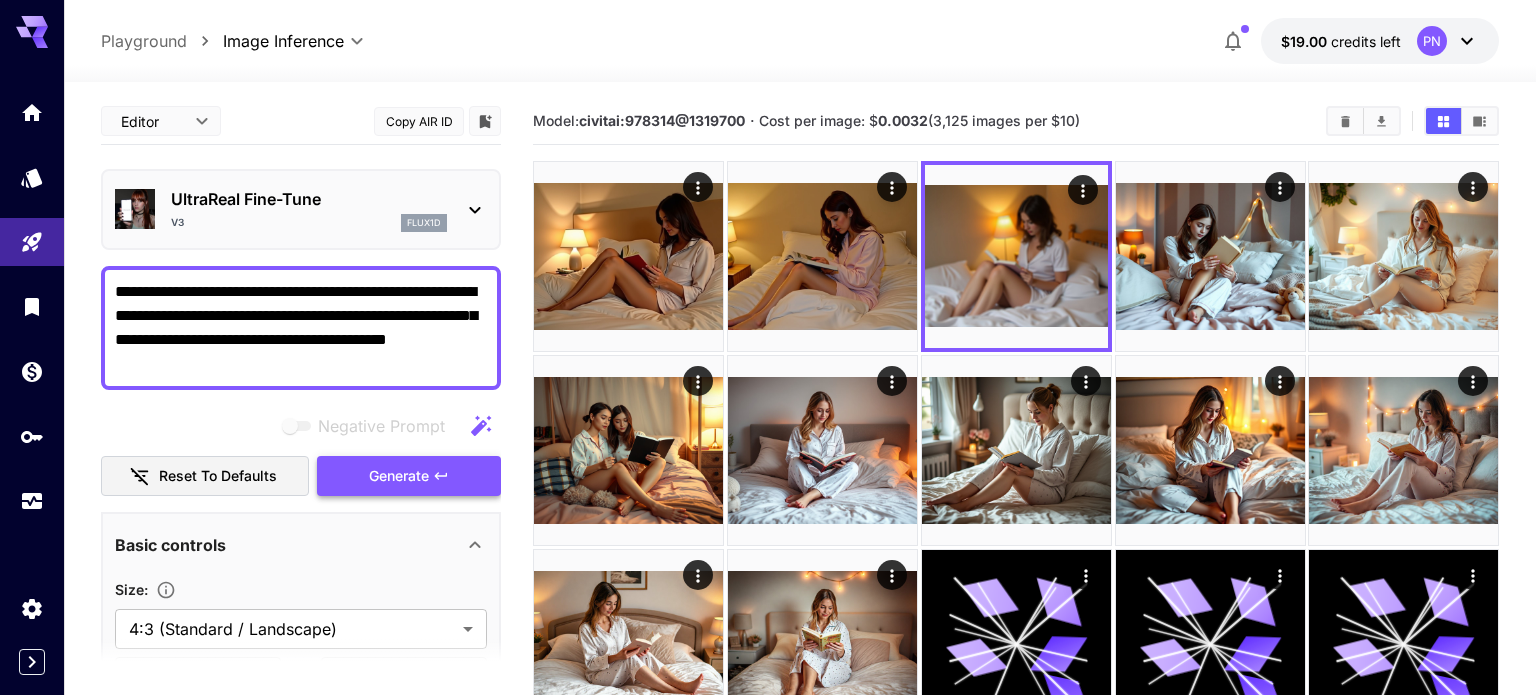 click on "Generate" at bounding box center [409, 476] 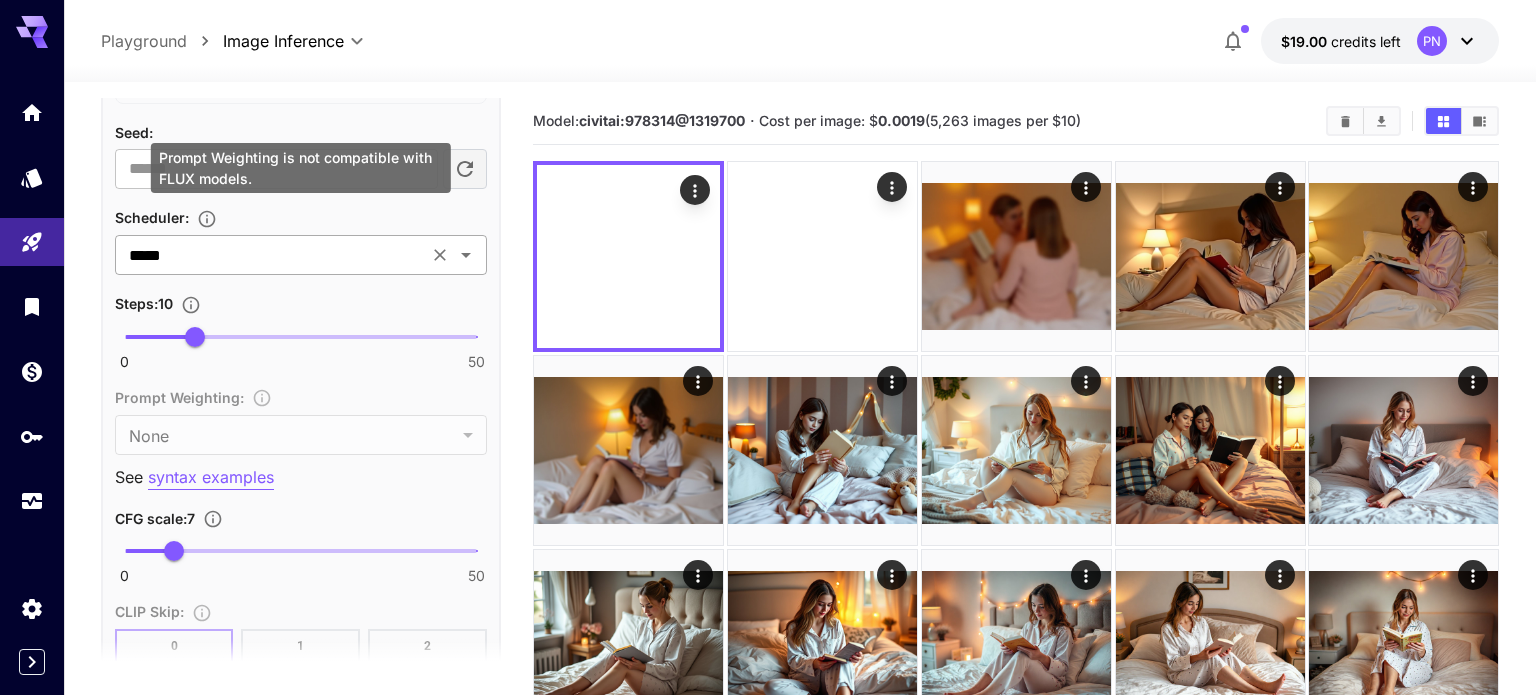 scroll, scrollTop: 1426, scrollLeft: 0, axis: vertical 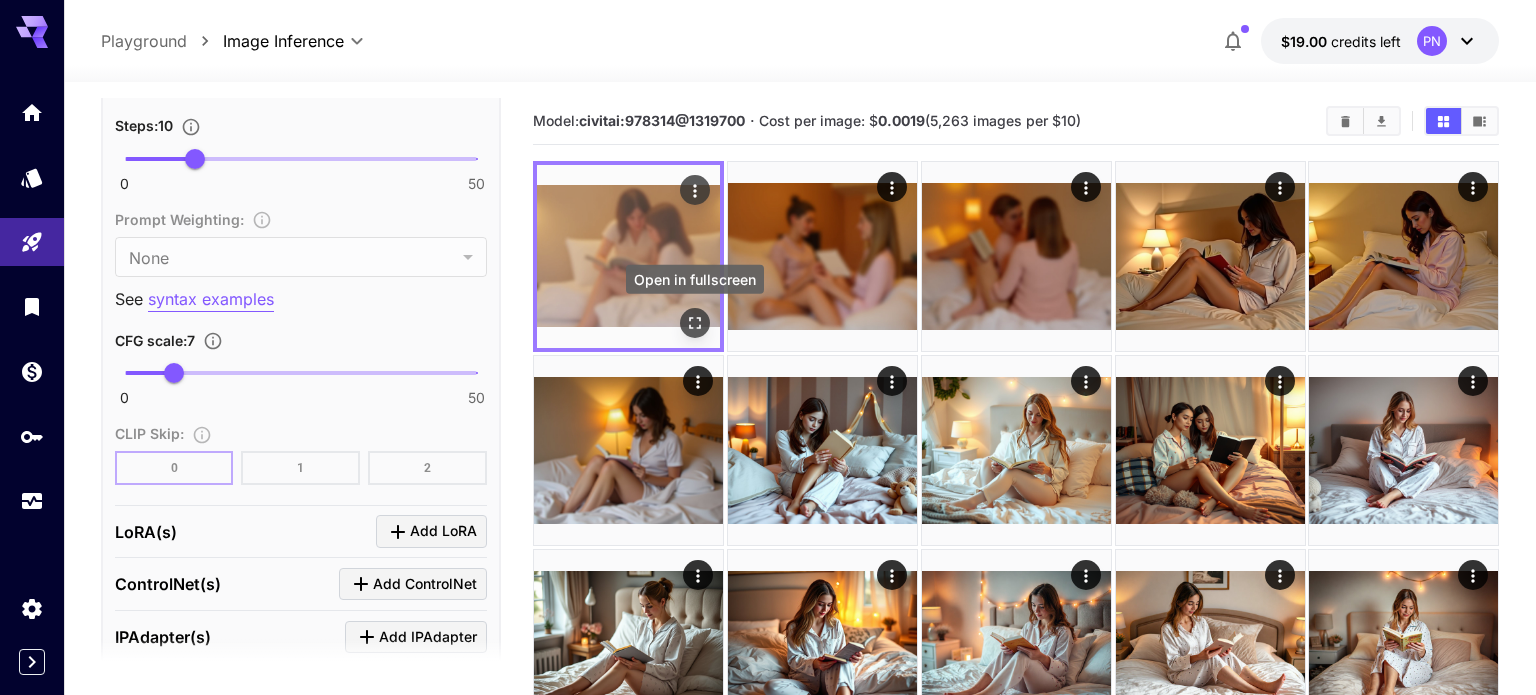 click 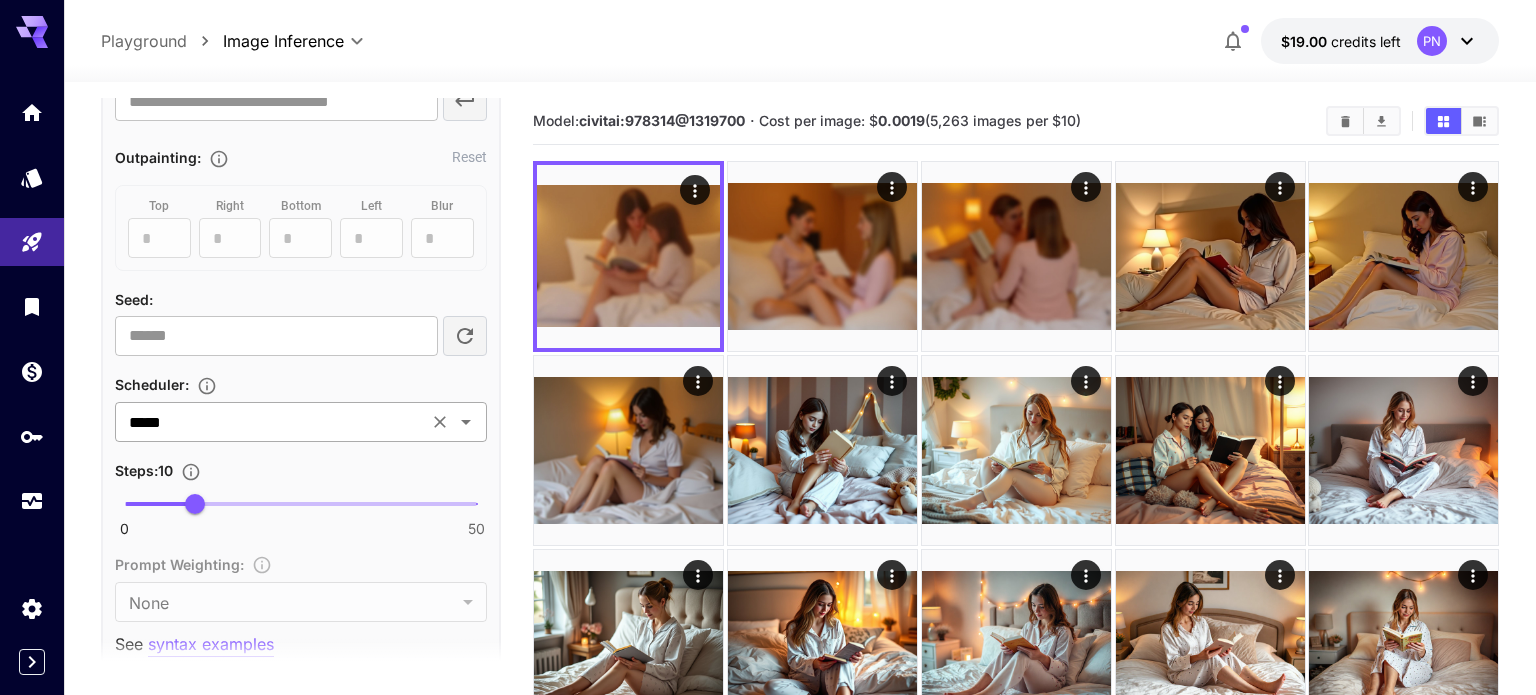 scroll, scrollTop: 0, scrollLeft: 0, axis: both 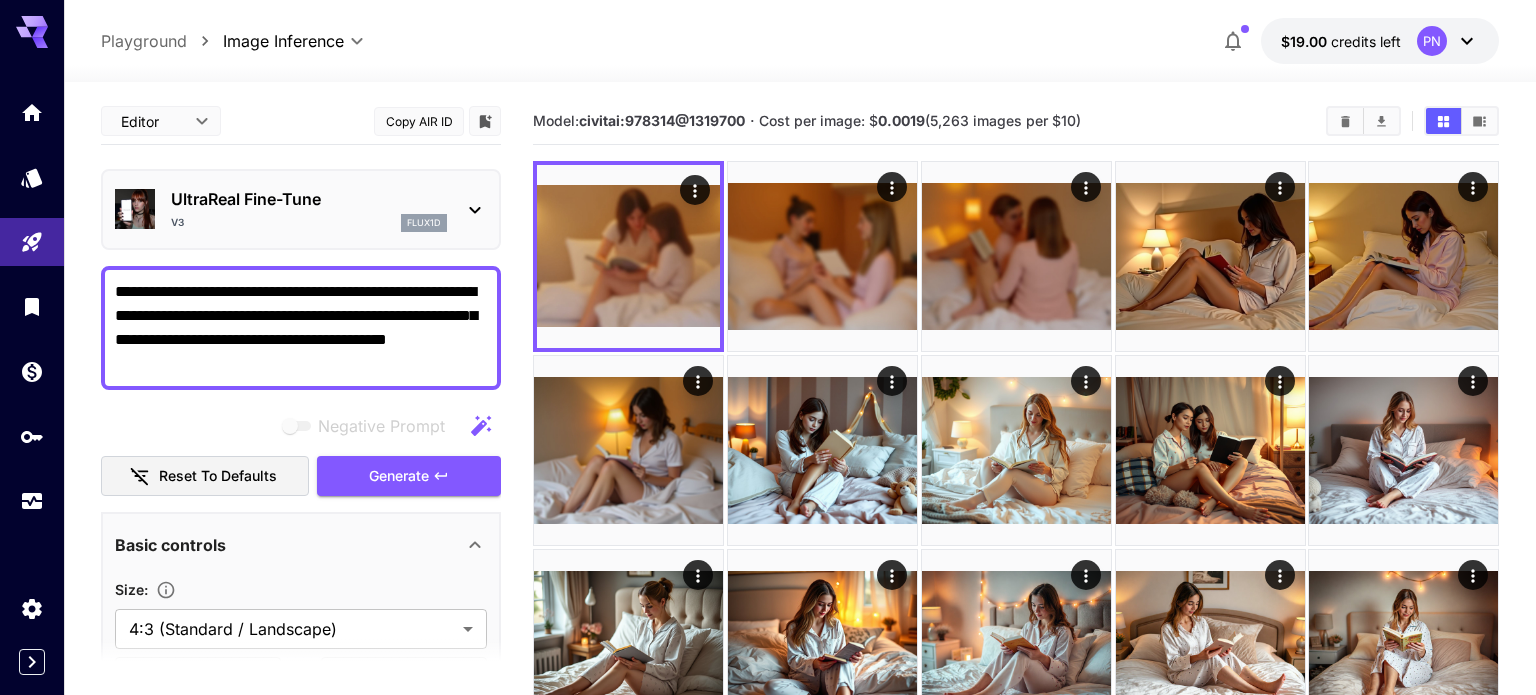 click on "**********" at bounding box center (301, 1204) 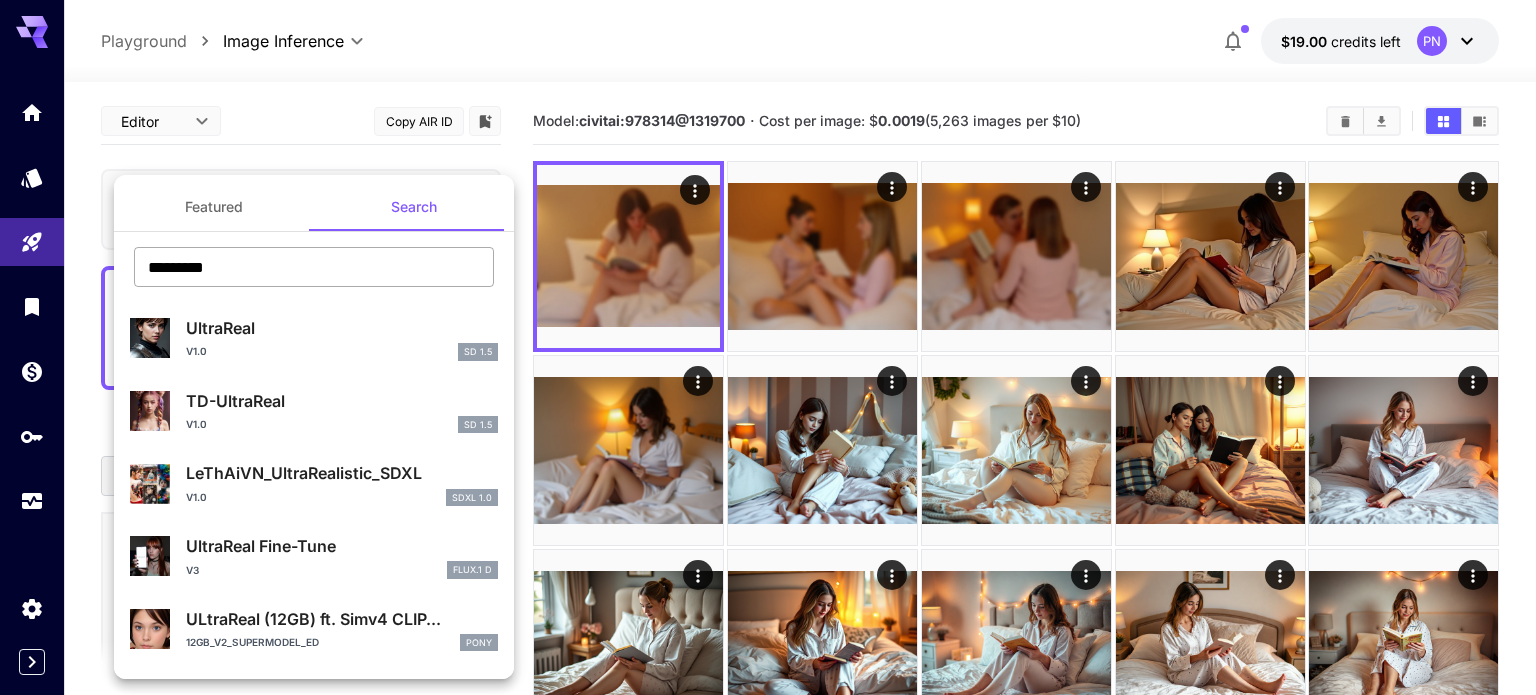 click on "*********" at bounding box center [314, 267] 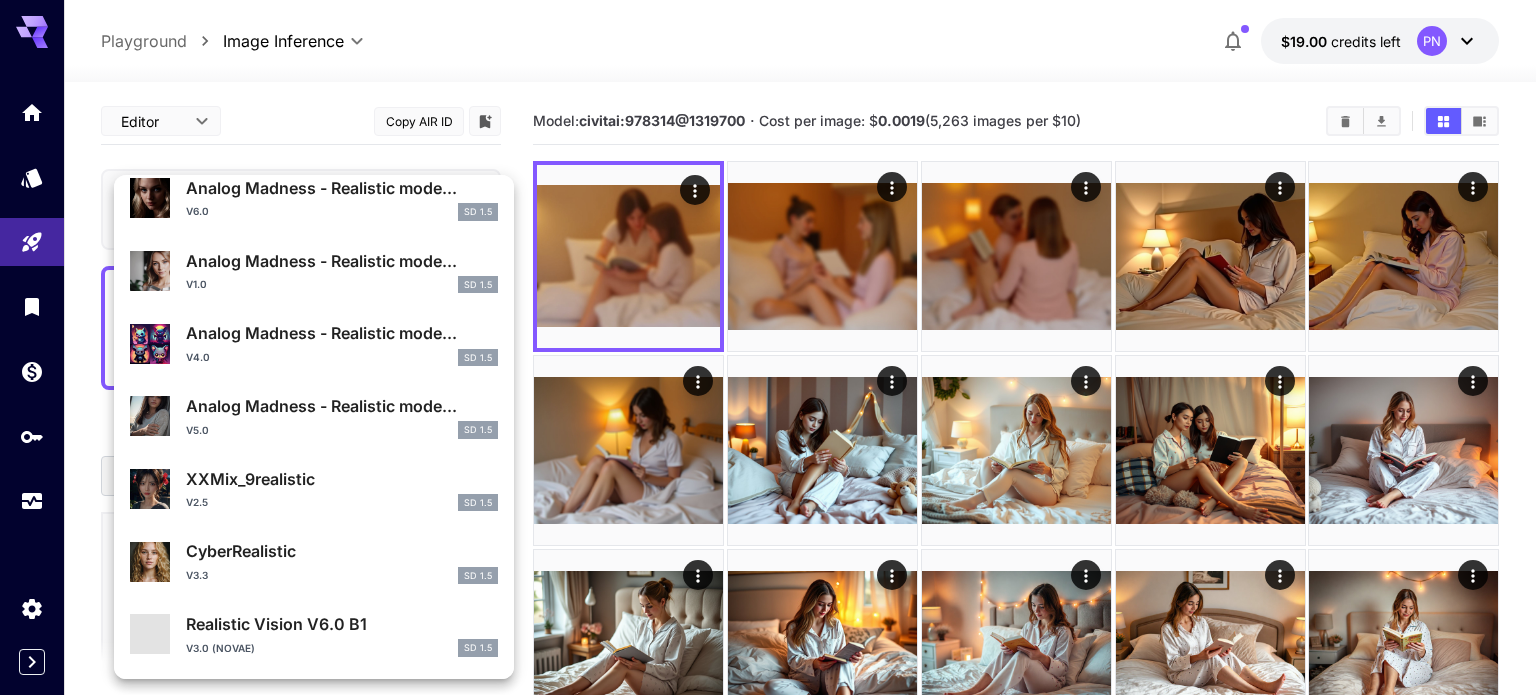 scroll, scrollTop: 1818, scrollLeft: 0, axis: vertical 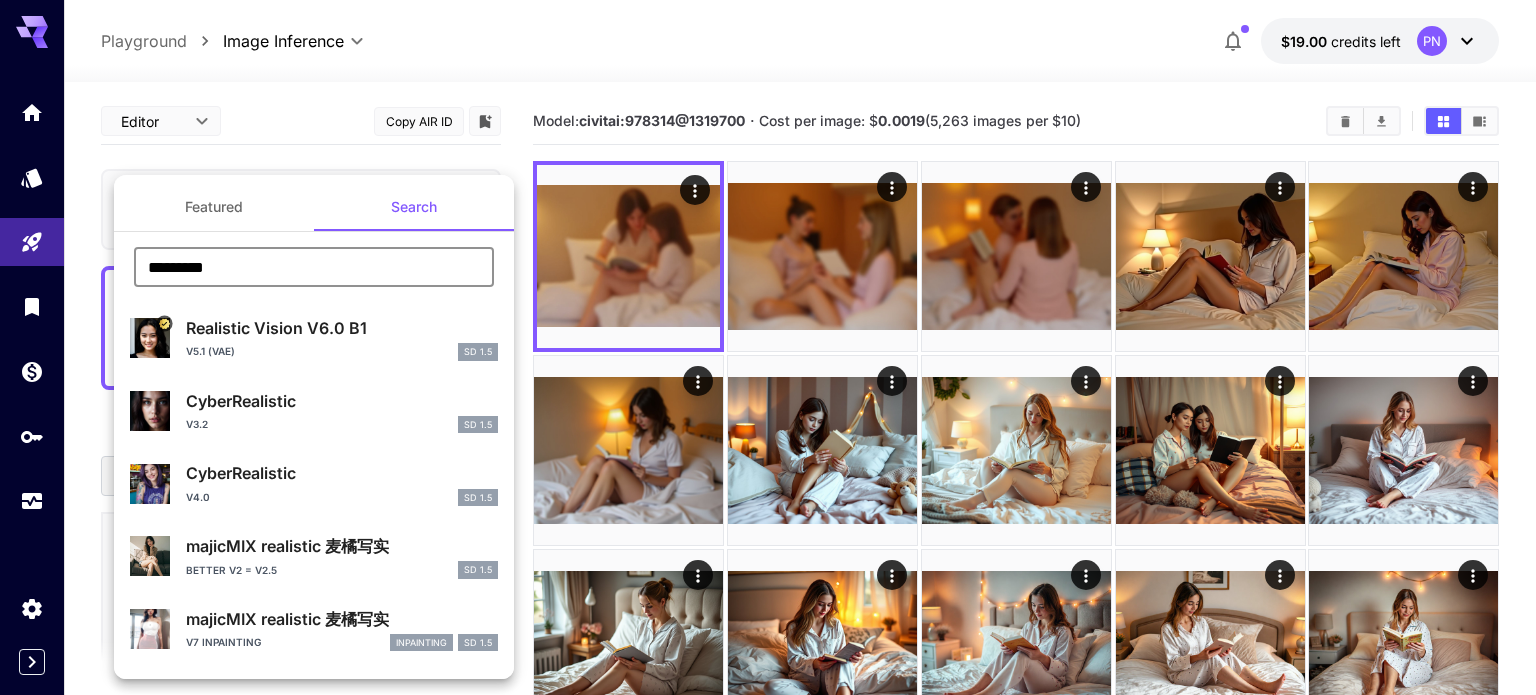 click on "*********" at bounding box center (314, 267) 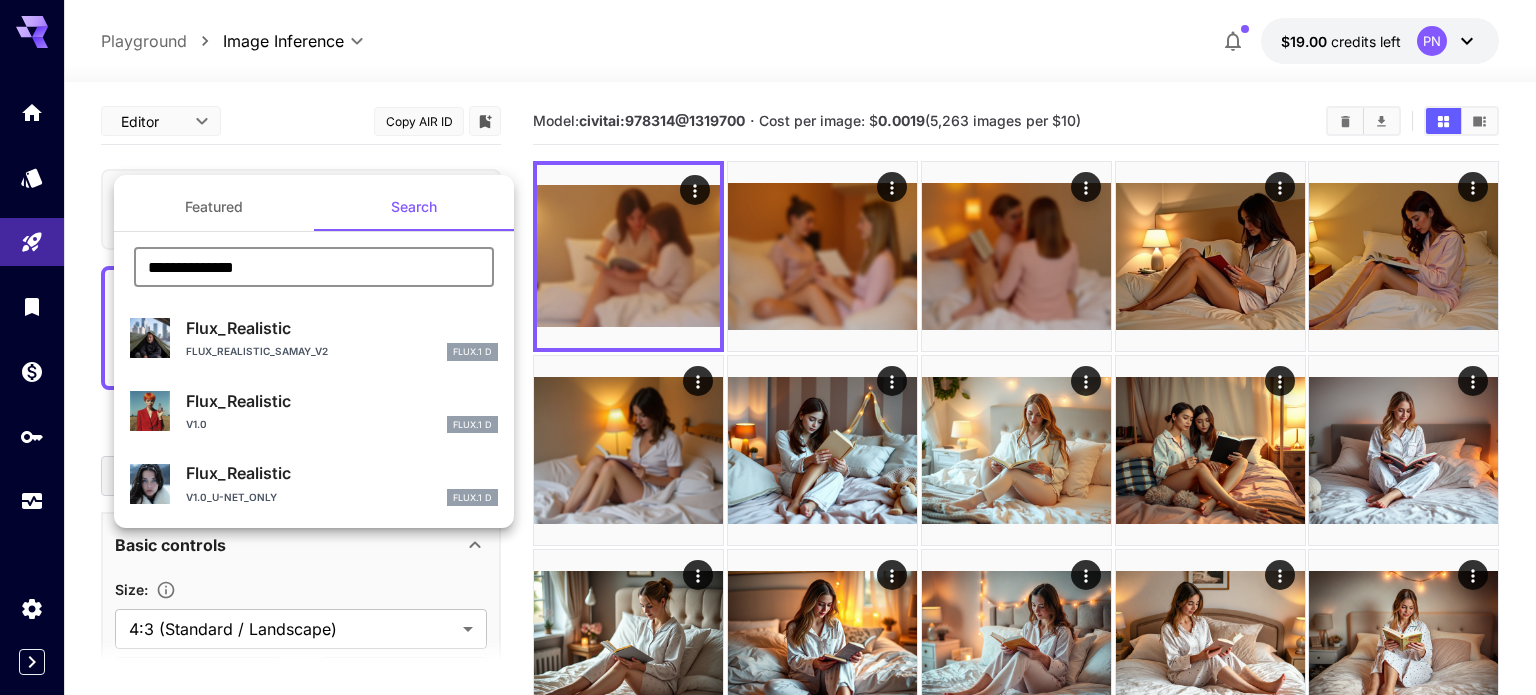 type on "**********" 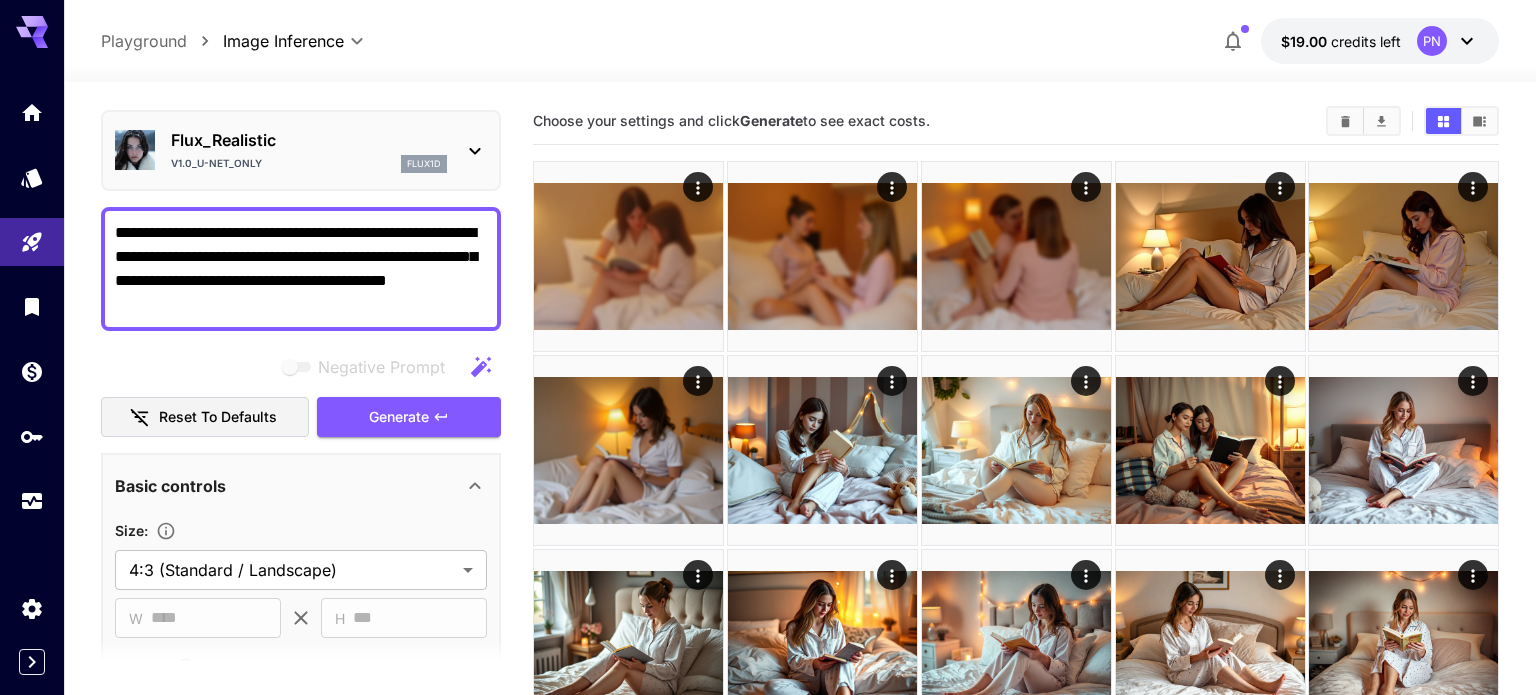 scroll, scrollTop: 4, scrollLeft: 0, axis: vertical 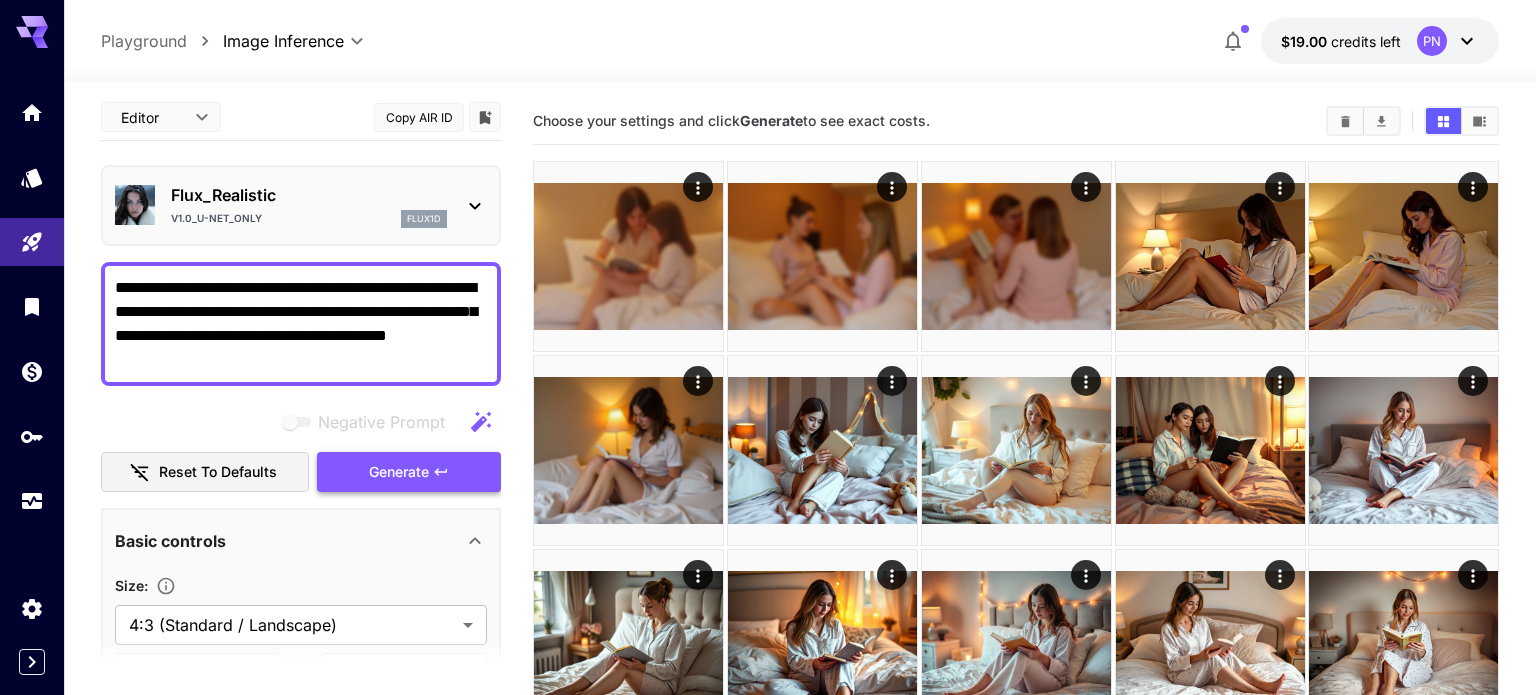 click on "Generate" at bounding box center [409, 472] 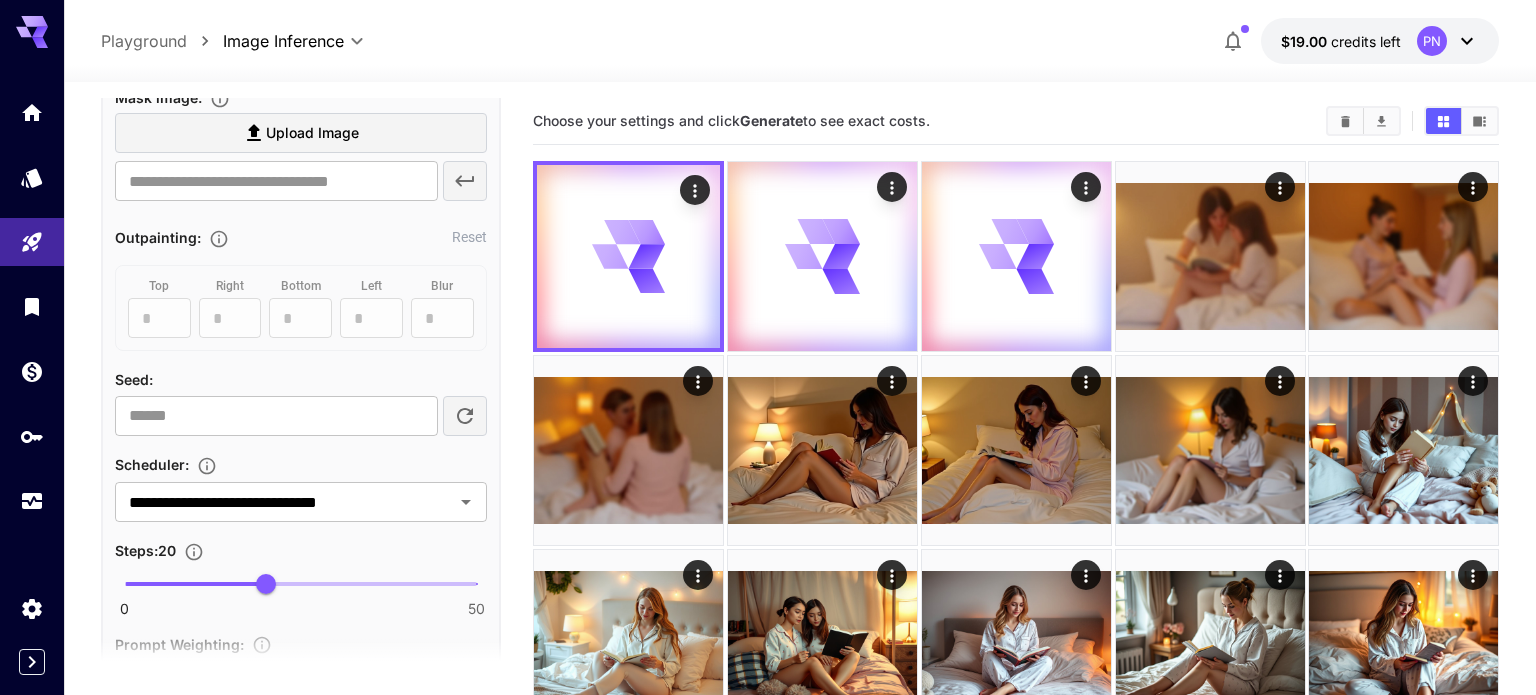 scroll, scrollTop: 1023, scrollLeft: 0, axis: vertical 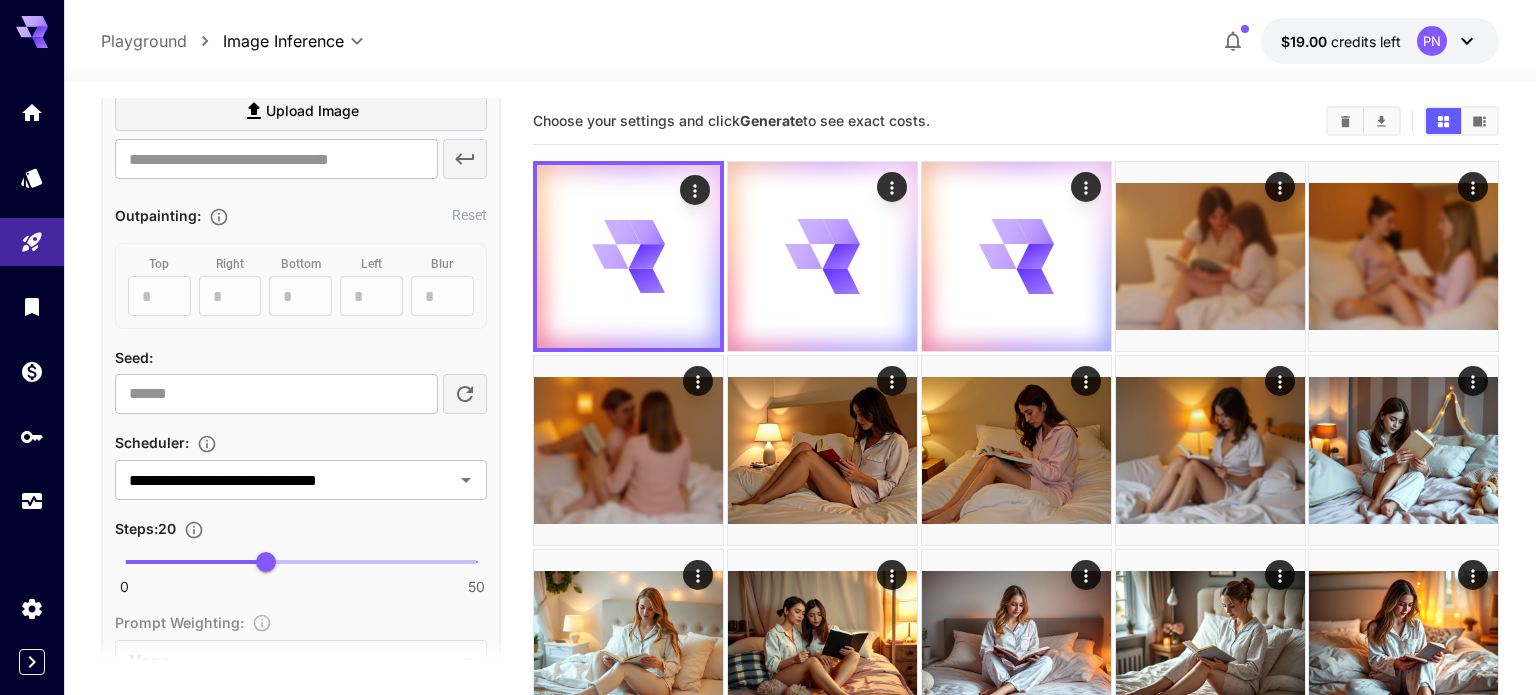 click on "0 50 20" at bounding box center (301, 562) 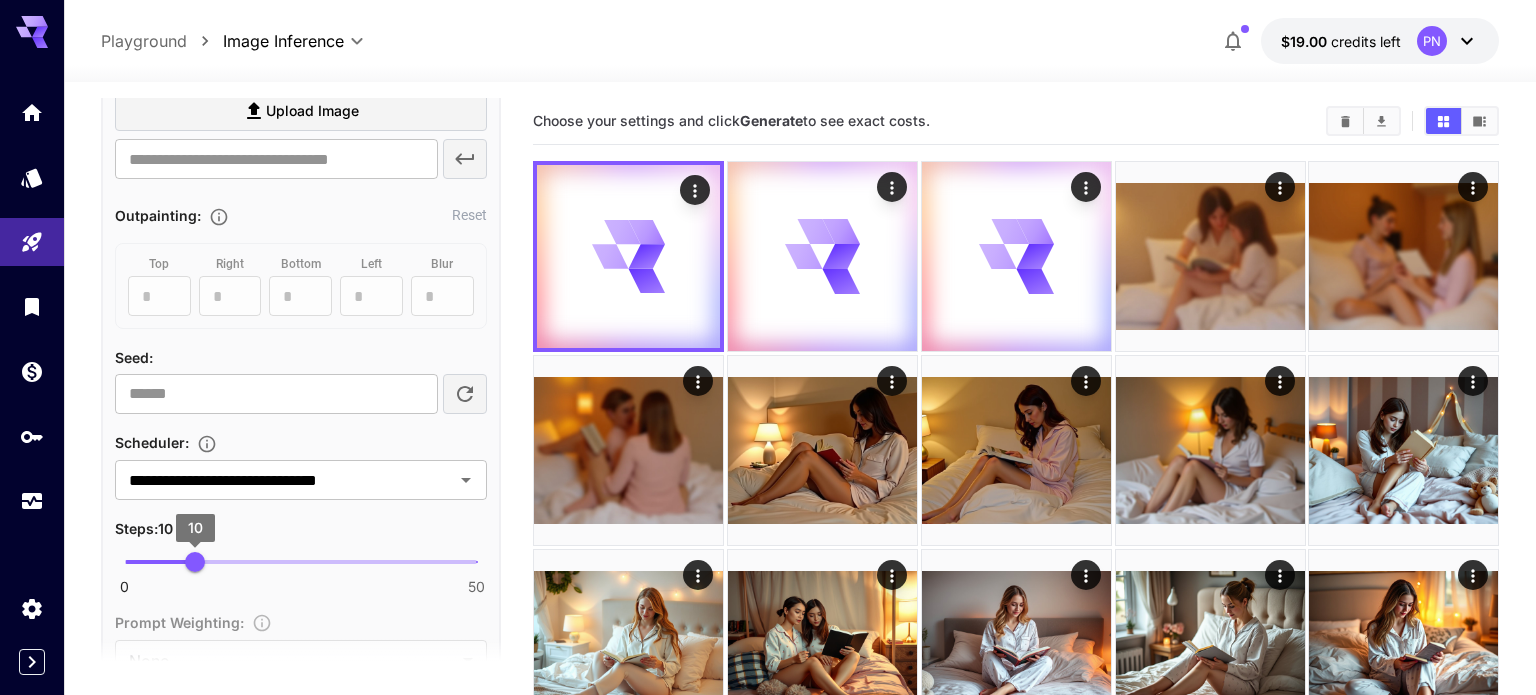 type on "**" 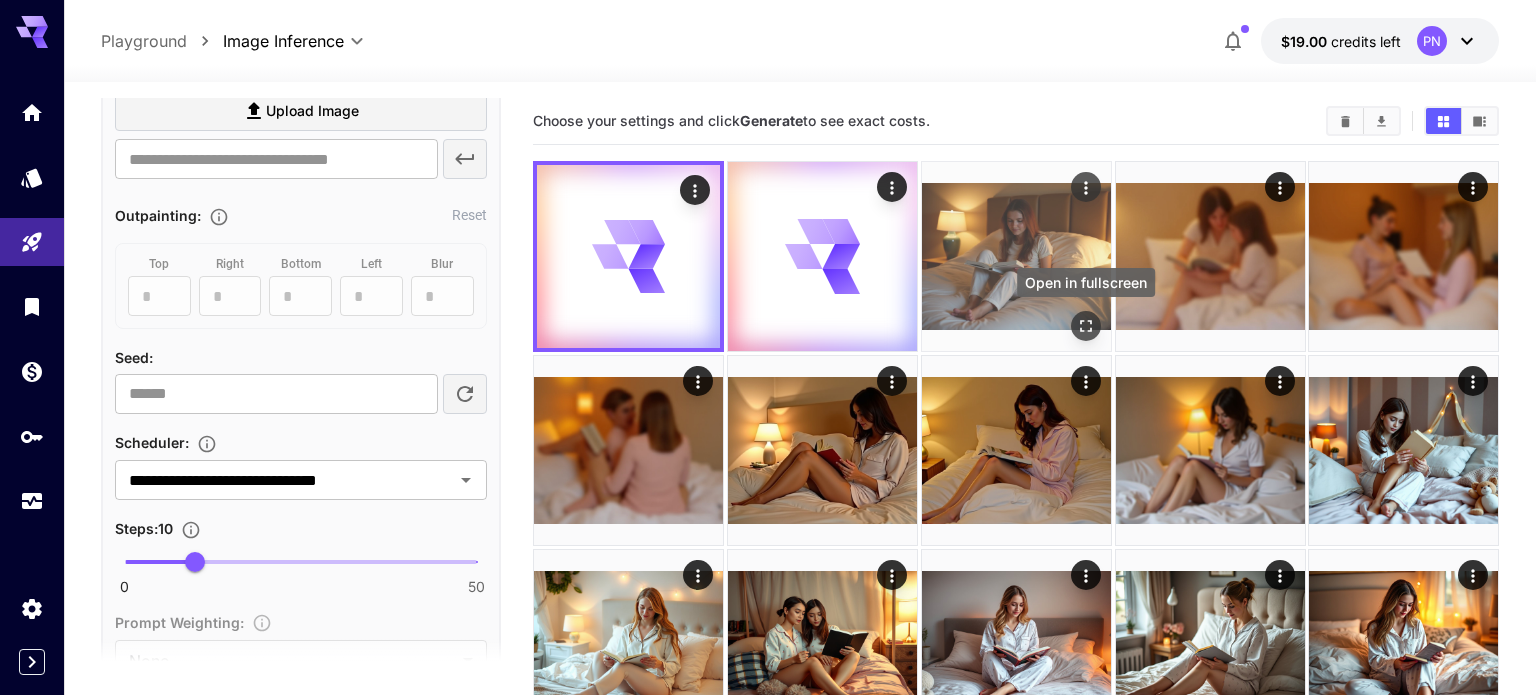 click 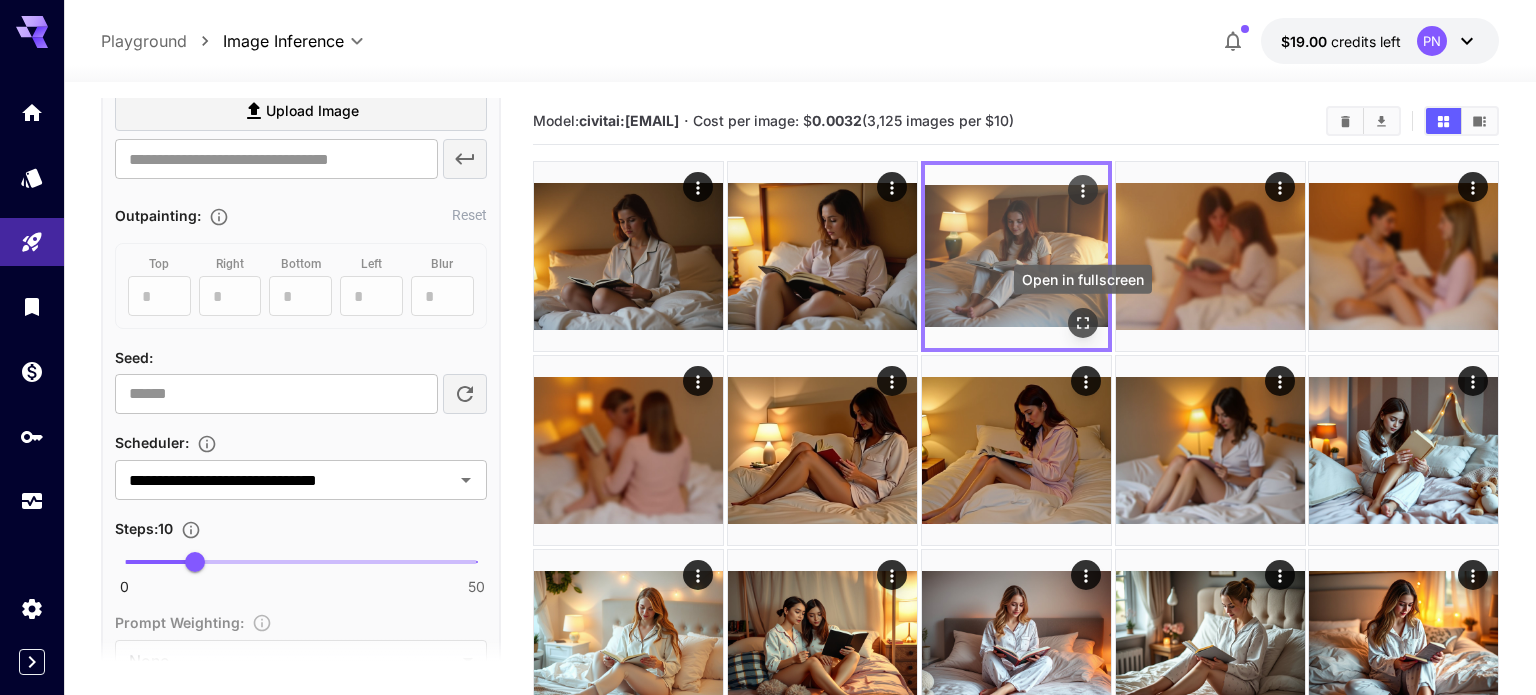 click 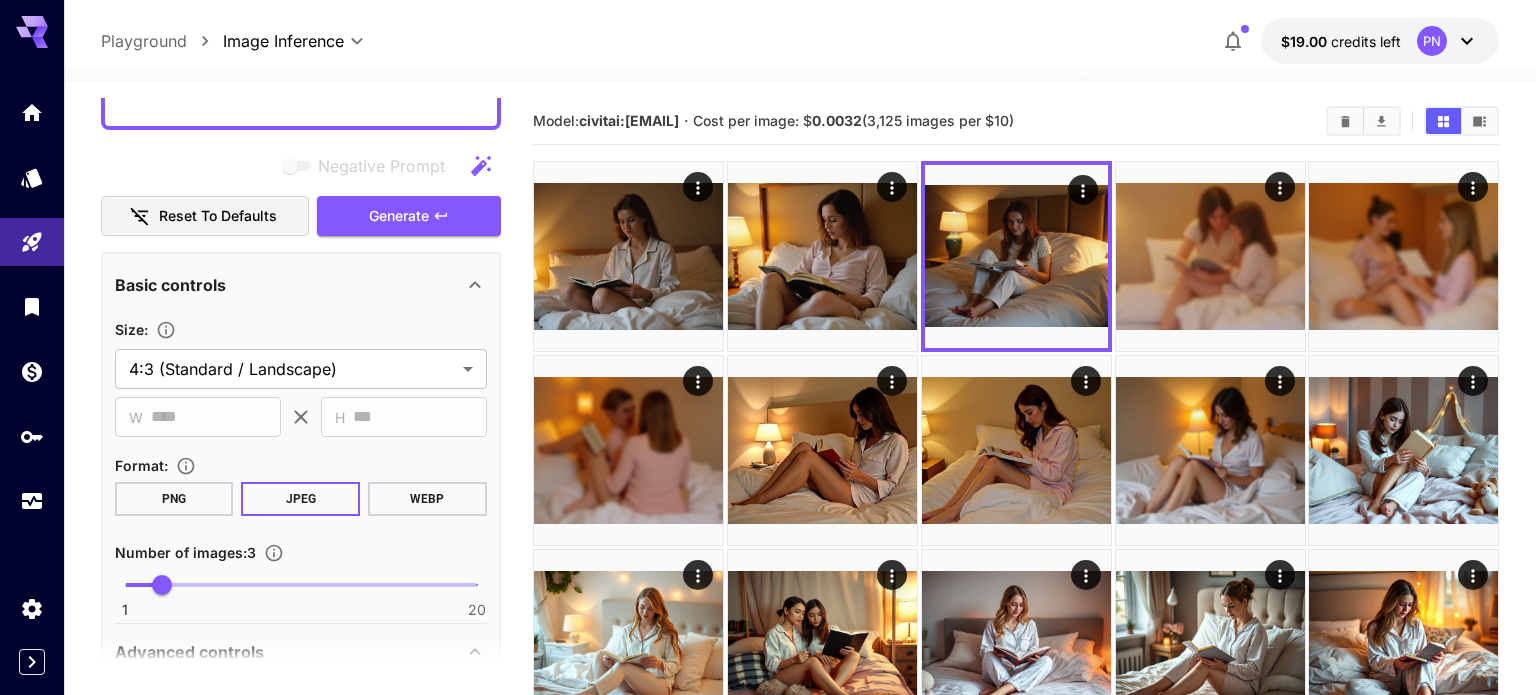 scroll, scrollTop: 0, scrollLeft: 0, axis: both 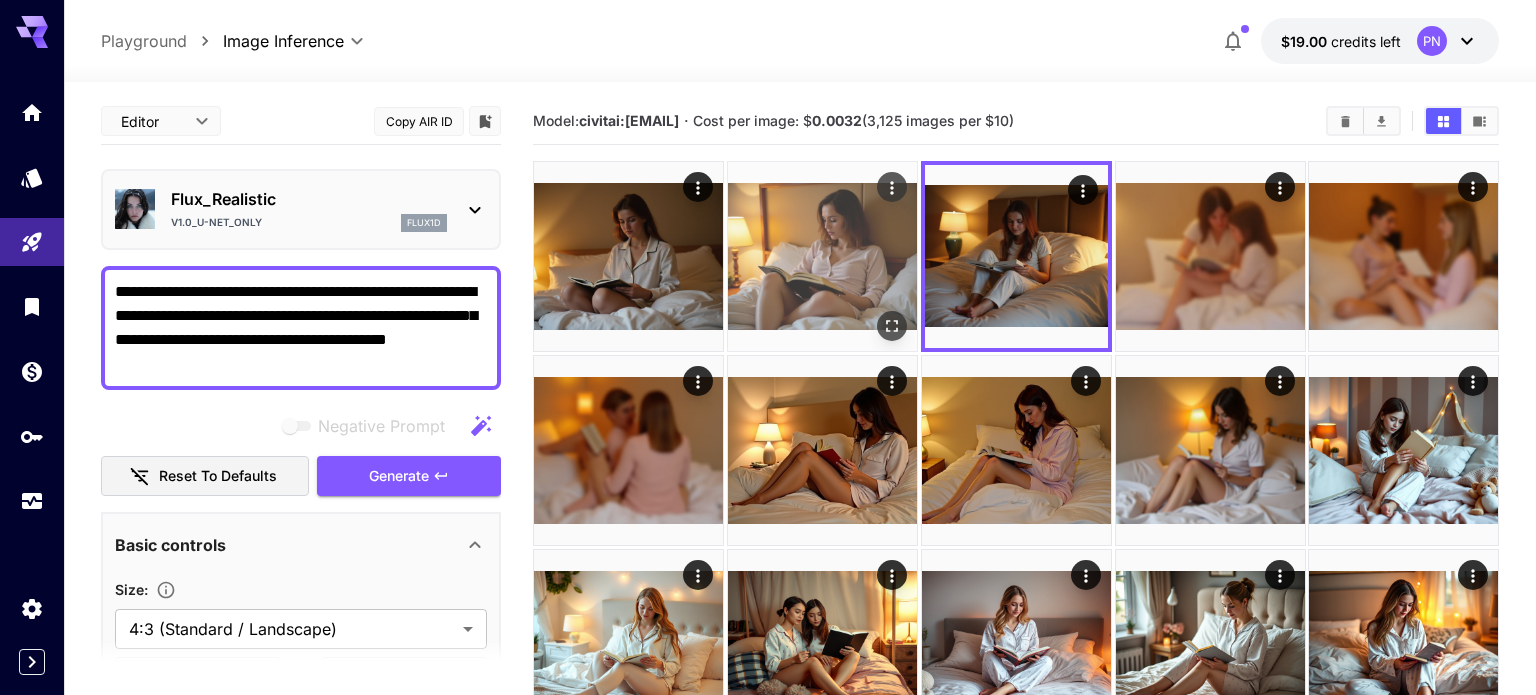 click at bounding box center [822, 256] 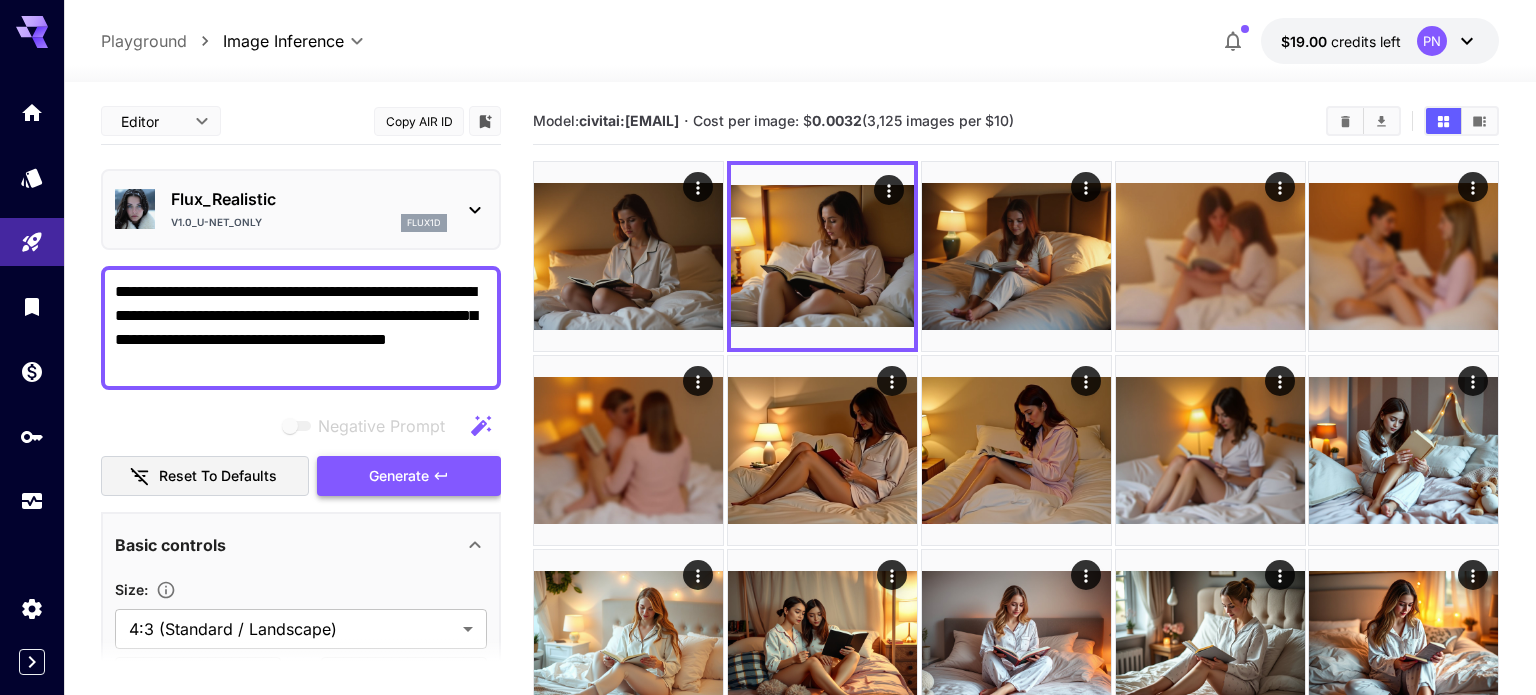 click on "Generate" at bounding box center [409, 476] 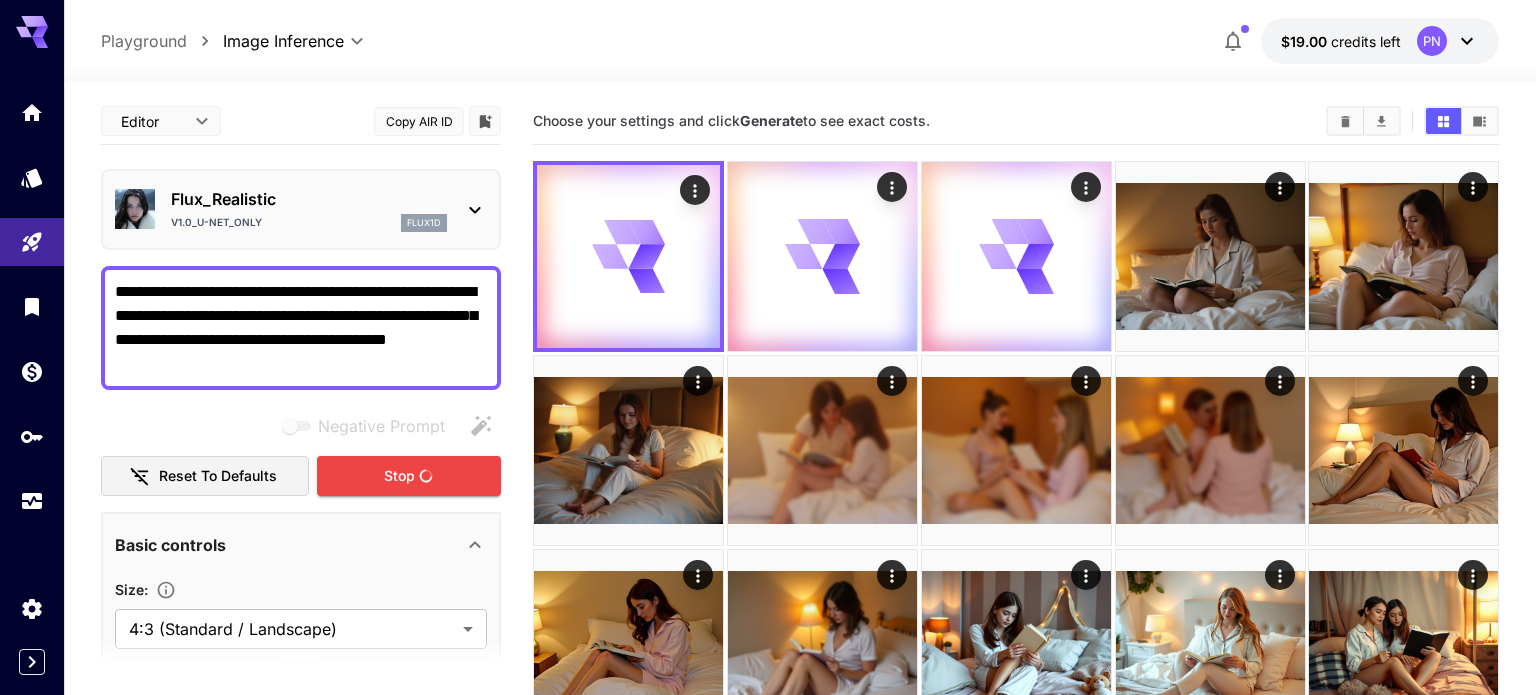click on "Flux_Realistic v1.0_U-NET_ONLY flux1d" at bounding box center (309, 209) 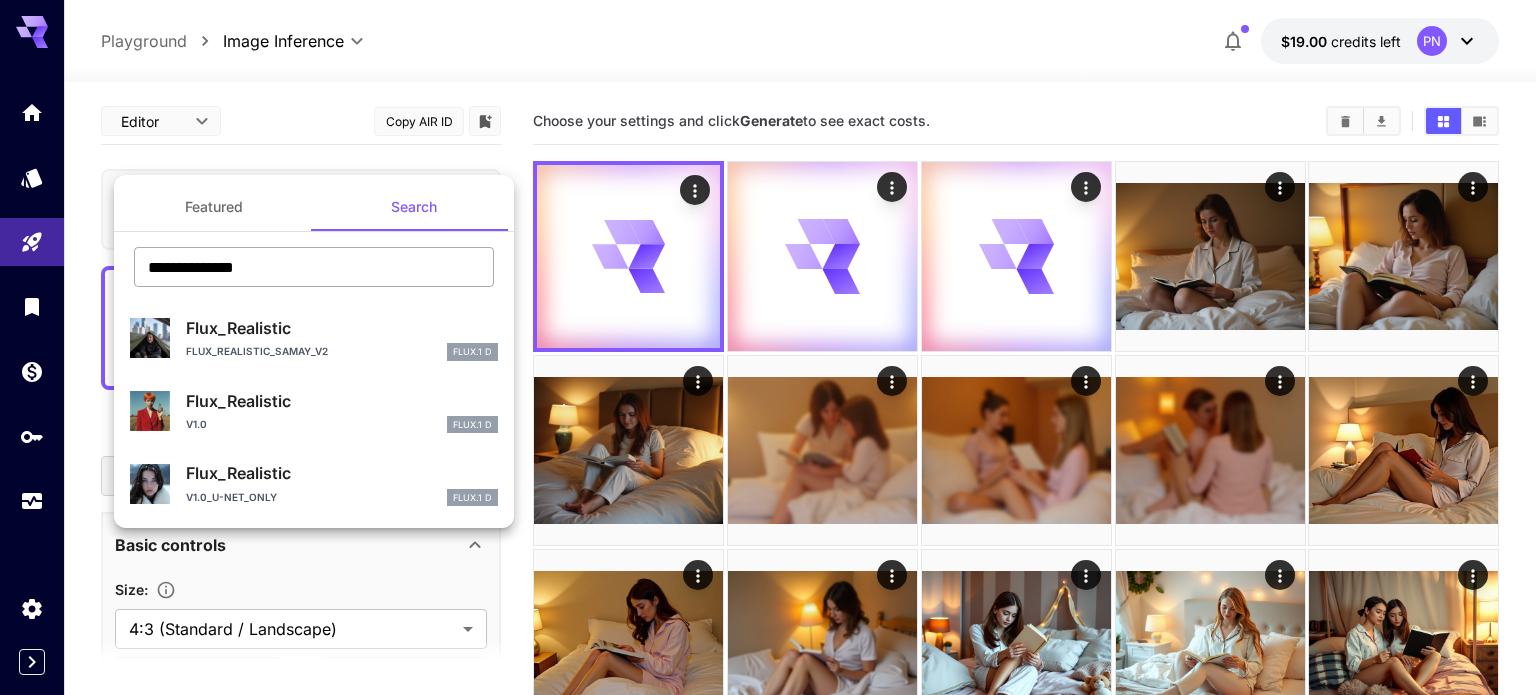 click on "**********" at bounding box center [314, 267] 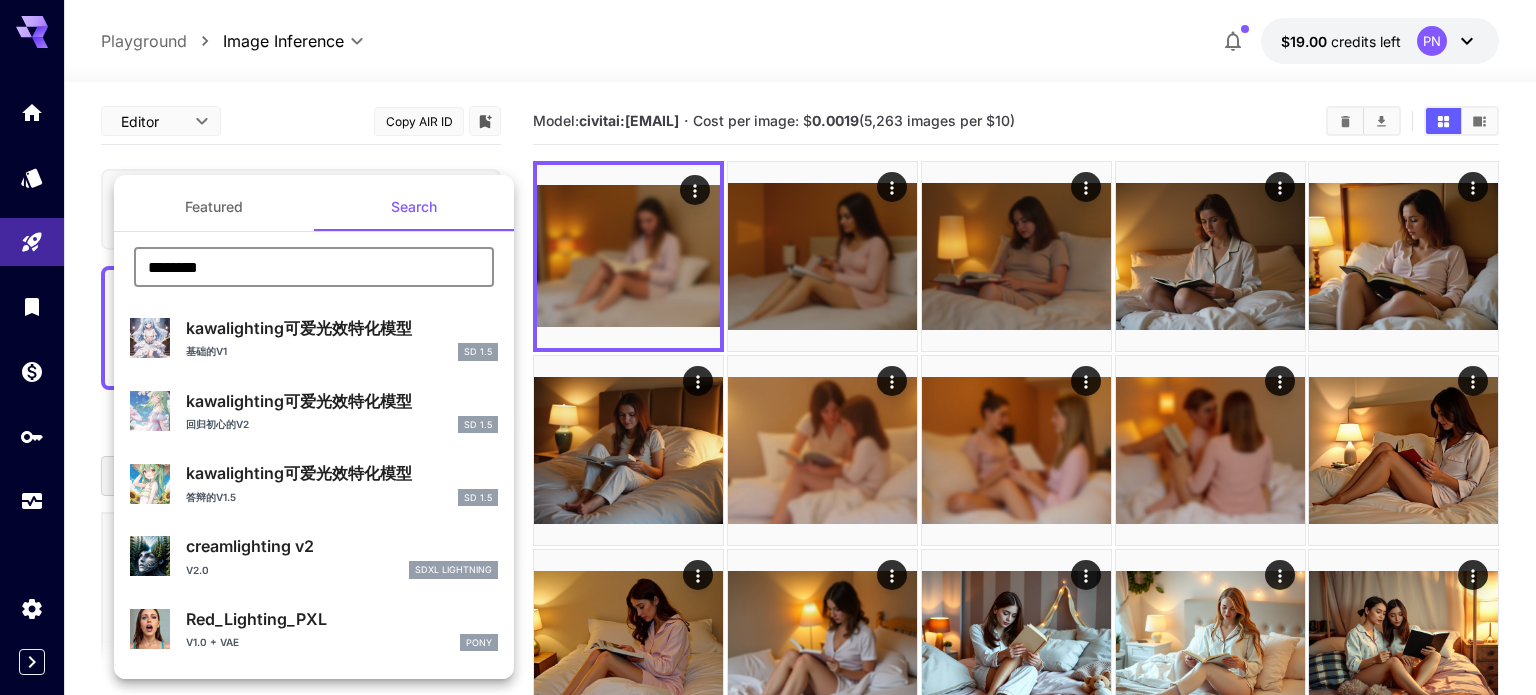 scroll, scrollTop: 67, scrollLeft: 0, axis: vertical 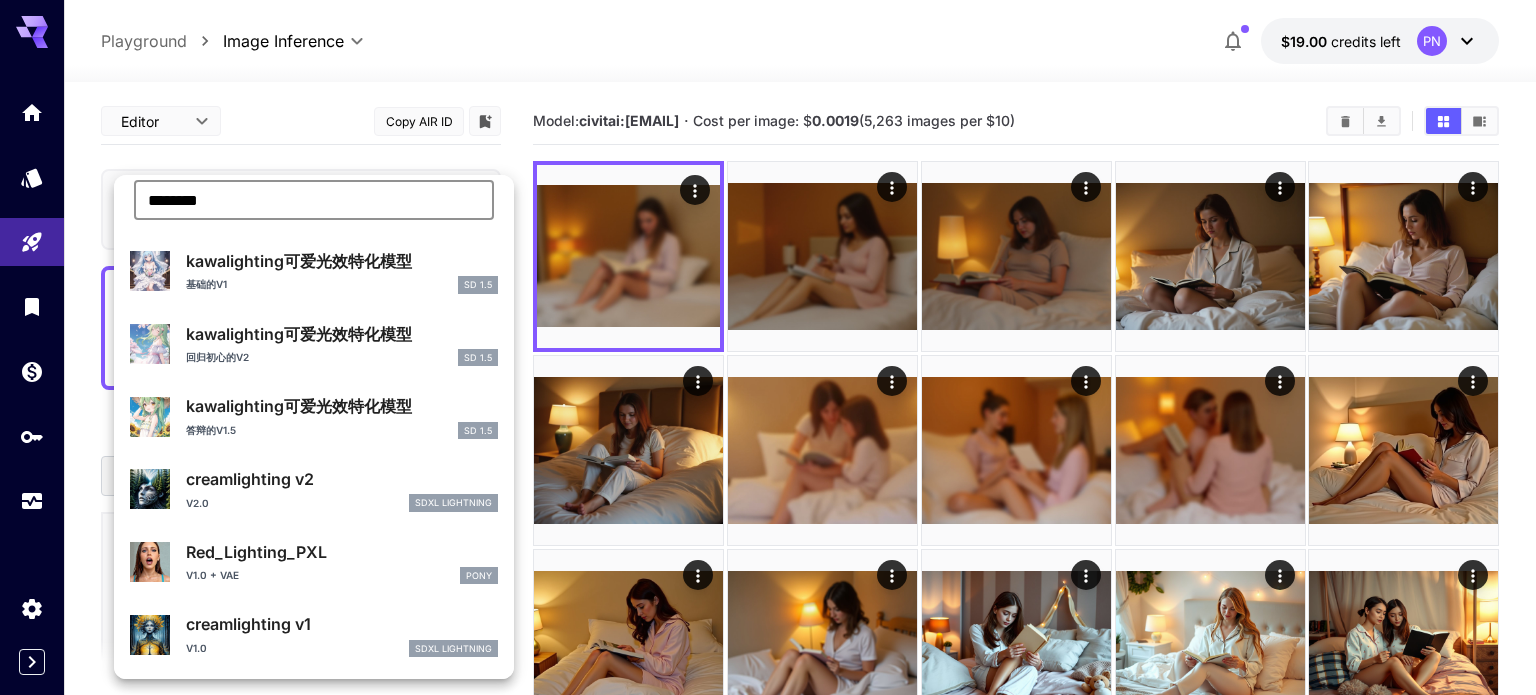 type on "********" 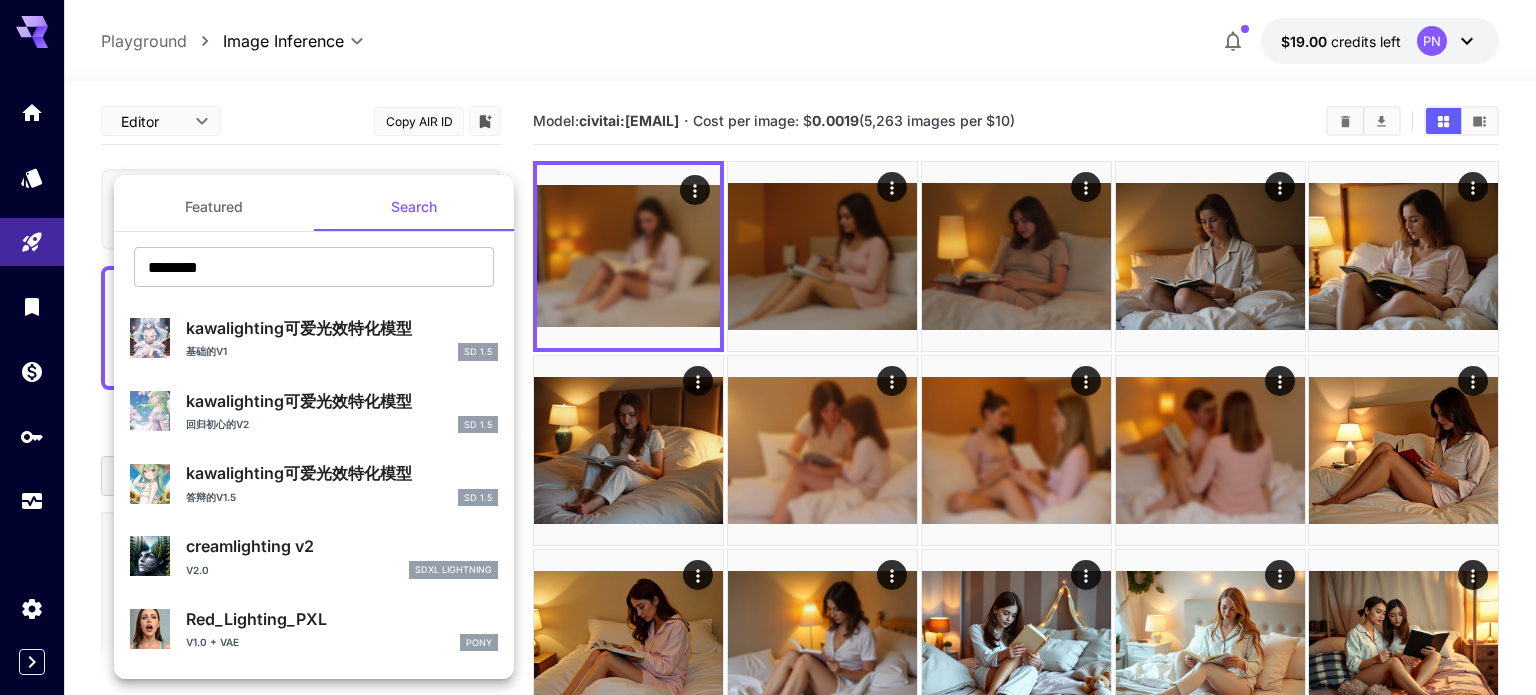 scroll, scrollTop: 0, scrollLeft: 0, axis: both 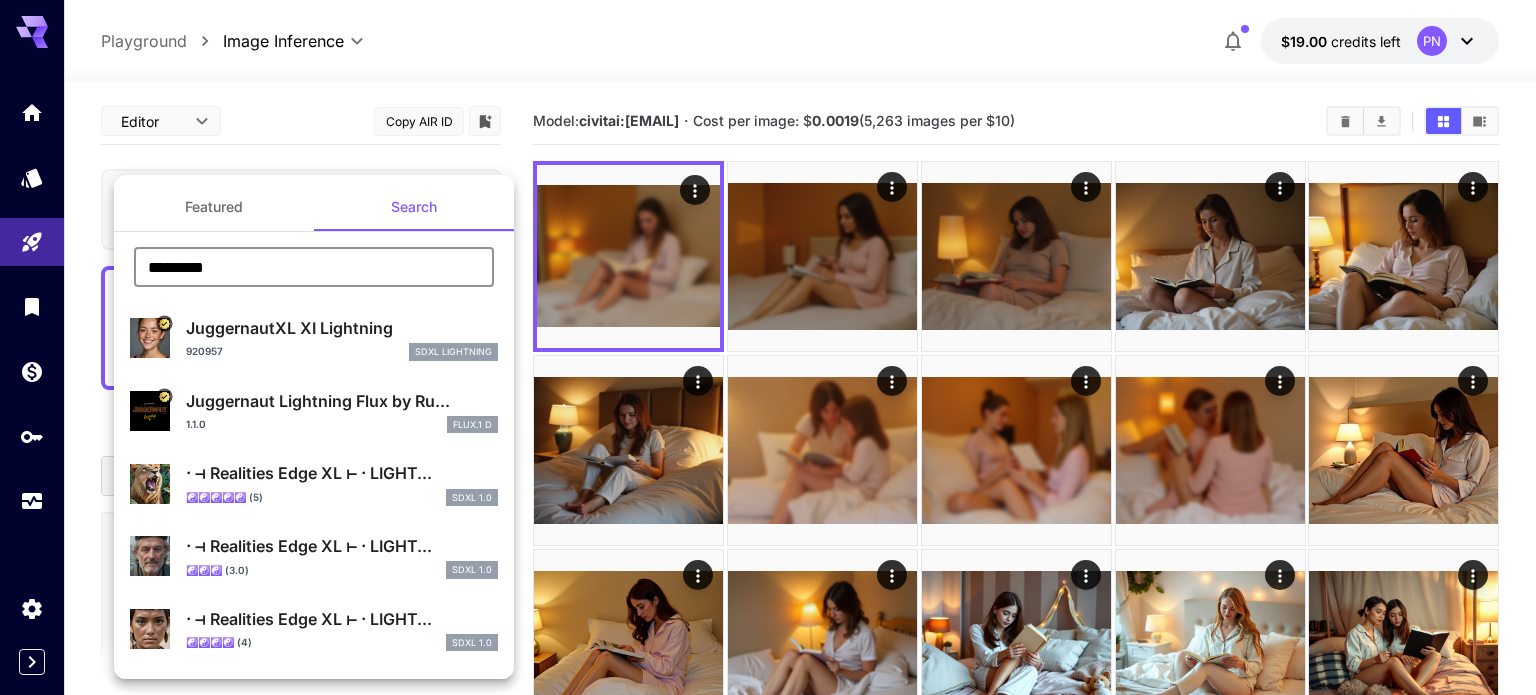type on "*********" 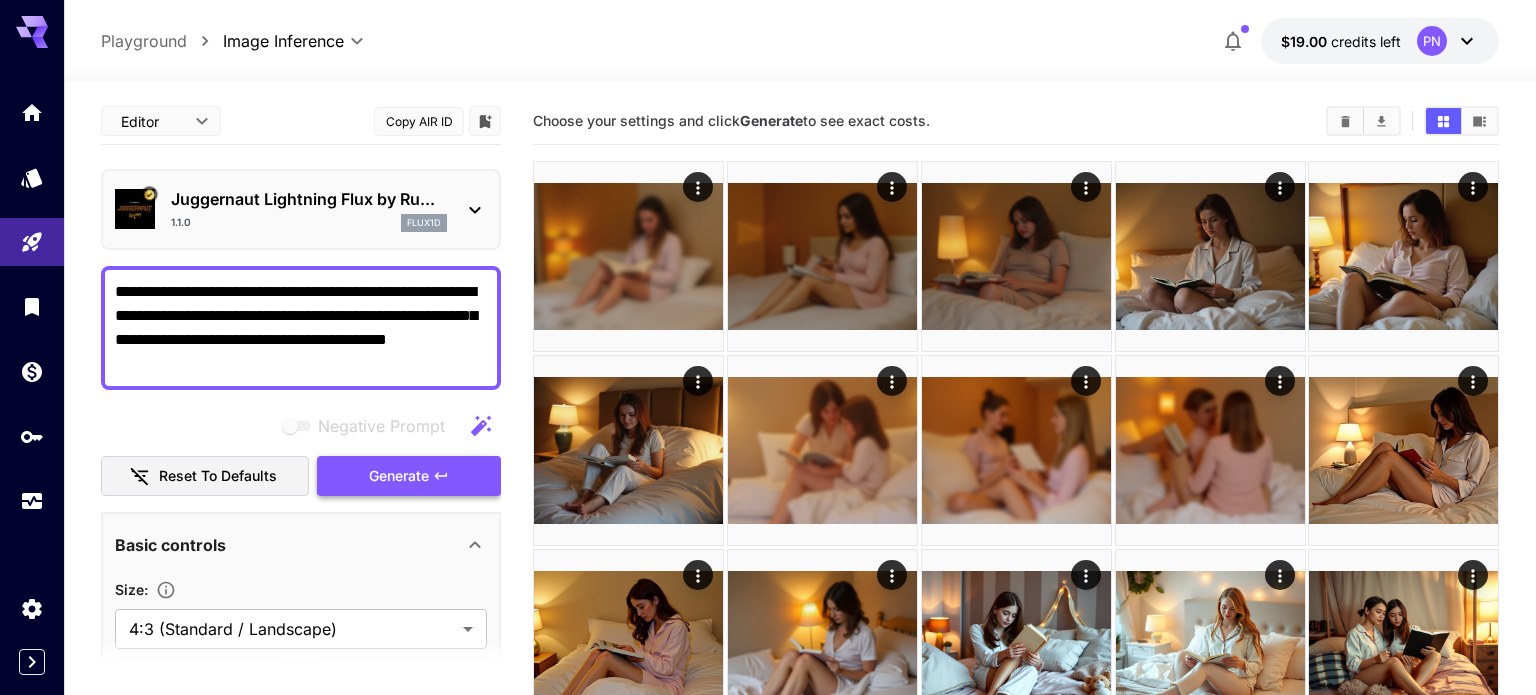 click on "Generate" at bounding box center (409, 476) 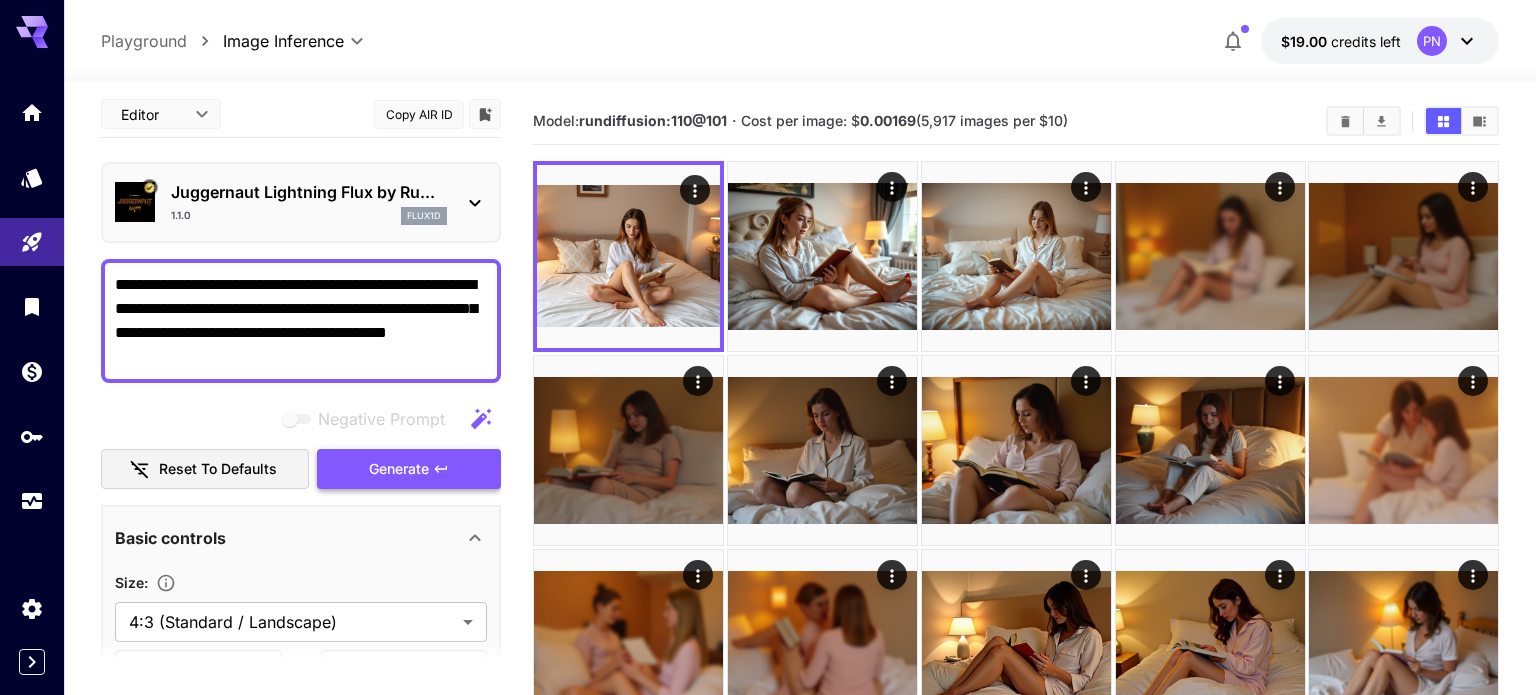 scroll, scrollTop: 0, scrollLeft: 0, axis: both 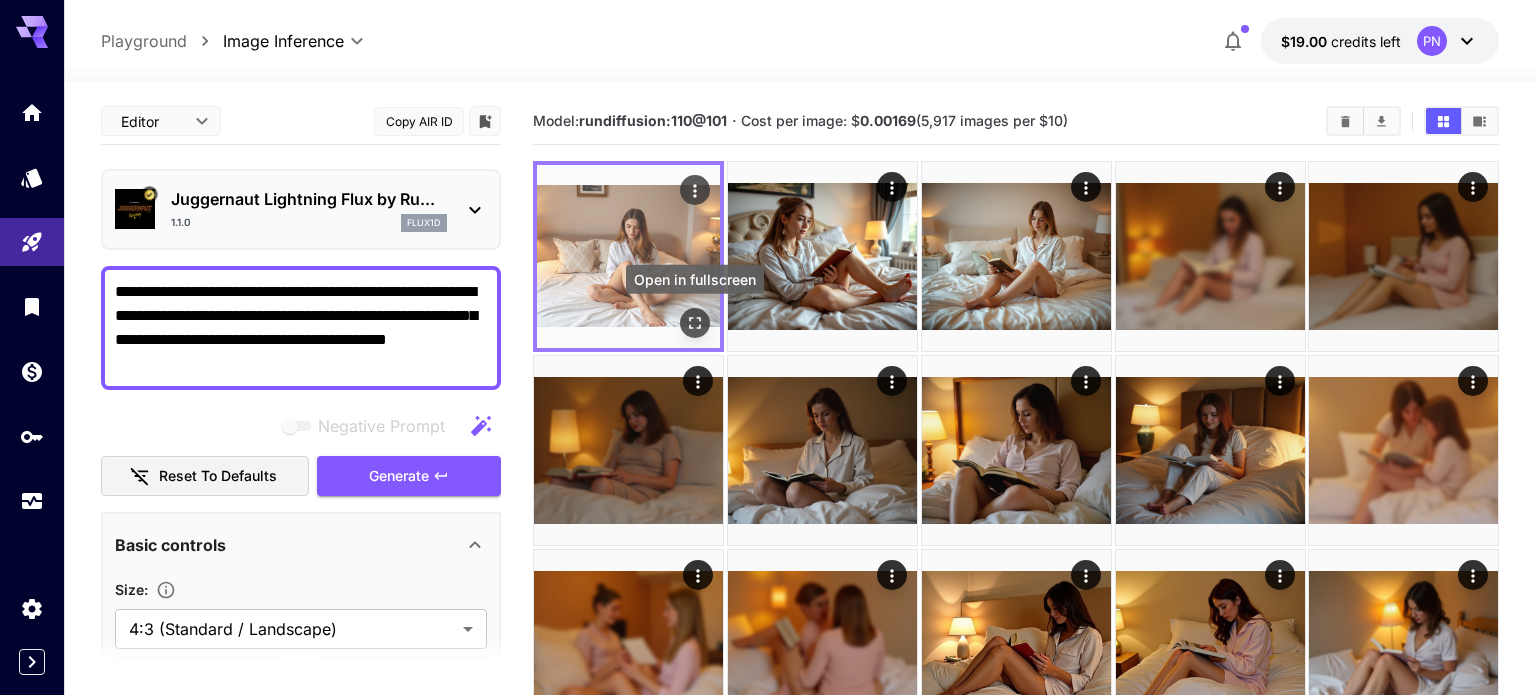 click 